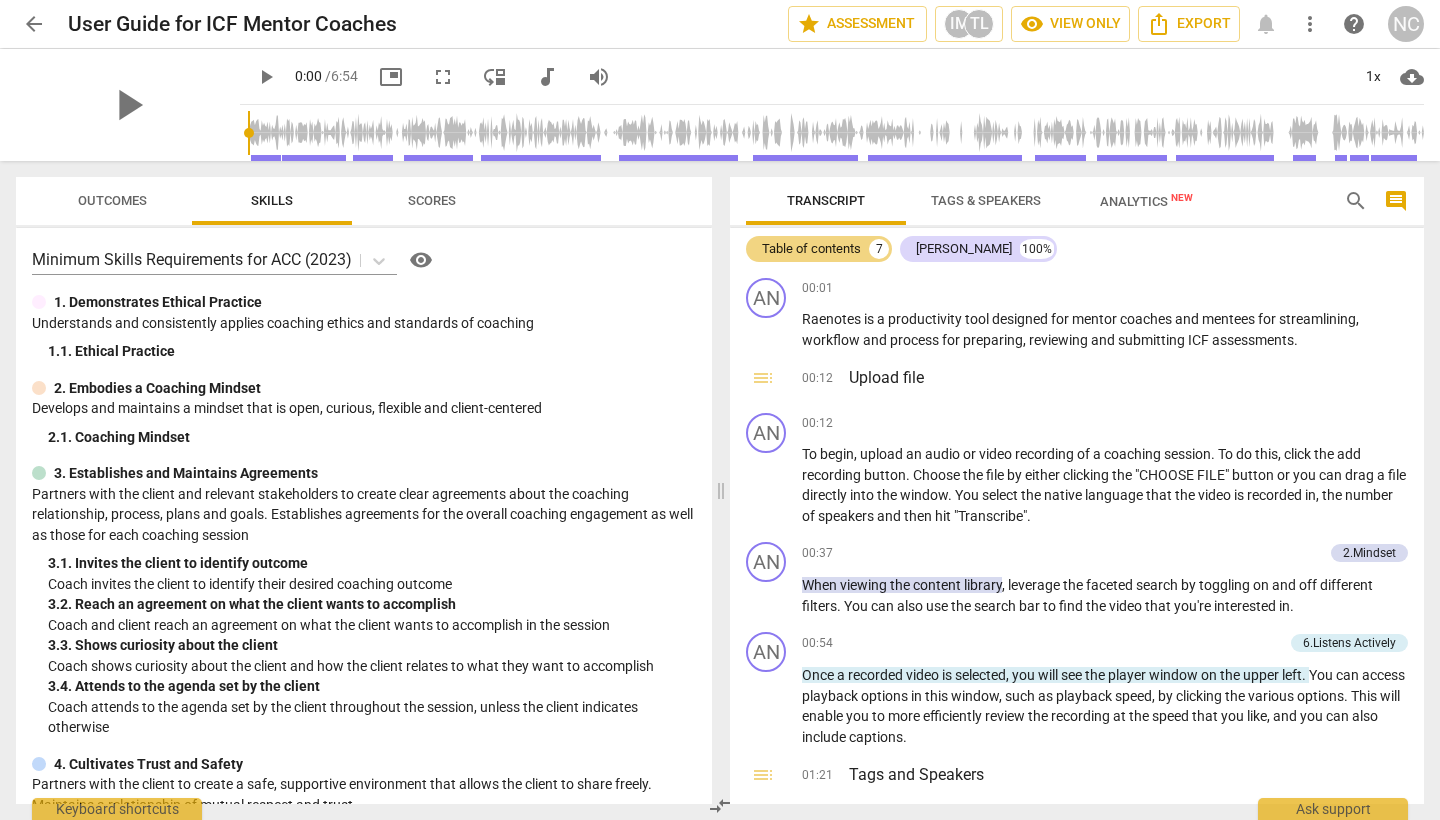 scroll, scrollTop: 0, scrollLeft: 0, axis: both 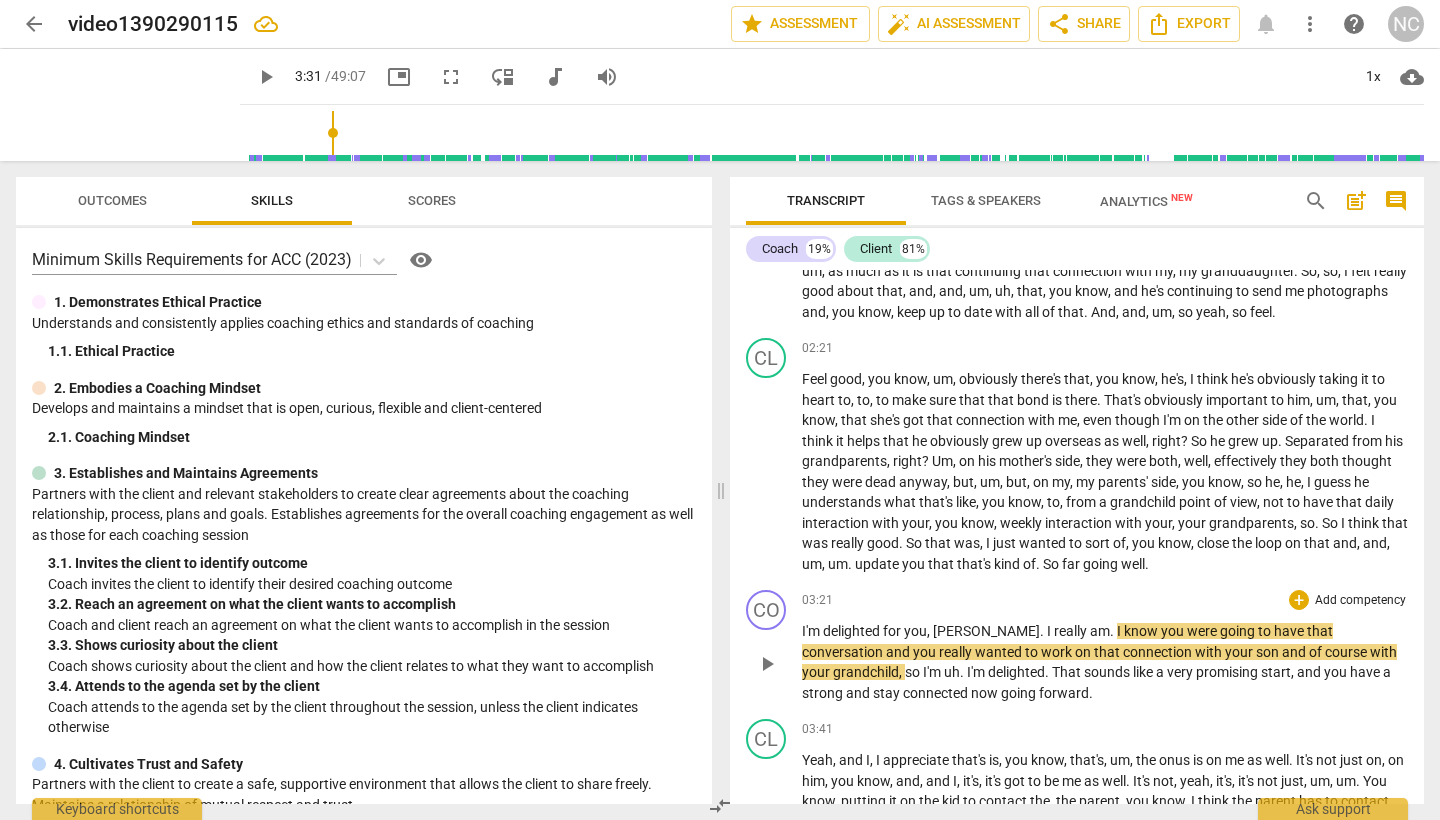 click on "play_arrow" at bounding box center [767, 664] 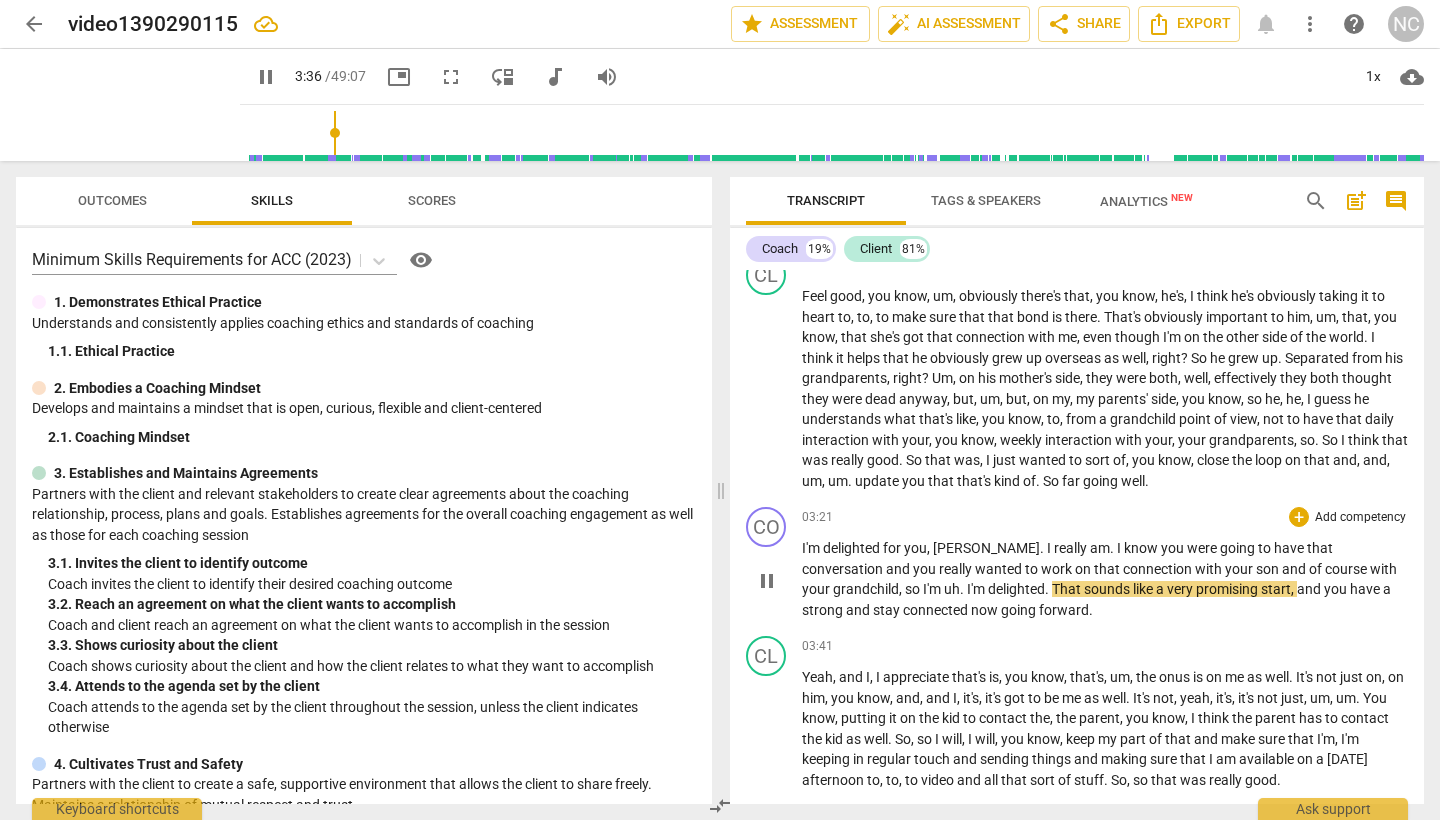 scroll, scrollTop: 927, scrollLeft: 0, axis: vertical 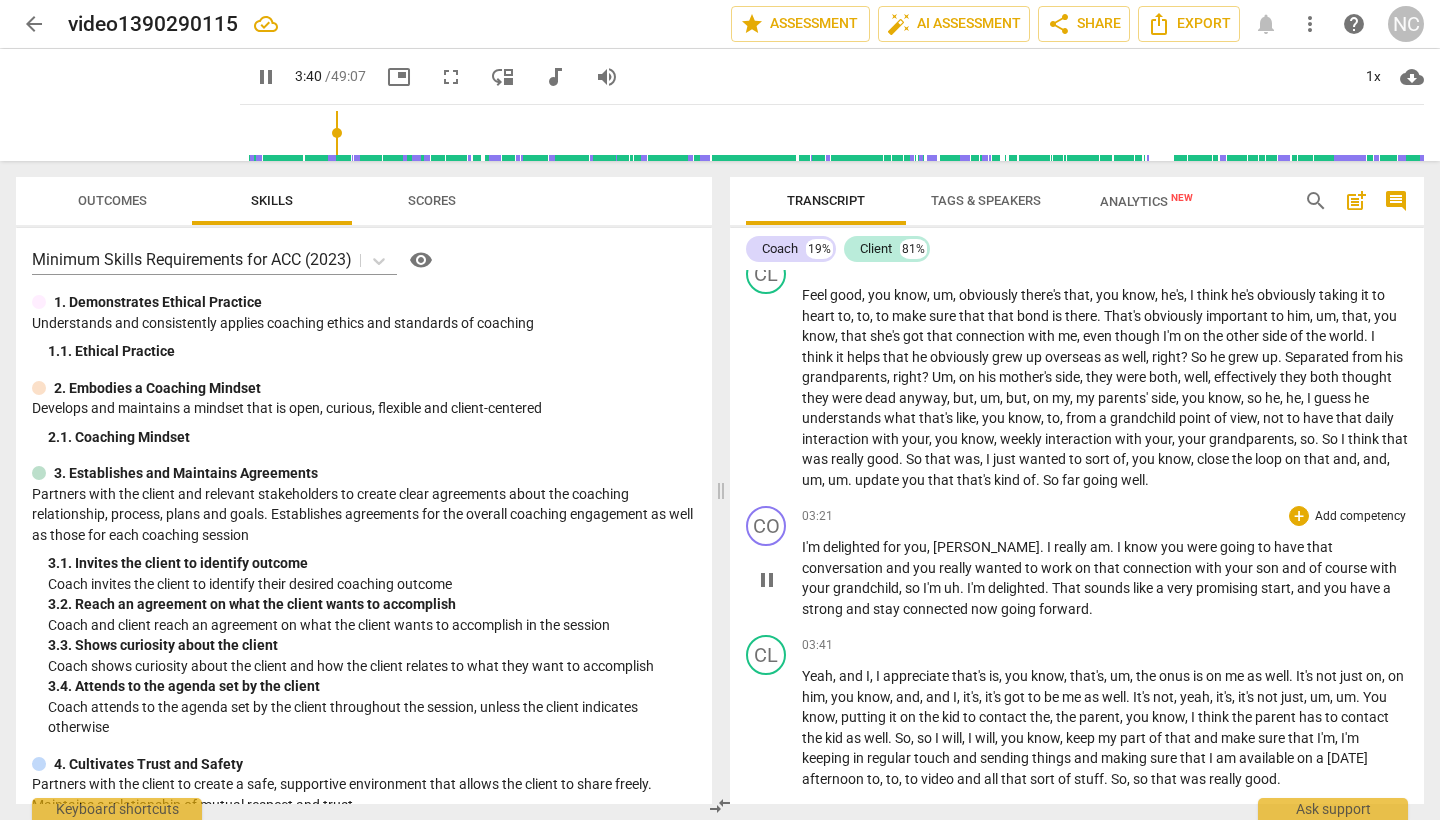 click on "and" at bounding box center [859, 609] 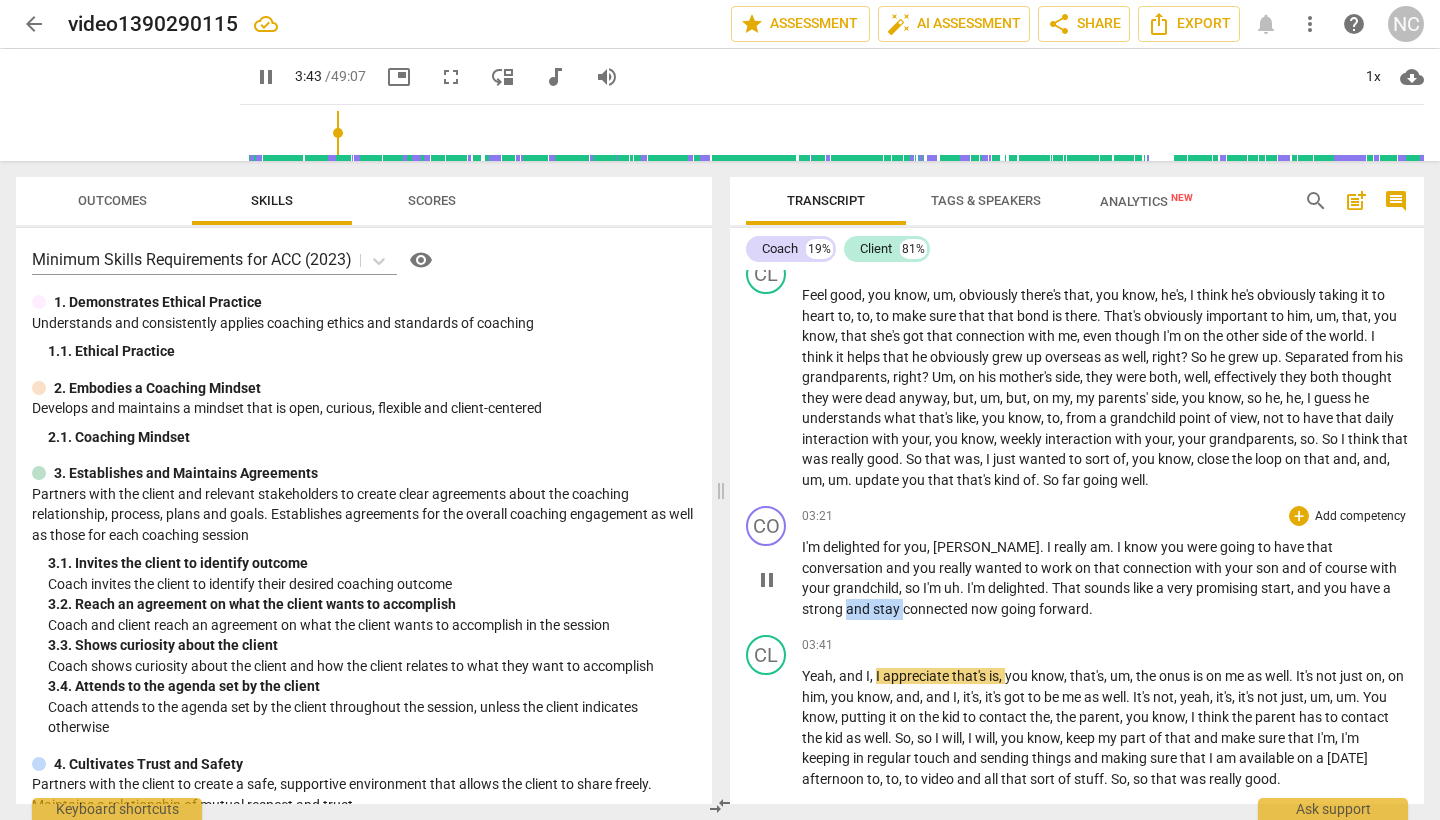 drag, startPoint x: 1322, startPoint y: 593, endPoint x: 1382, endPoint y: 596, distance: 60.074955 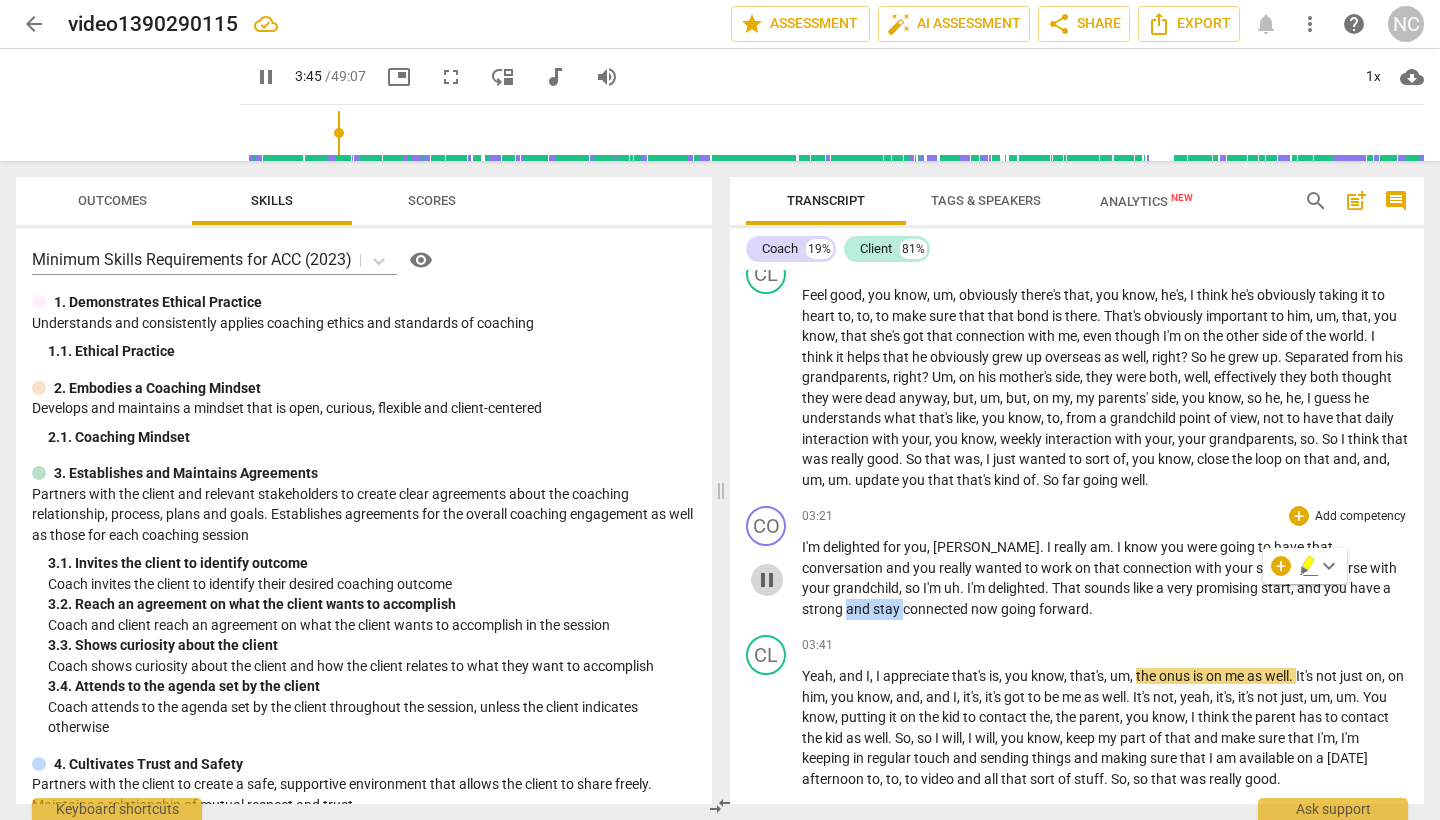 click on "pause" at bounding box center (767, 580) 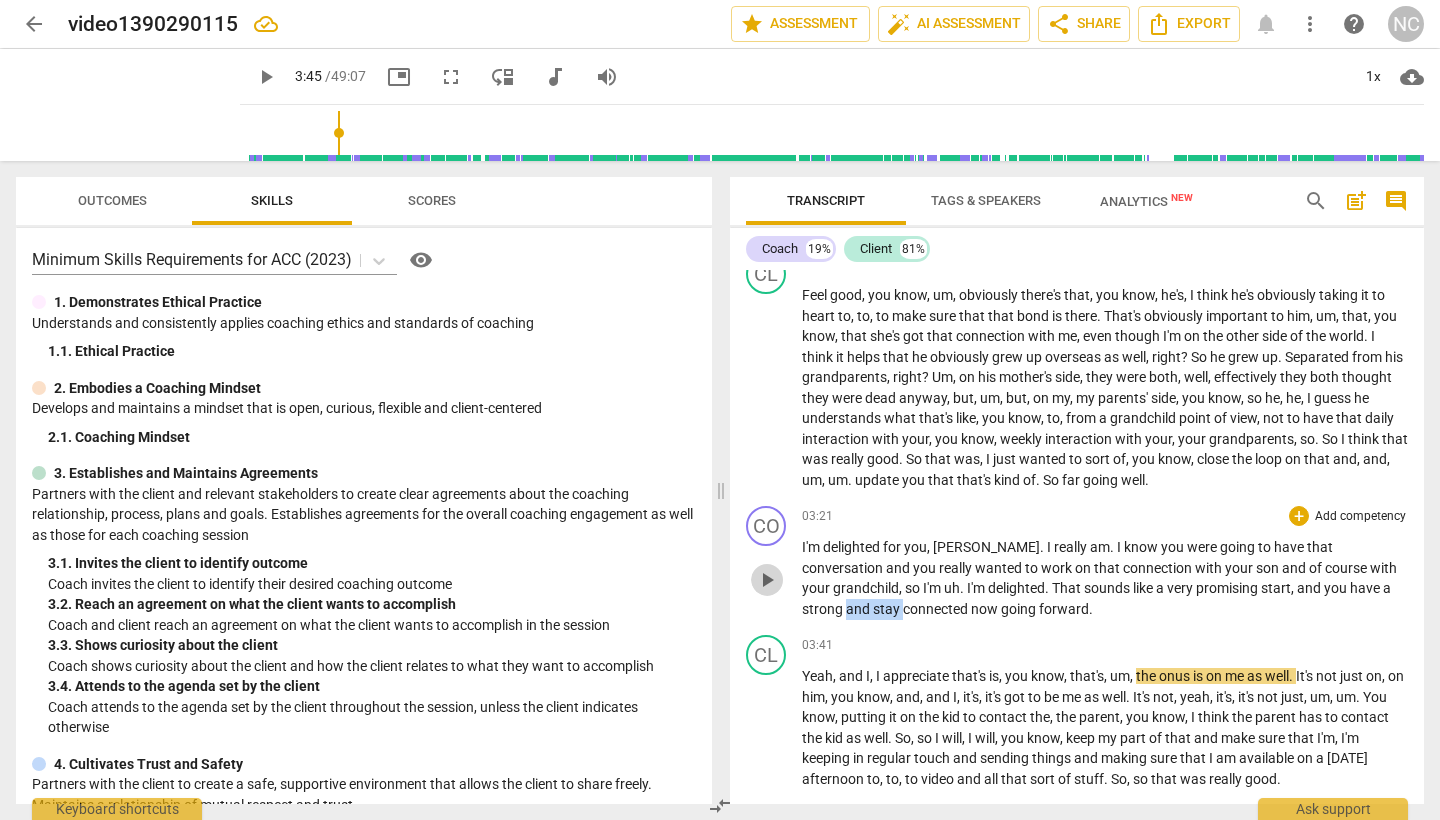 click on "play_arrow" at bounding box center (767, 580) 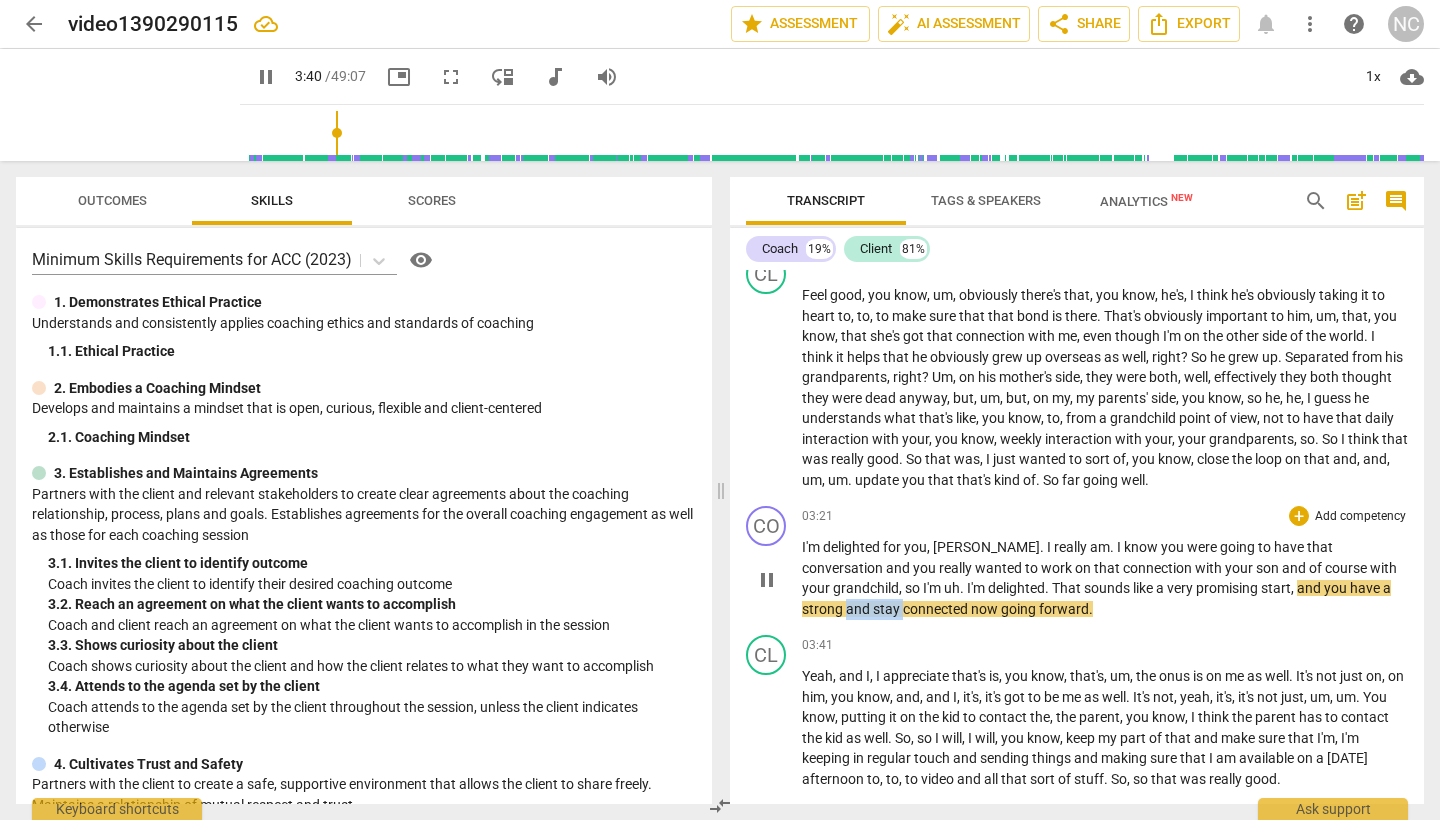click on "and" at bounding box center (859, 609) 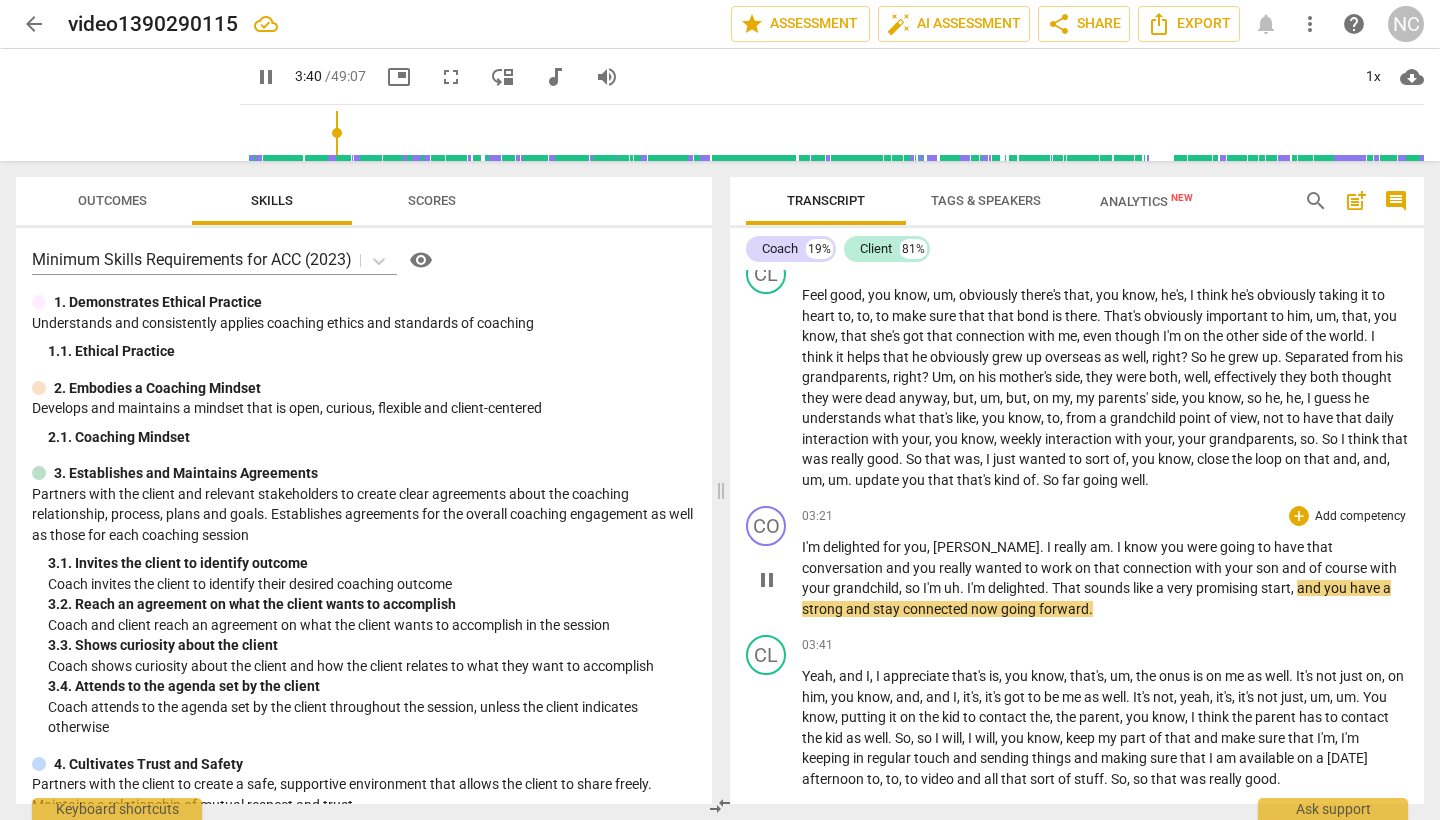 scroll, scrollTop: 390, scrollLeft: 0, axis: vertical 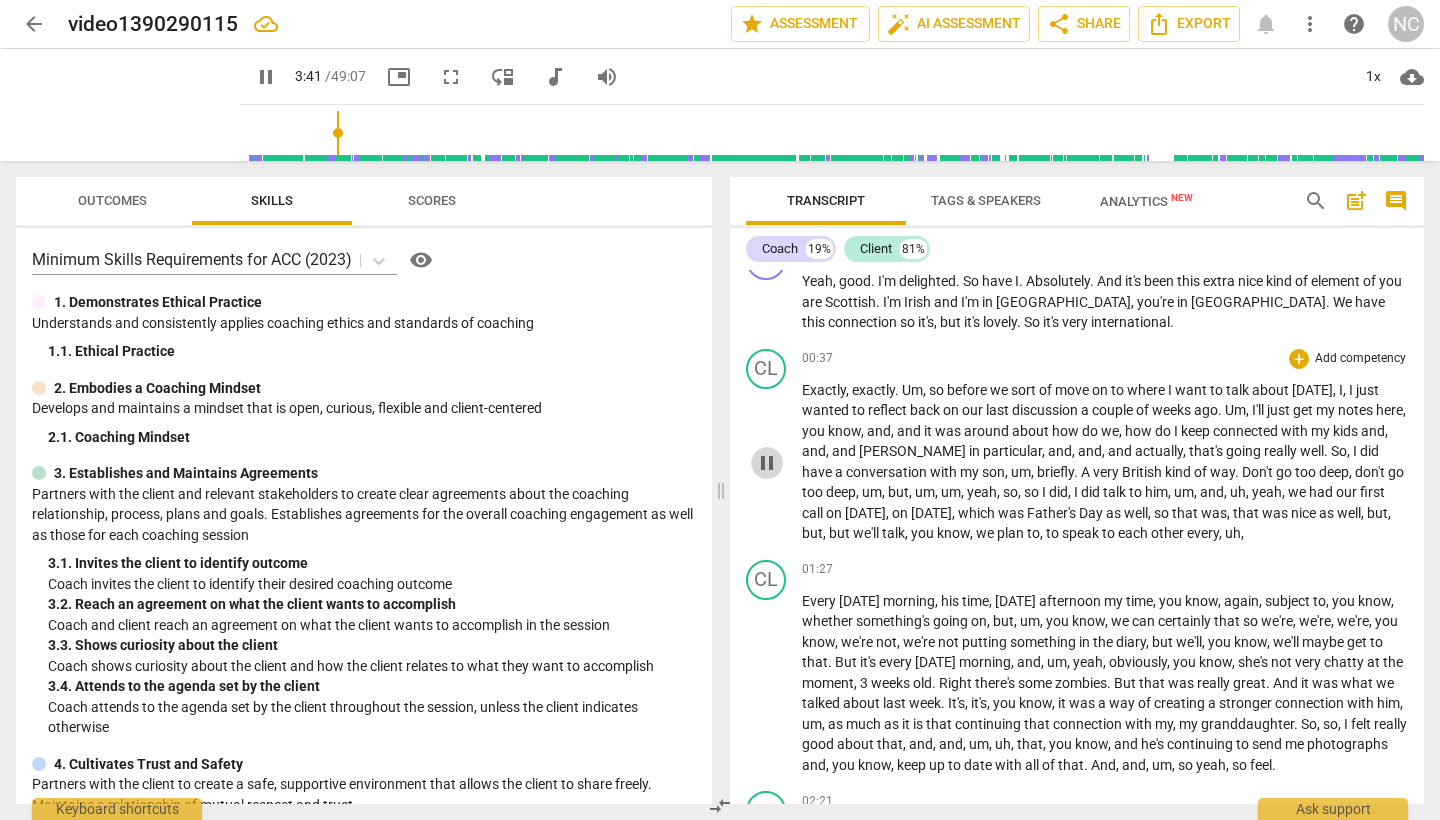 click on "pause" at bounding box center (767, 463) 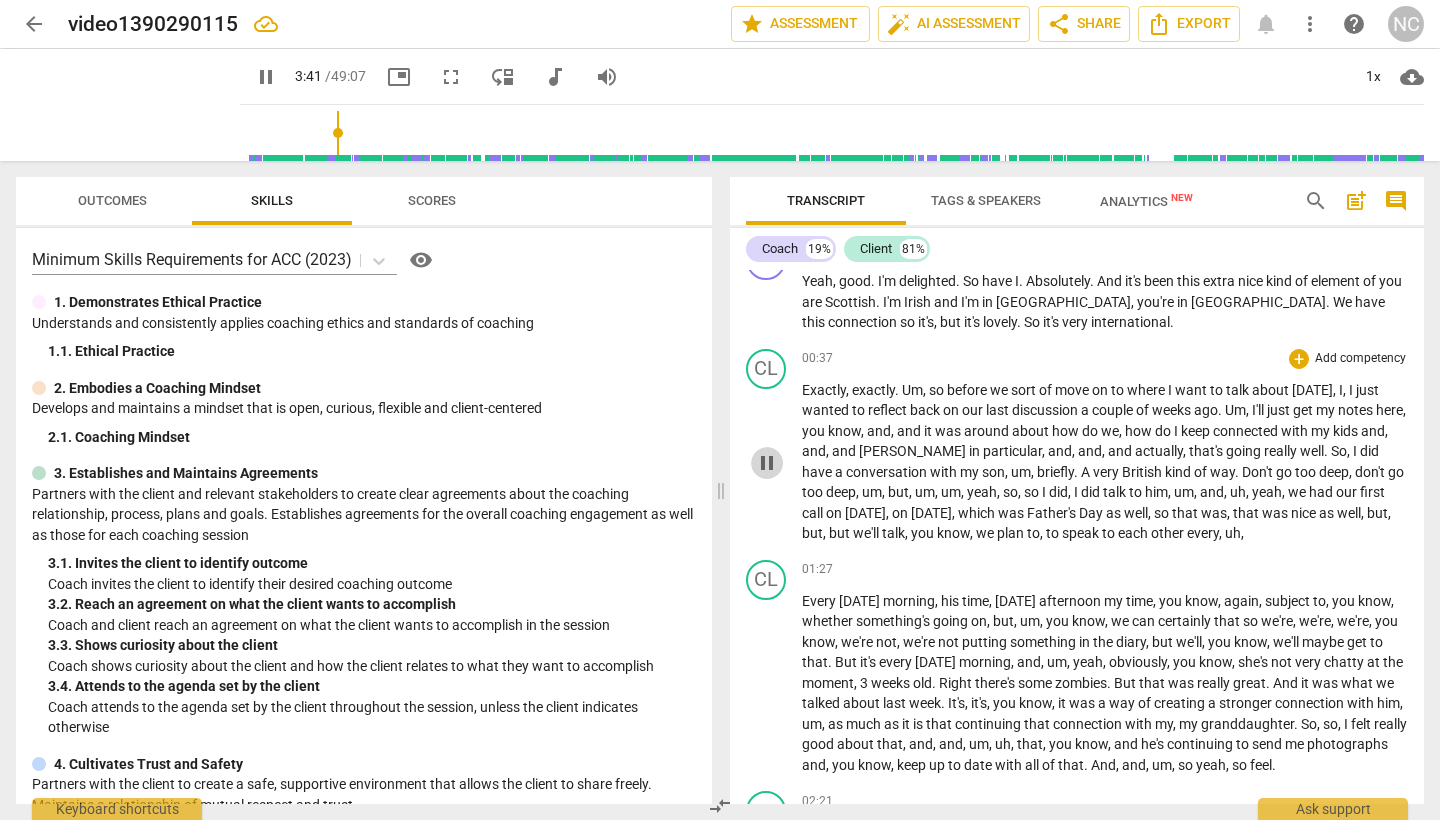 type on "222" 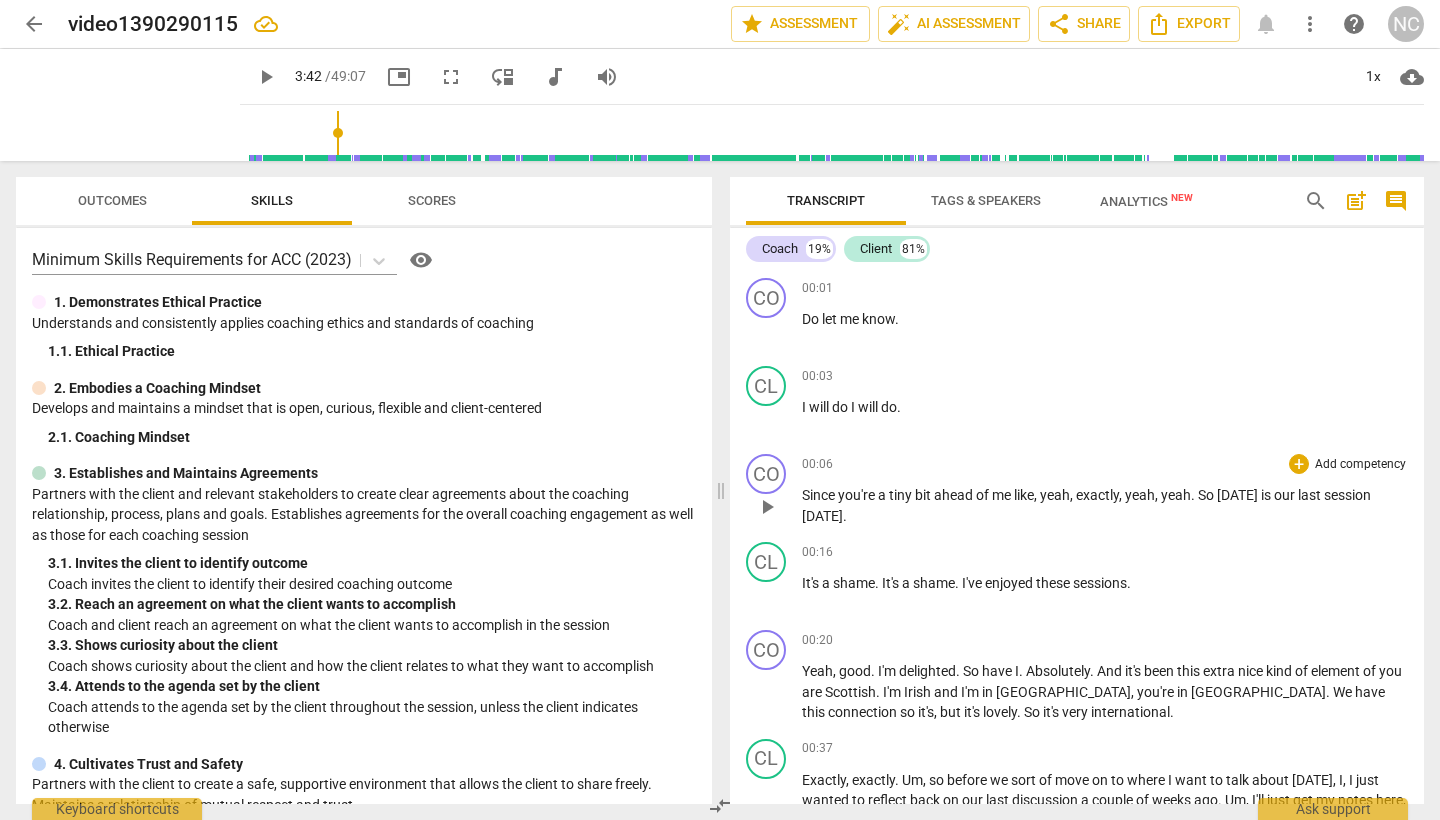 scroll, scrollTop: 0, scrollLeft: 0, axis: both 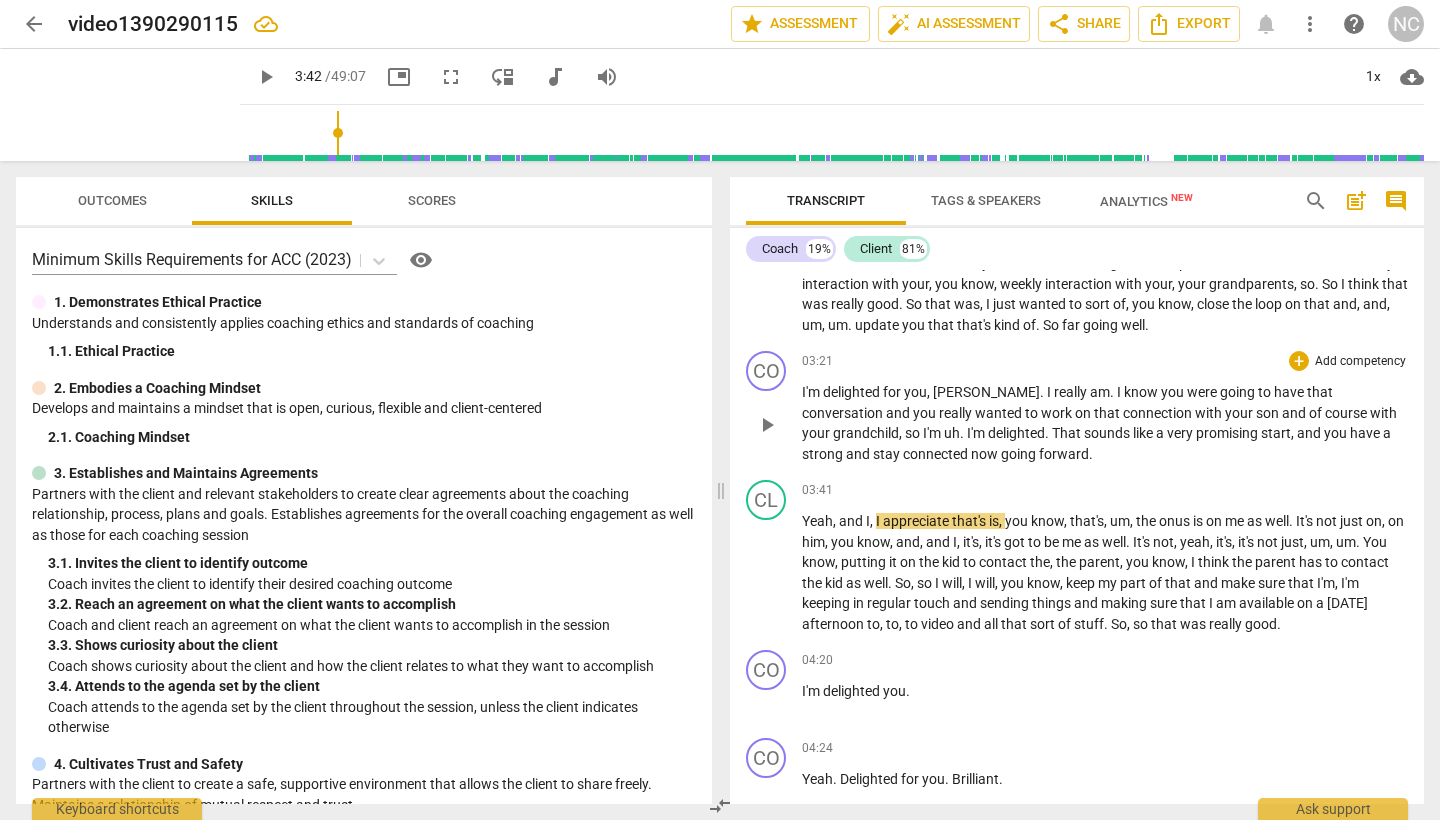 click on "and" at bounding box center (859, 454) 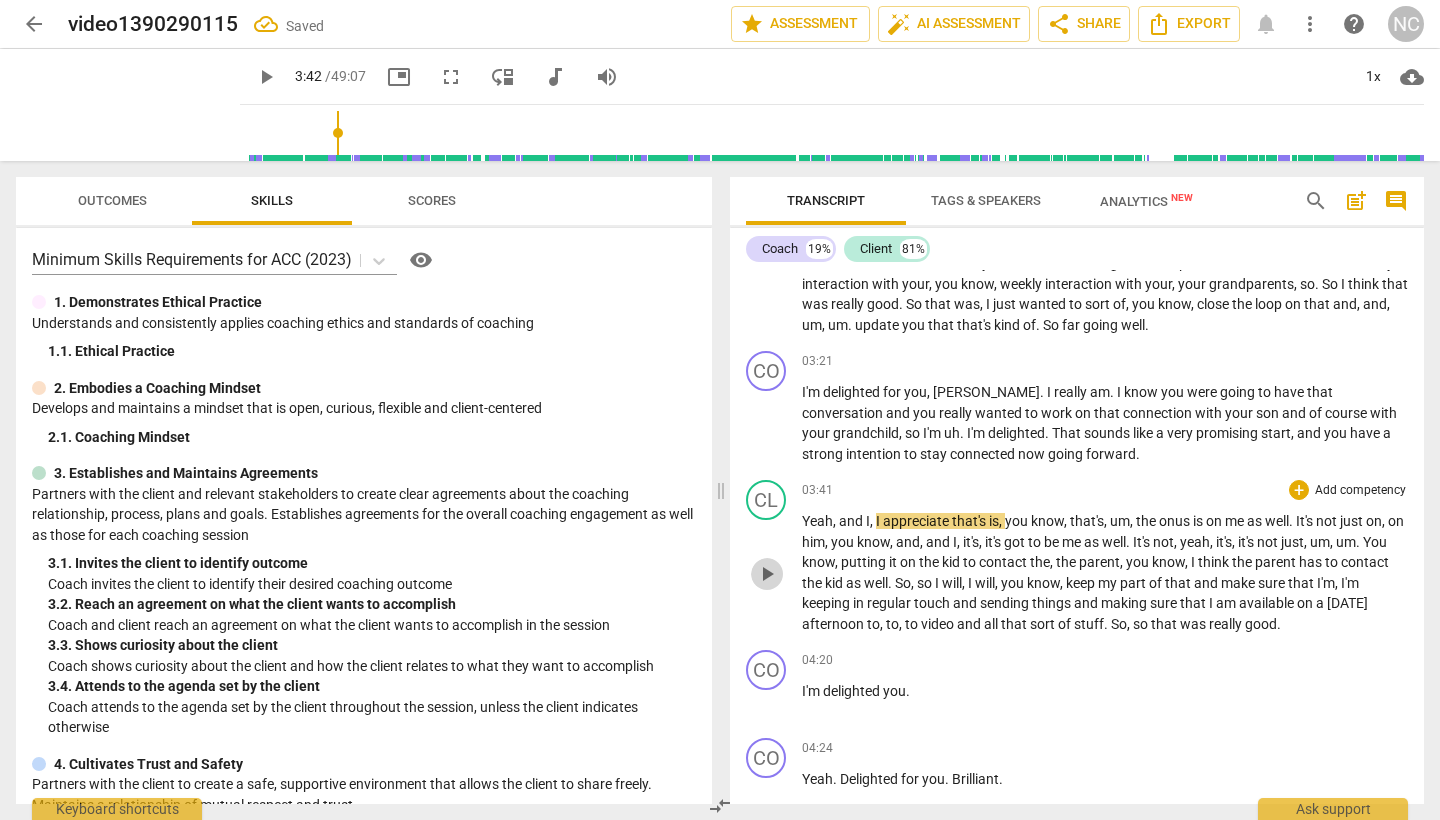 click on "play_arrow" at bounding box center (767, 574) 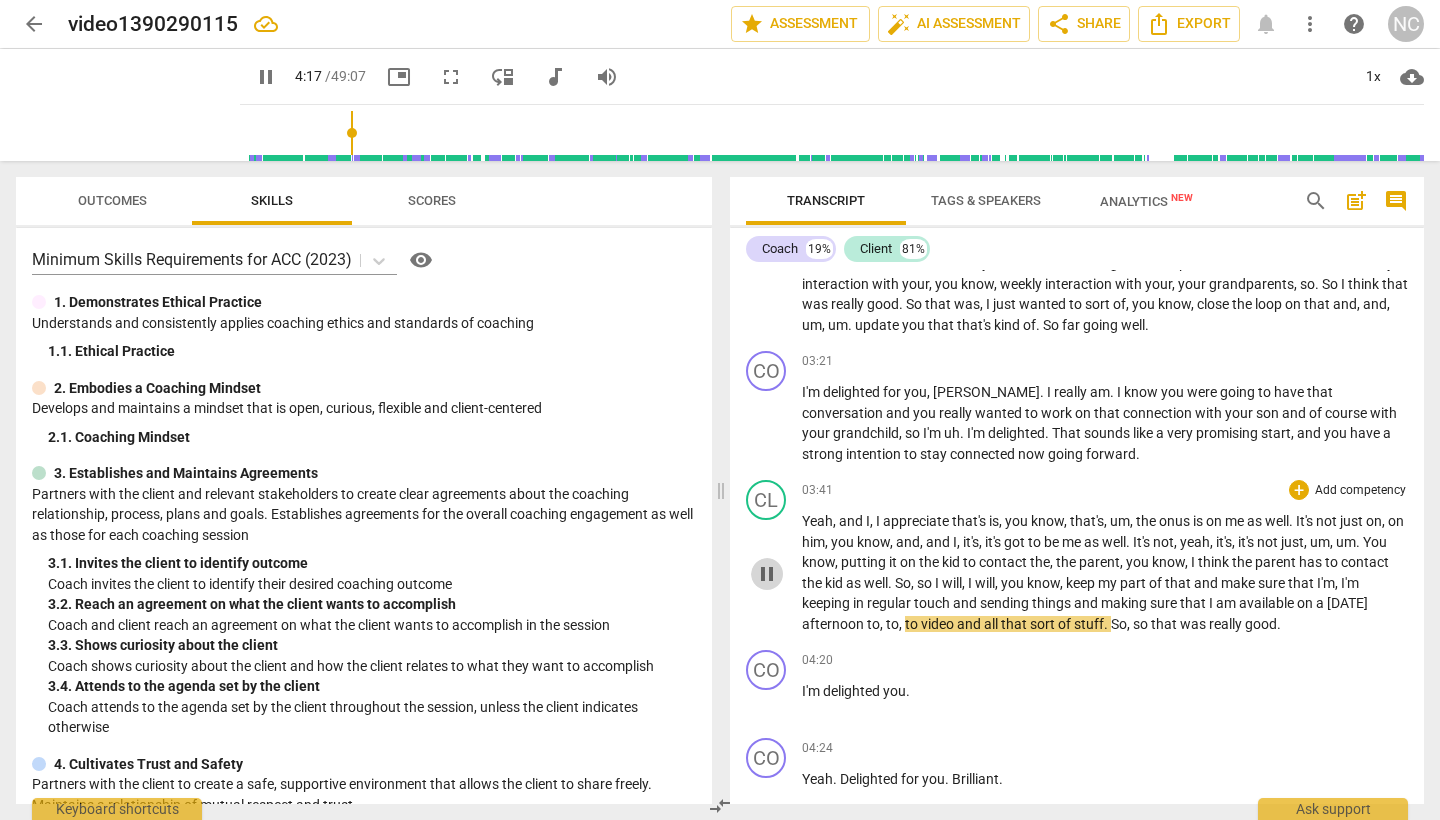 click on "pause" at bounding box center [767, 574] 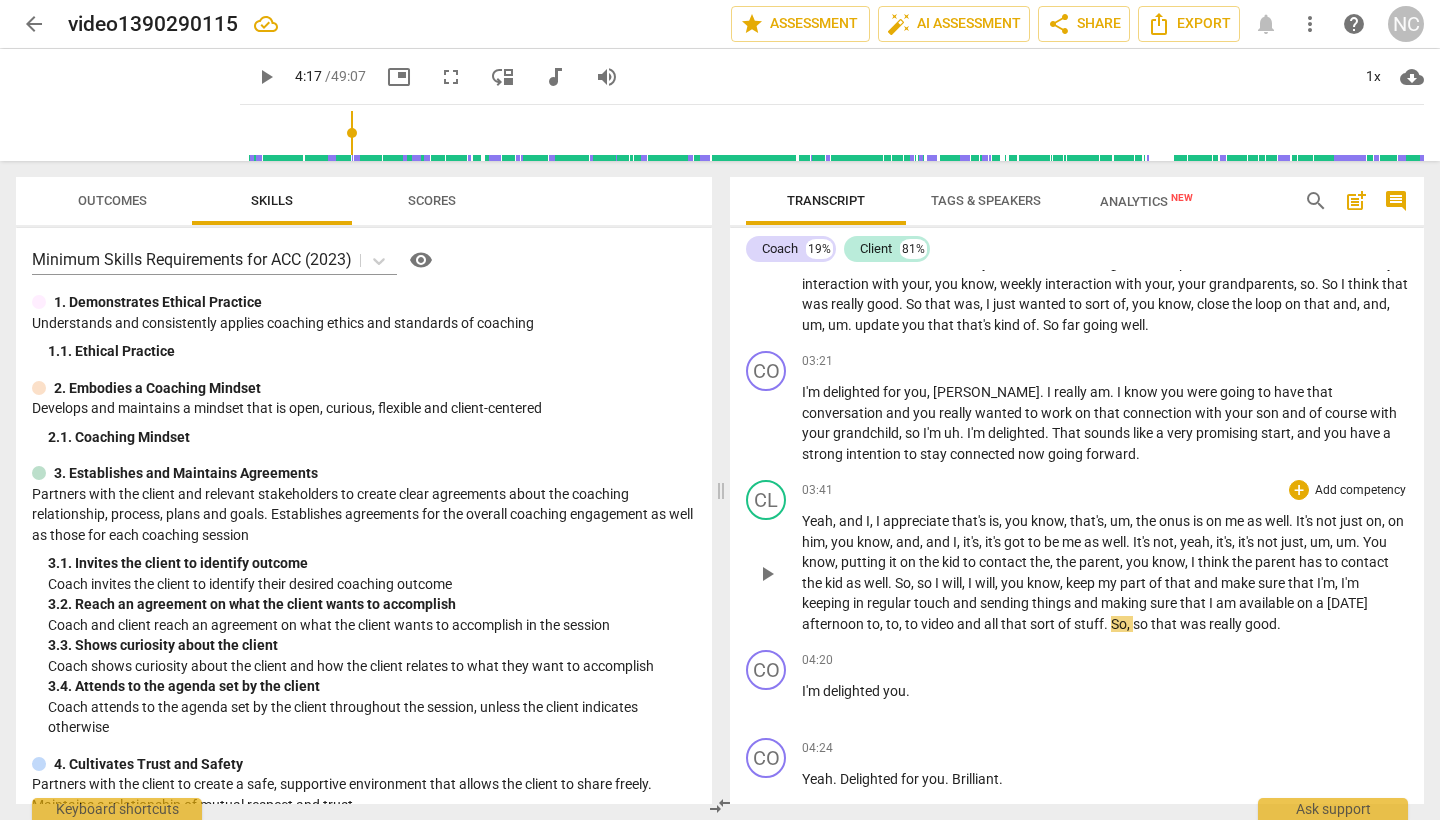 click on "play_arrow" at bounding box center [767, 574] 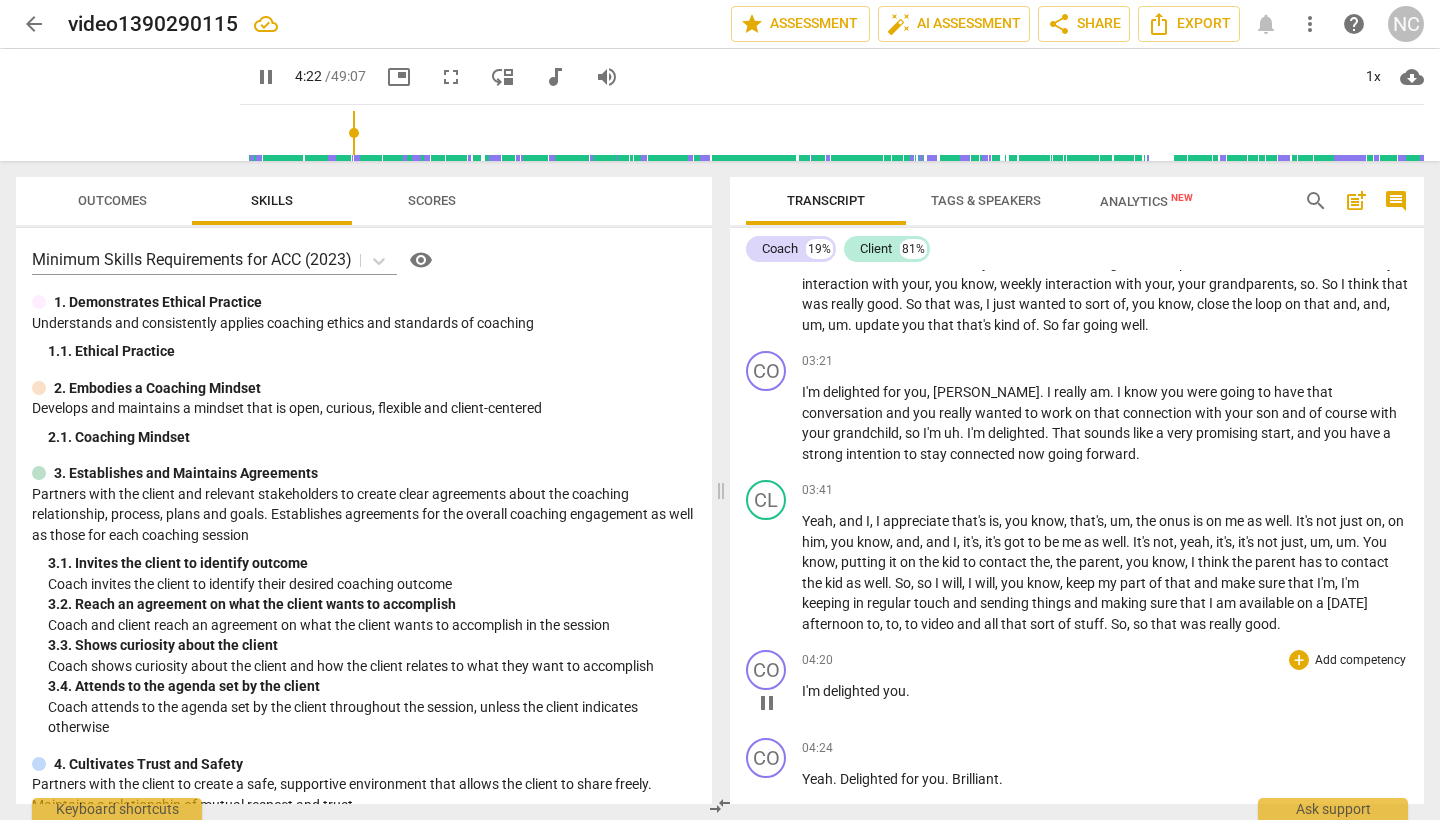 click on "pause" at bounding box center [767, 703] 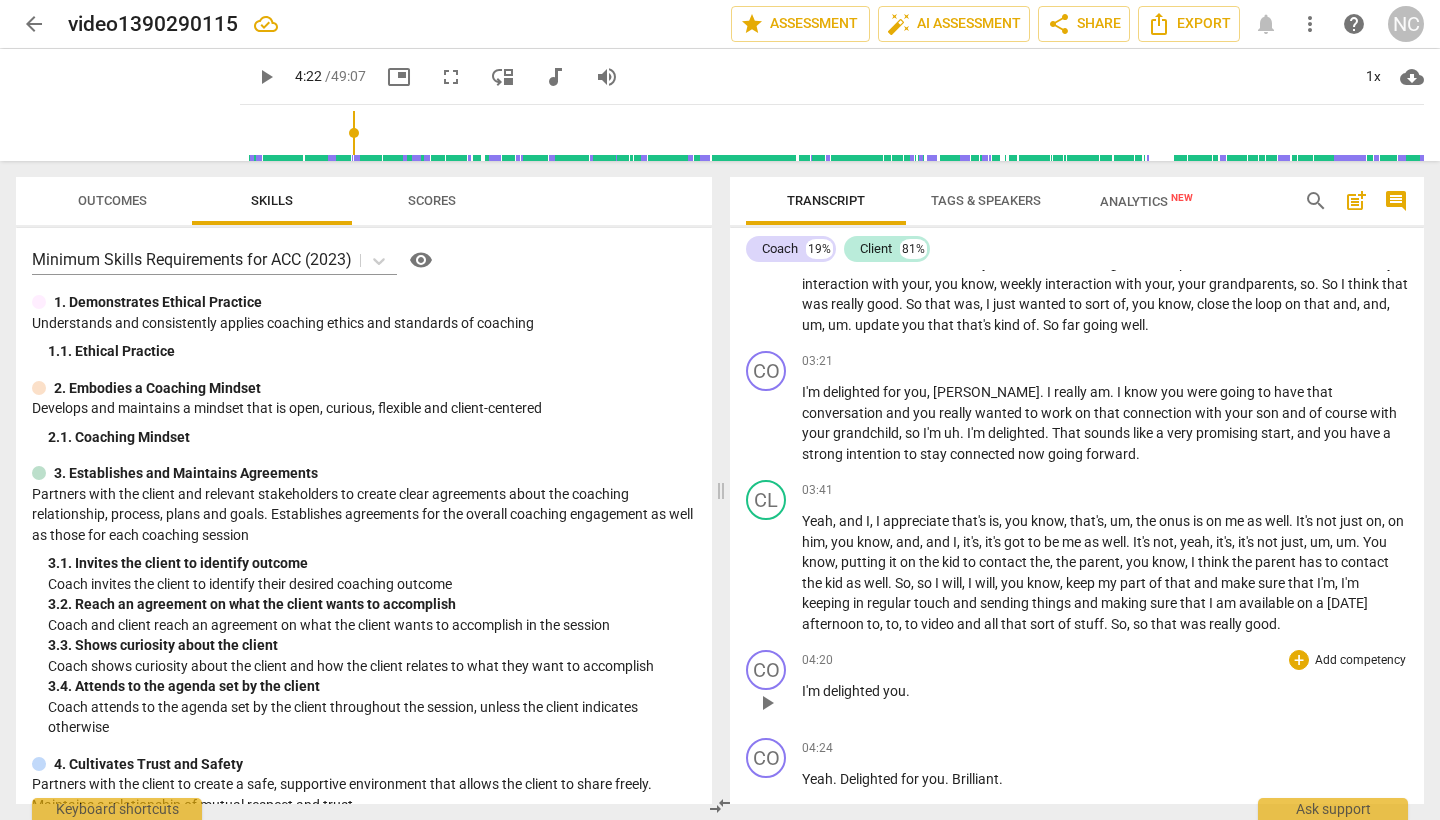 click on "delighted" at bounding box center [853, 691] 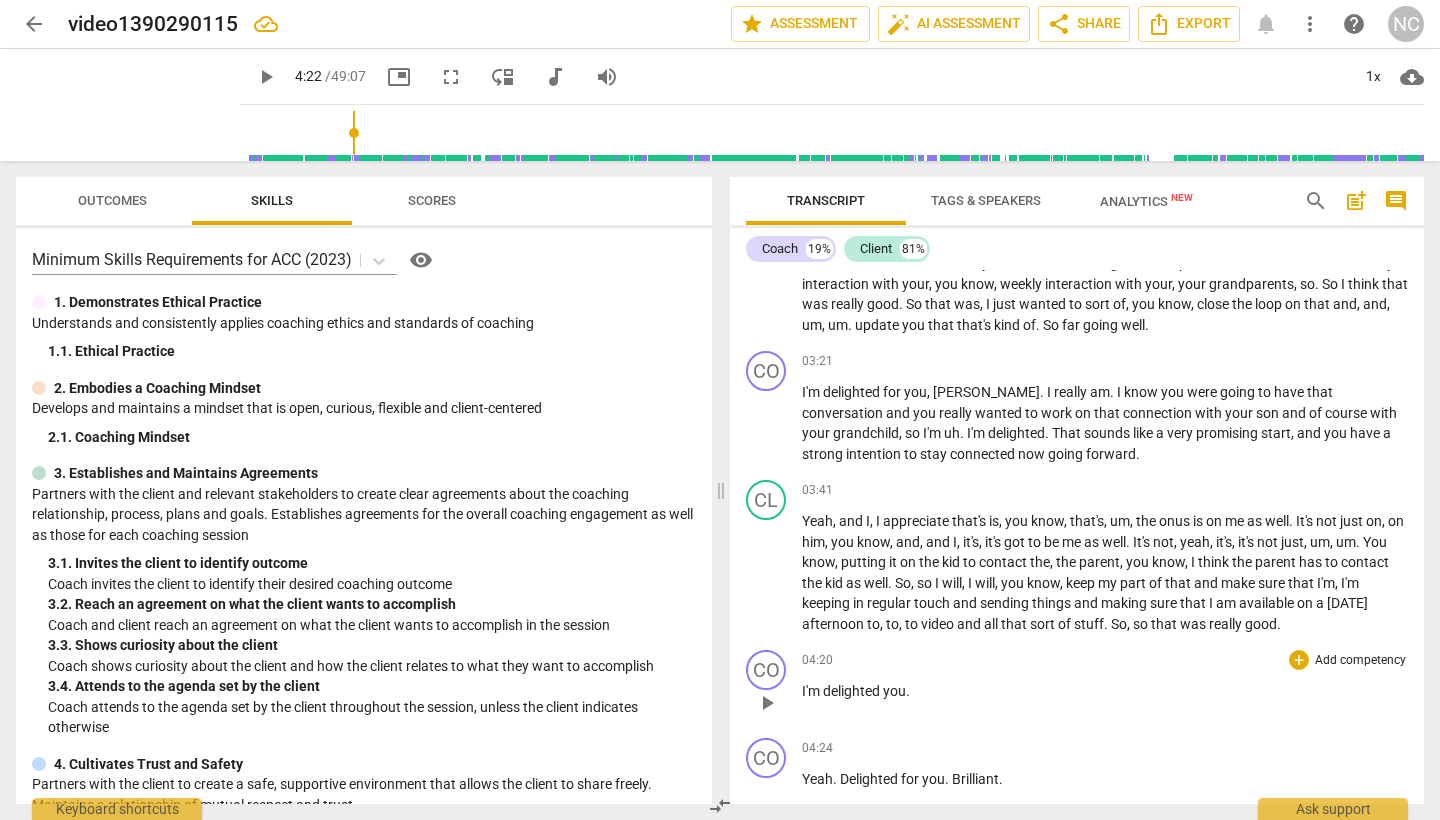 type 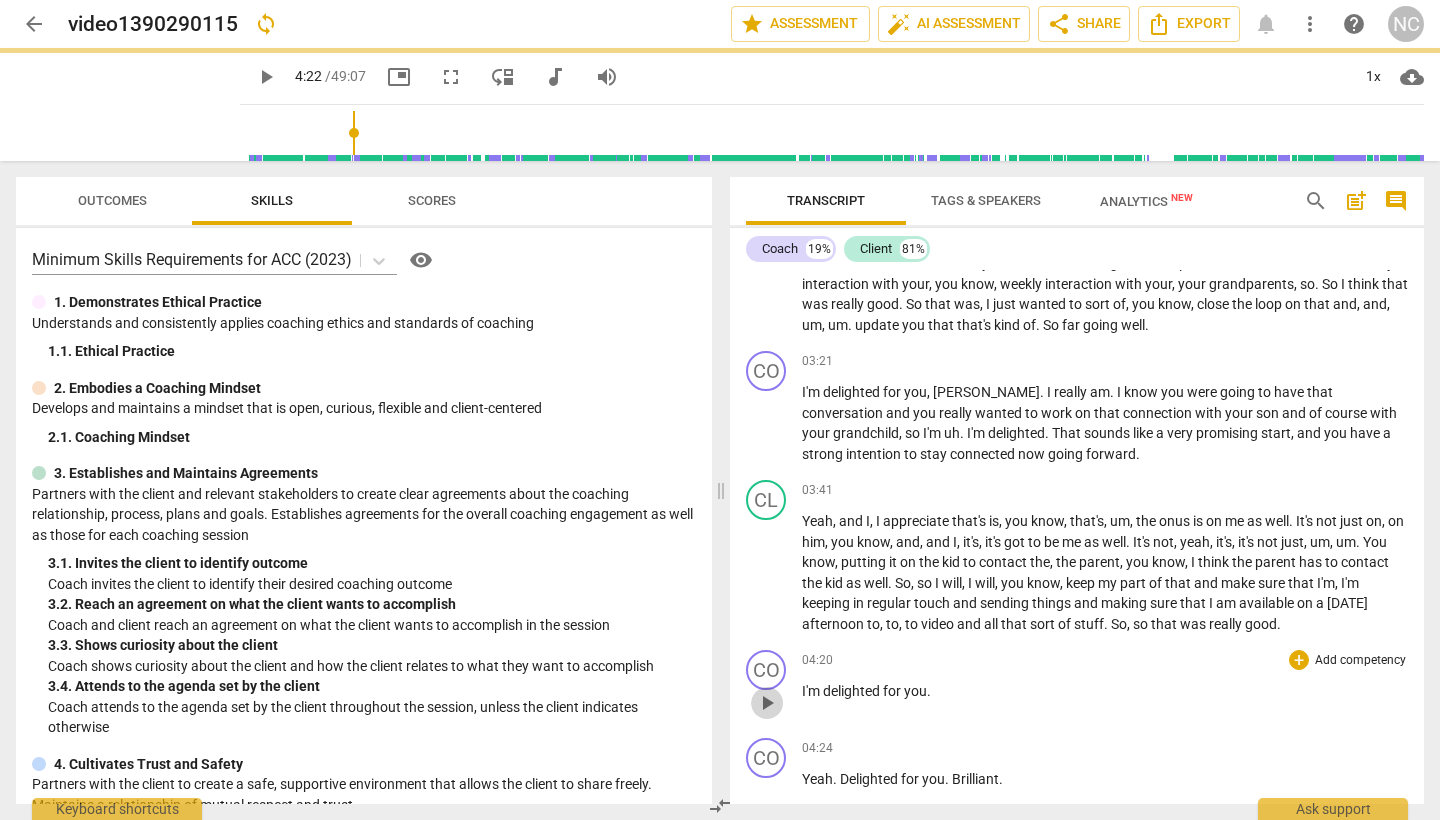 click on "play_arrow" at bounding box center (767, 703) 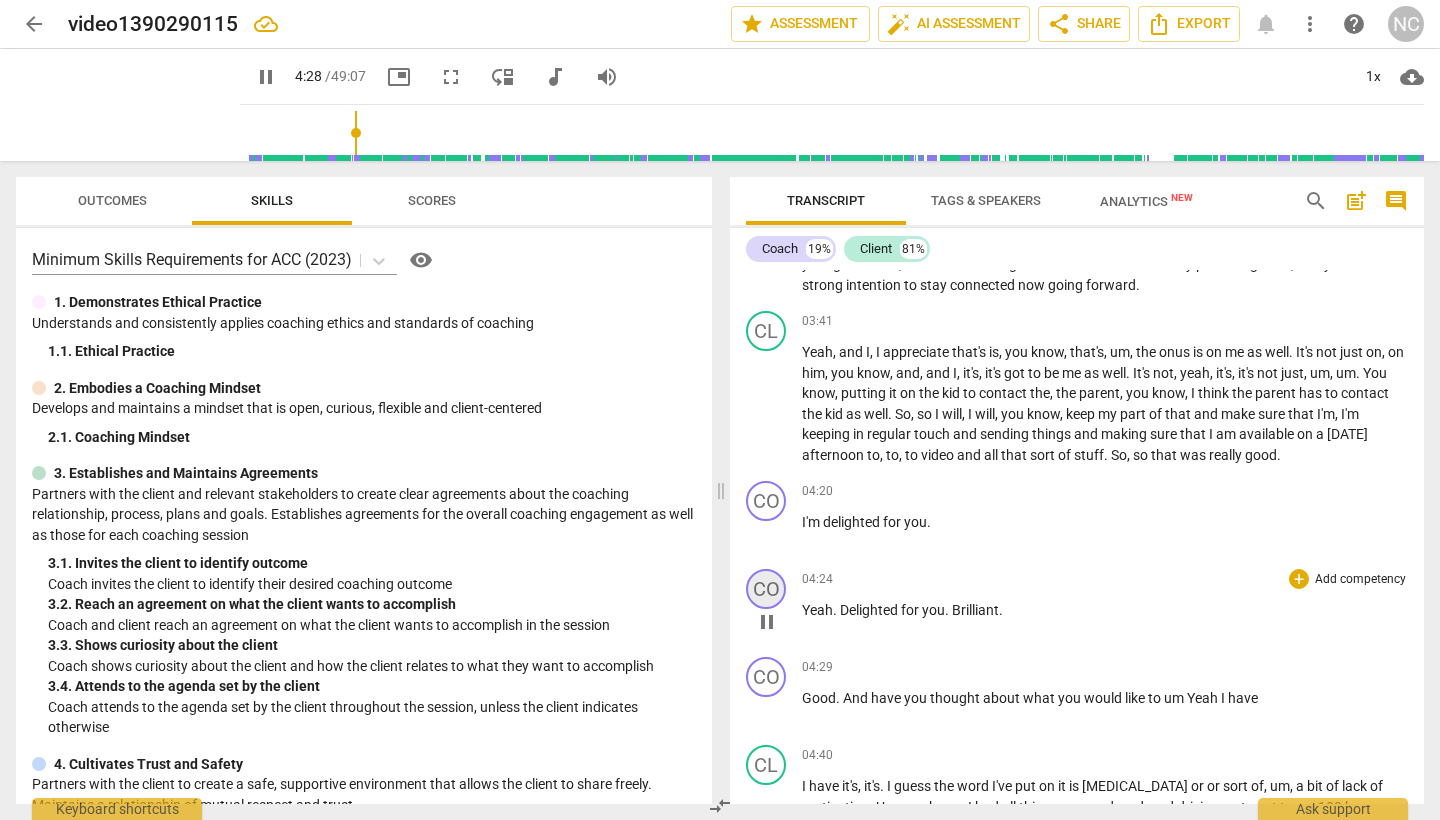 scroll, scrollTop: 1261, scrollLeft: 0, axis: vertical 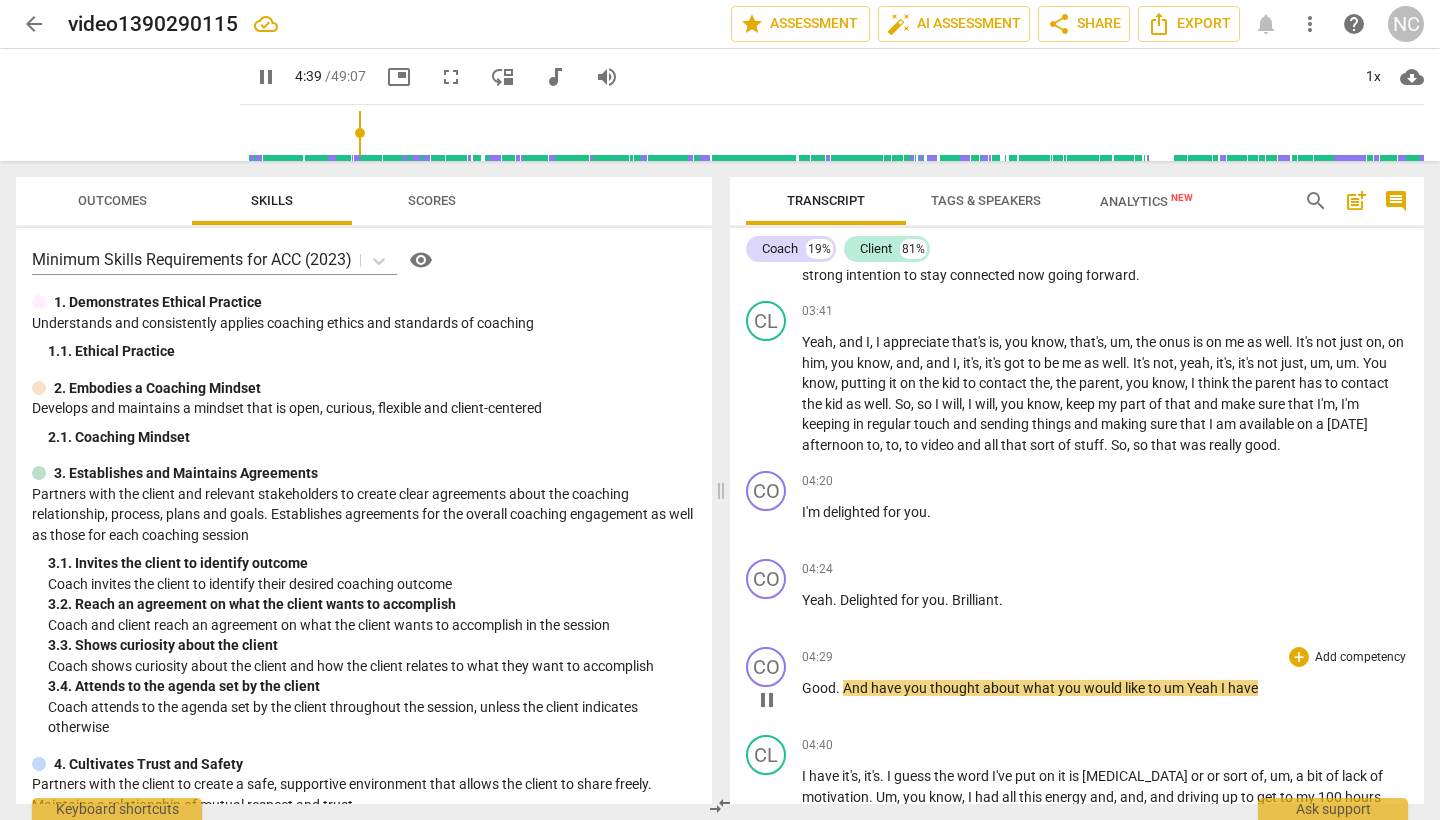 click on "Yeah" at bounding box center [1204, 688] 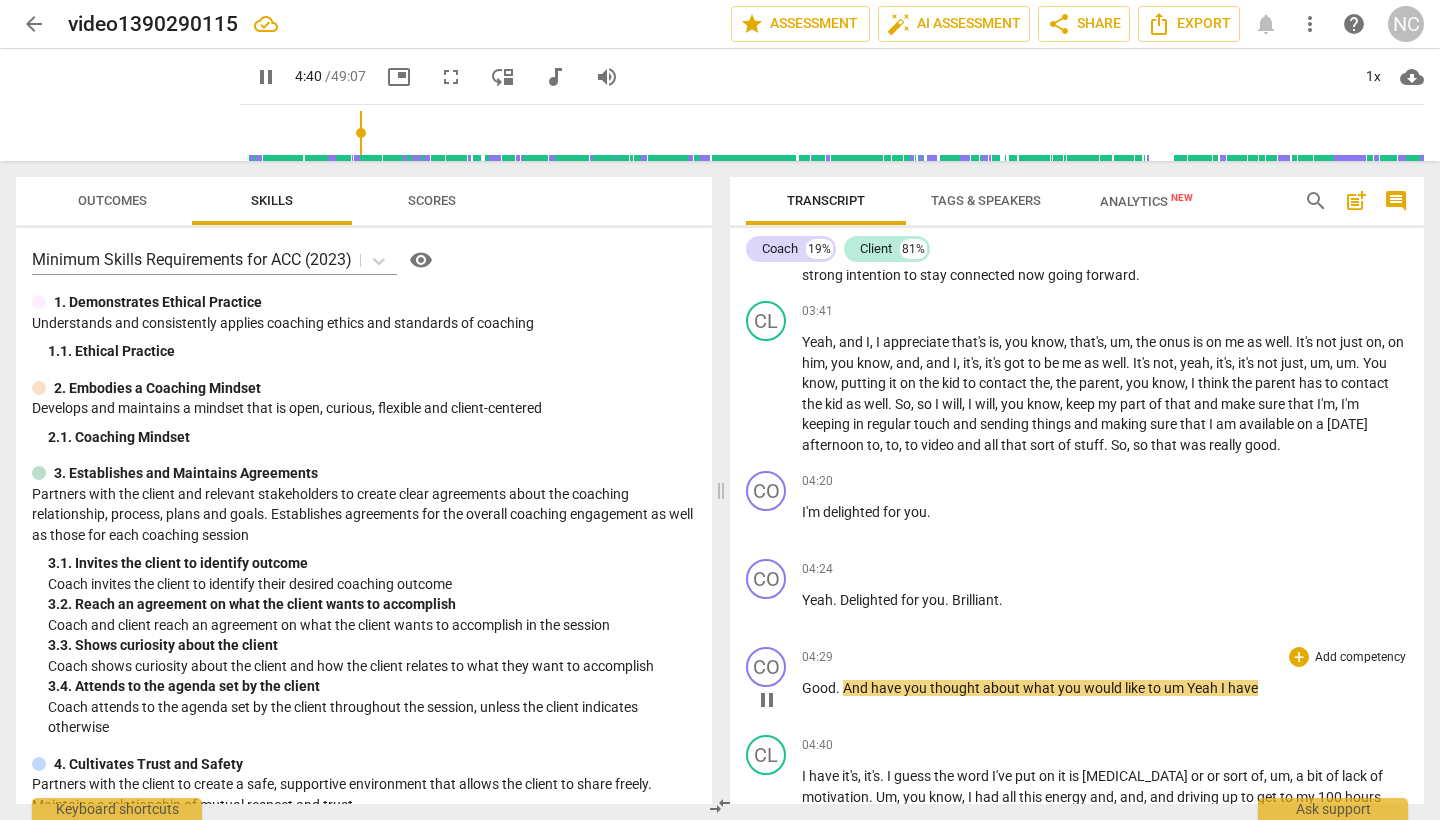 click on "um" at bounding box center (1175, 688) 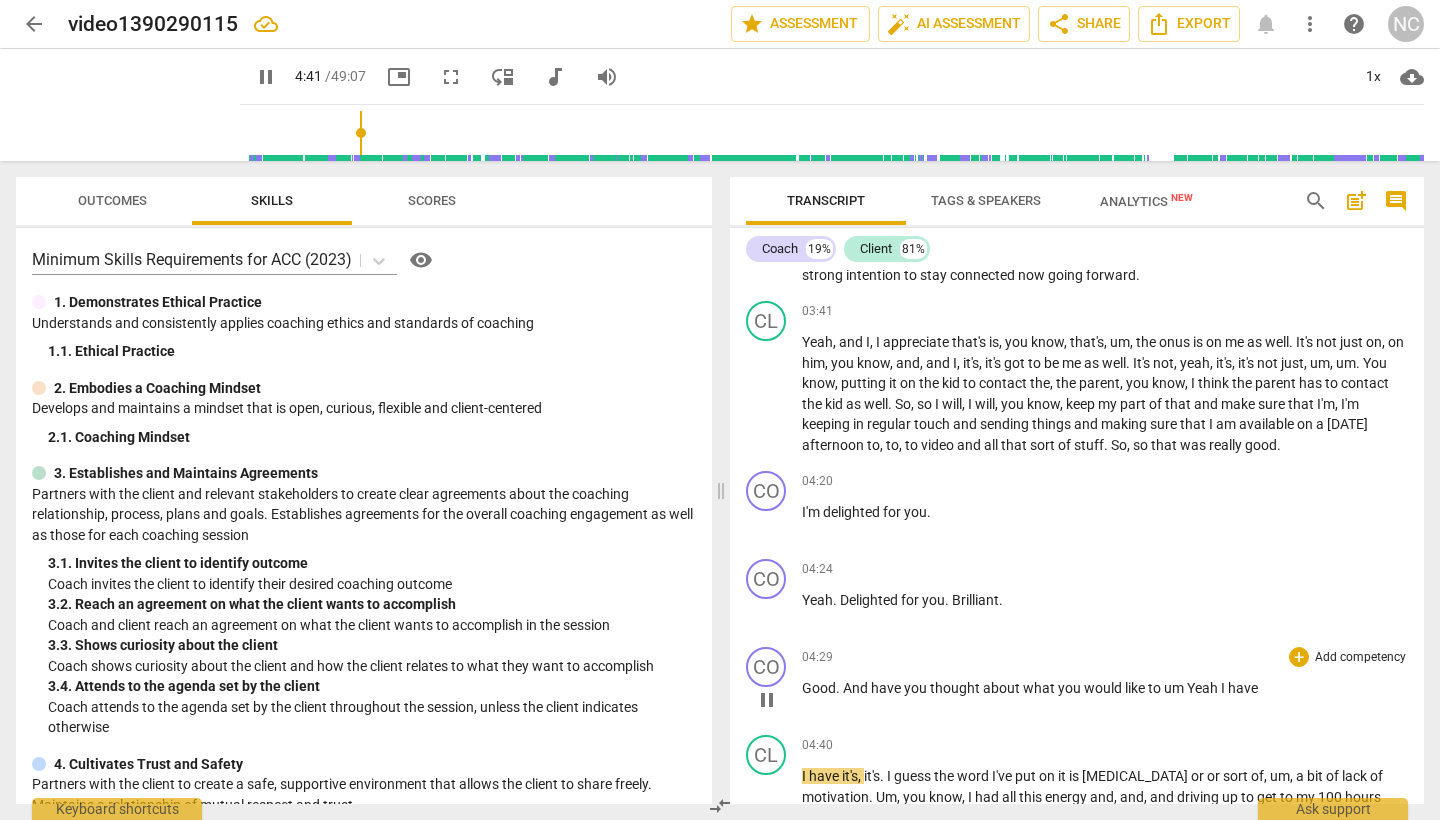 click on "pause" at bounding box center [767, 700] 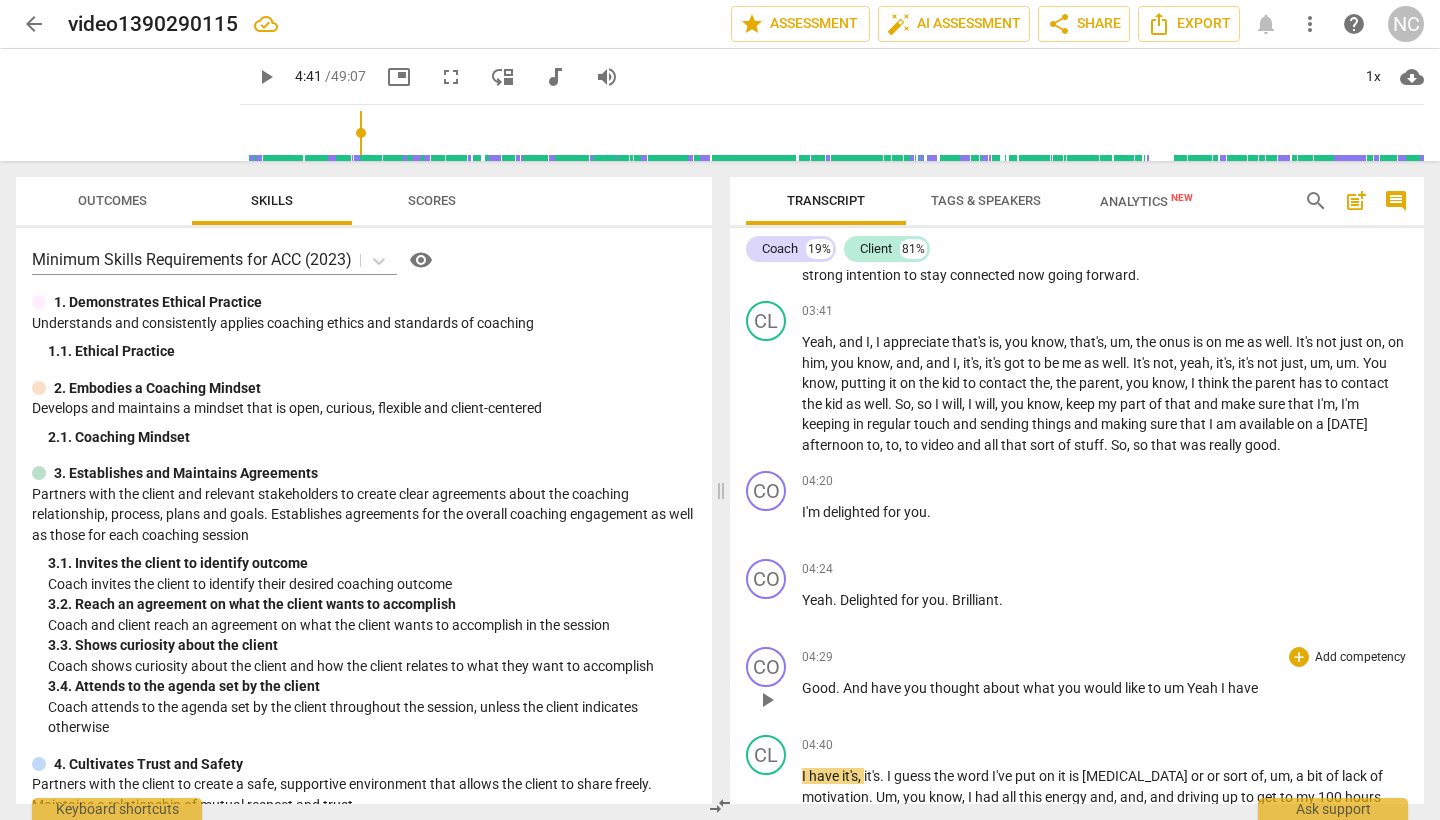 click on "Yeah" at bounding box center (1204, 688) 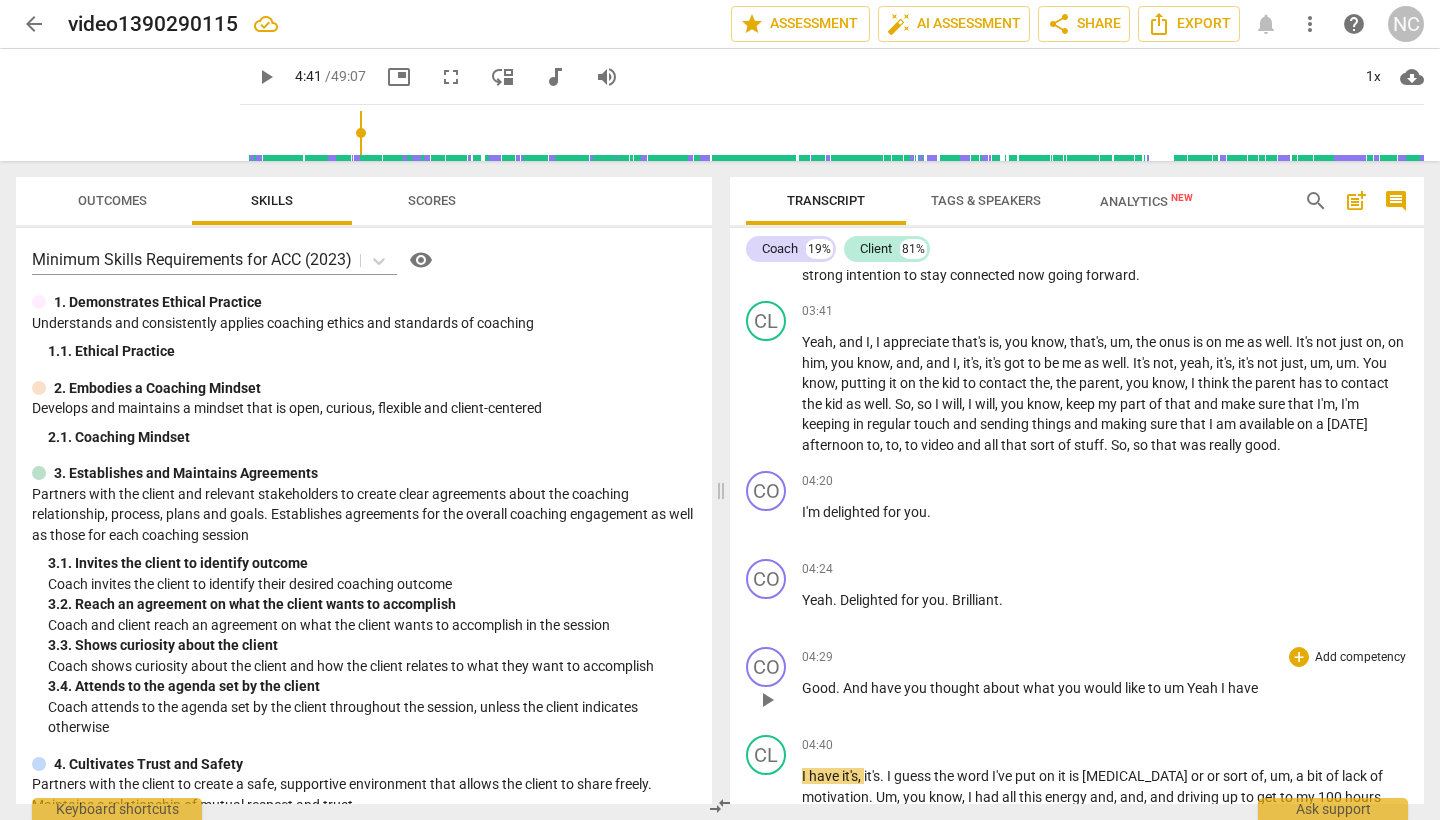 type 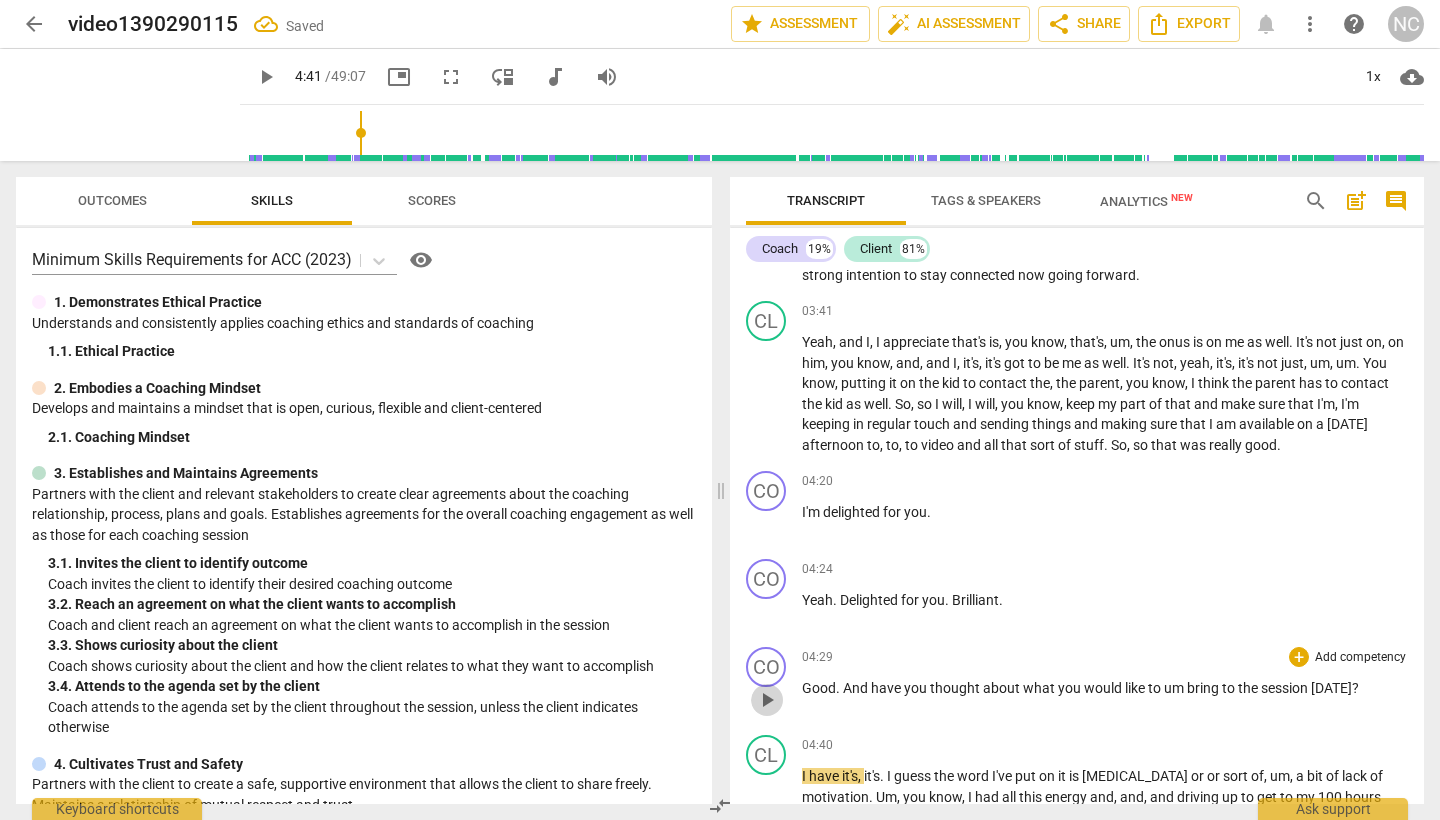 click on "play_arrow" at bounding box center (767, 700) 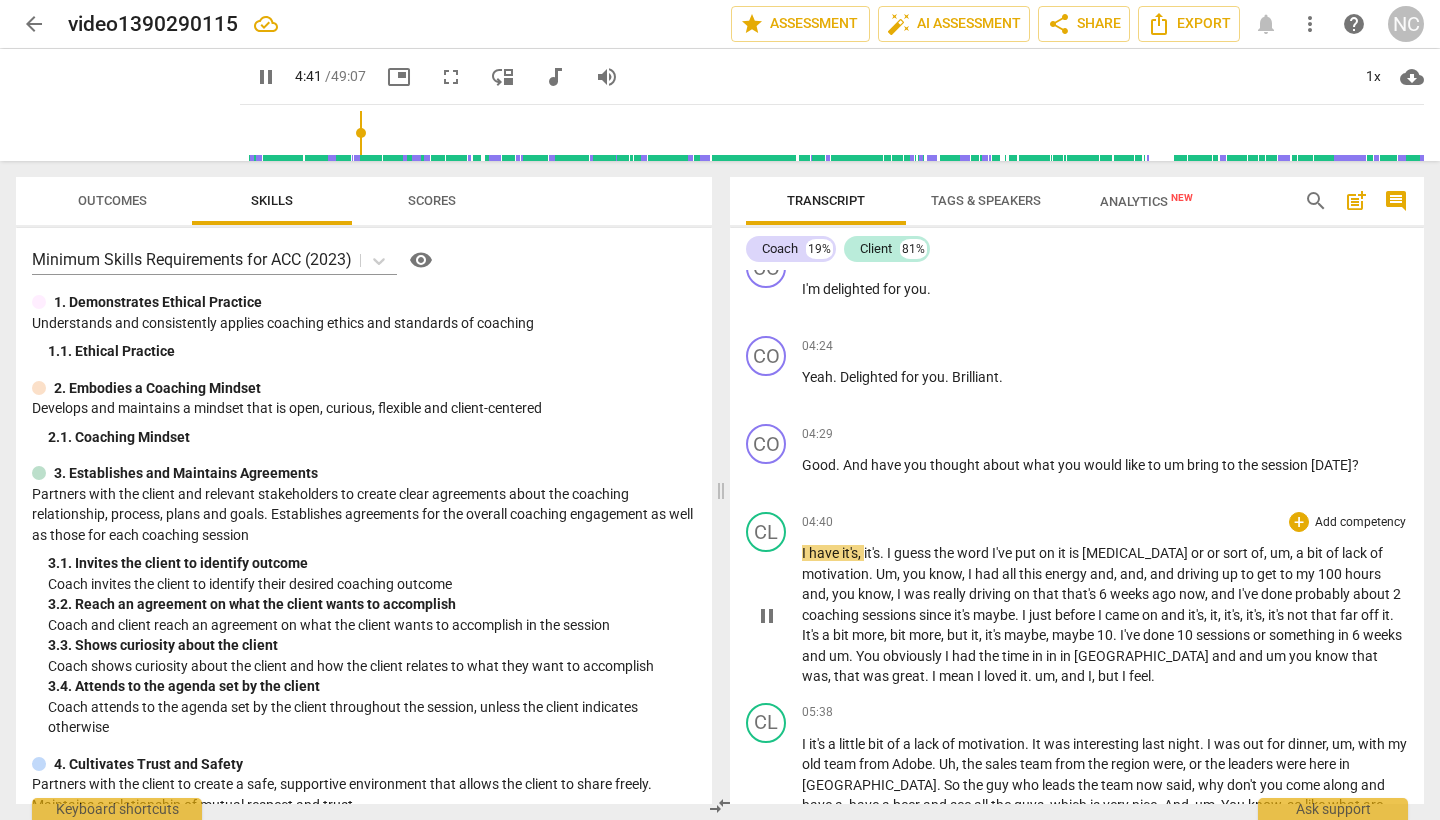 scroll, scrollTop: 1488, scrollLeft: 0, axis: vertical 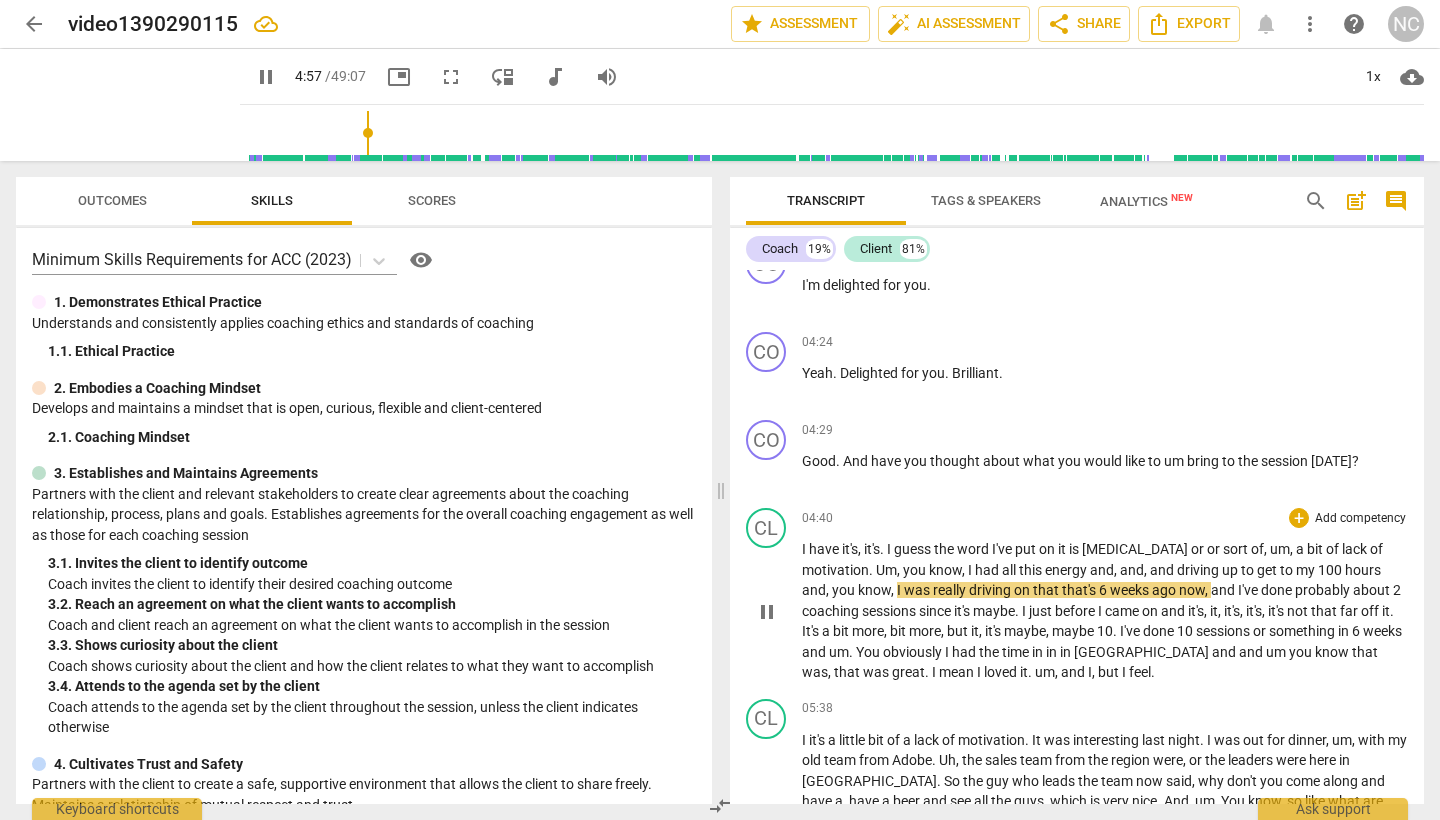 click on "pause" at bounding box center [767, 612] 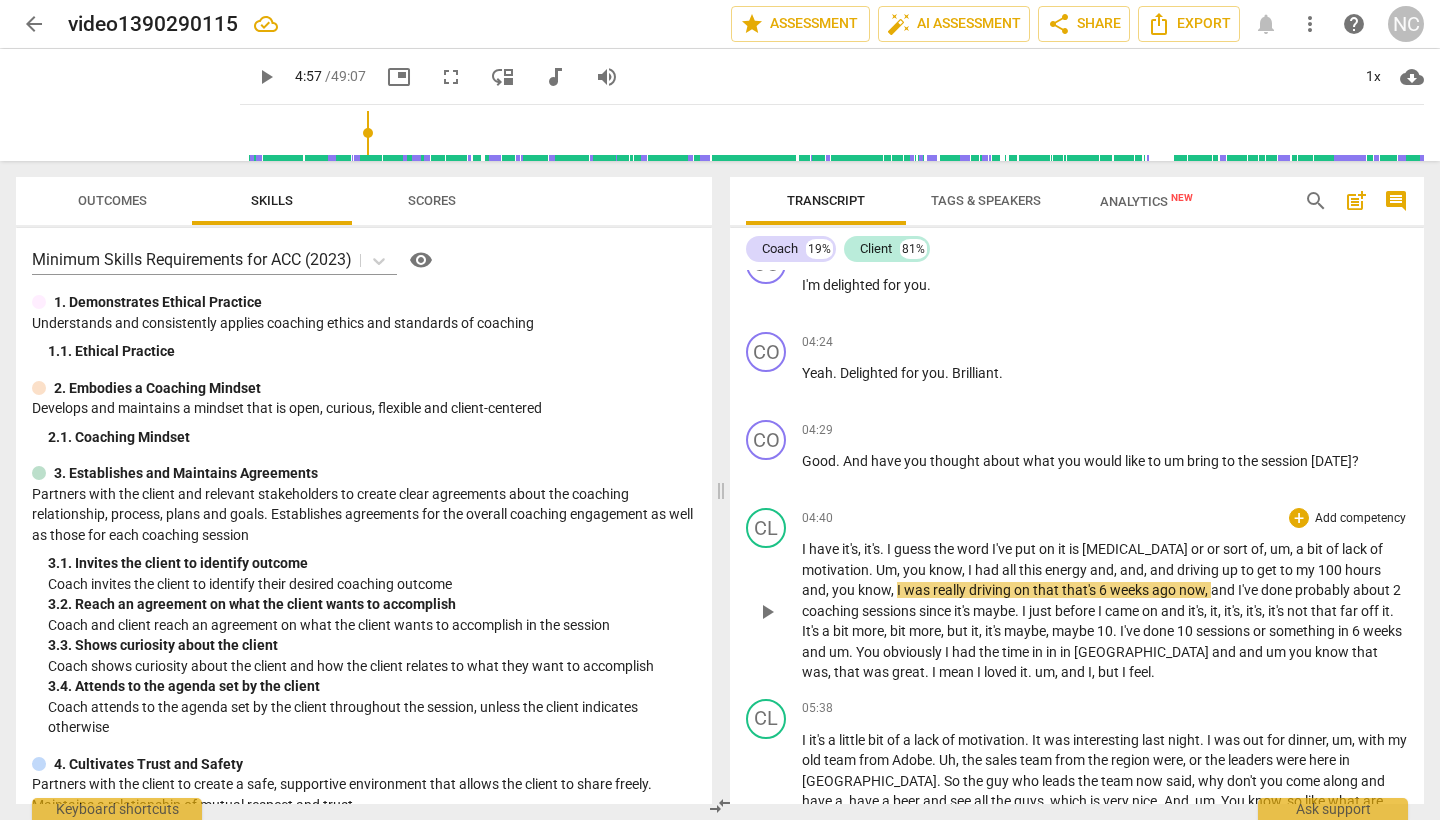 click on "and" at bounding box center [1163, 570] 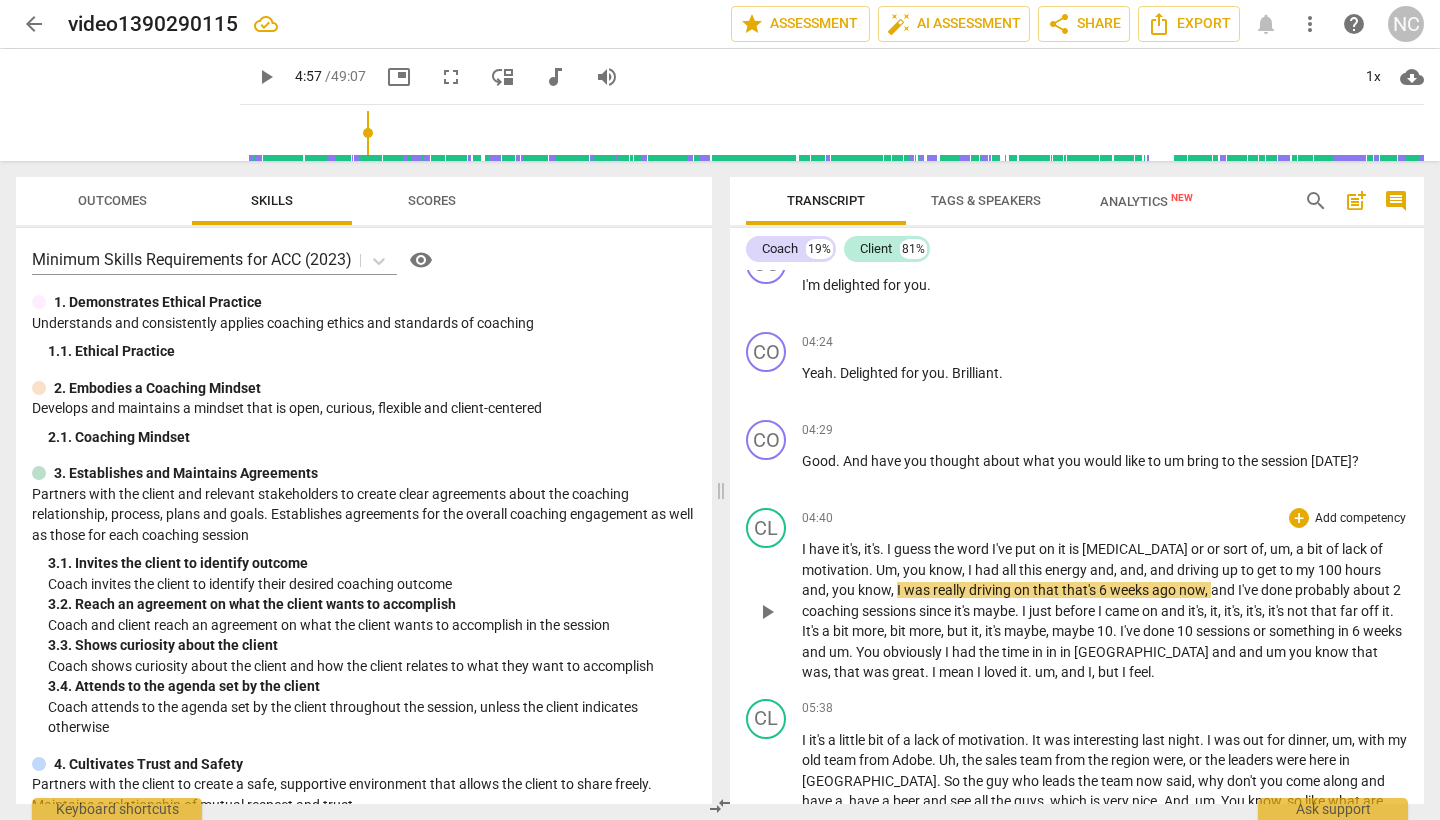 type 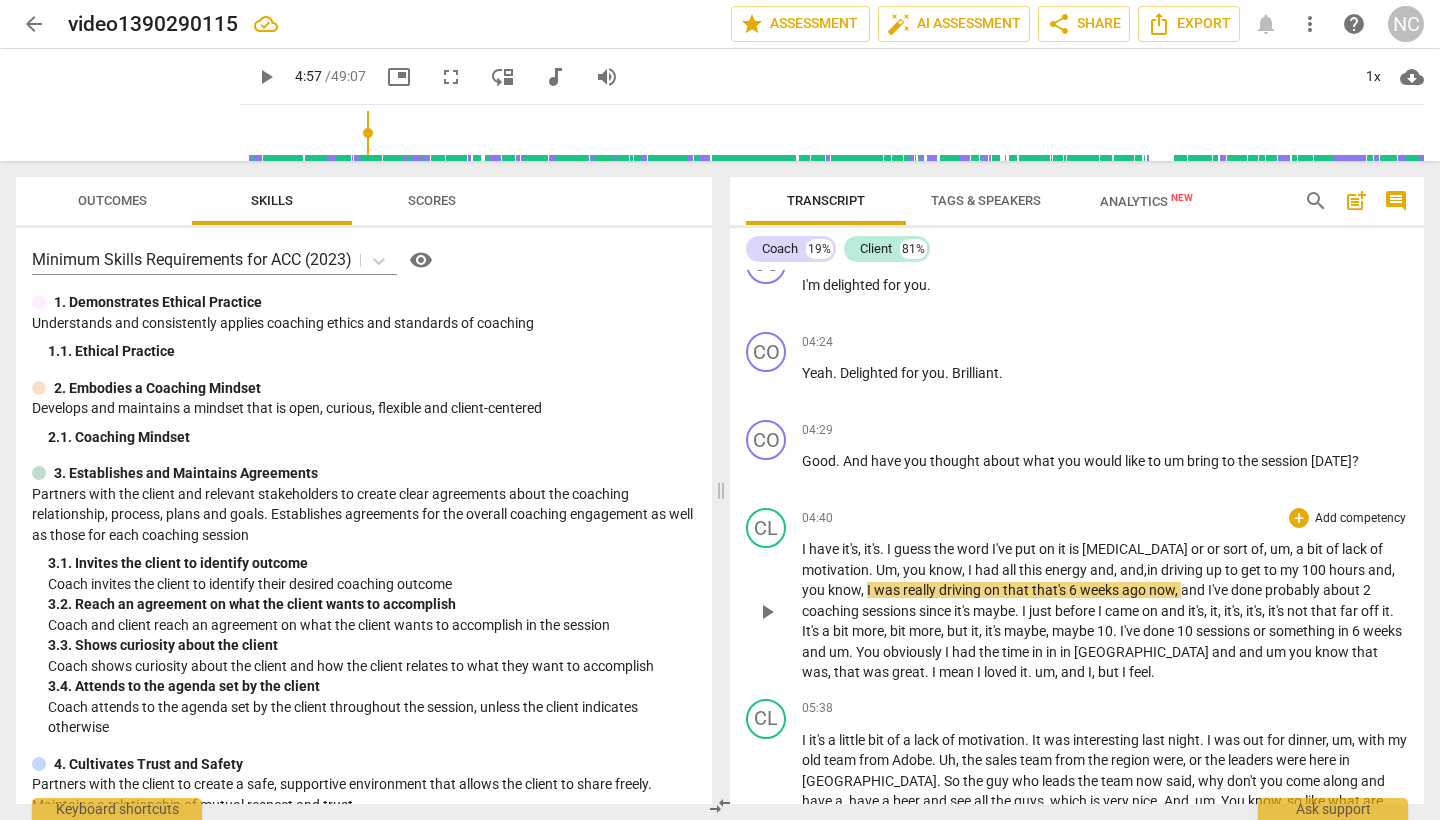 click on "play_arrow" at bounding box center [767, 612] 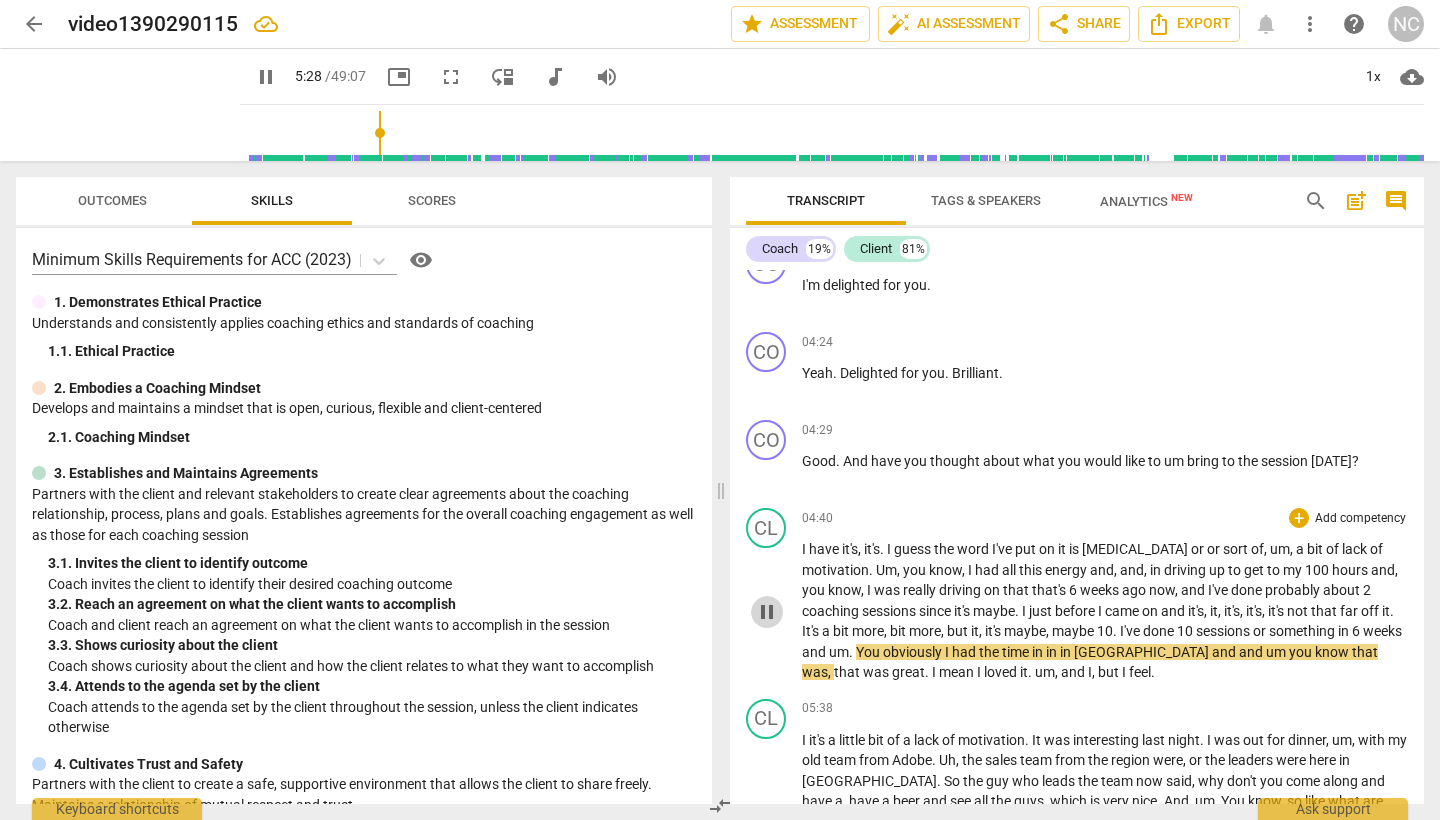 click on "pause" at bounding box center [767, 612] 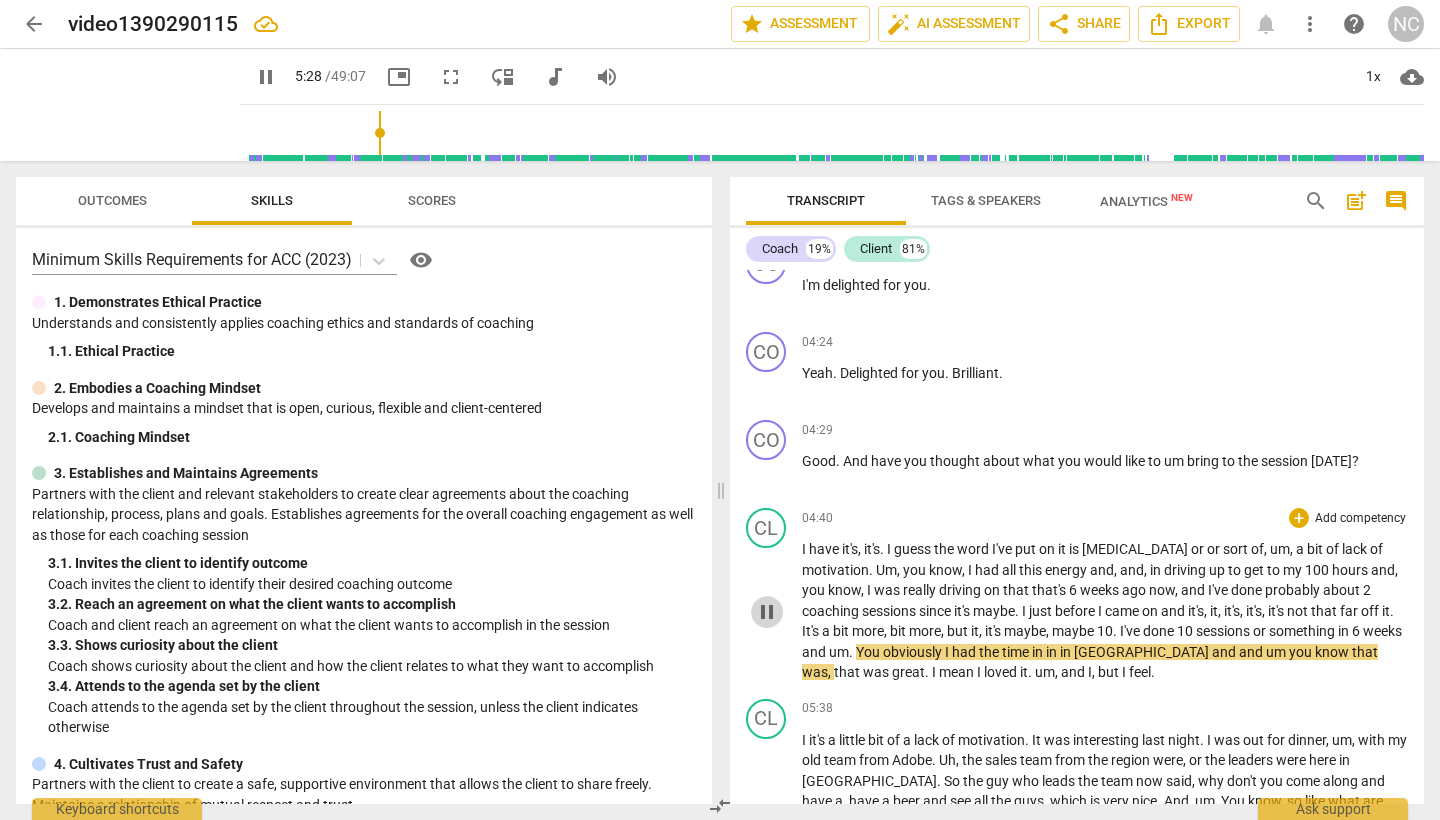 type on "328" 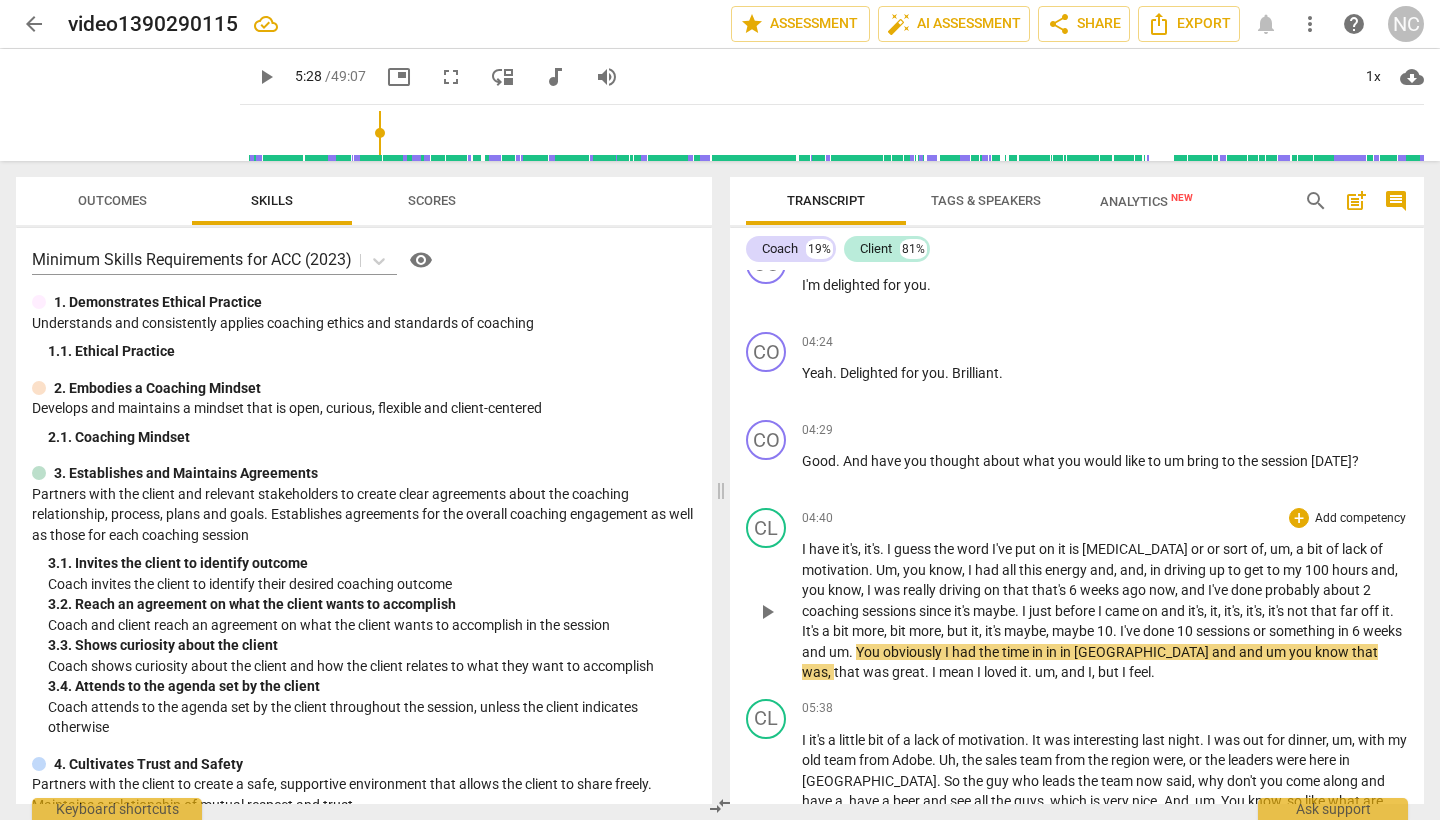 click on "You" at bounding box center (869, 652) 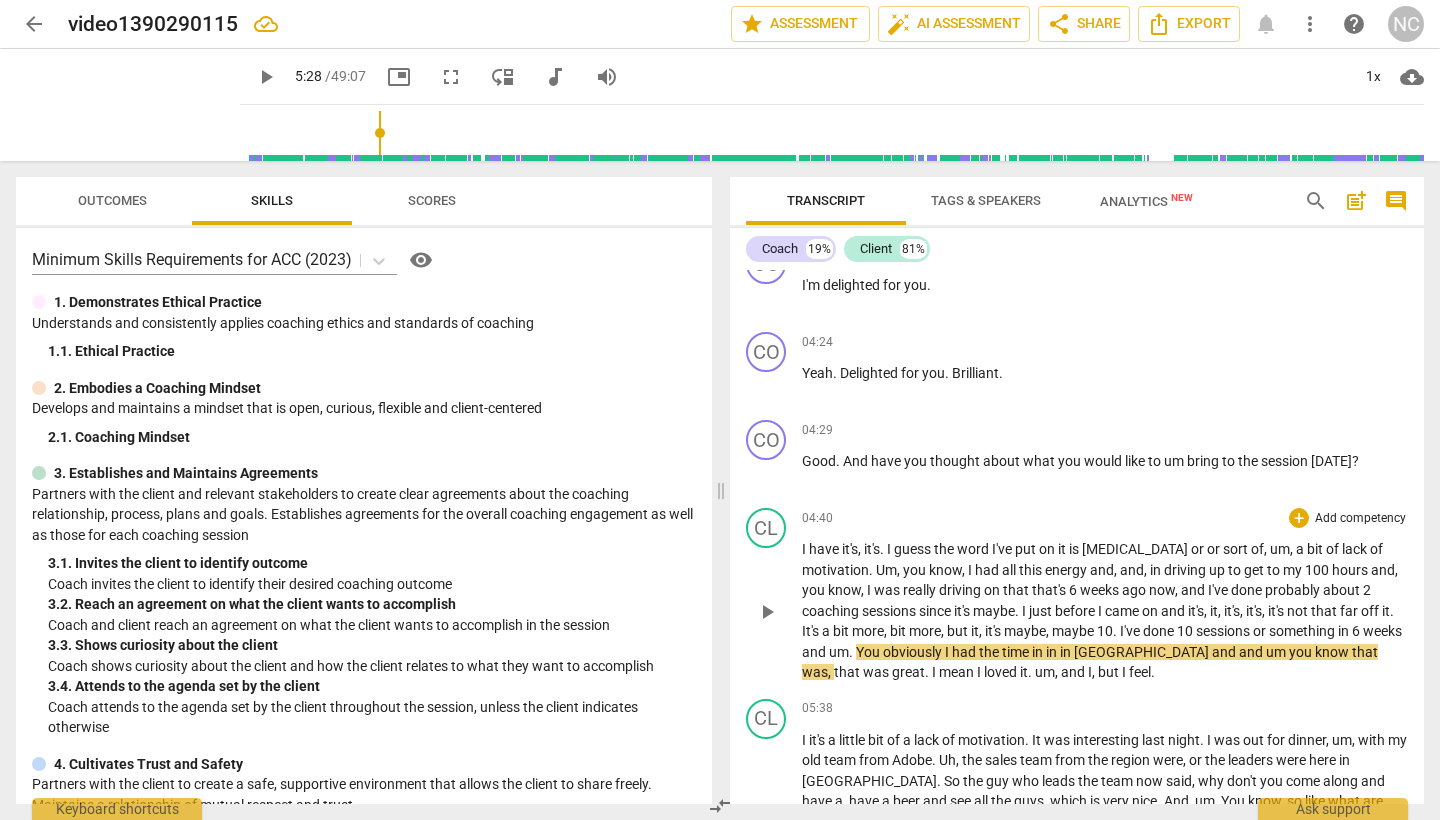 type 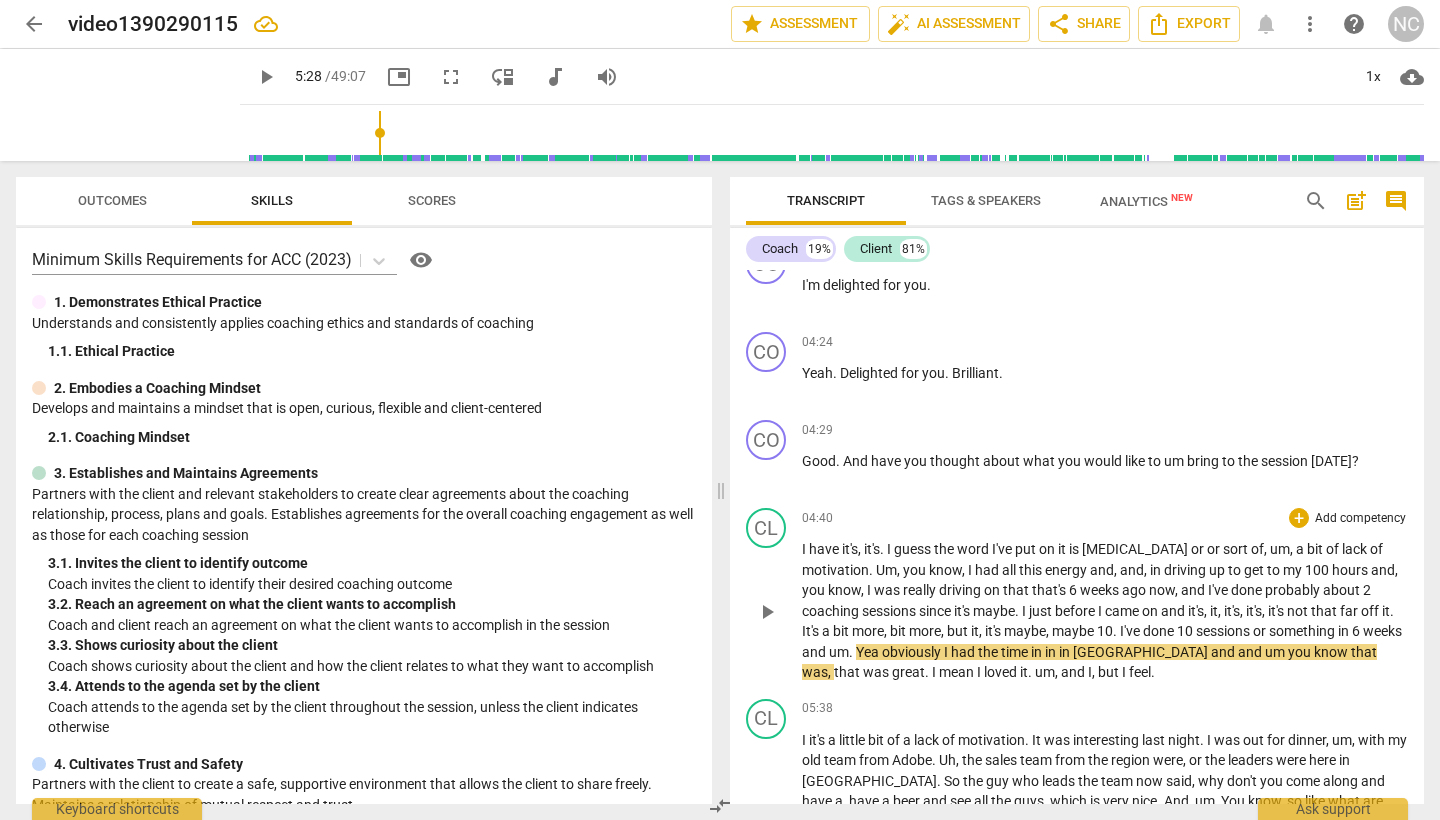 click on "play_arrow" at bounding box center [767, 612] 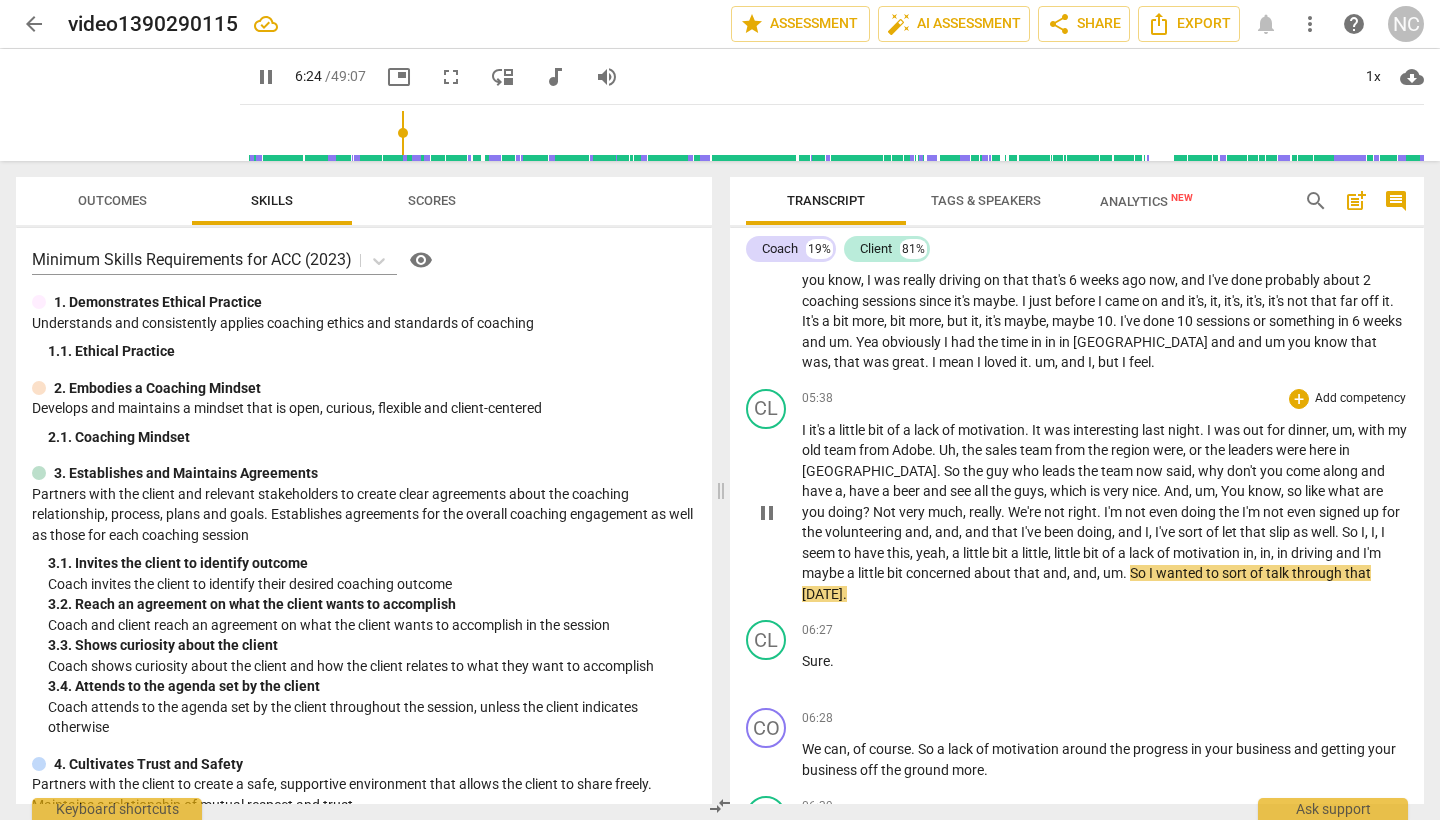 scroll, scrollTop: 1821, scrollLeft: 0, axis: vertical 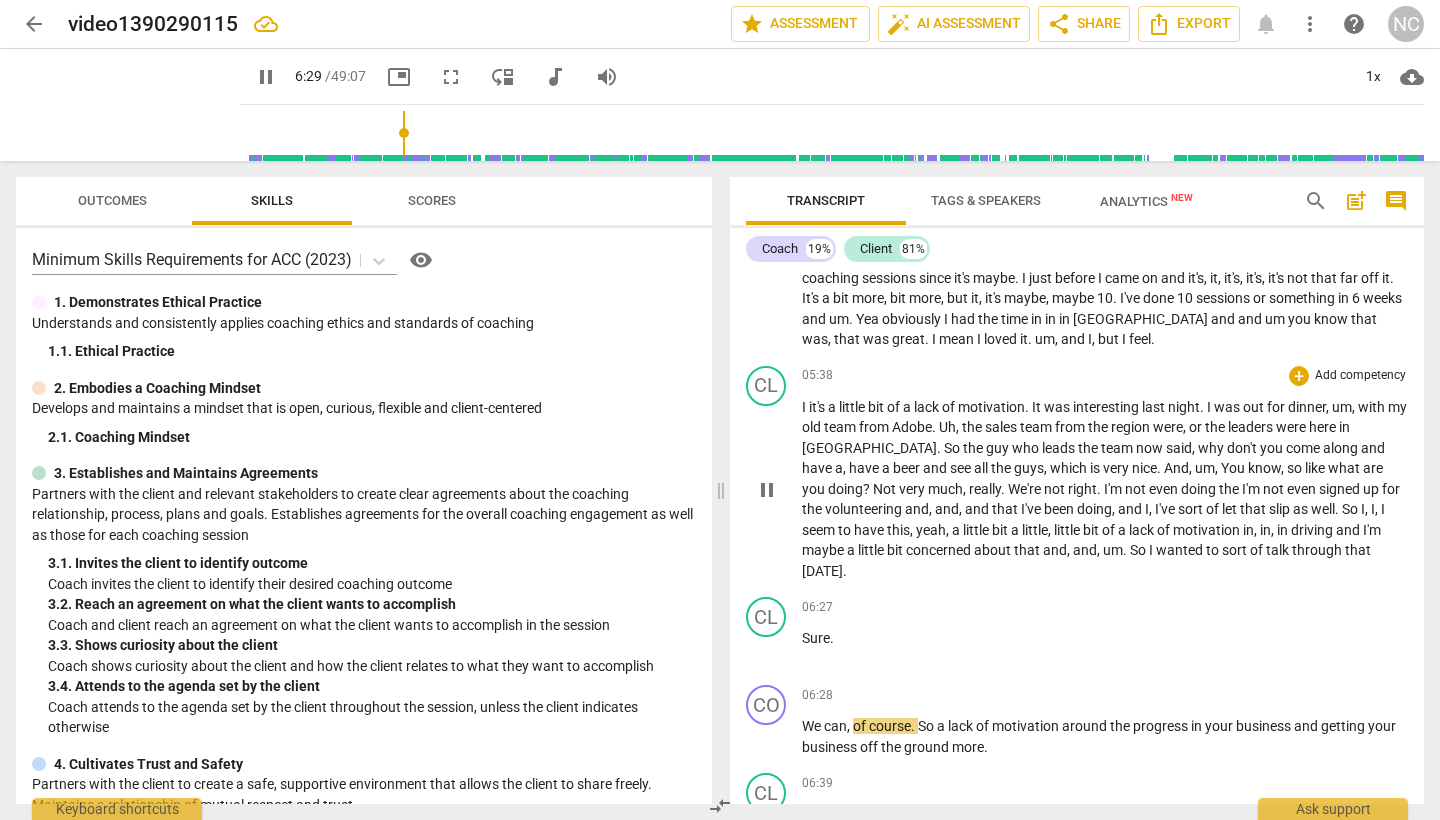 click on "pause" at bounding box center [767, 490] 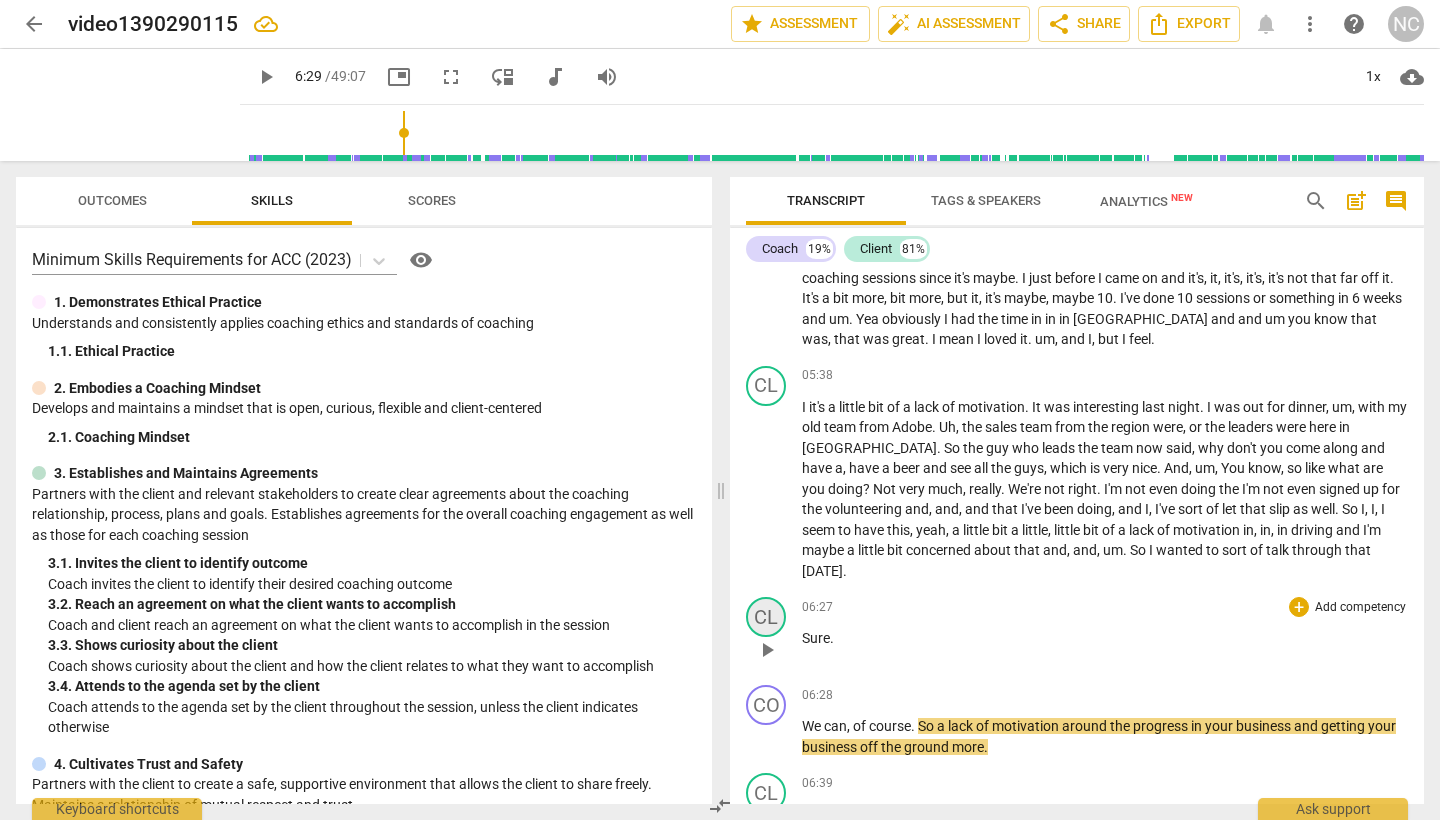 click on "CL" at bounding box center (766, 617) 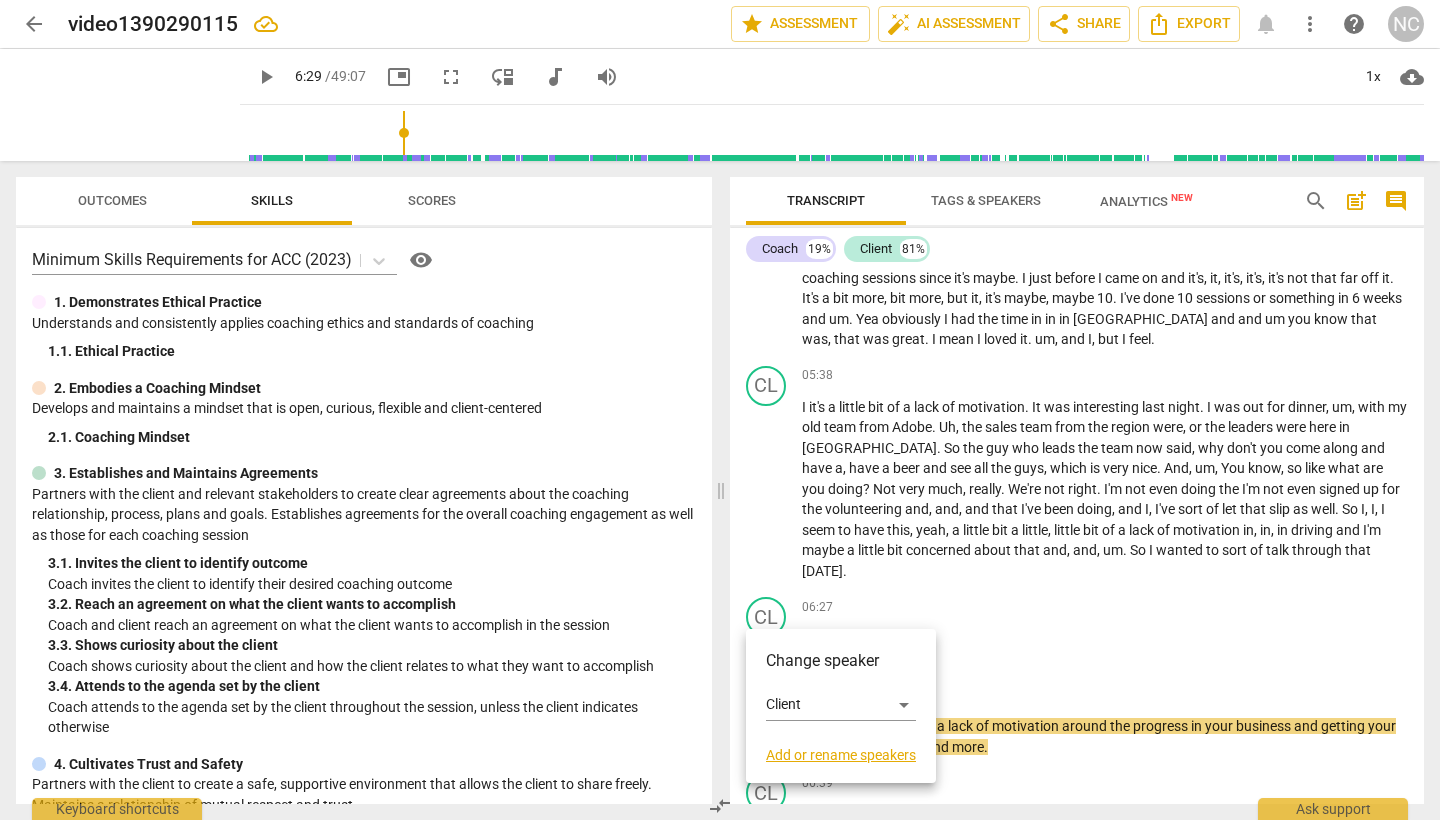 click on "Change speaker" at bounding box center (841, 661) 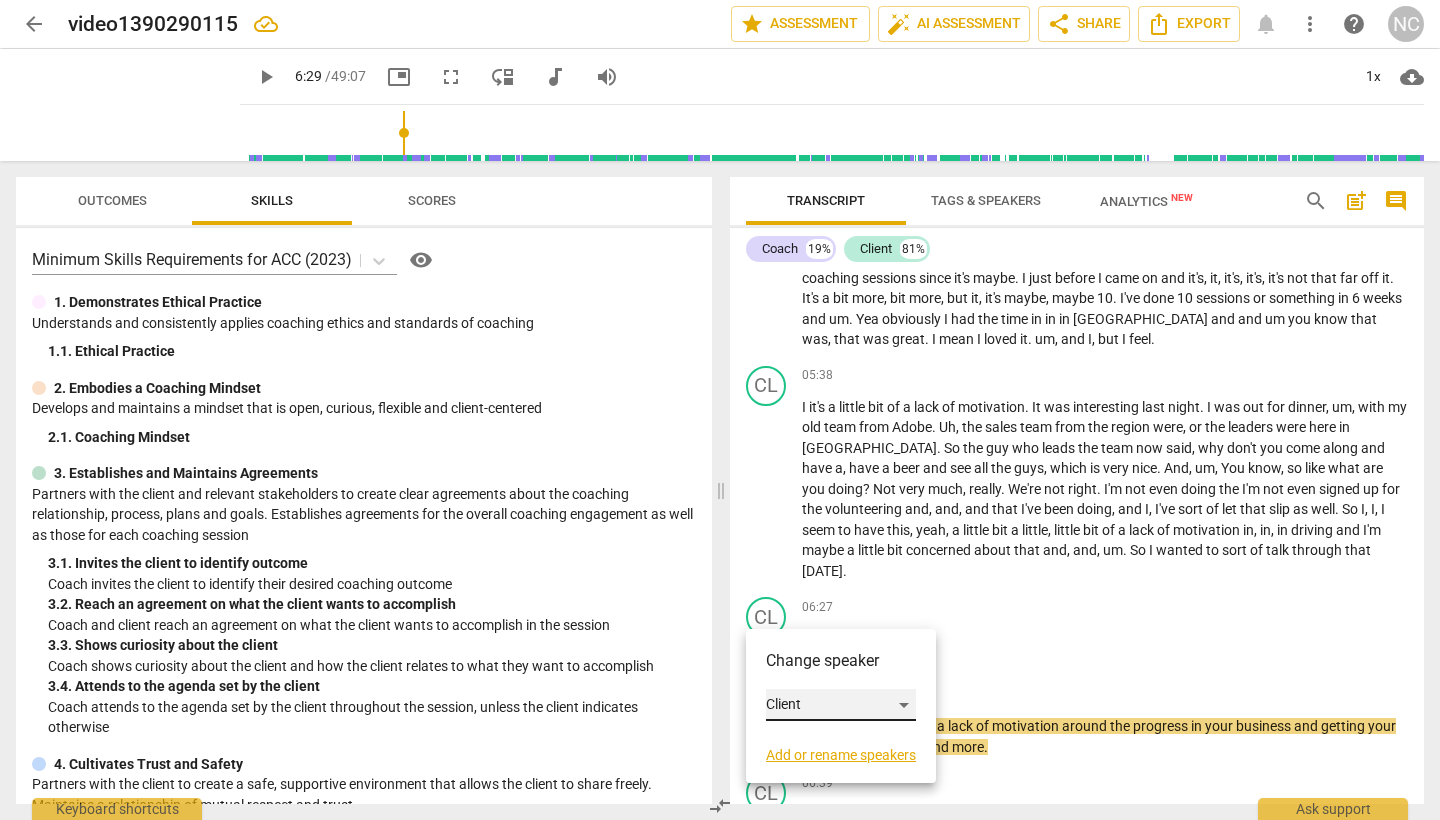 click on "Client" at bounding box center (841, 705) 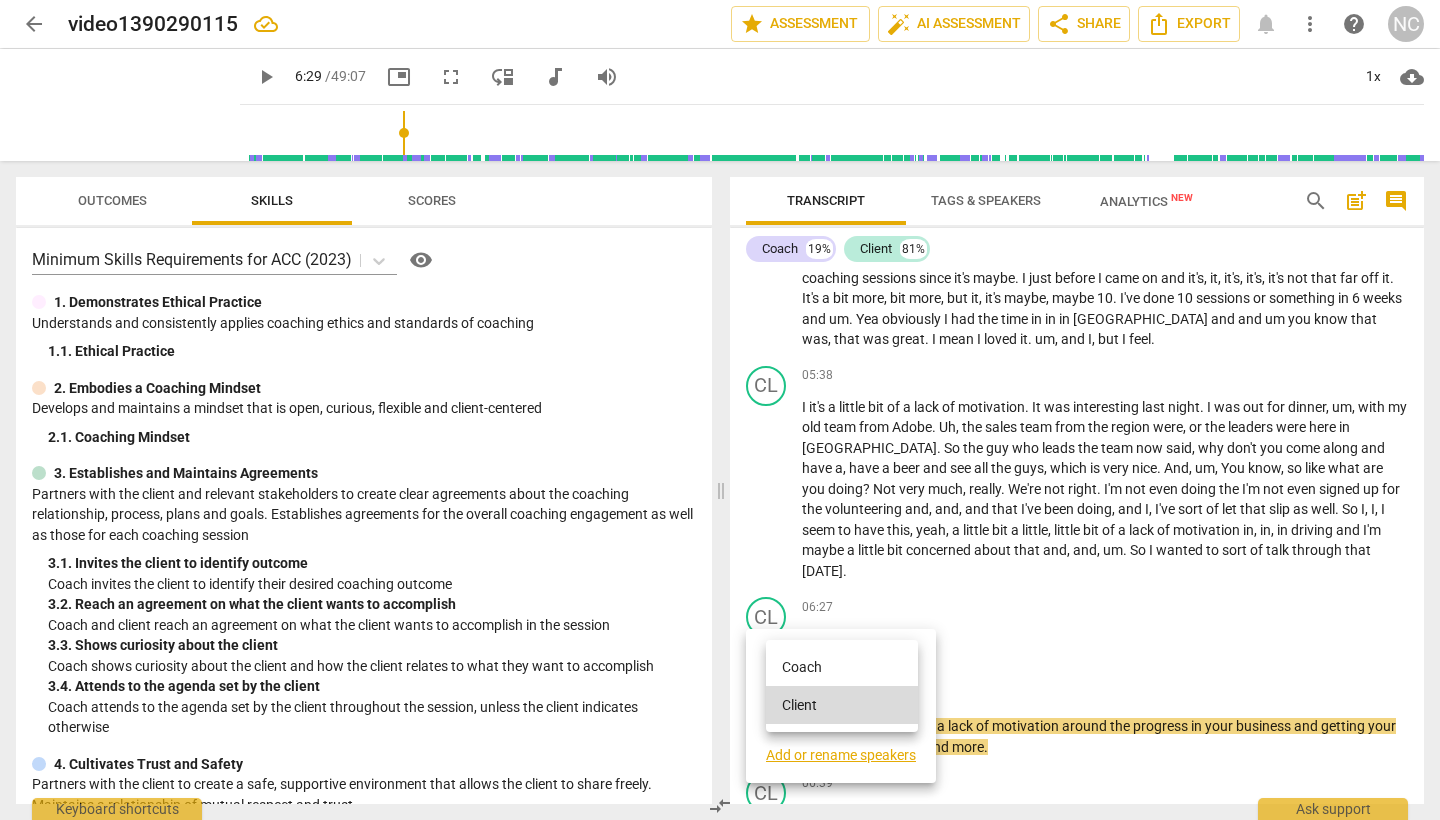 click on "Coach" at bounding box center [842, 667] 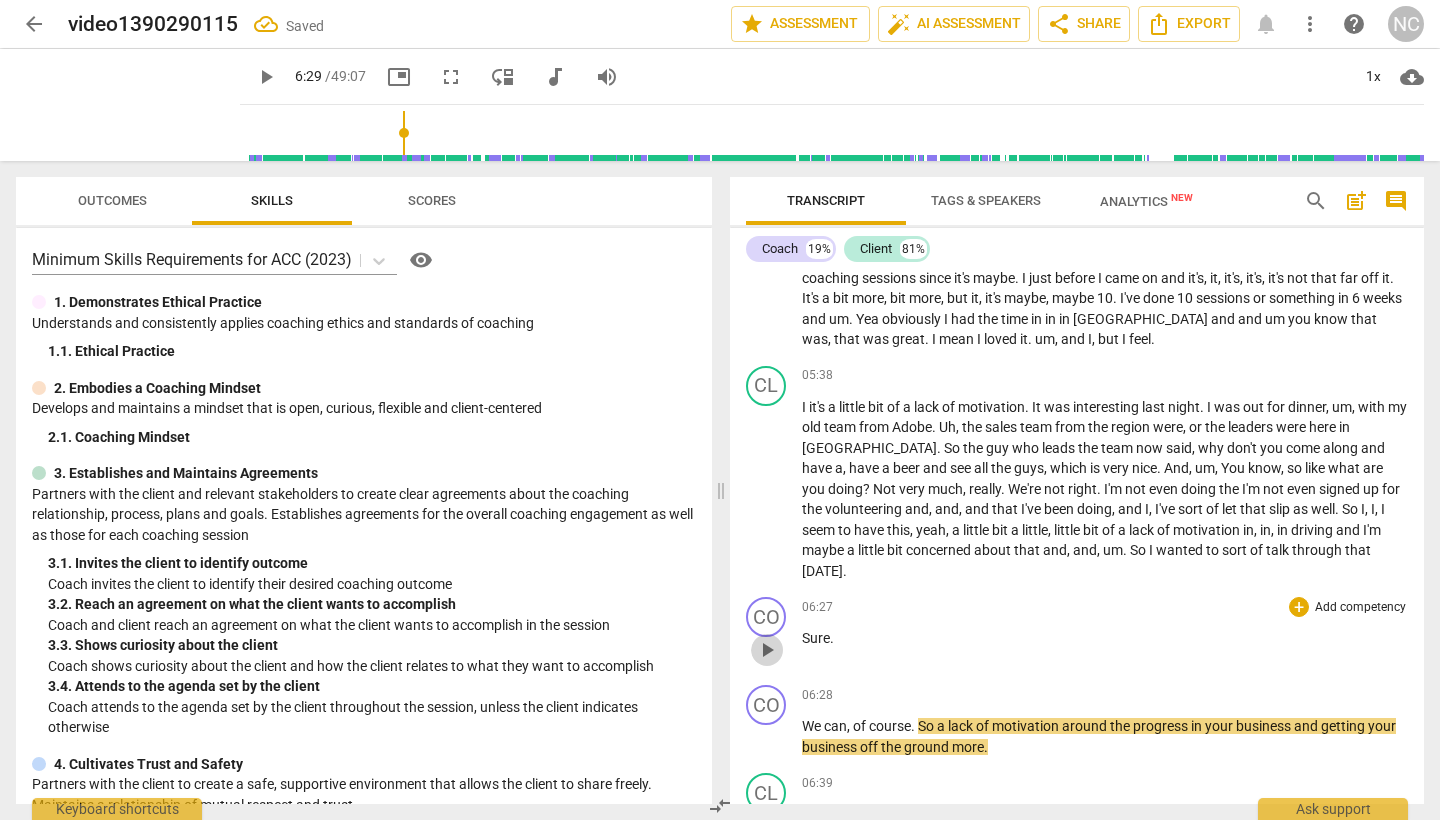 click on "play_arrow" at bounding box center (767, 650) 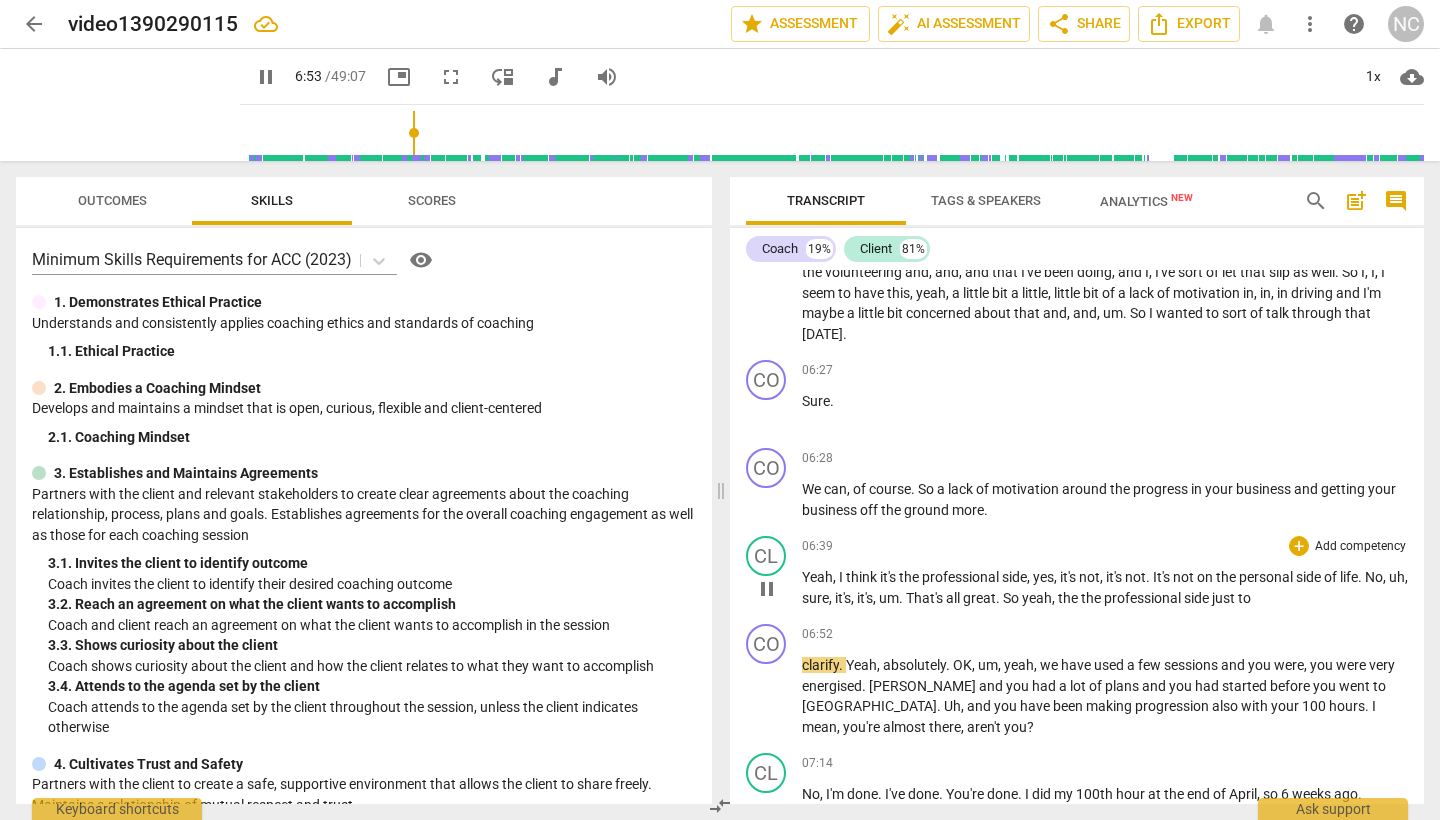 scroll, scrollTop: 2068, scrollLeft: 0, axis: vertical 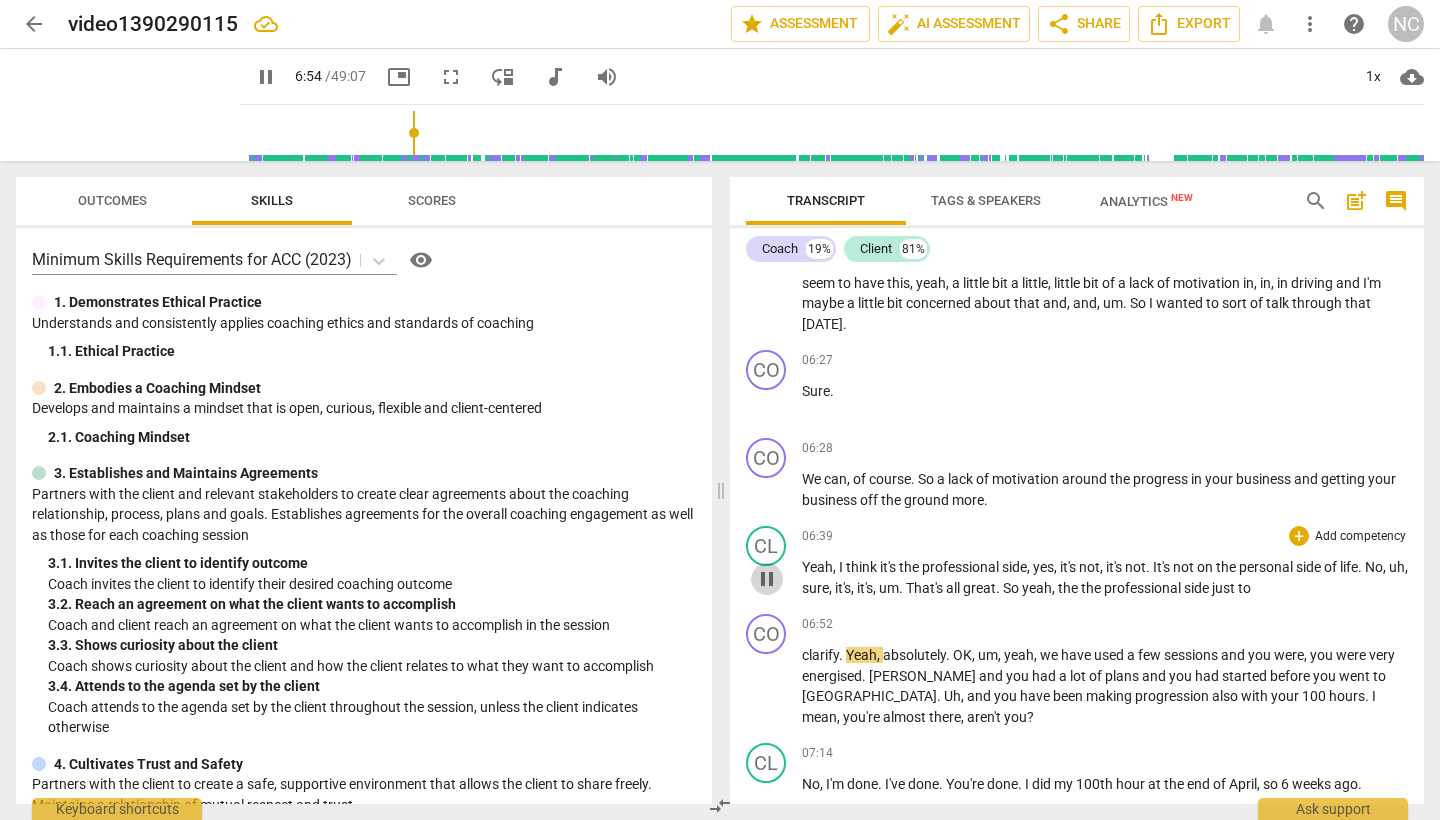 click on "pause" at bounding box center [767, 579] 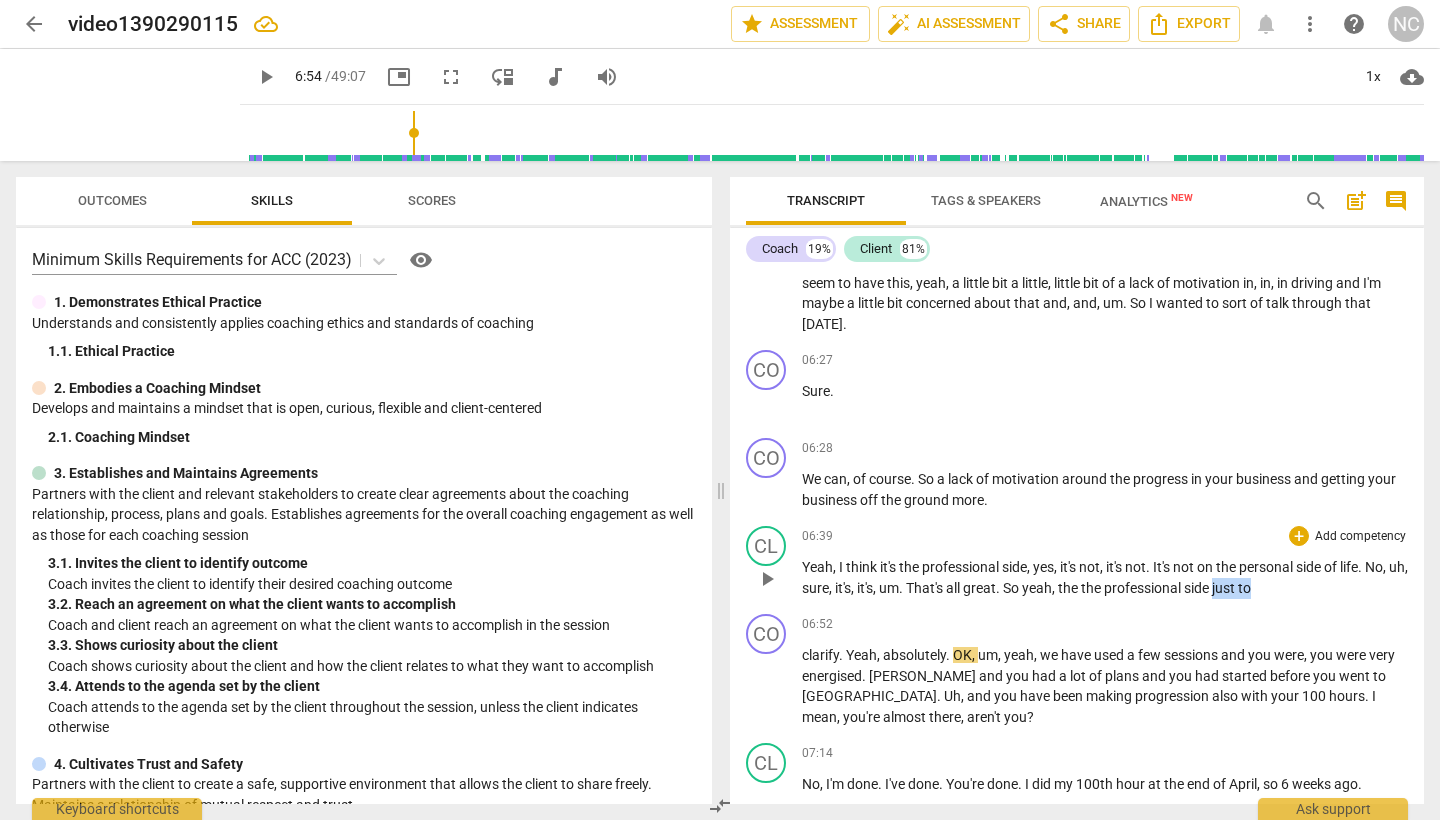drag, startPoint x: 1239, startPoint y: 581, endPoint x: 1282, endPoint y: 583, distance: 43.046486 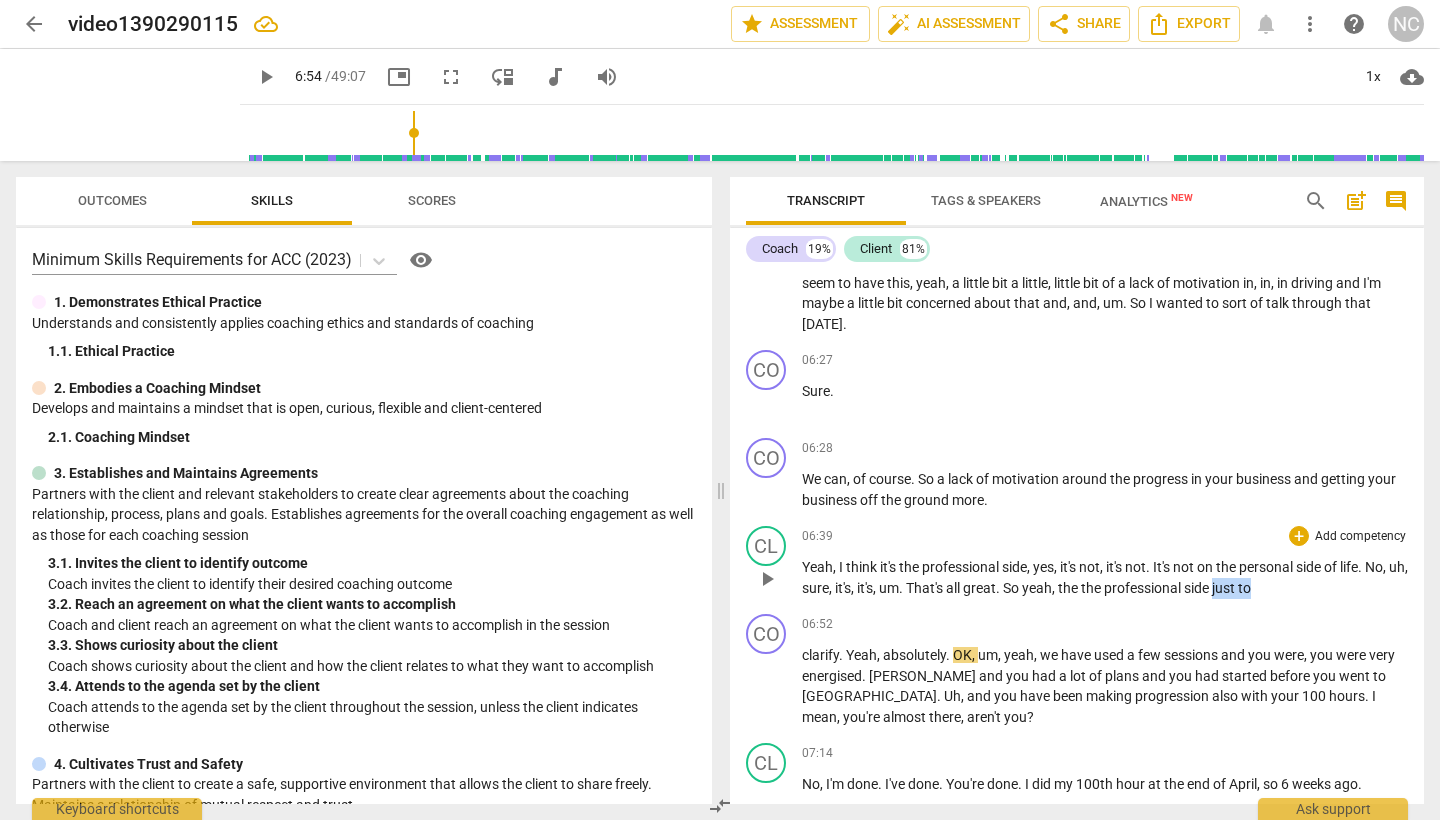 click on "Yeah ,   I   think   it's   the   professional   side ,   yes ,   it's   not ,   it's   not .   It's   not   on   the   personal   side   of   life .   No ,   uh ,   sure ,   it's ,   it's ,   um .   That's   all   great .   So   yeah ,   the   the   professional   side   just   to" at bounding box center (1105, 577) 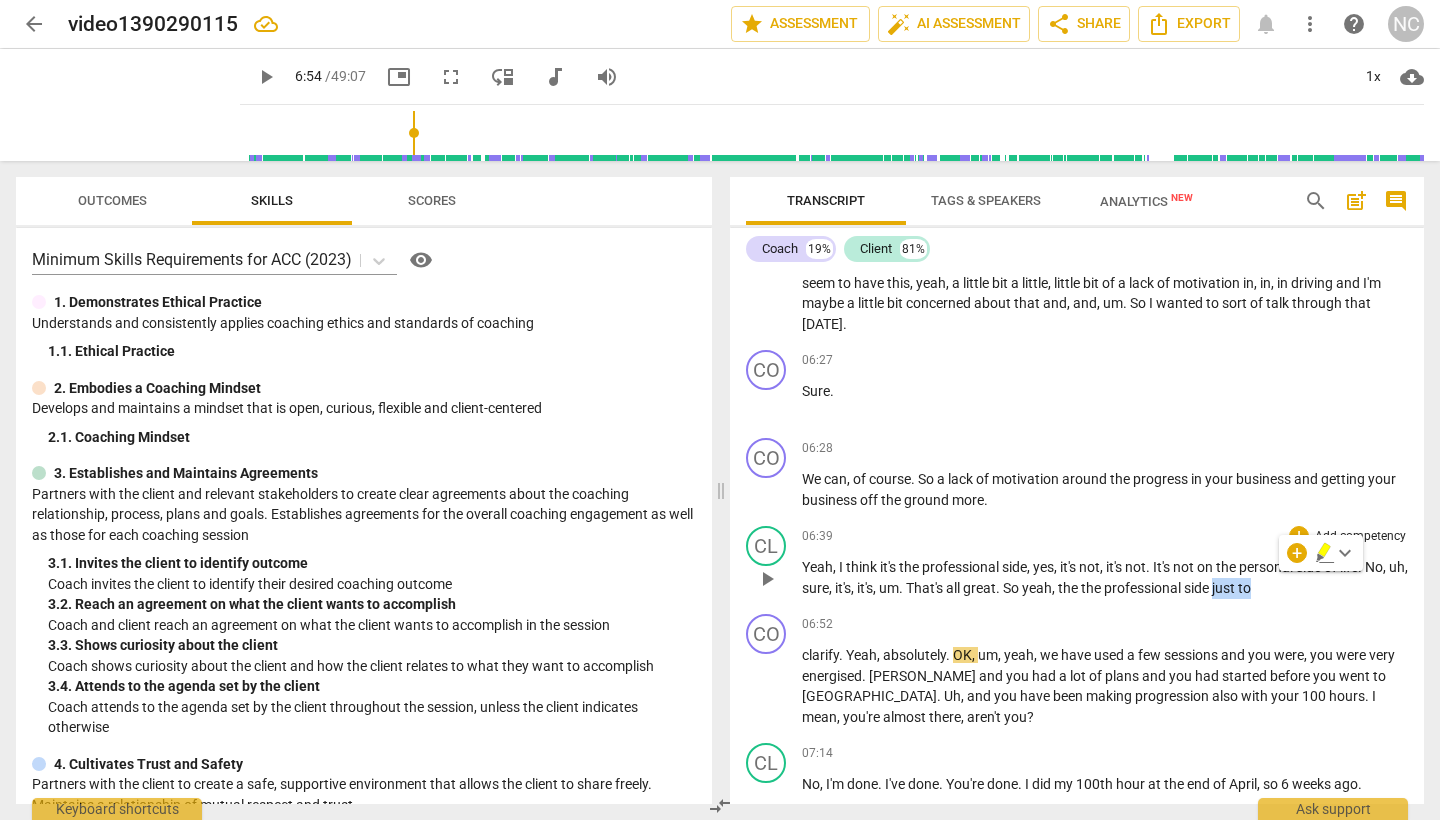 type 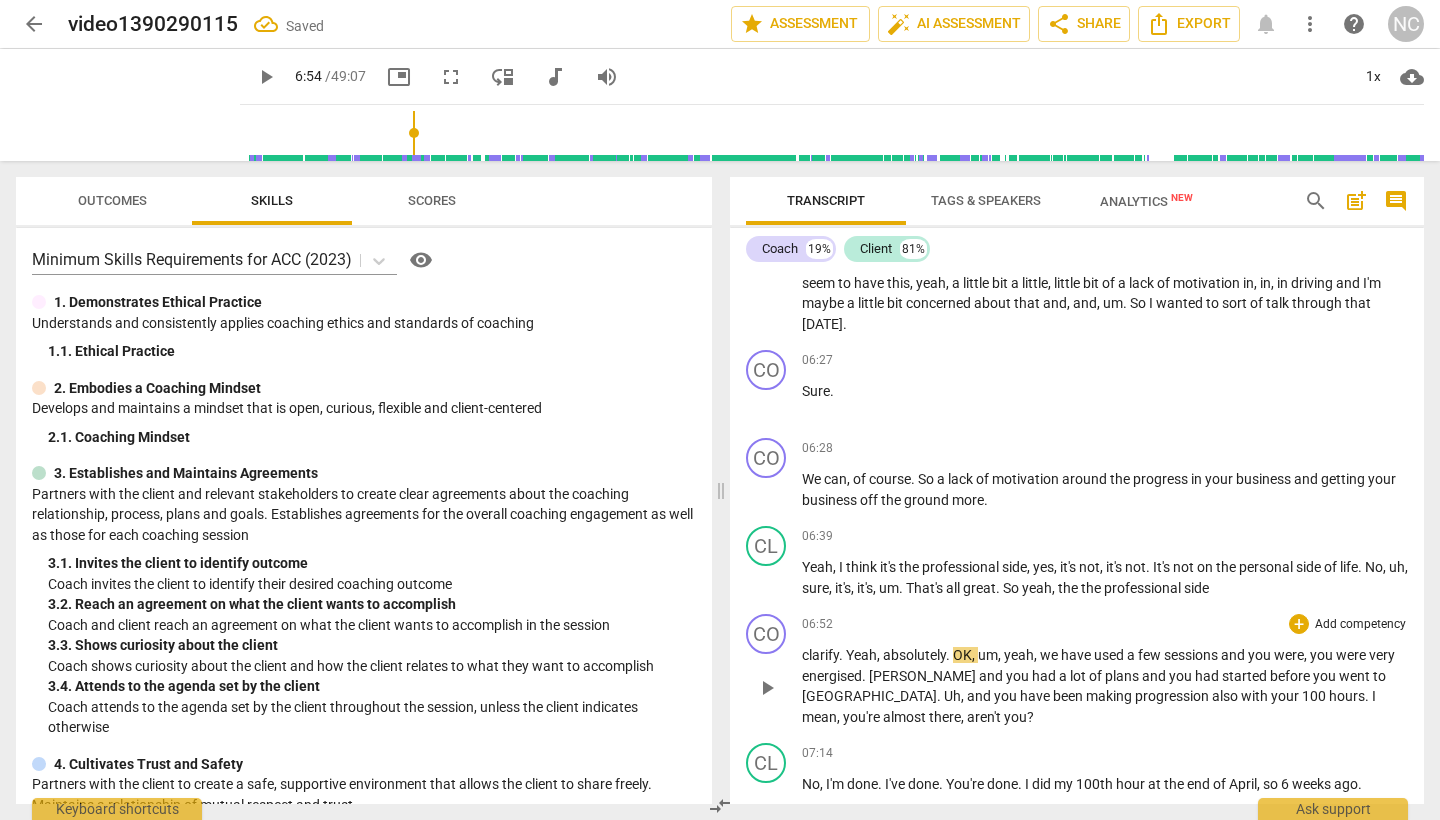 click on "clarify" at bounding box center [820, 655] 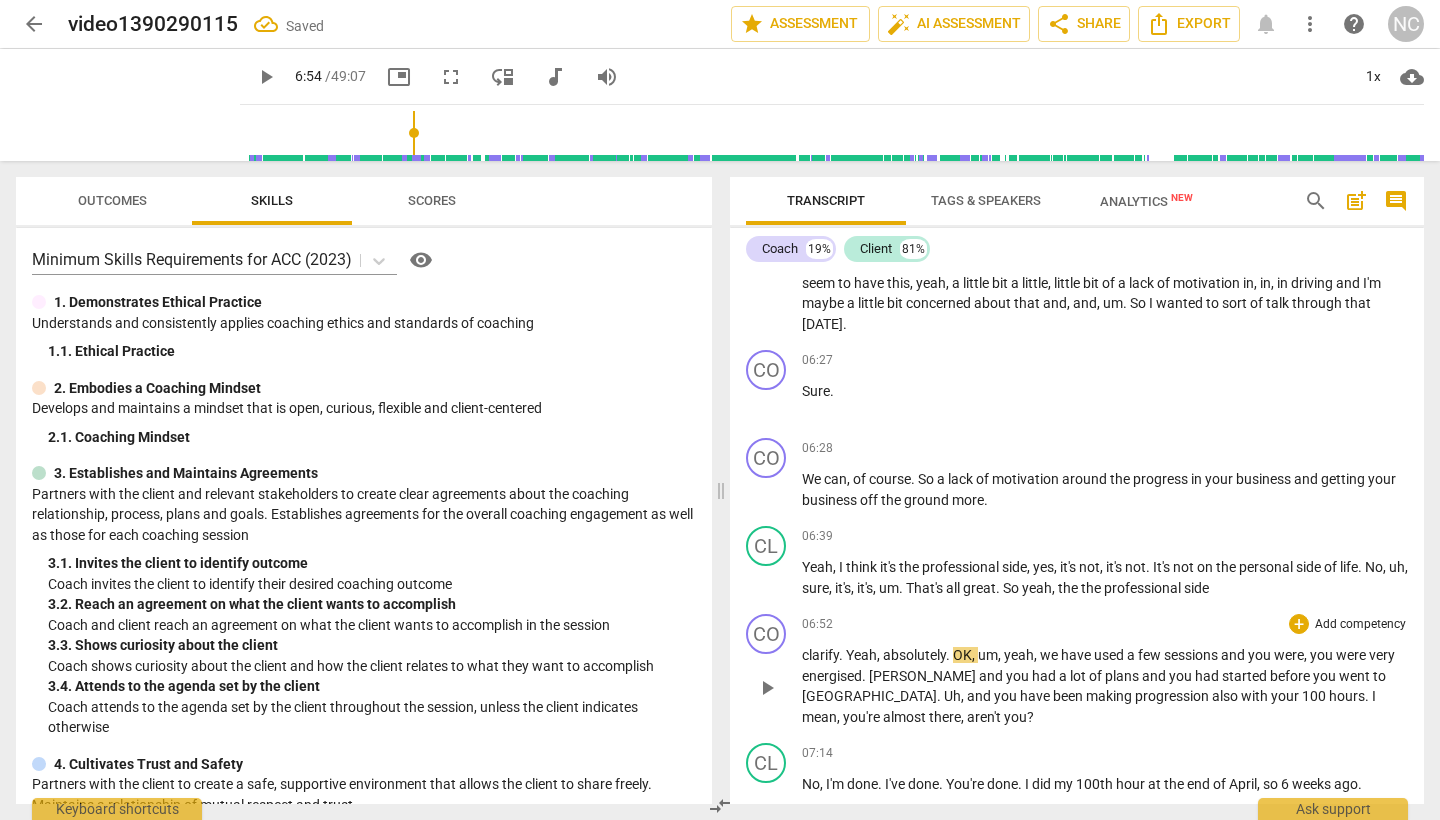 type 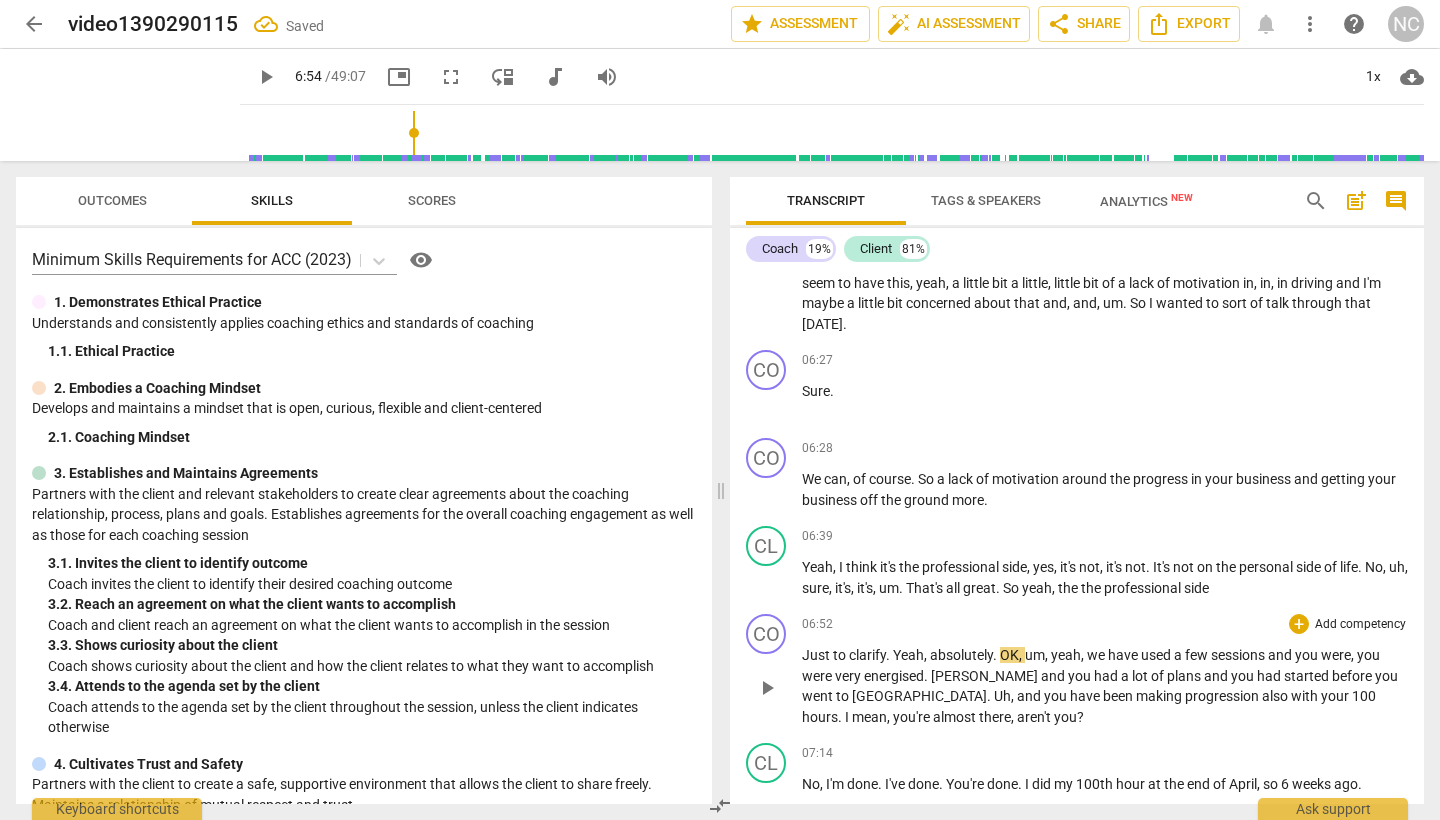 click on "play_arrow" at bounding box center (767, 688) 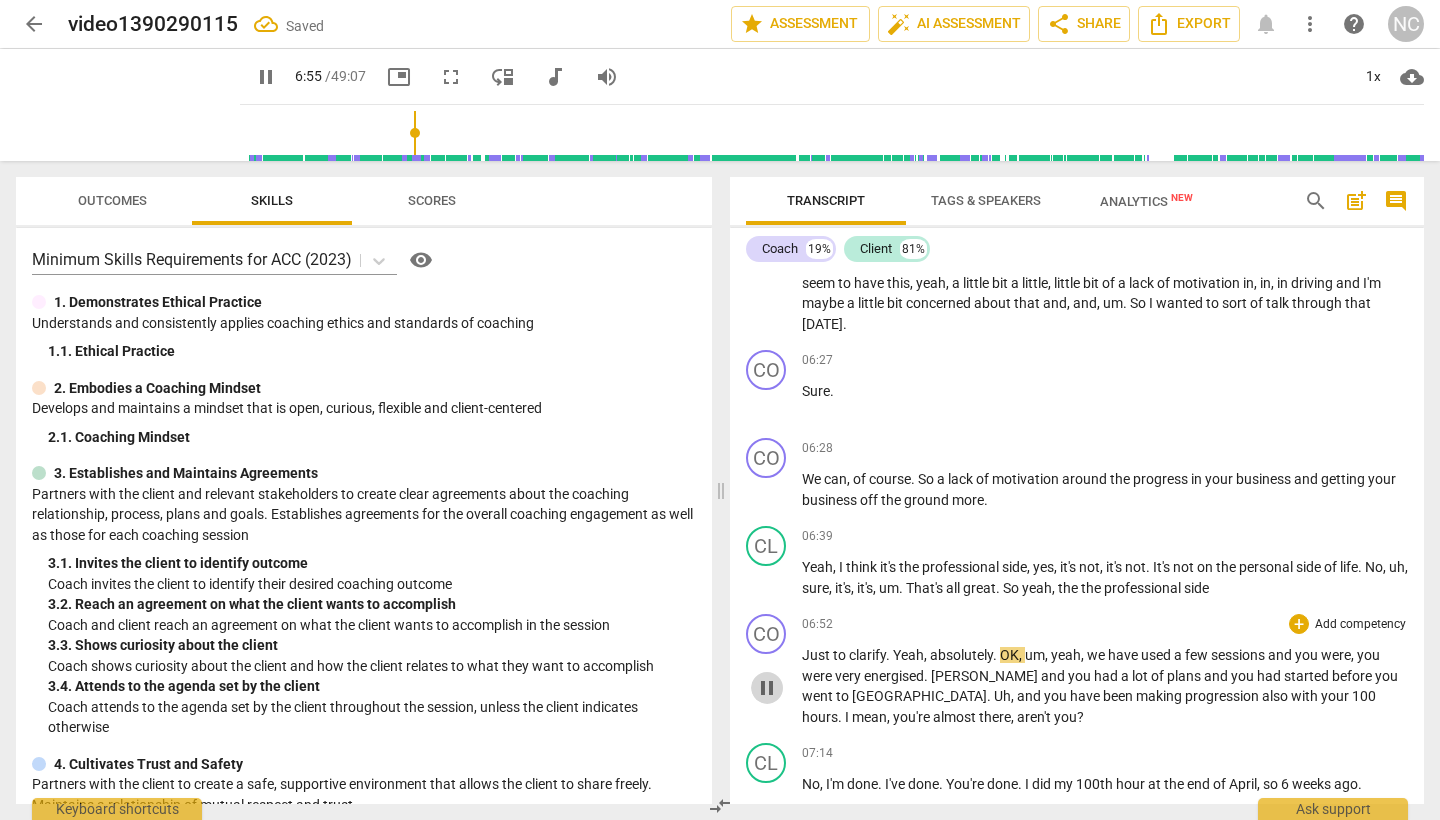 click on "pause" at bounding box center [767, 688] 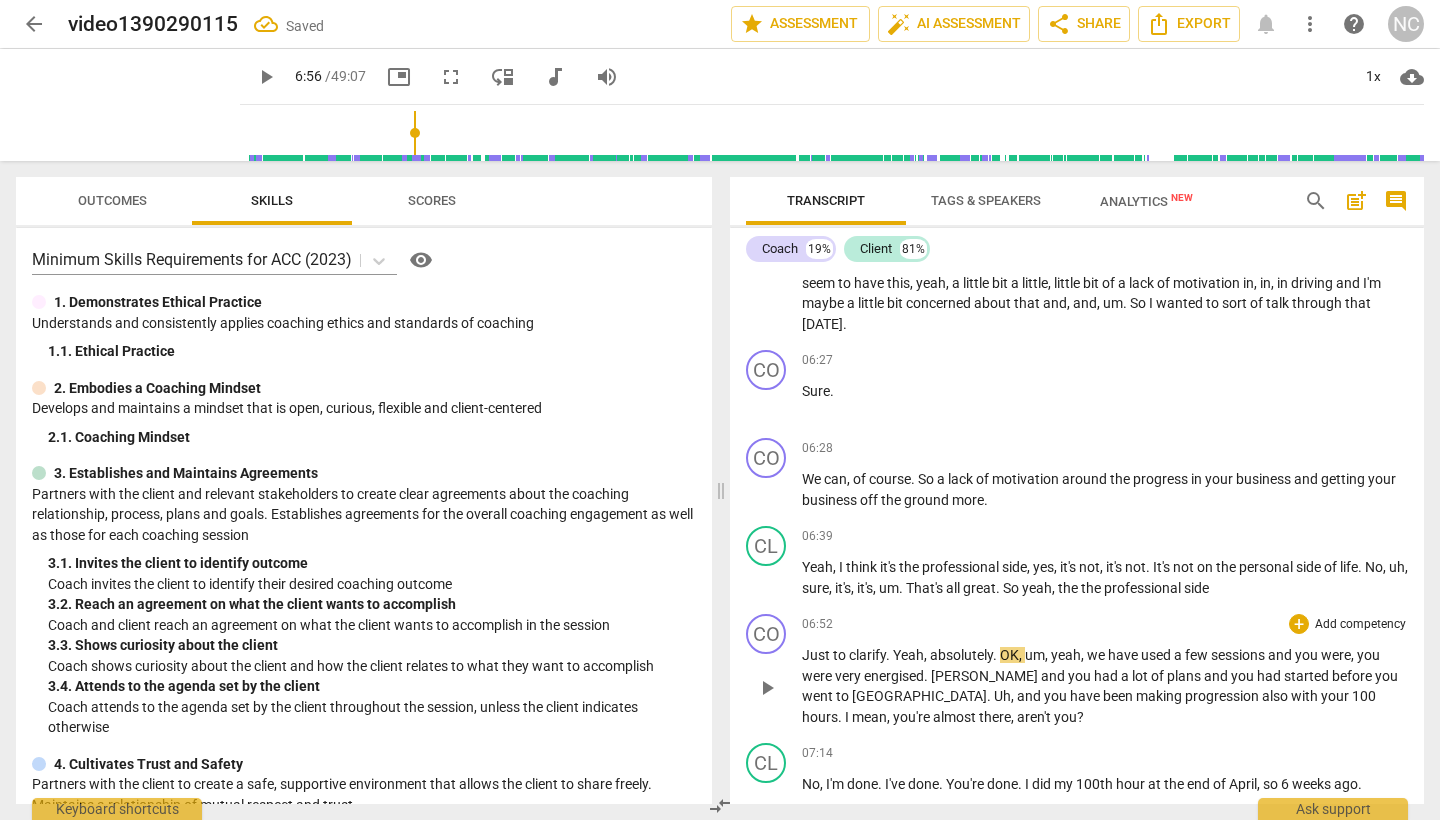 click on "Yeah" at bounding box center (908, 655) 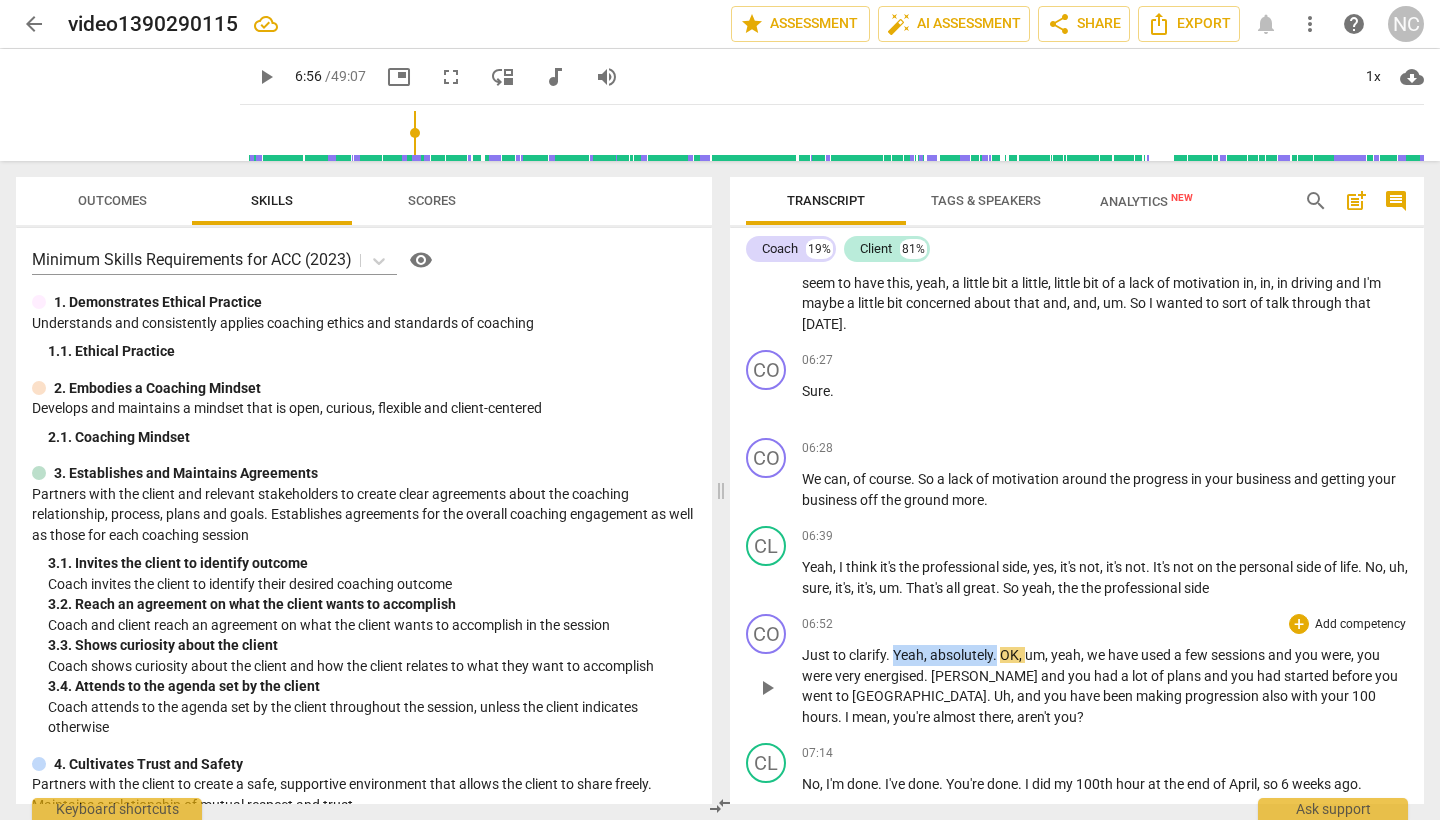 drag, startPoint x: 896, startPoint y: 647, endPoint x: 998, endPoint y: 650, distance: 102.044106 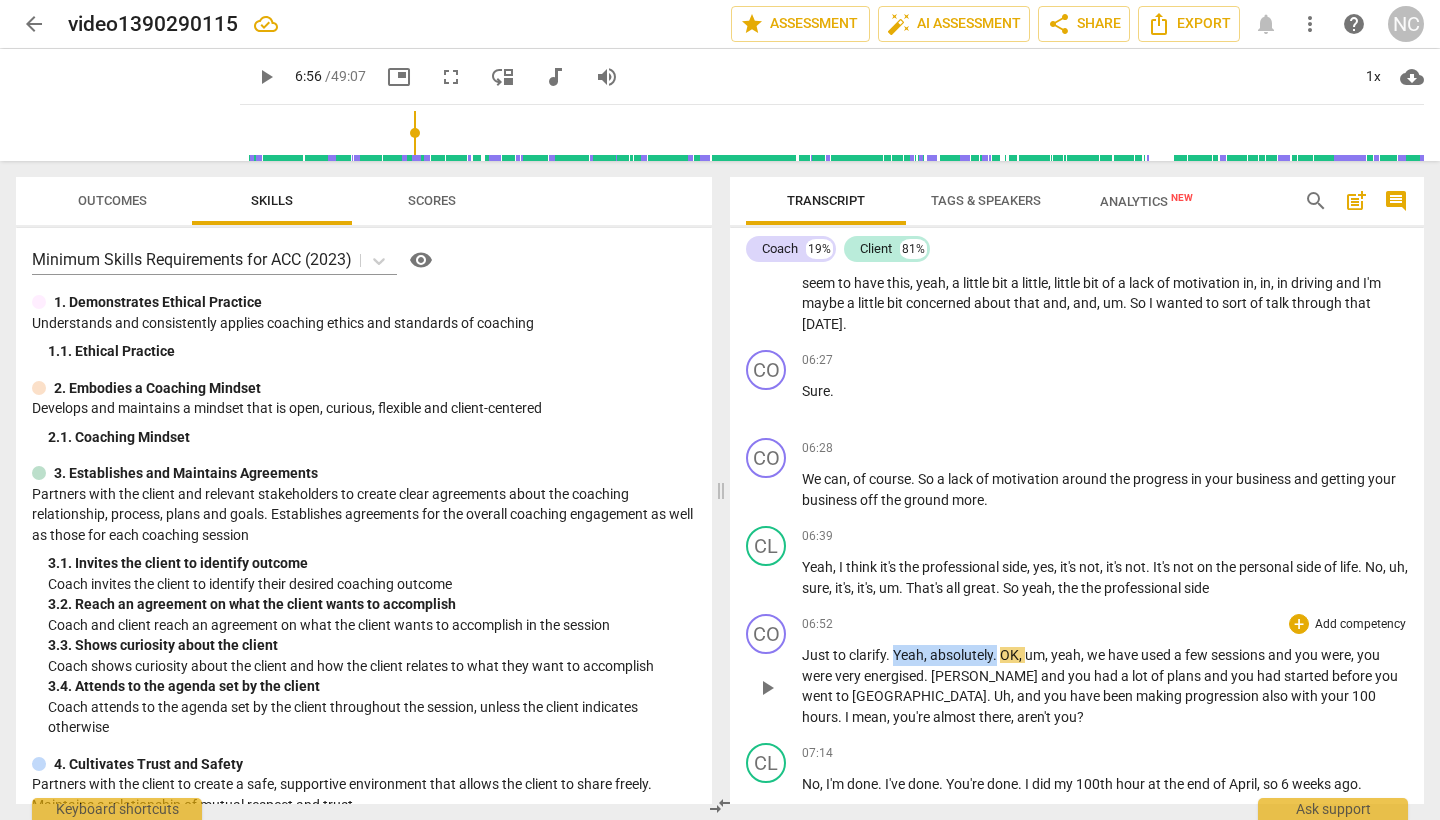 click on "Just   to   clarify .   Yeah ,   absolutely .   OK ,   um ,   yeah ,   we   have   used   a   few   sessions   and   you   were ,   you   were   very   energised .   [PERSON_NAME]   and   you   had   a   lot   of   plans   and   you   had   started   before   you   went   to   [GEOGRAPHIC_DATA] .   Uh ,   and   you   have   been   making   progression   also   with   your   100   hours .   I   mean ,   you're   almost   there ,   aren't   you ?" at bounding box center (1105, 686) 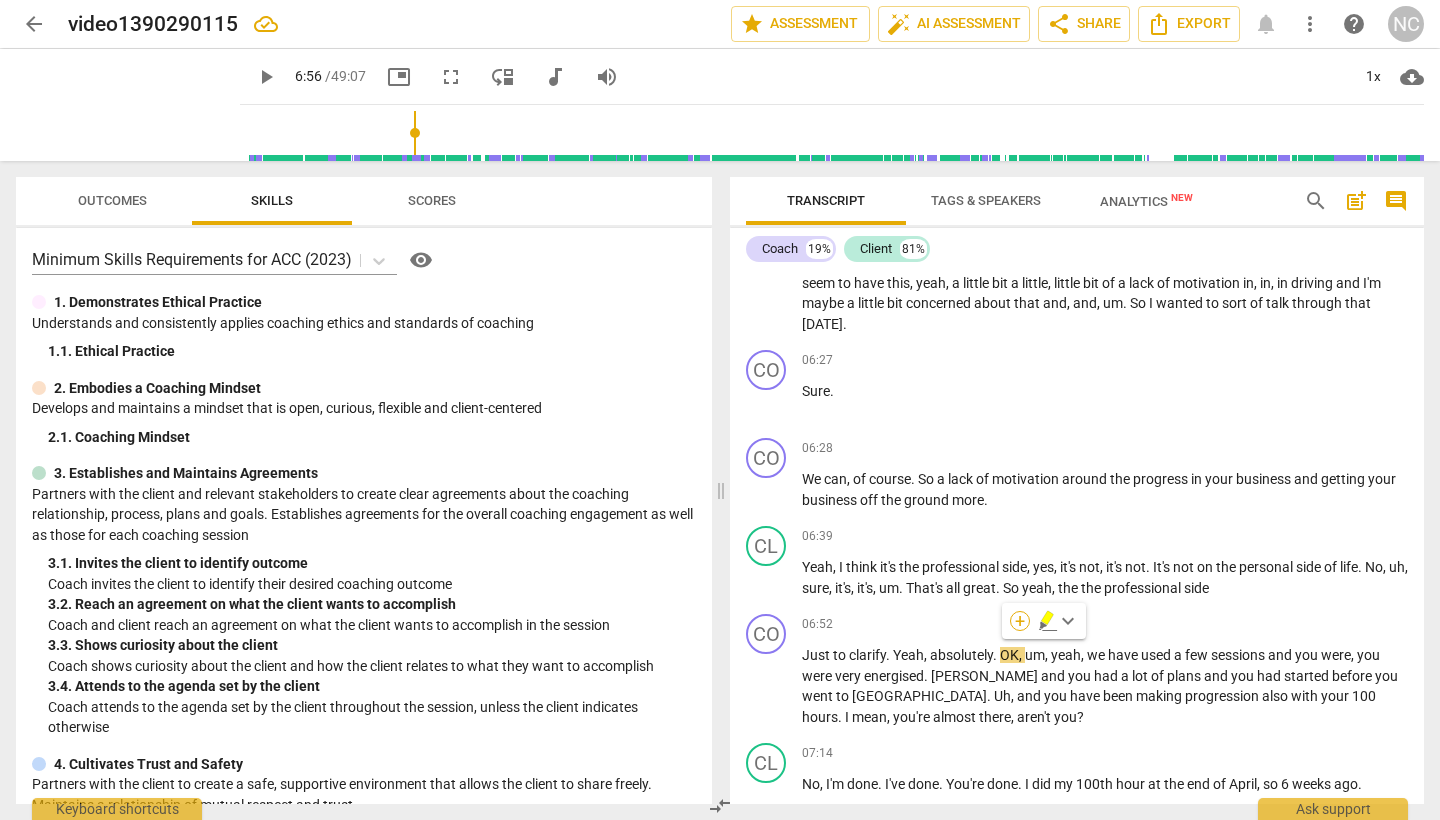 click on "+" at bounding box center [1020, 621] 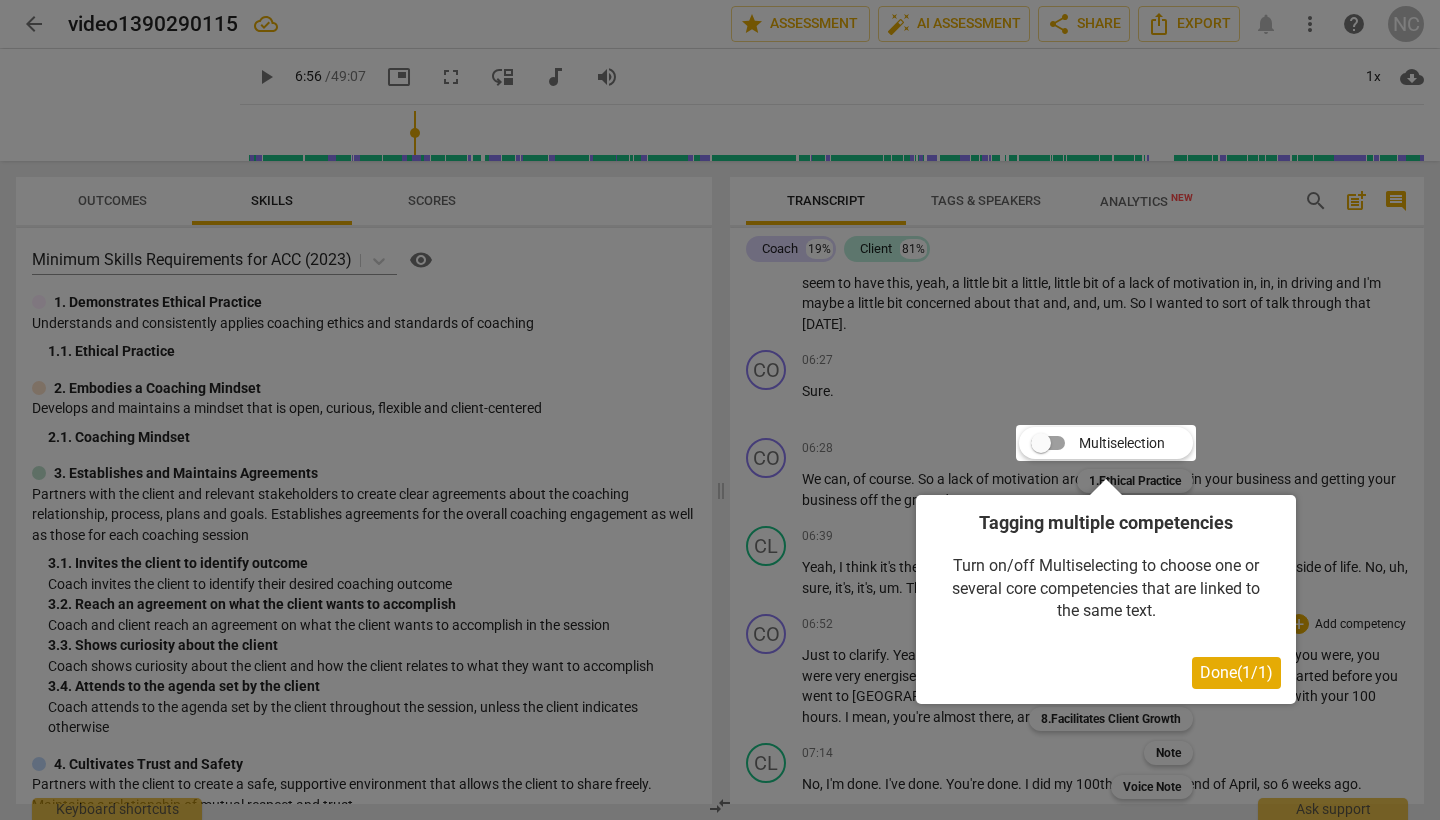 click on "Done  ( 1 / 1 )" at bounding box center [1236, 672] 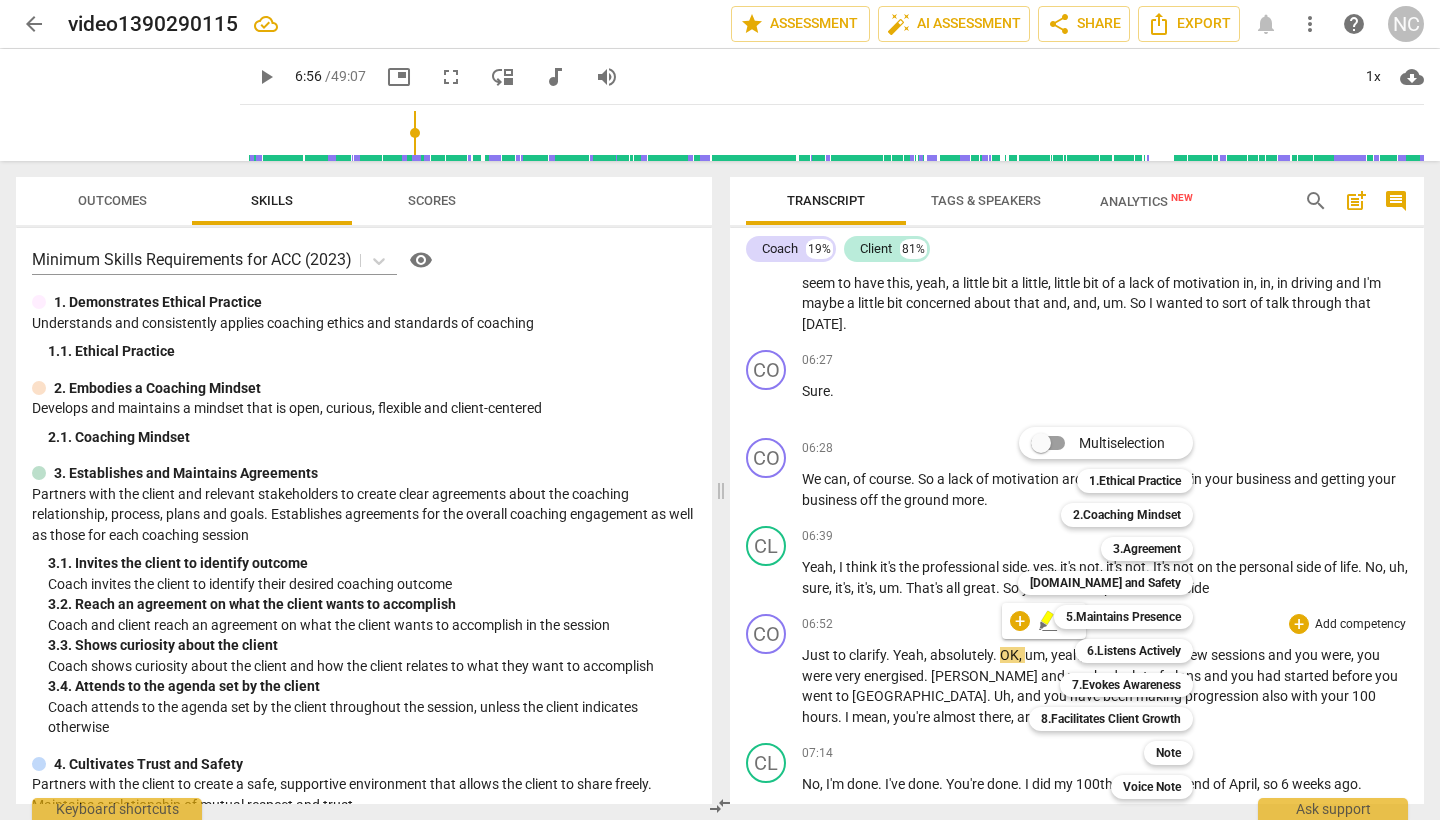 click at bounding box center (720, 410) 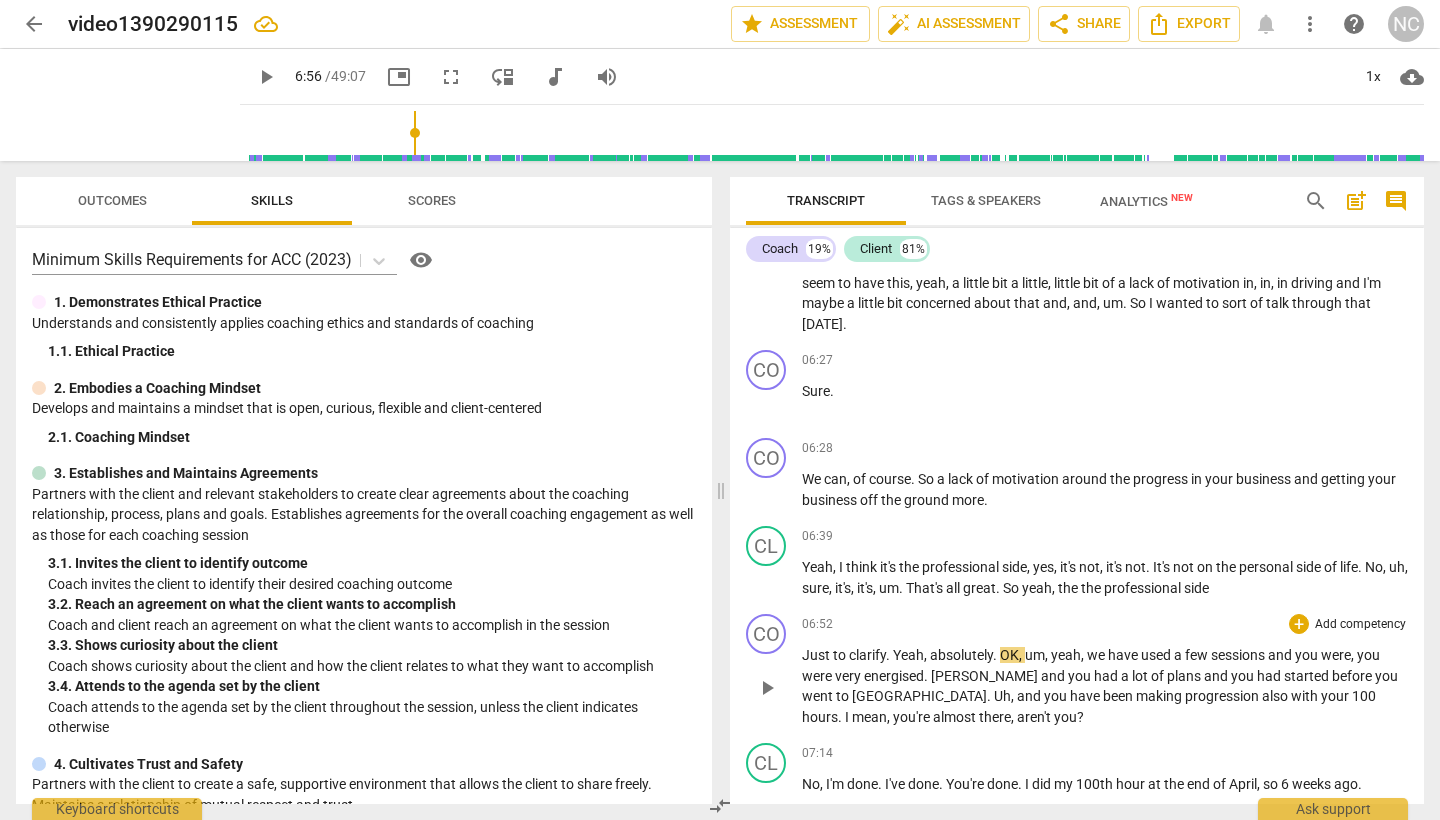 click on "absolutely" at bounding box center (961, 655) 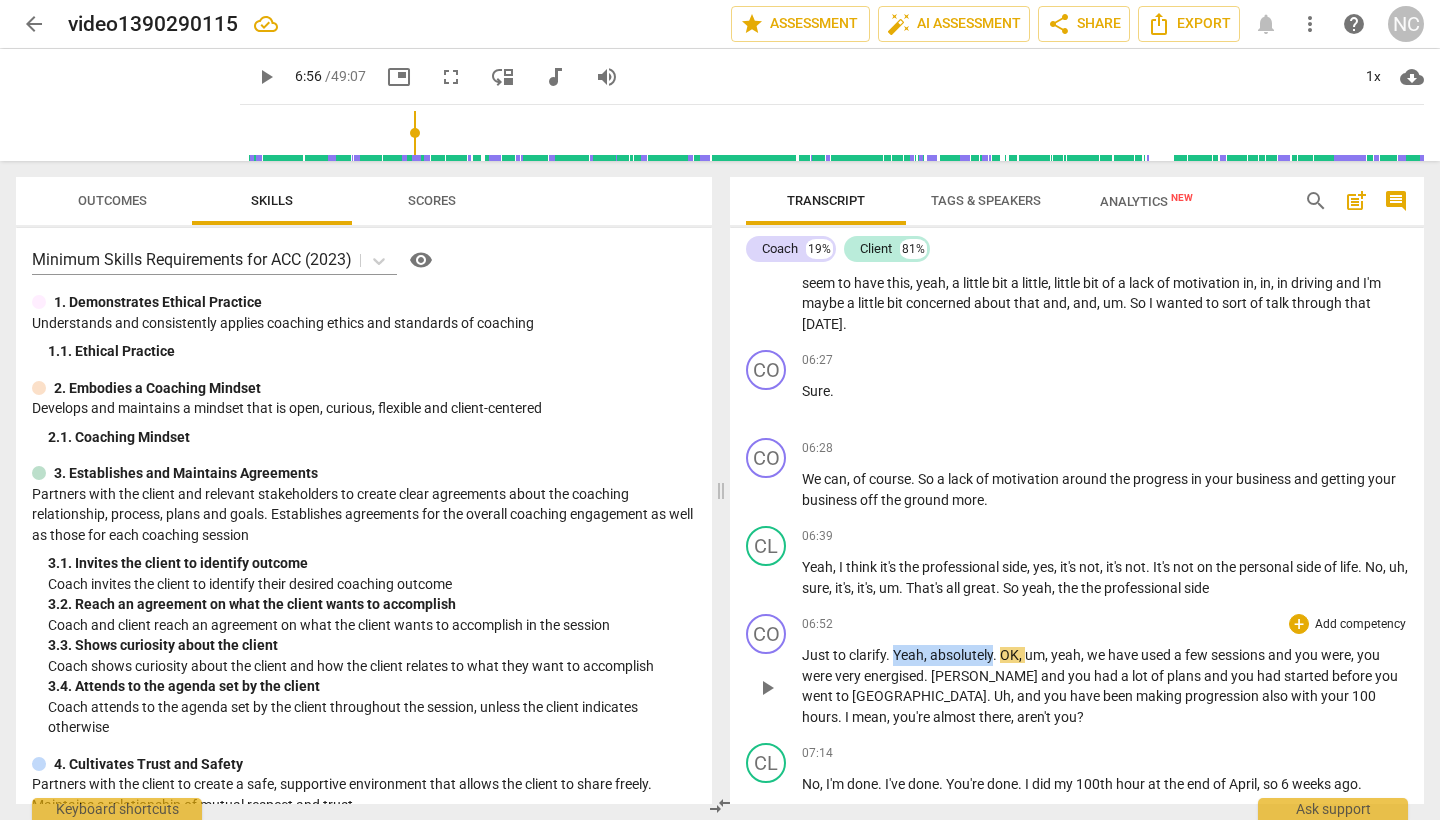 drag, startPoint x: 897, startPoint y: 646, endPoint x: 994, endPoint y: 643, distance: 97.04638 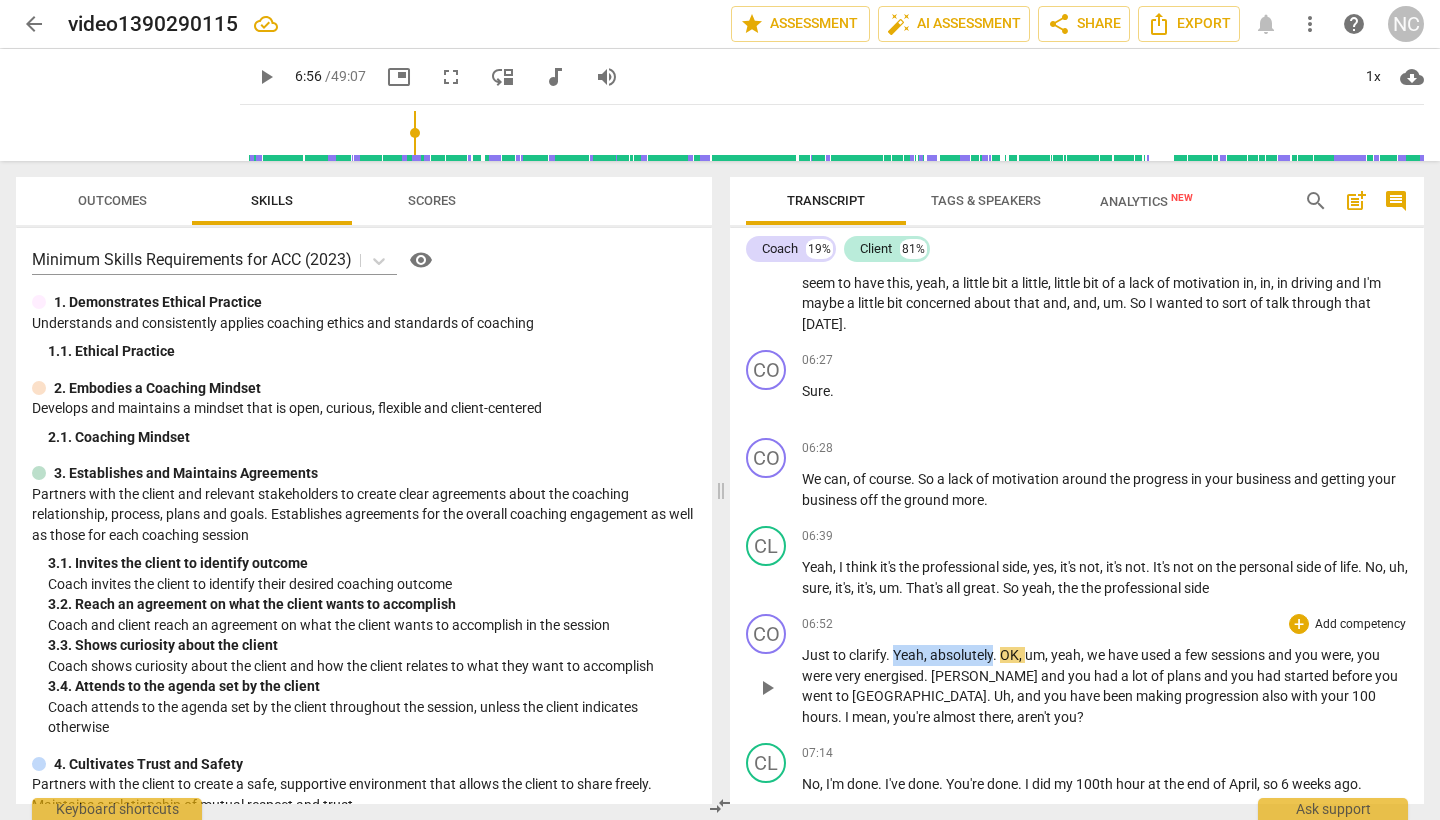 click on "Just   to   clarify .   Yeah ,   absolutely .   OK ,   um ,   yeah ,   we   have   used   a   few   sessions   and   you   were ,   you   were   very   energised .   [PERSON_NAME]   and   you   had   a   lot   of   plans   and   you   had   started   before   you   went   to   [GEOGRAPHIC_DATA] .   Uh ,   and   you   have   been   making   progression   also   with   your   100   hours .   I   mean ,   you're   almost   there ,   aren't   you ?" at bounding box center [1105, 686] 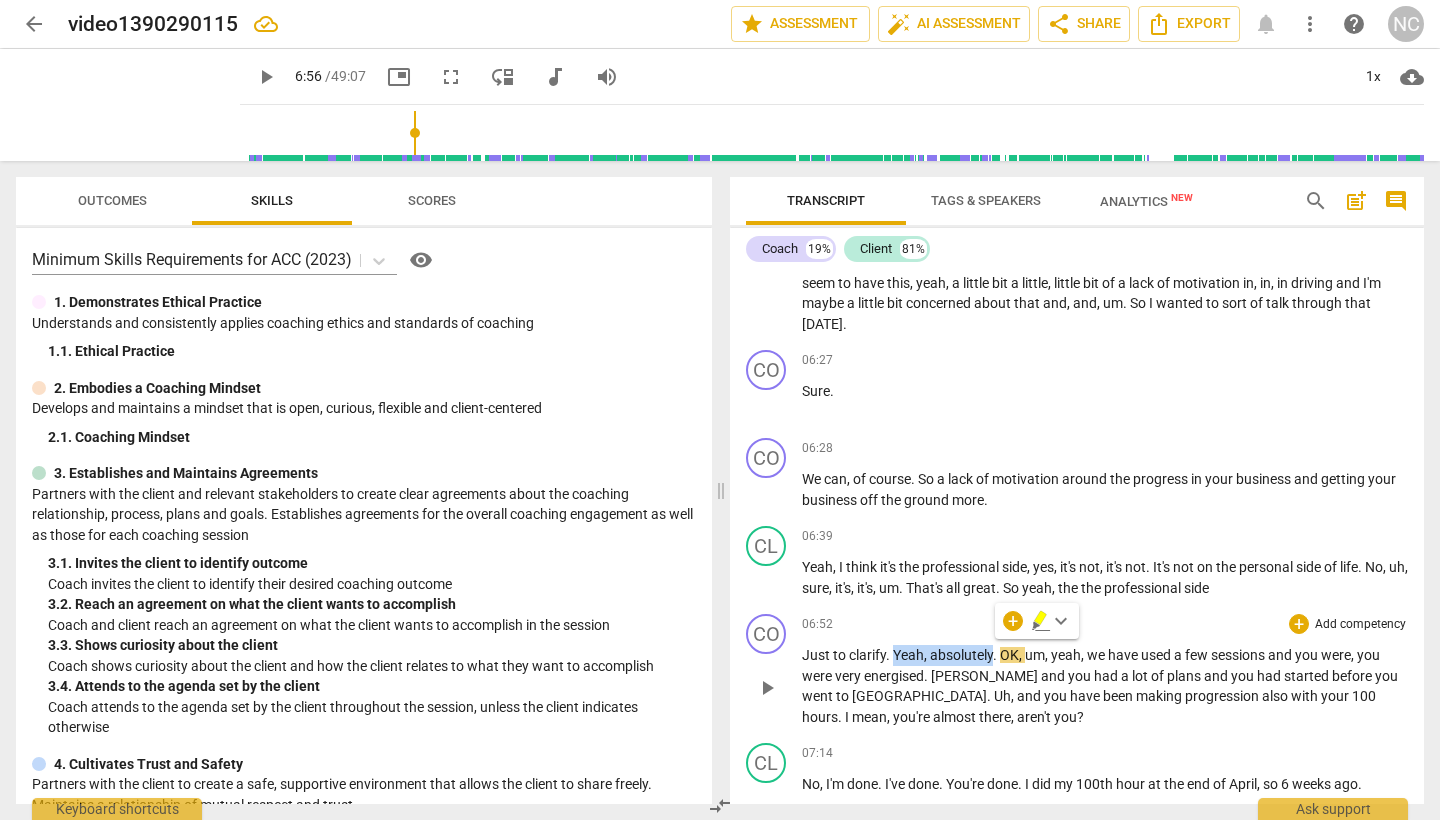 click on "play_arrow" at bounding box center (767, 688) 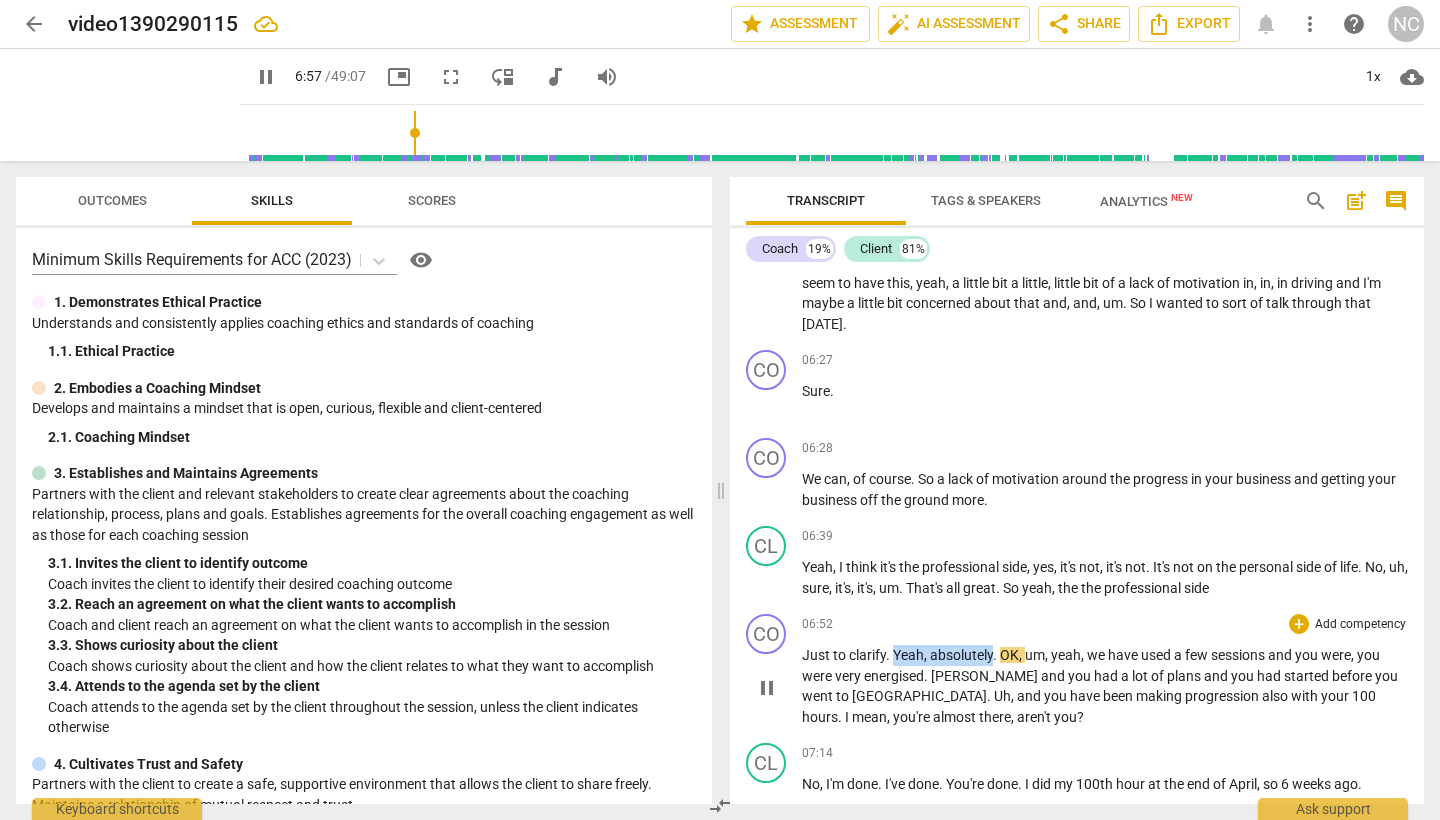 click on "pause" at bounding box center [767, 688] 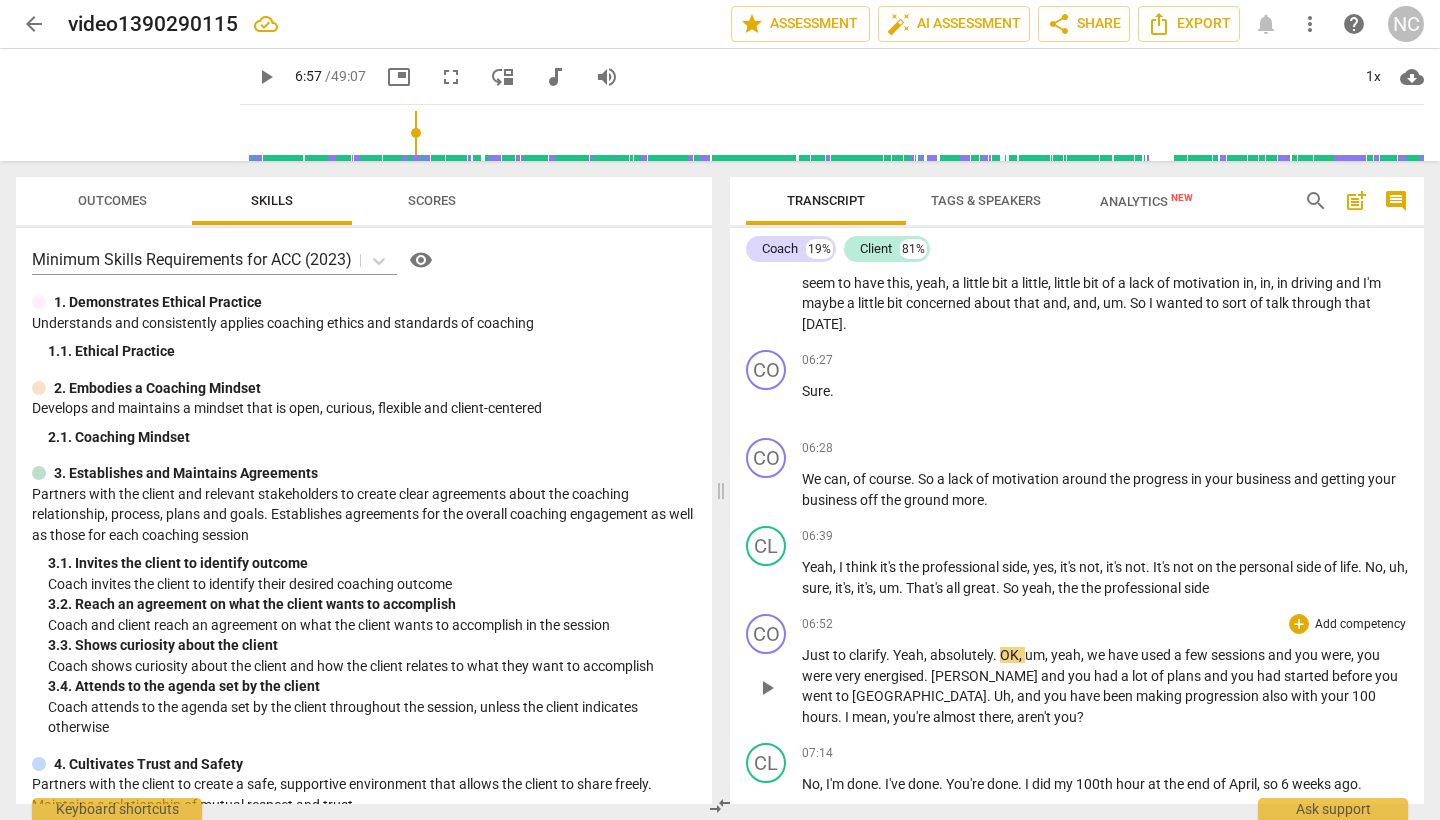click on "Yeah" at bounding box center (908, 655) 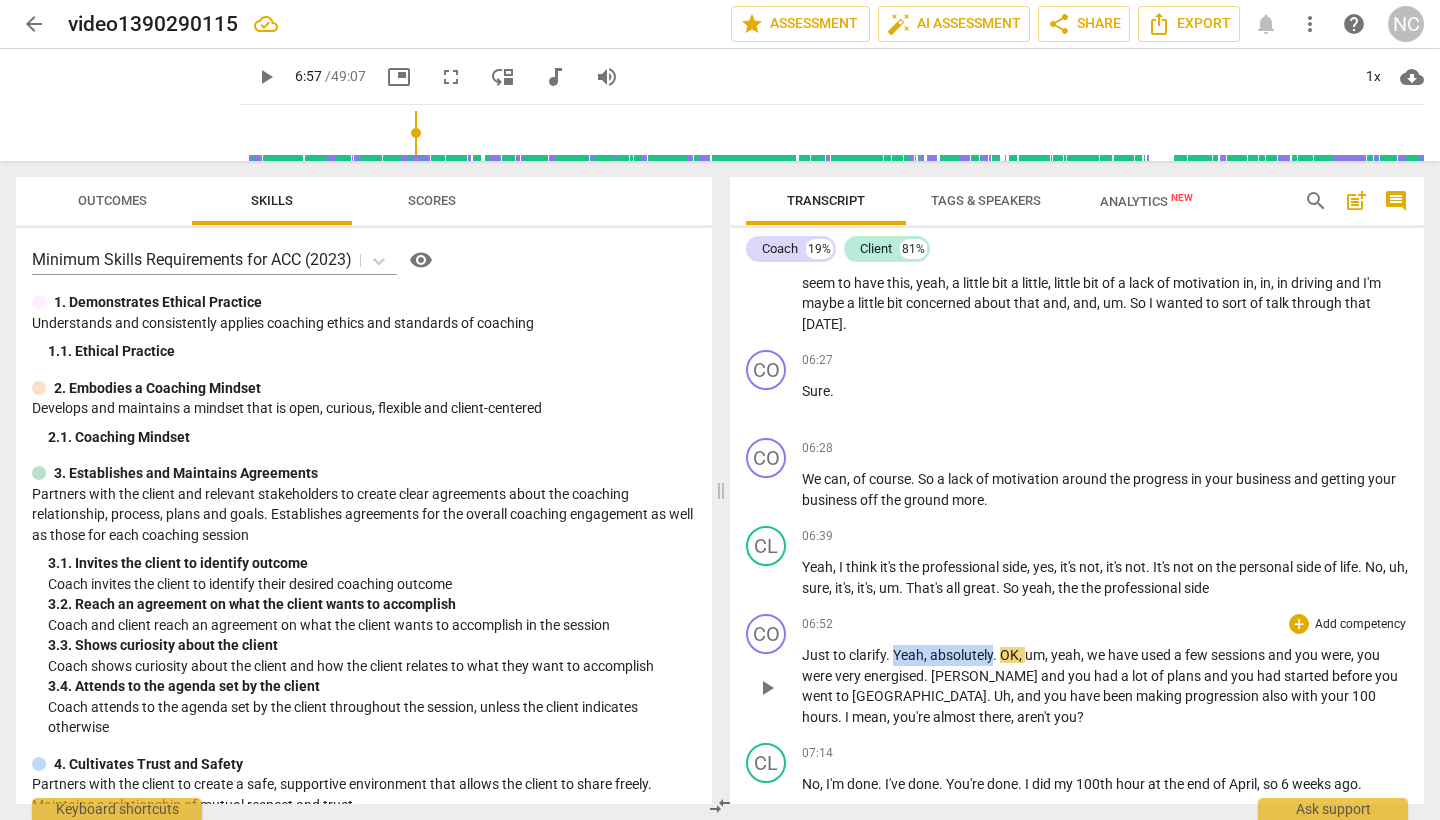 drag, startPoint x: 895, startPoint y: 646, endPoint x: 996, endPoint y: 645, distance: 101.00495 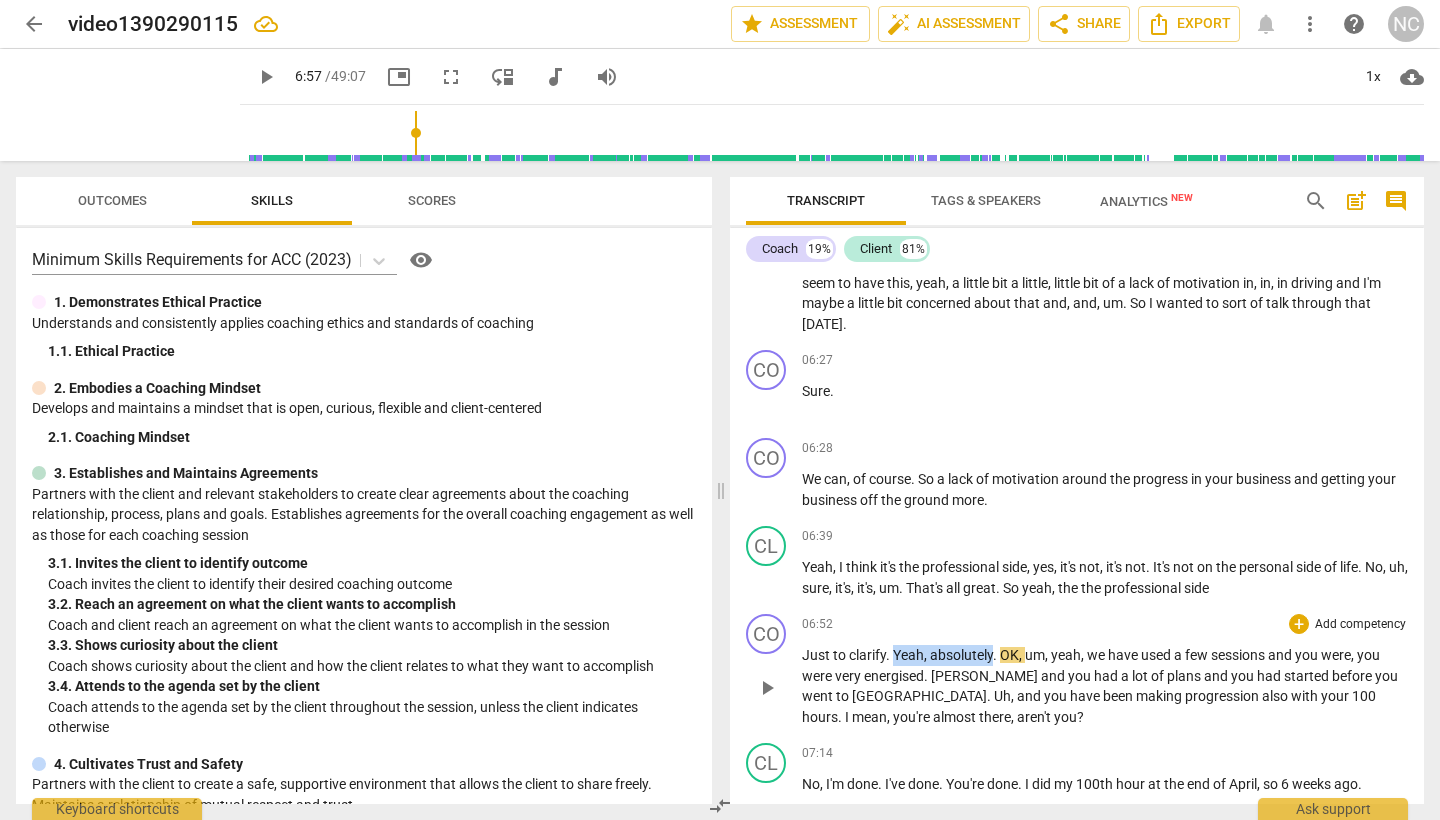 click on "Just   to   clarify .   Yeah ,   absolutely .   OK ,   um ,   yeah ,   we   have   used   a   few   sessions   and   you   were ,   you   were   very   energised .   [PERSON_NAME]   and   you   had   a   lot   of   plans   and   you   had   started   before   you   went   to   [GEOGRAPHIC_DATA] .   Uh ,   and   you   have   been   making   progression   also   with   your   100   hours .   I   mean ,   you're   almost   there ,   aren't   you ?" at bounding box center (1105, 686) 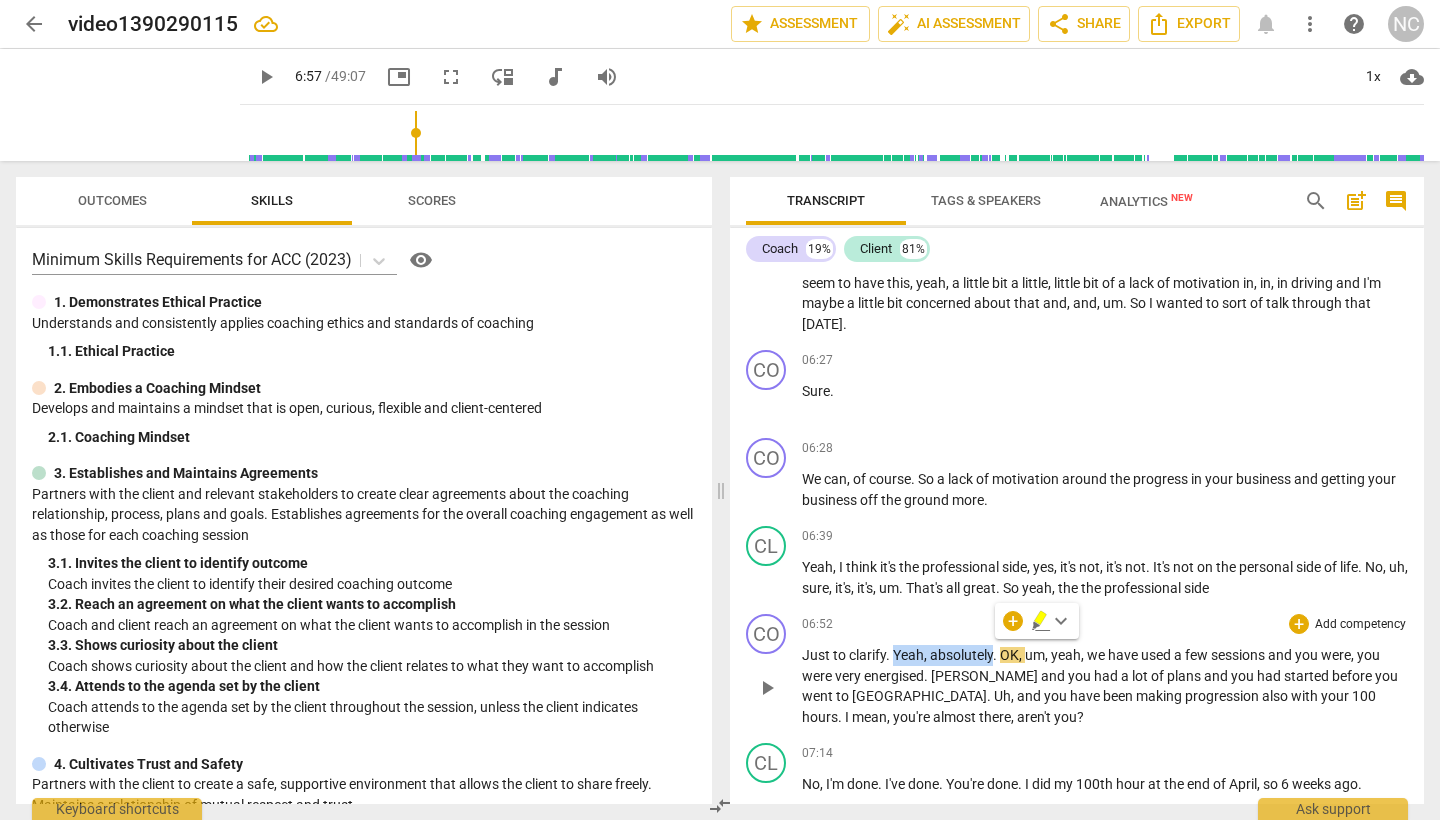 type 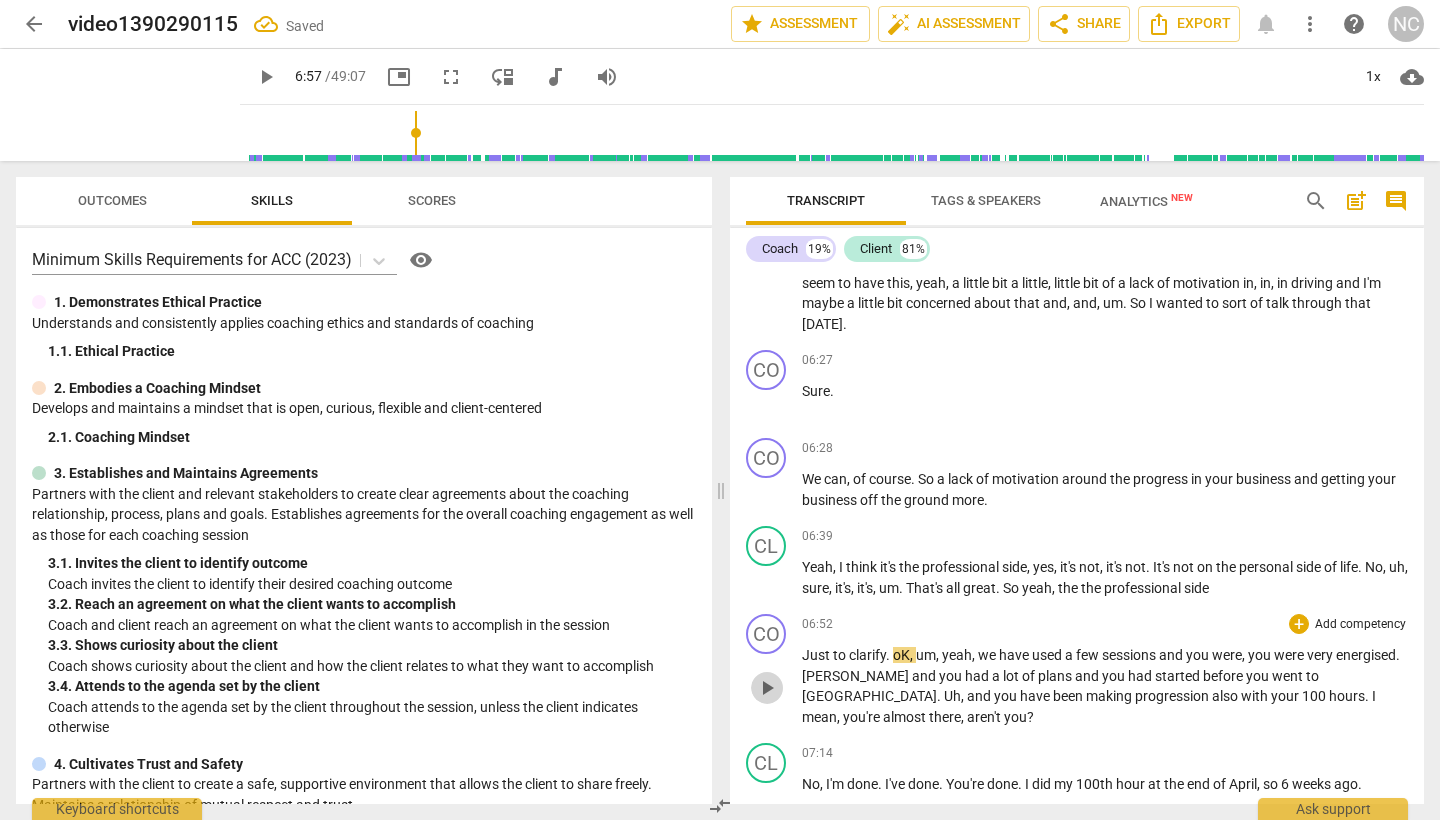 click on "play_arrow" at bounding box center (767, 688) 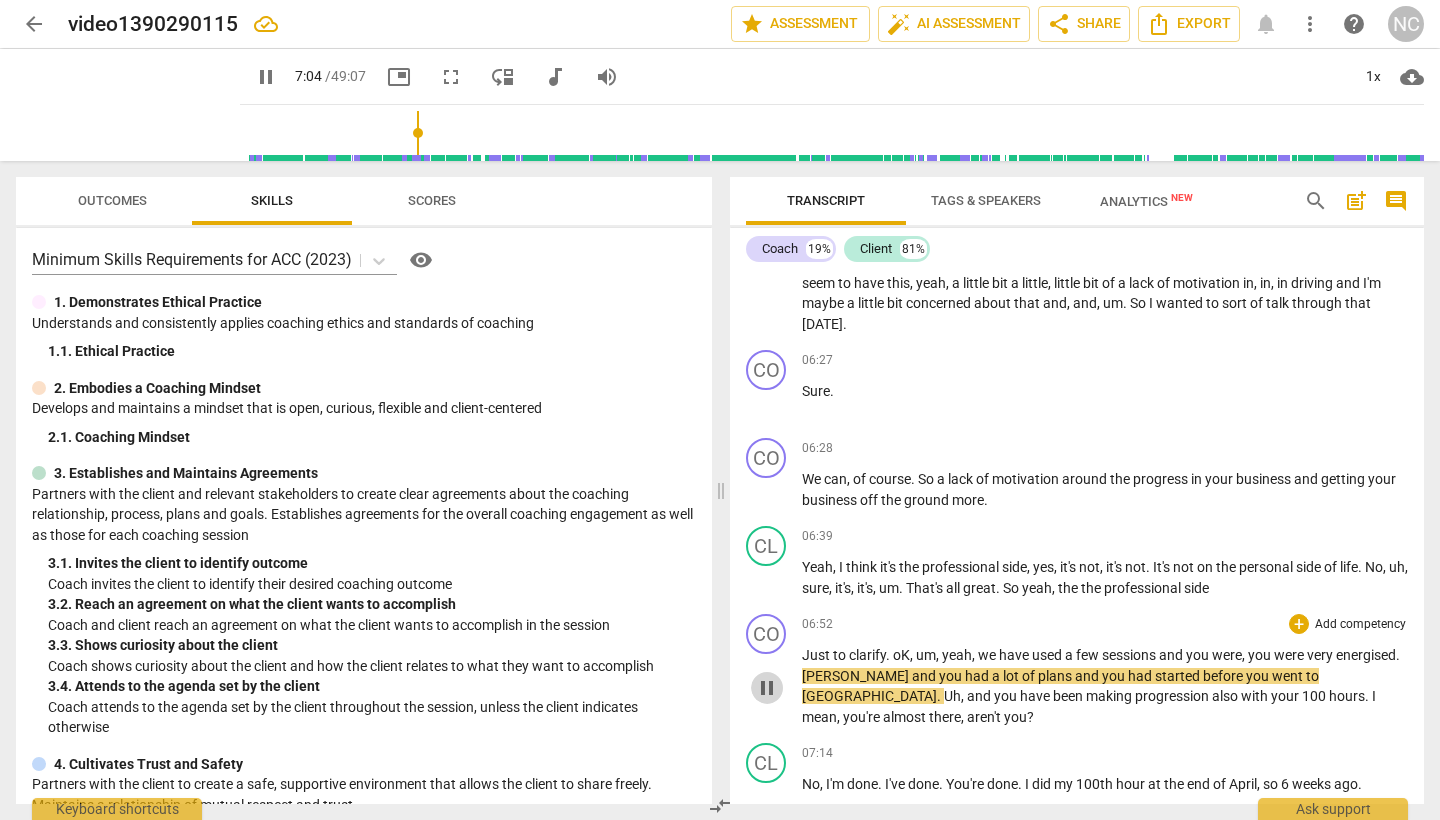 click on "pause" at bounding box center [767, 688] 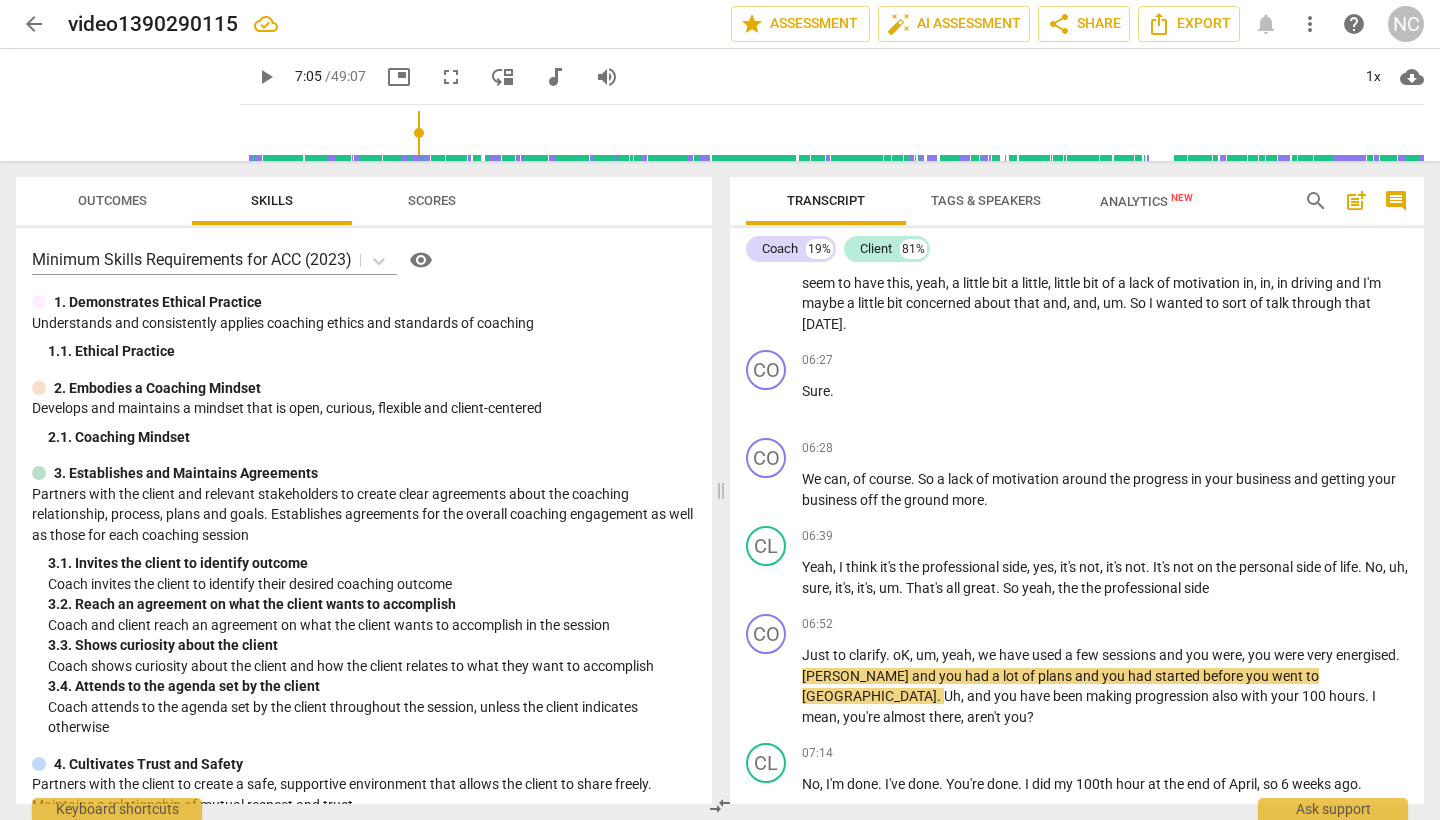click on "[PERSON_NAME]" at bounding box center [857, 676] 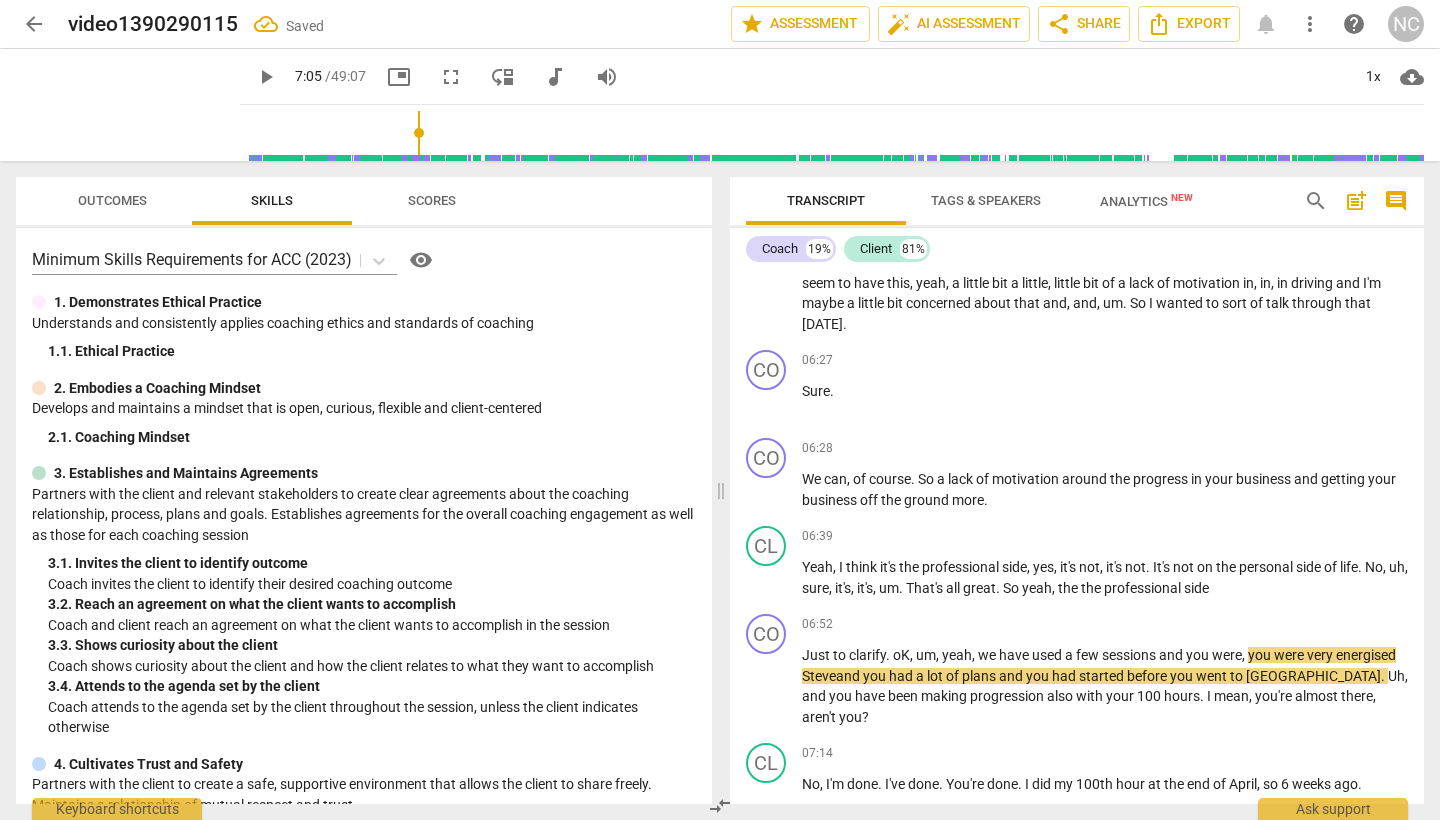 click on "play_arrow" at bounding box center (767, 688) 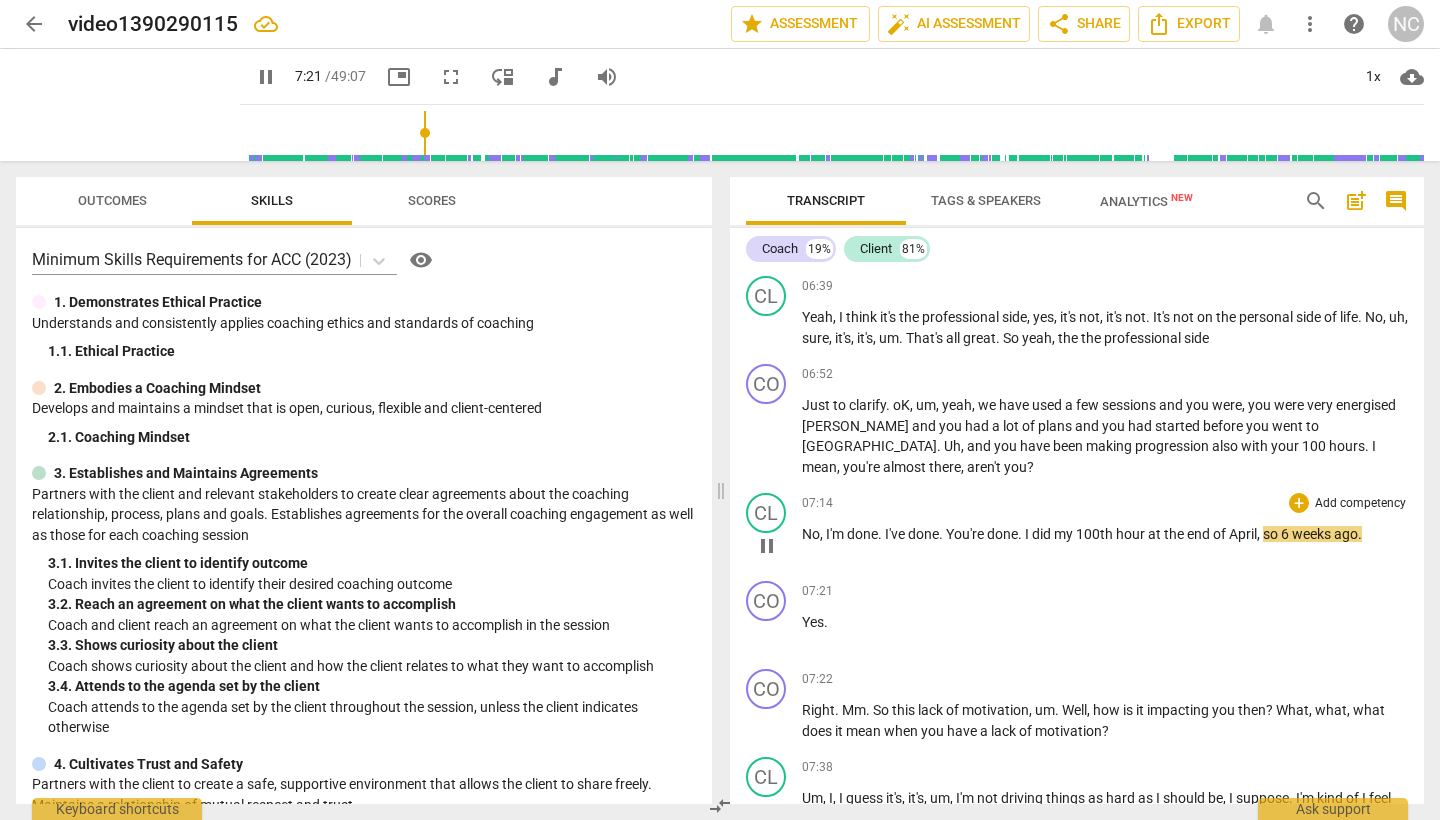 scroll, scrollTop: 2326, scrollLeft: 0, axis: vertical 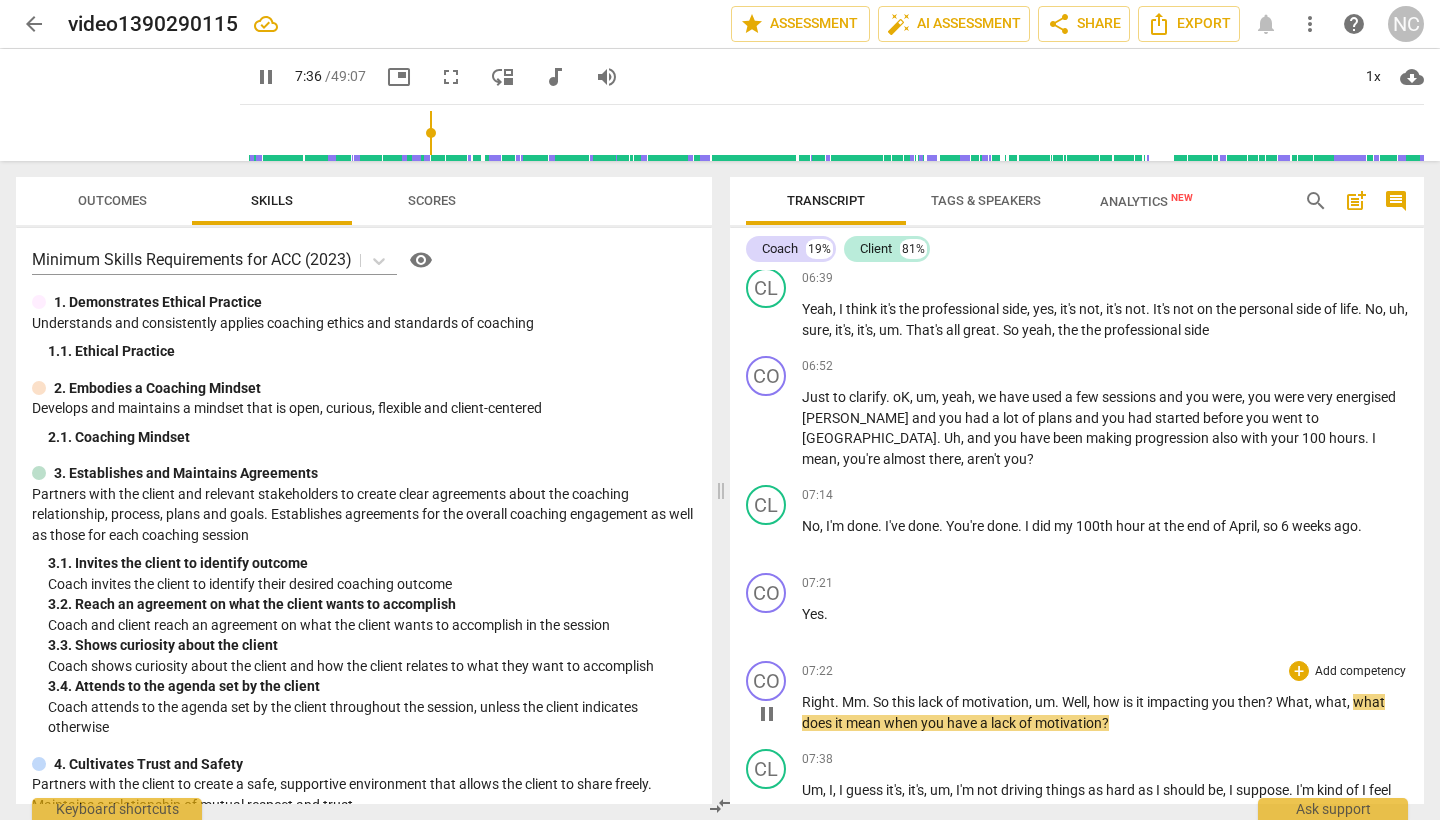 click on "pause" at bounding box center (767, 714) 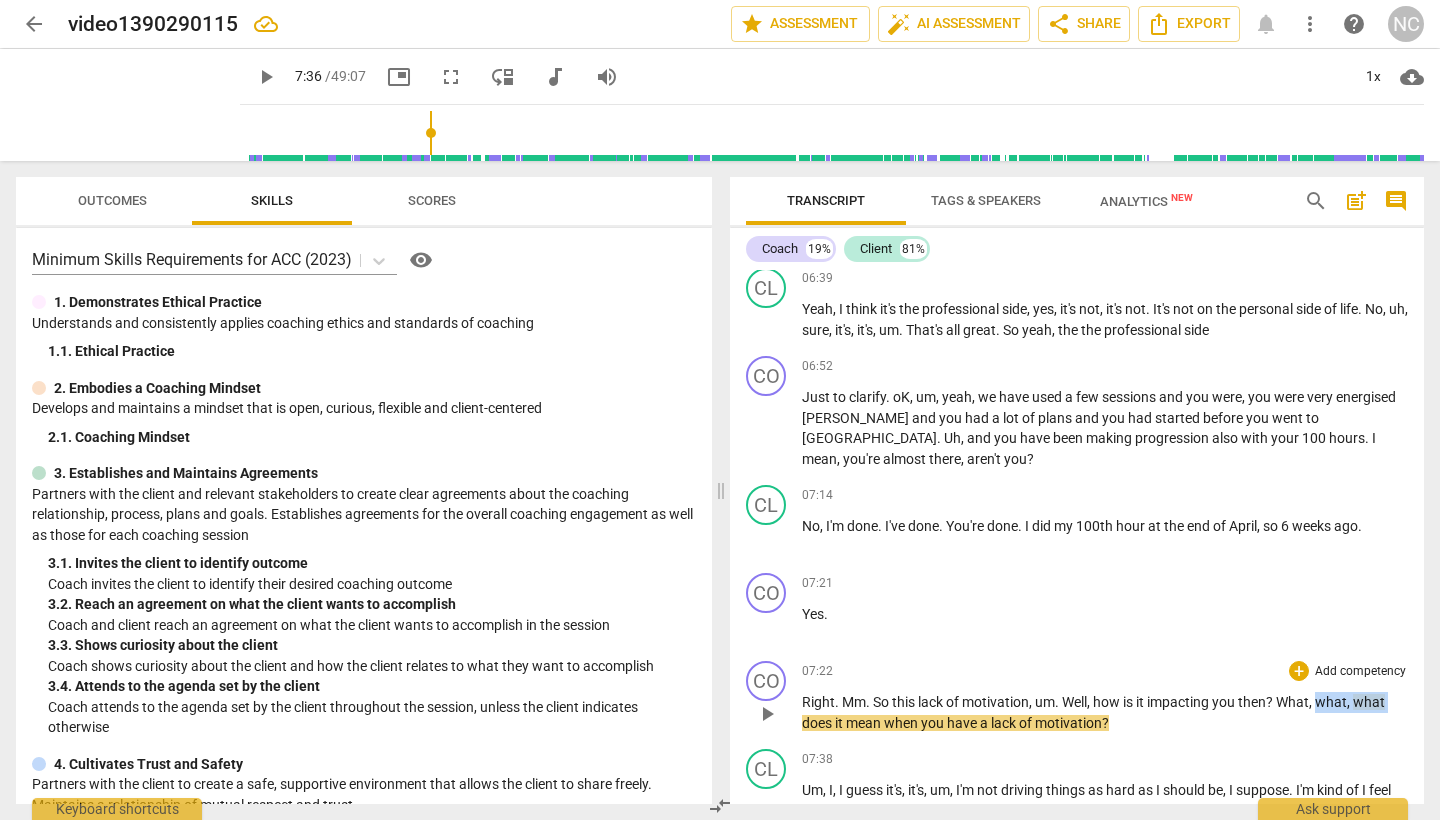 drag, startPoint x: 1319, startPoint y: 676, endPoint x: 1394, endPoint y: 674, distance: 75.026665 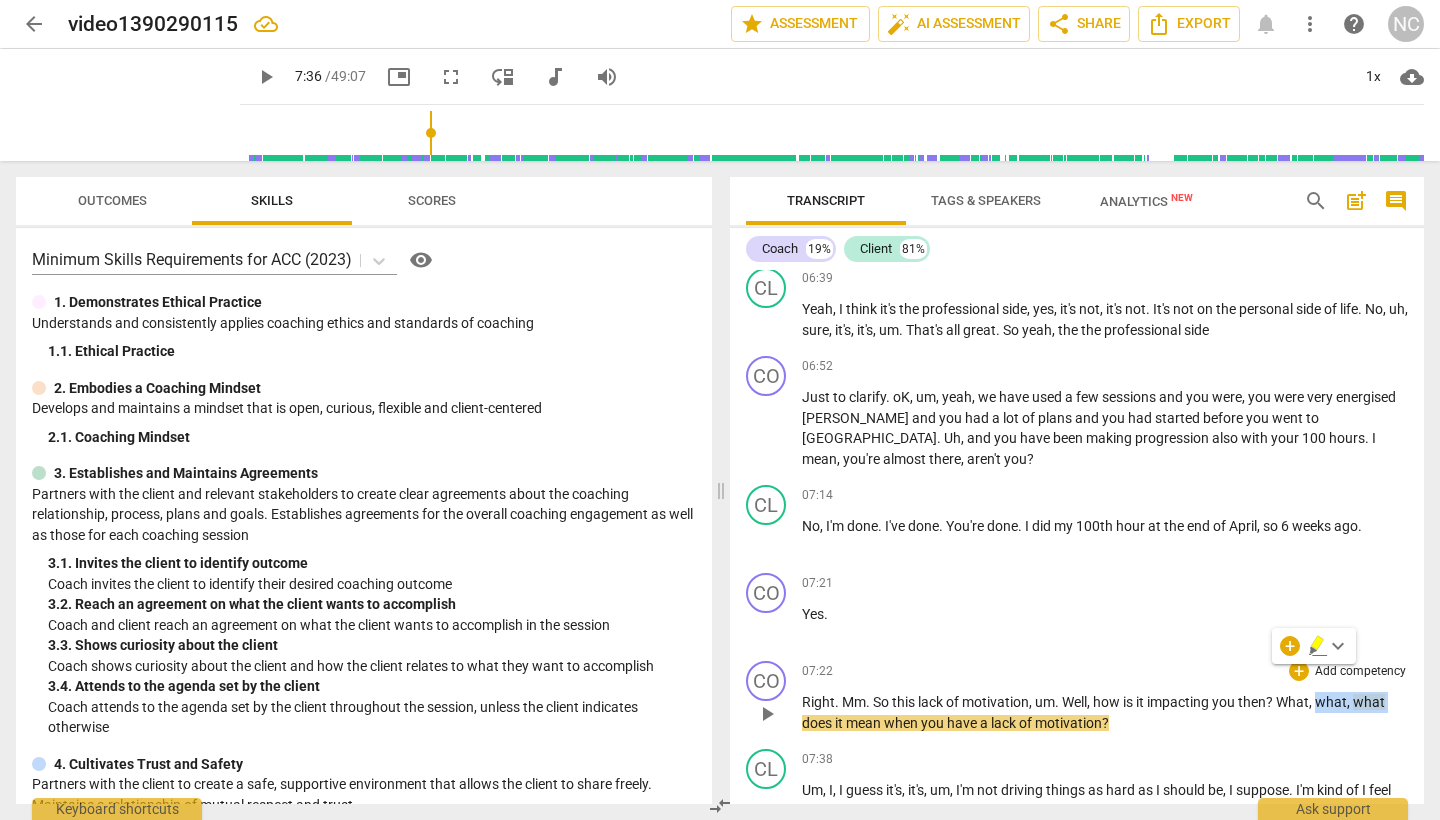 click on "Right .   Mm .   So   this   lack   of   motivation ,   um .   Well ,   how   is   it   impacting   you   then ?   What ,   what ,   what   does   it   mean   when   you   have   a   lack   of   motivation ?" at bounding box center (1105, 712) 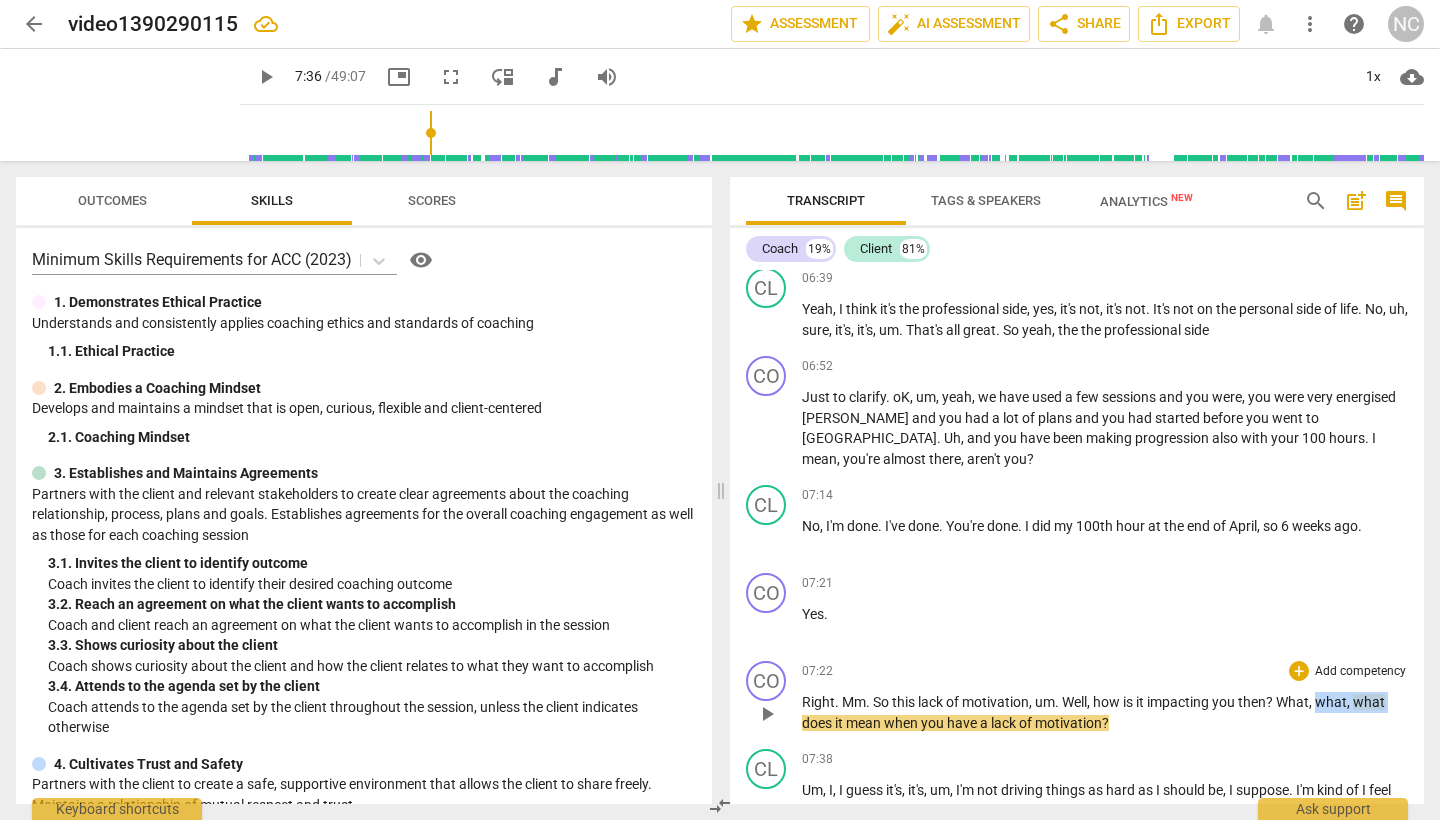 drag, startPoint x: 1394, startPoint y: 673, endPoint x: 1323, endPoint y: 671, distance: 71.02816 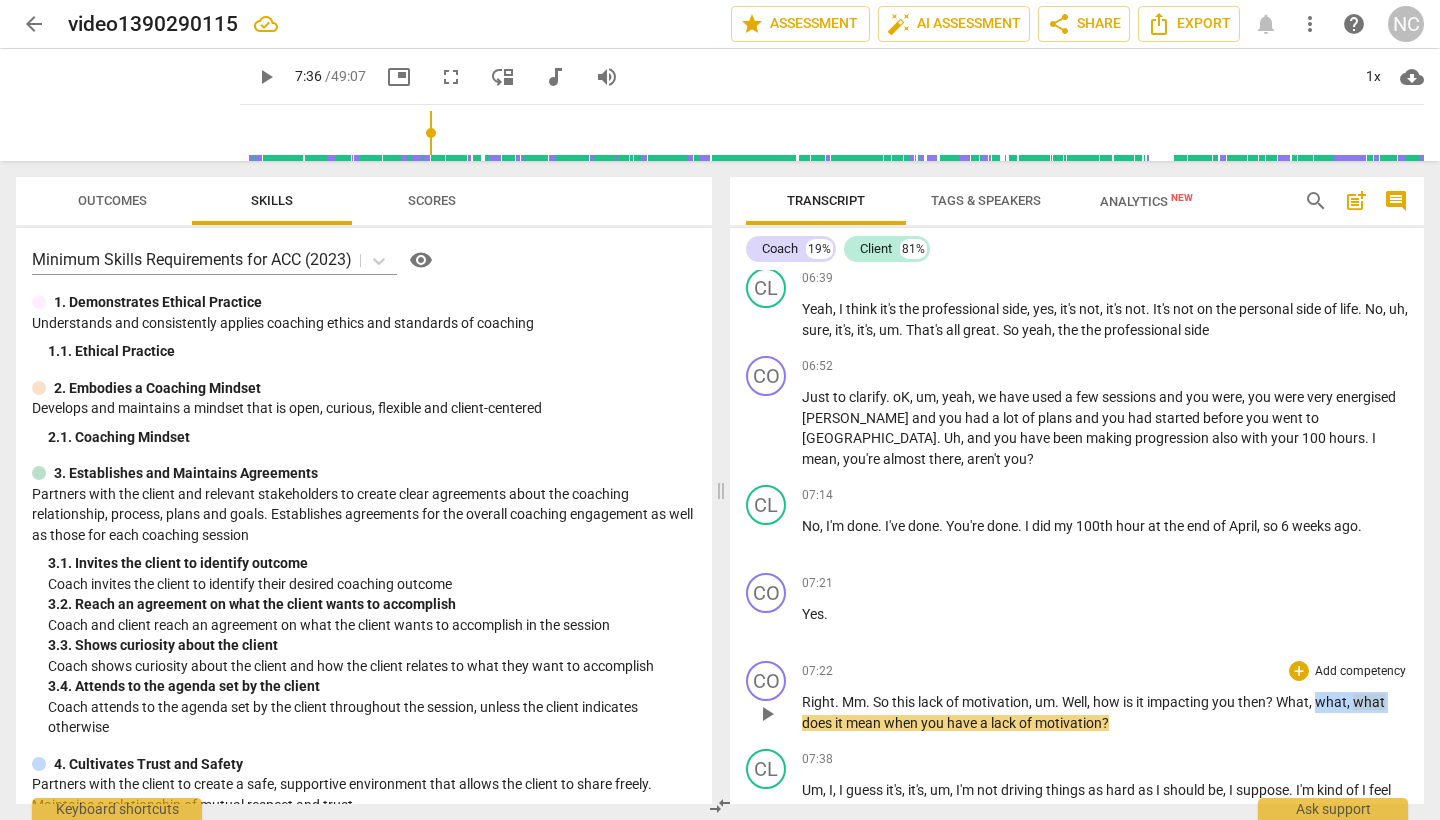 click on "Right .   Mm .   So   this   lack   of   motivation ,   um .   Well ,   how   is   it   impacting   you   then ?   What ,   what ,   what   does   it   mean   when   you   have   a   lack   of   motivation ?" at bounding box center (1105, 712) 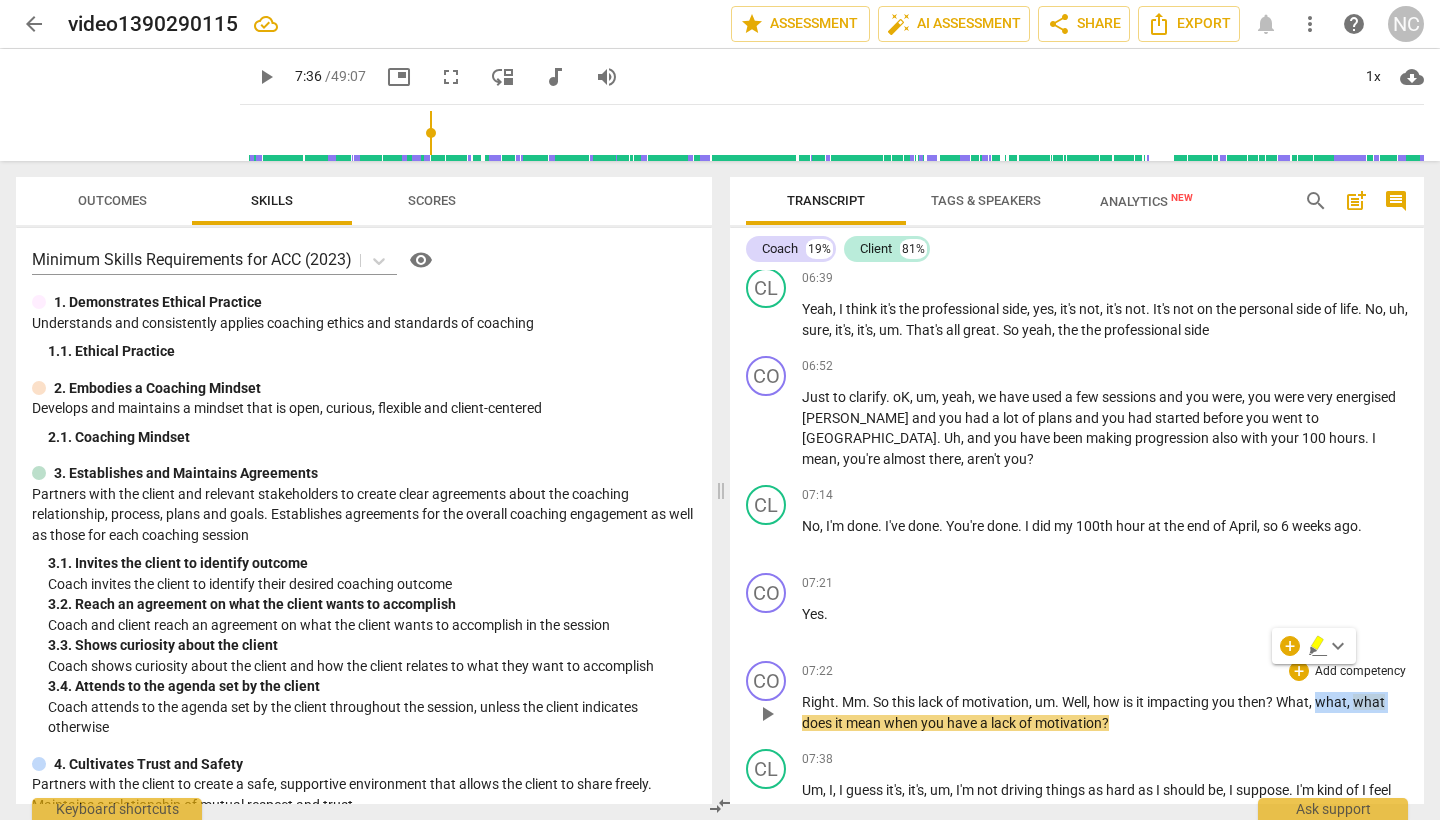 type 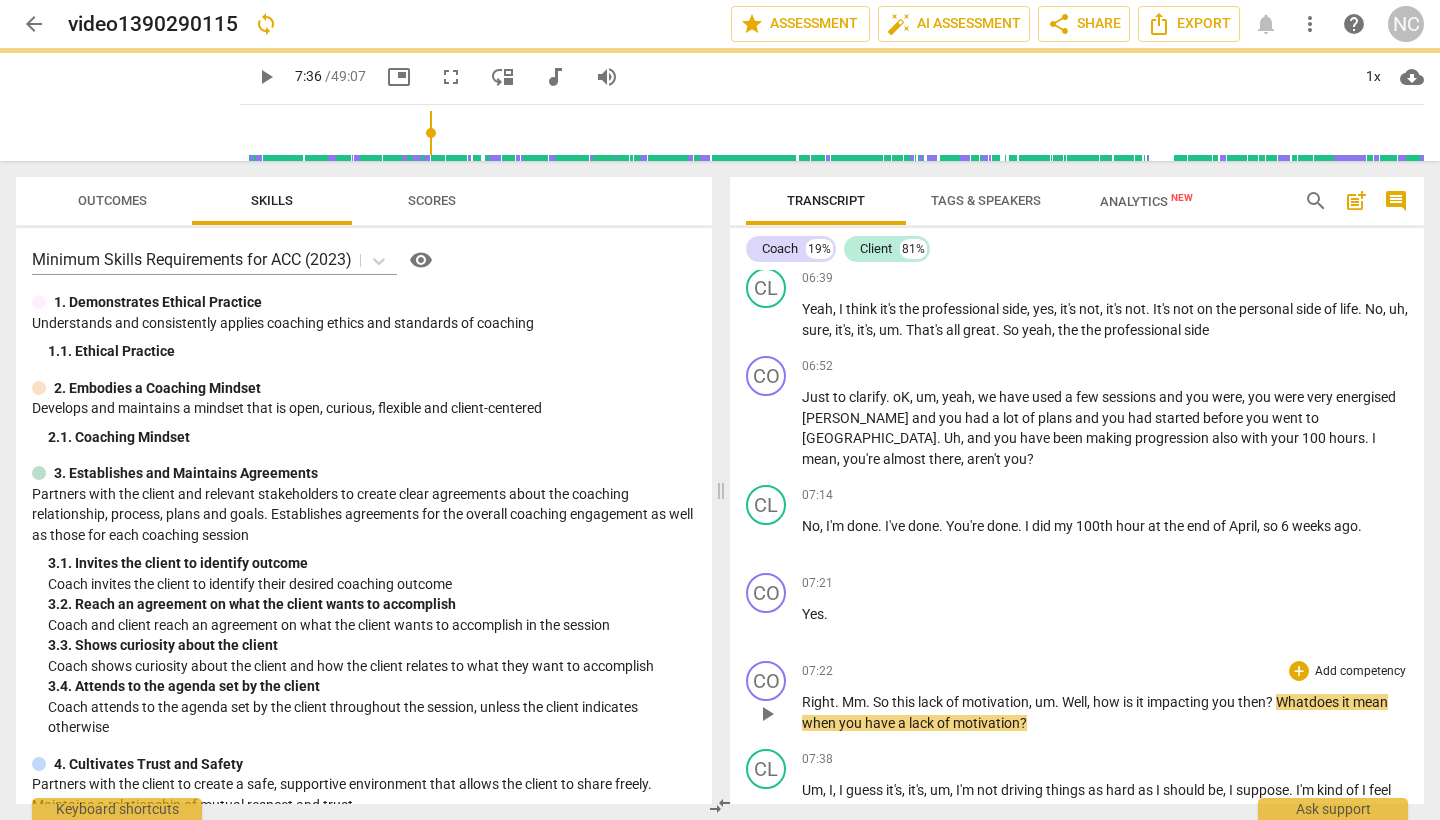 click on "play_arrow" at bounding box center [767, 714] 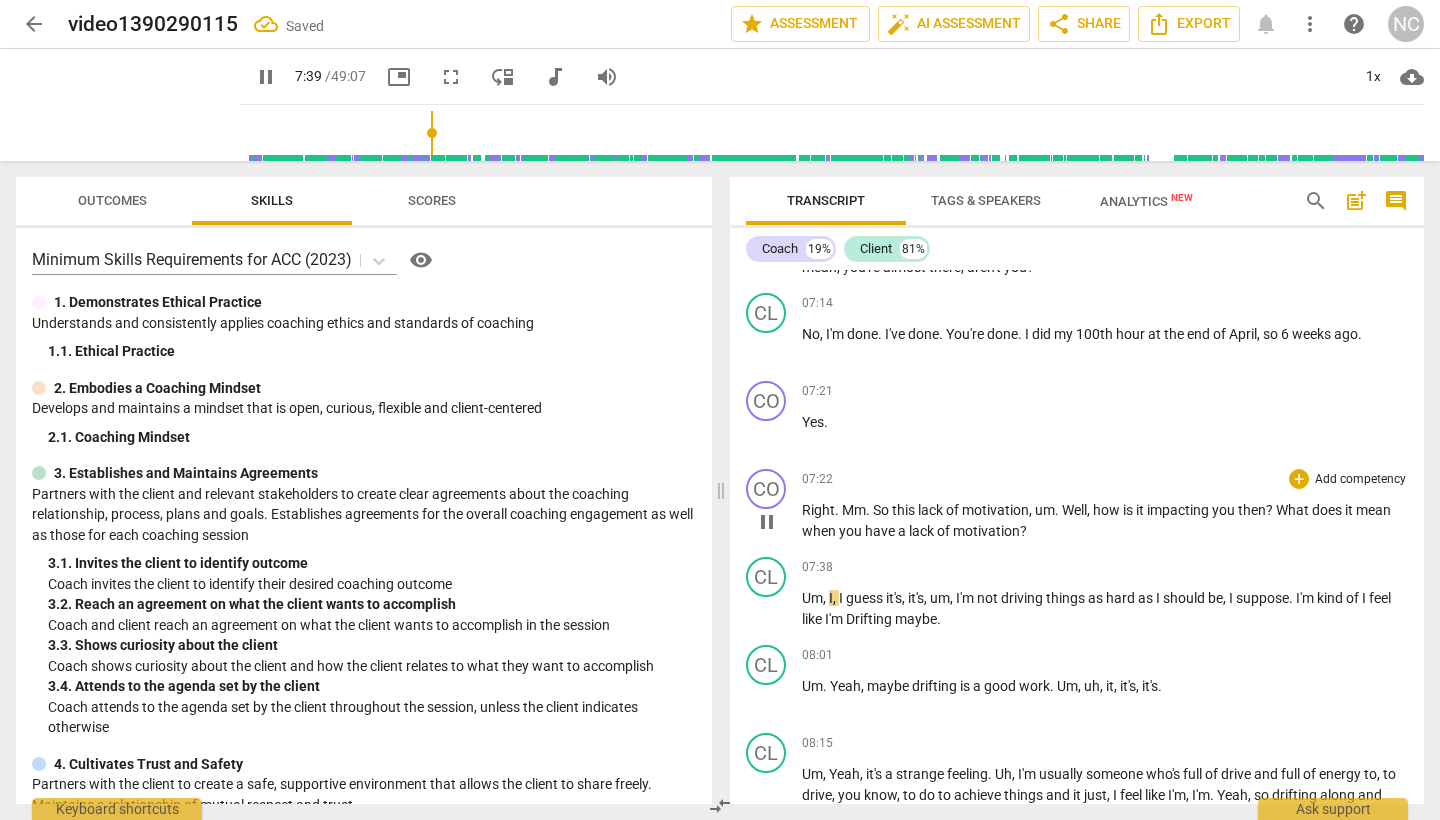 scroll, scrollTop: 2522, scrollLeft: 0, axis: vertical 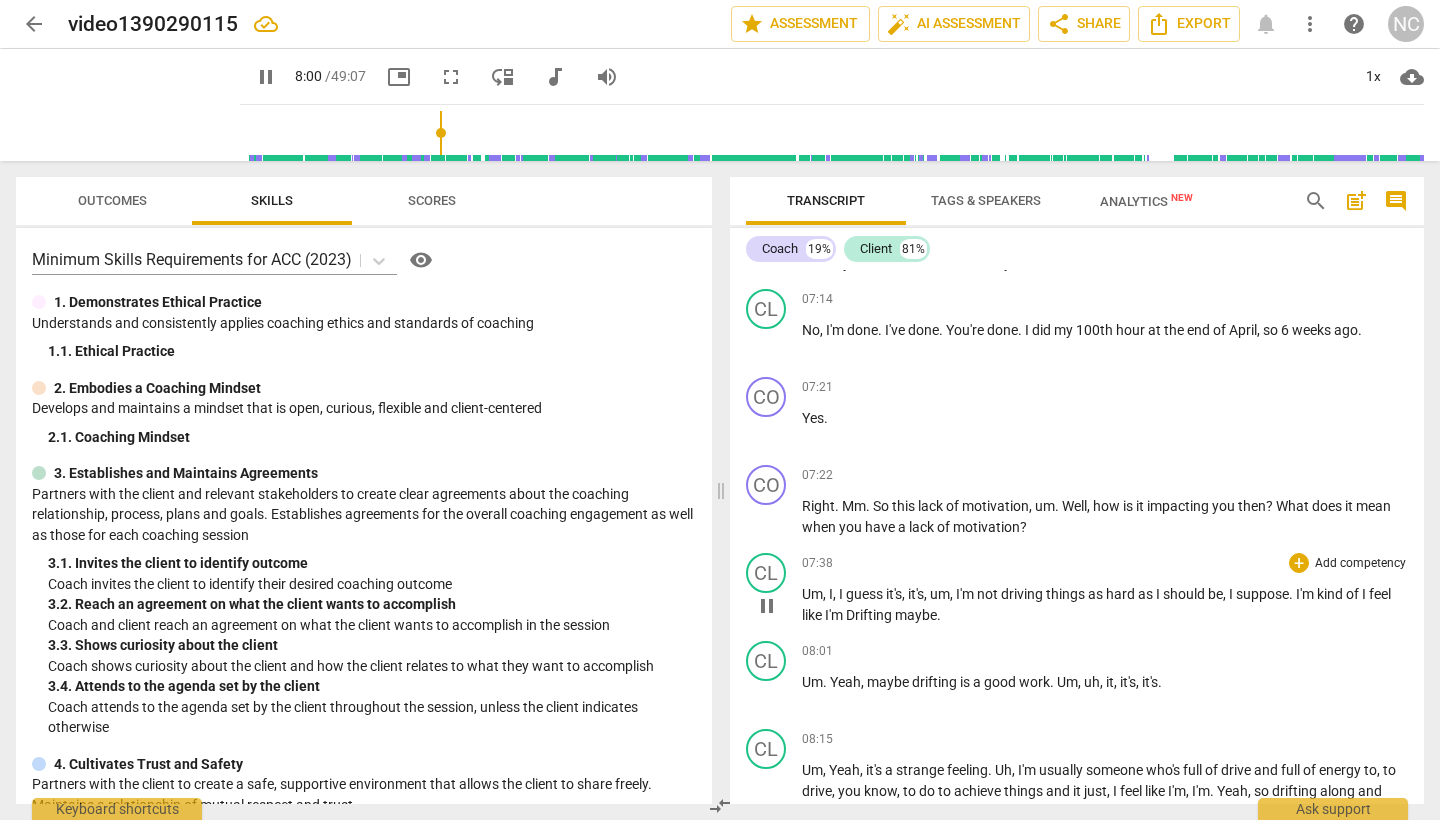 click on "Drifting" at bounding box center (870, 615) 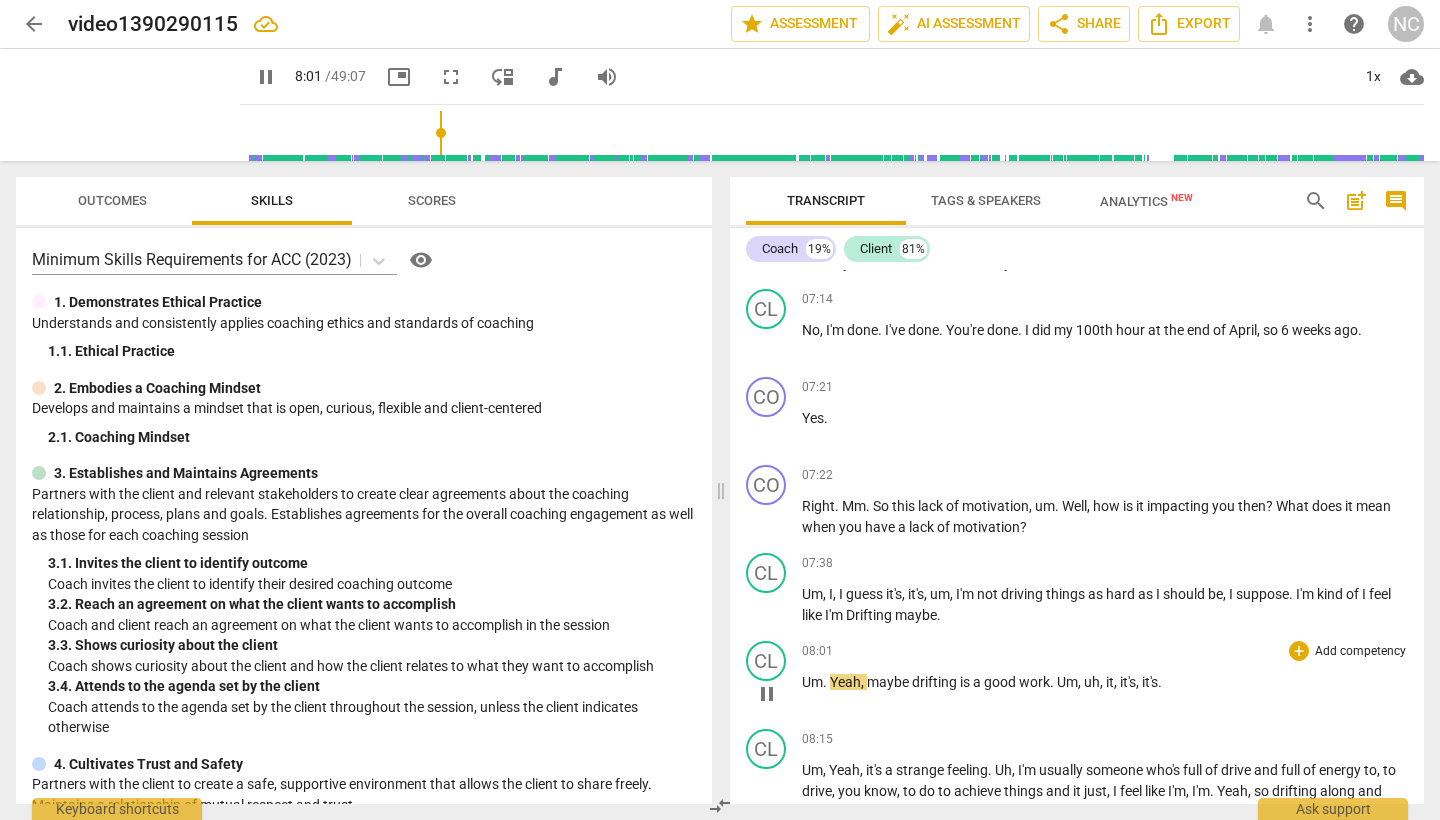 type on "482" 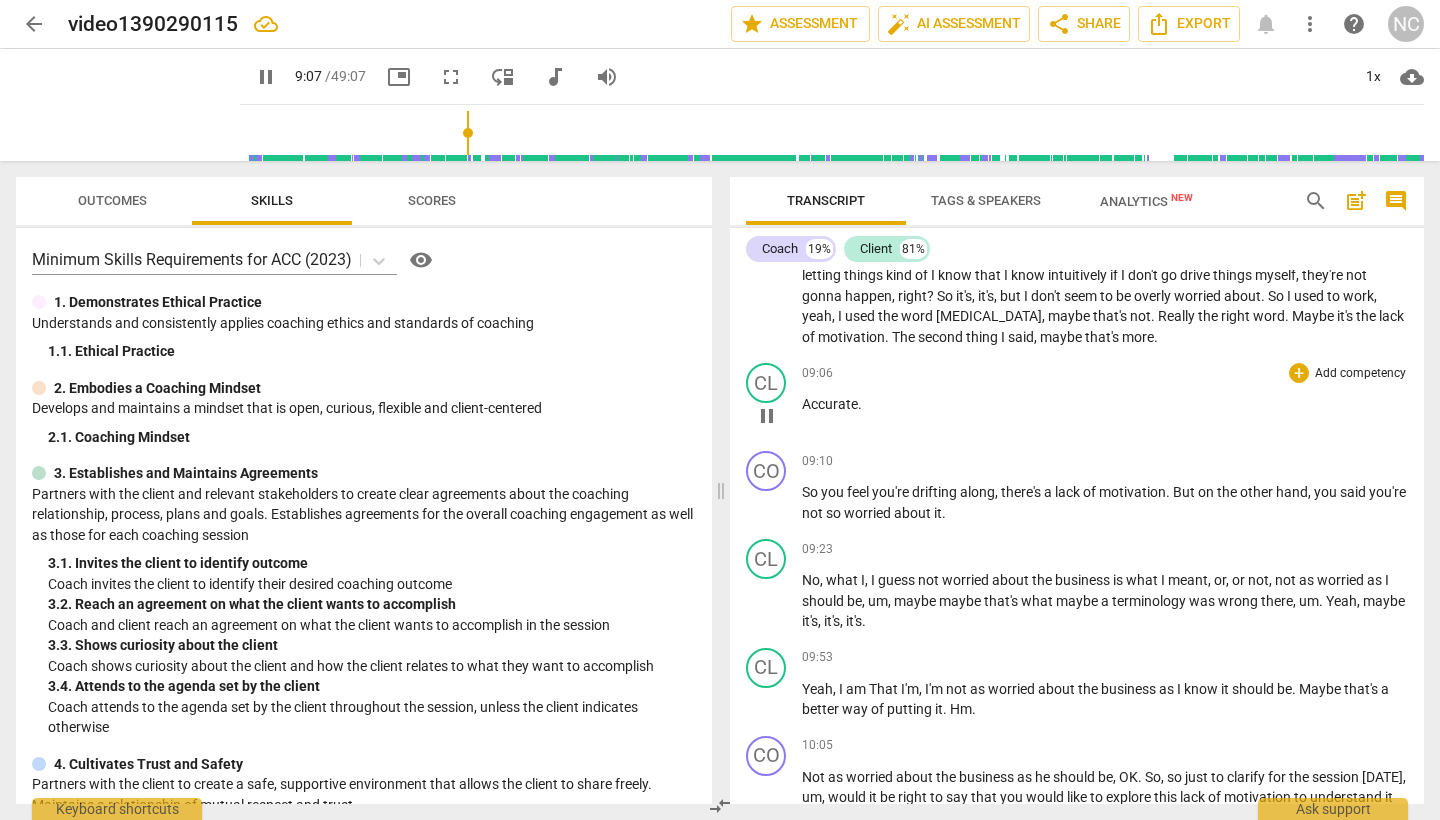 scroll, scrollTop: 3061, scrollLeft: 0, axis: vertical 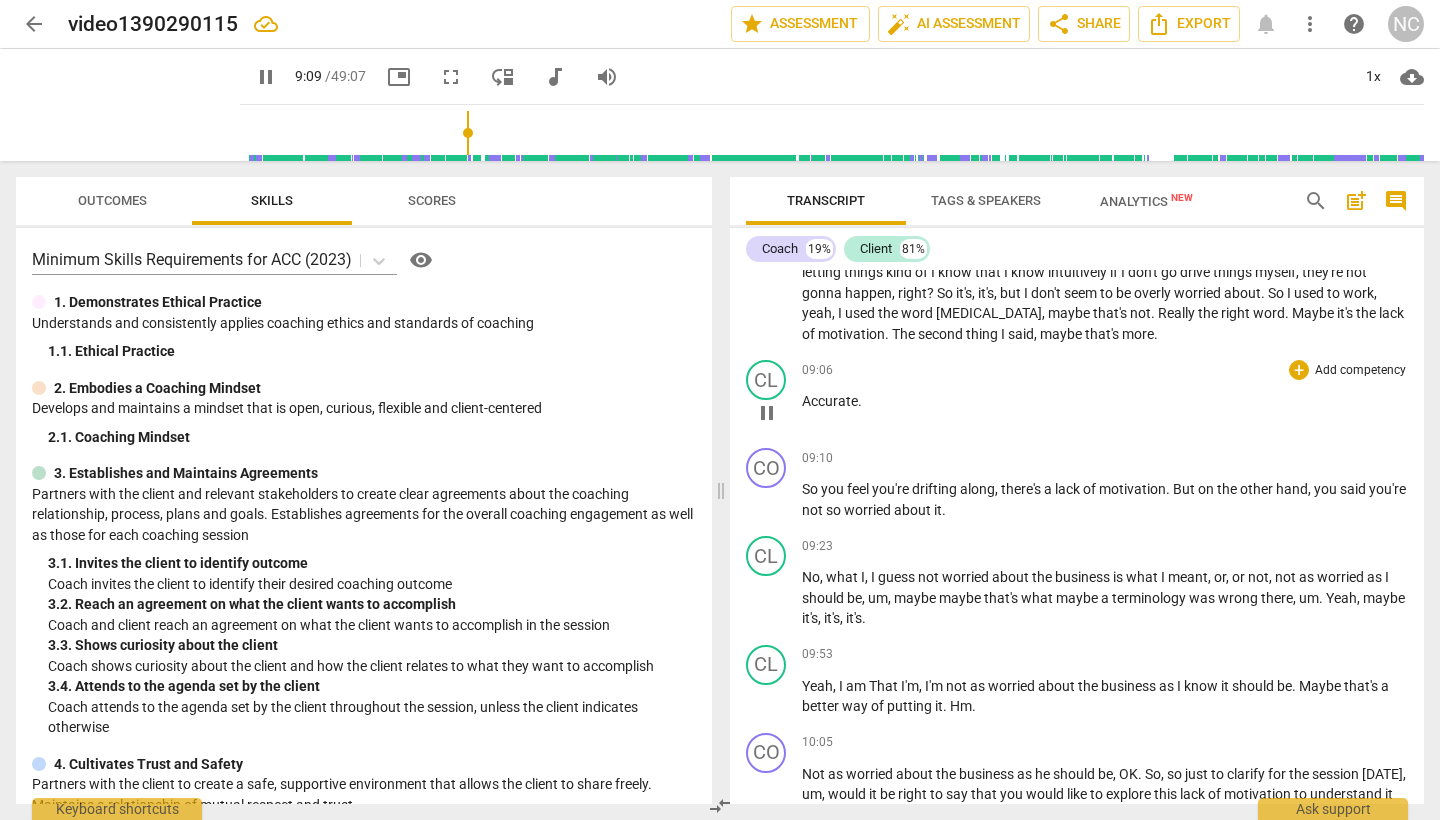 click on "pause" at bounding box center (767, 413) 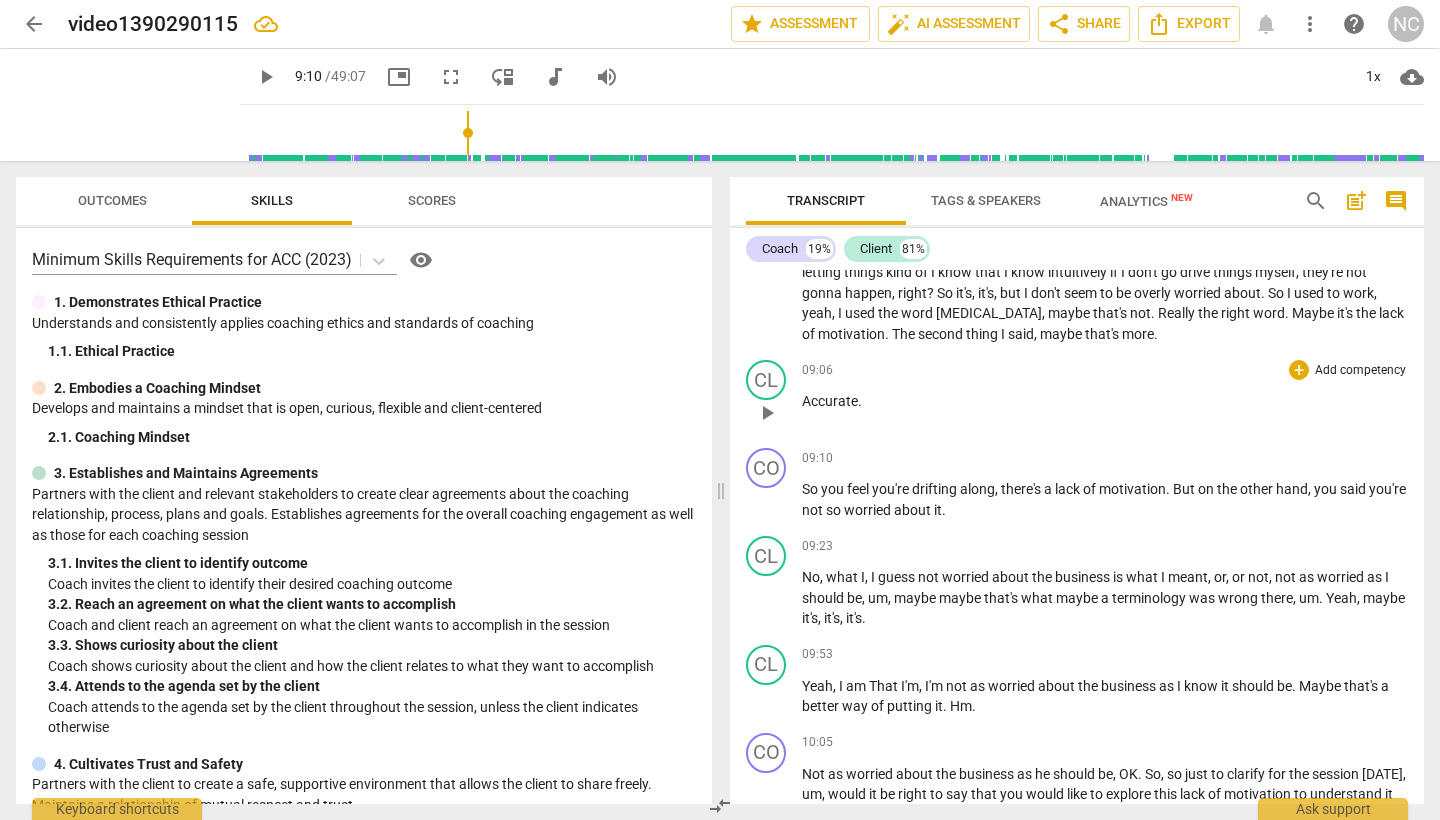 click on "Accurate ." at bounding box center [1105, 401] 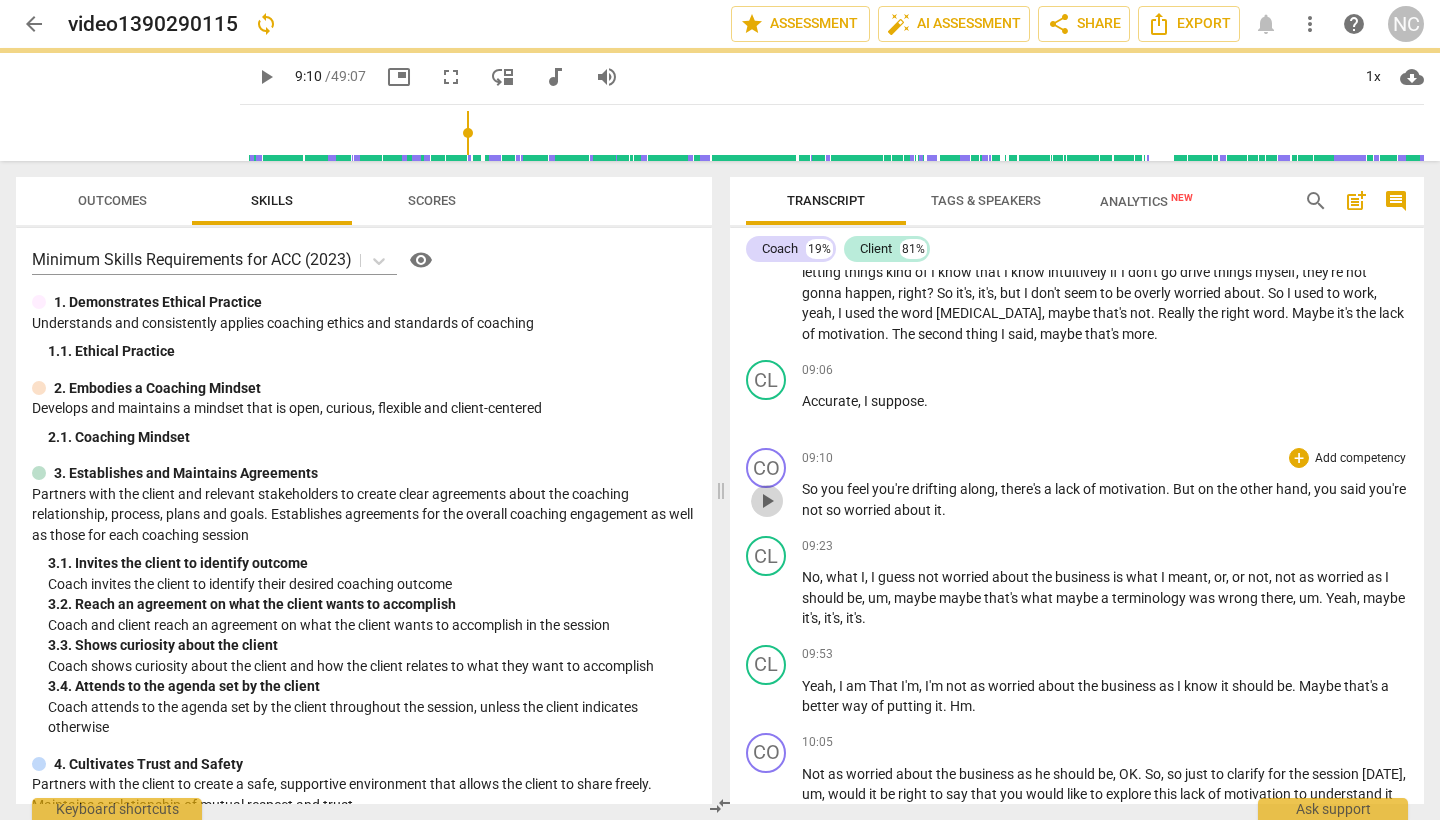 click on "play_arrow" at bounding box center [767, 501] 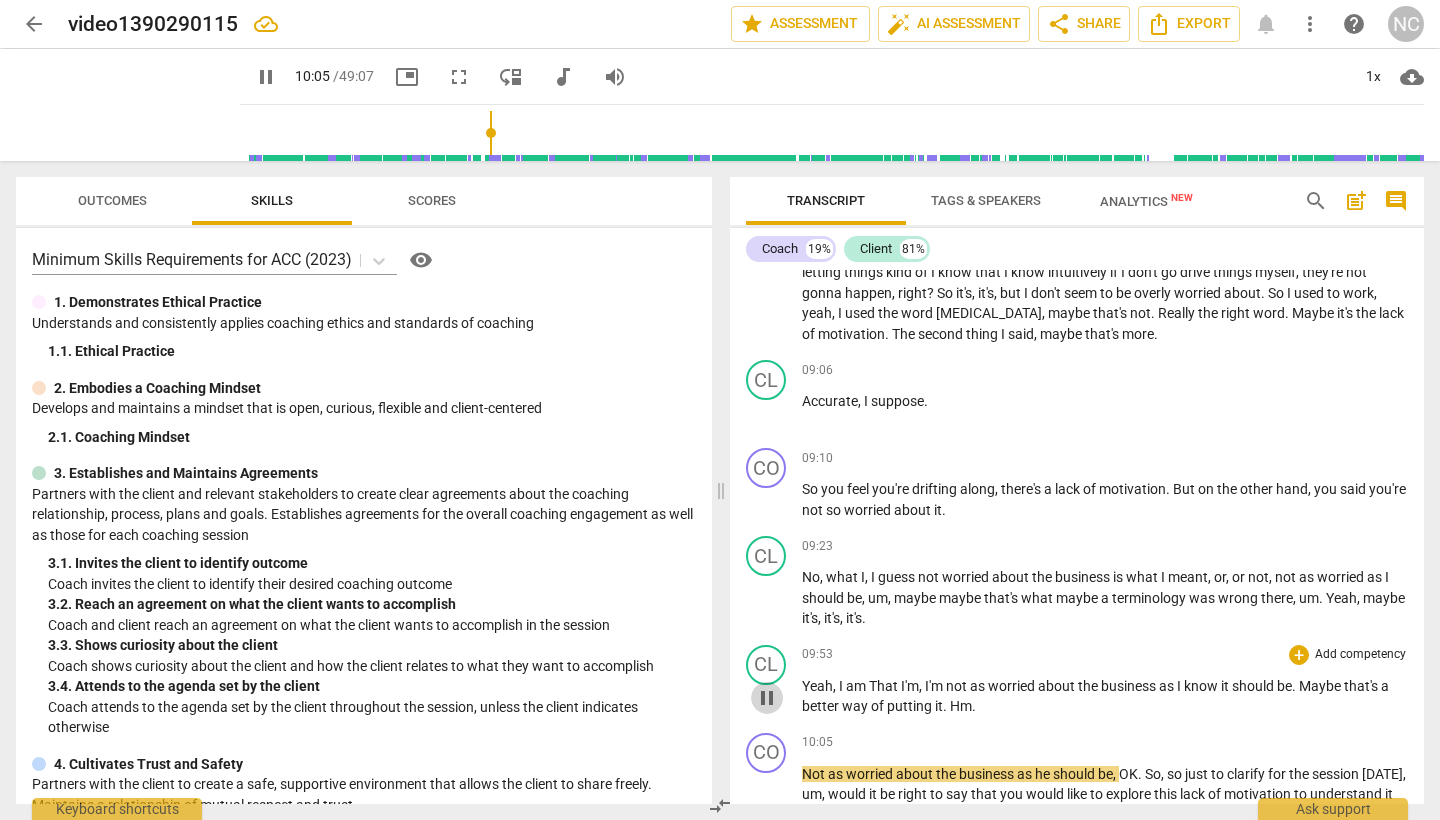 click on "pause" at bounding box center (767, 698) 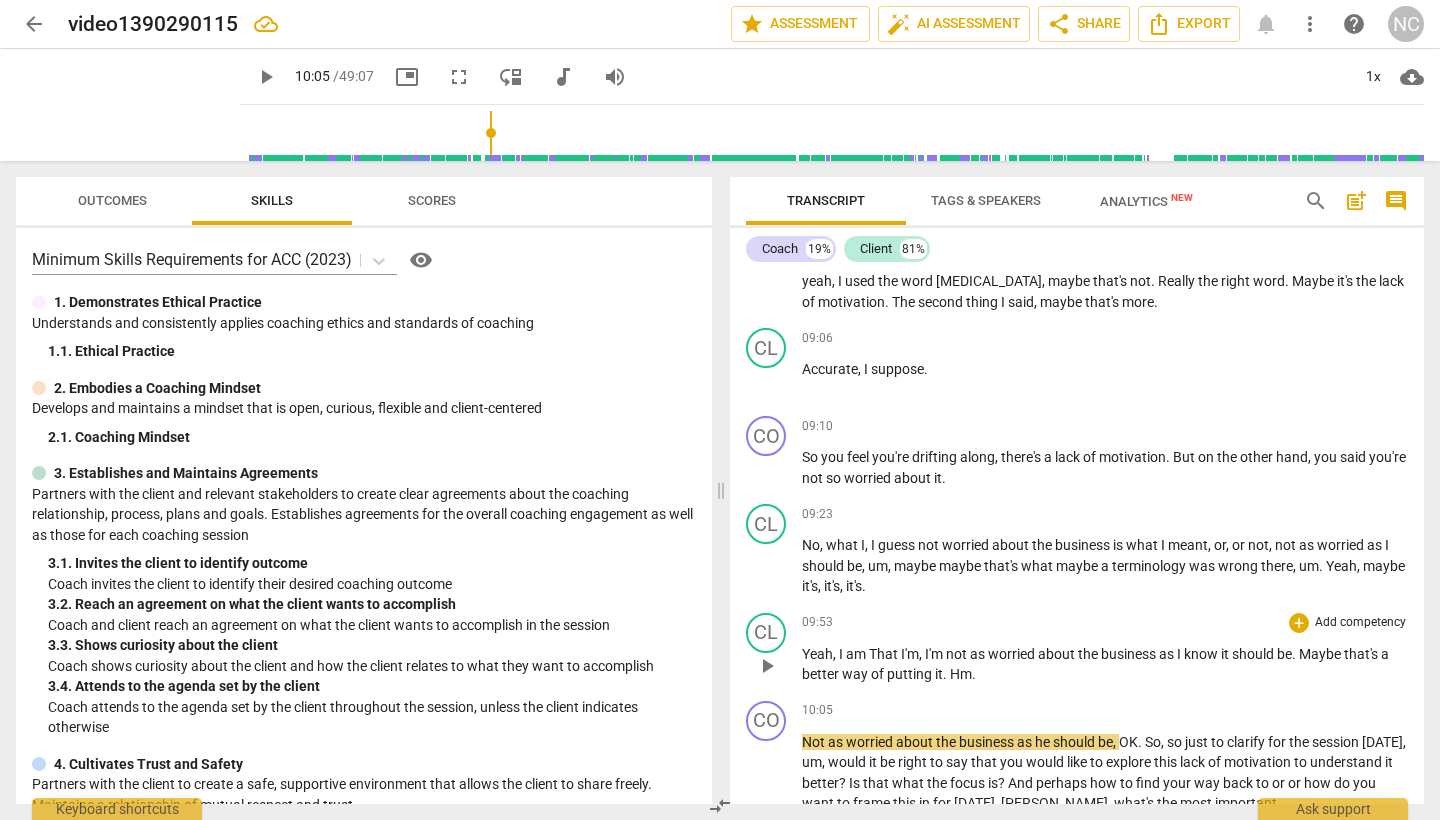 scroll, scrollTop: 3100, scrollLeft: 0, axis: vertical 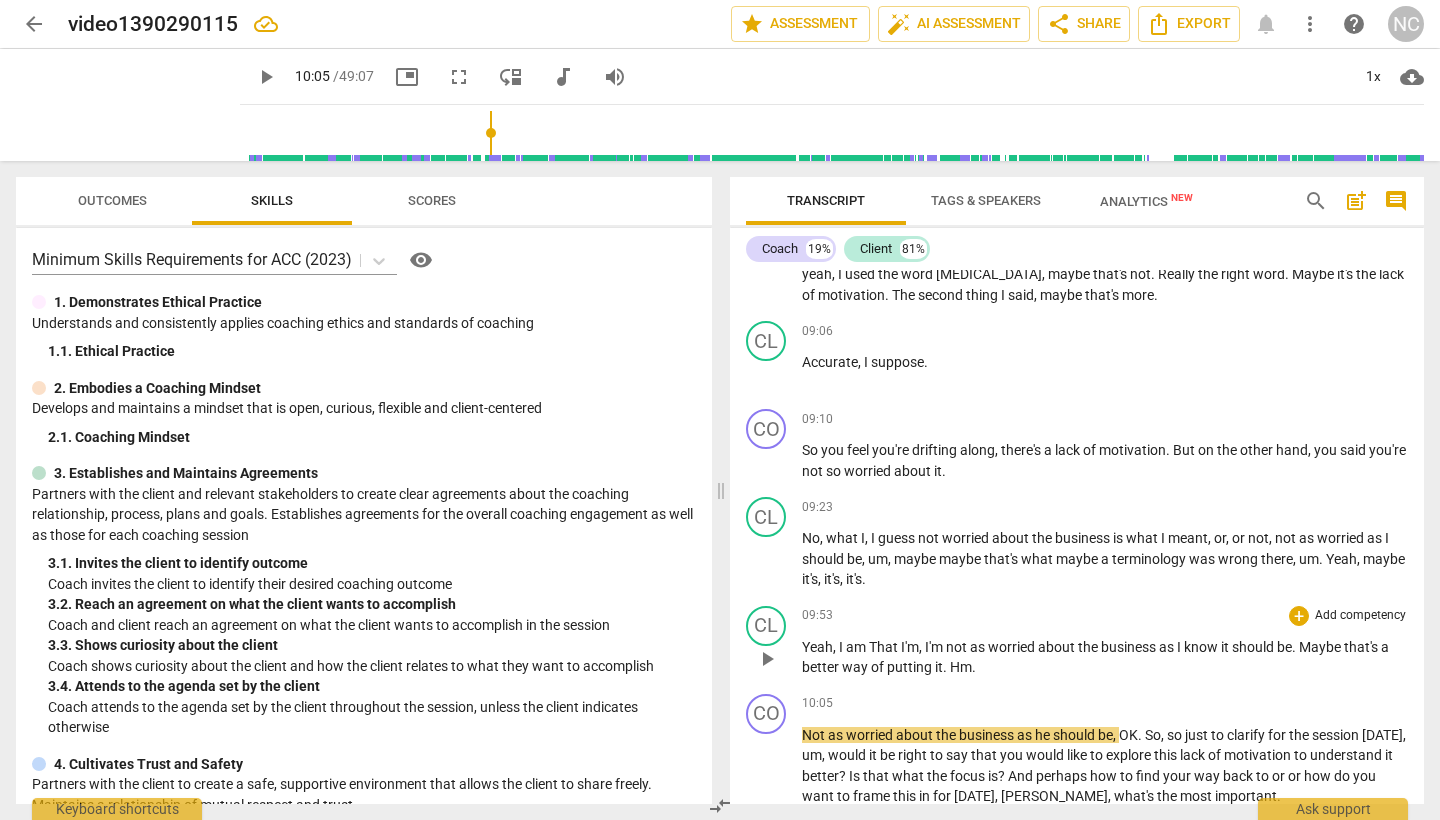 click on "Yeah ,   I   am   That   I'm ,   I'm   not   as   worried   about   the   business   as   I   know   it   should   be .   Maybe   that's   a   better   way   of   putting   it .   Hm ." at bounding box center [1105, 657] 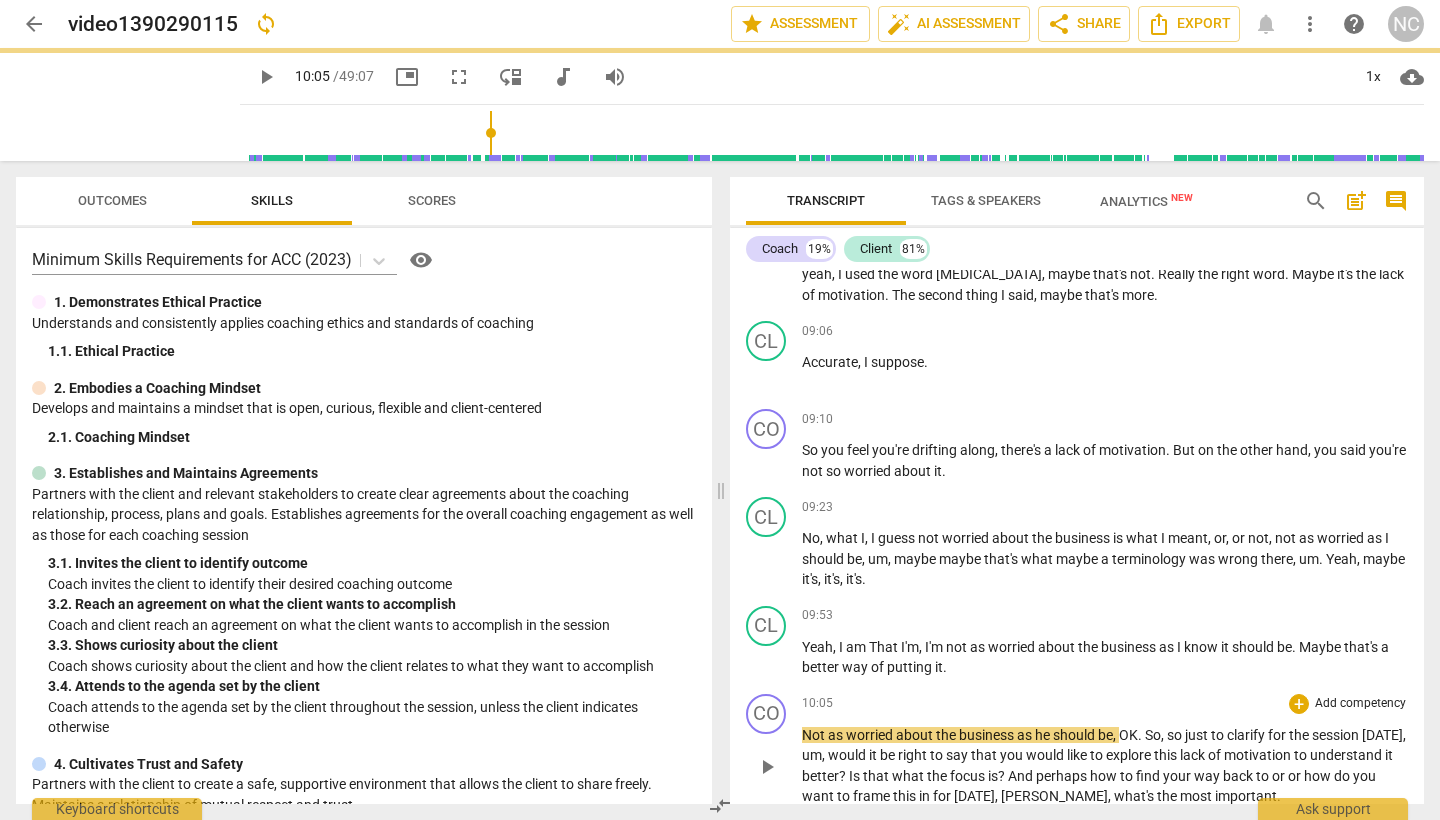click on "CO play_arrow pause" at bounding box center (774, 750) 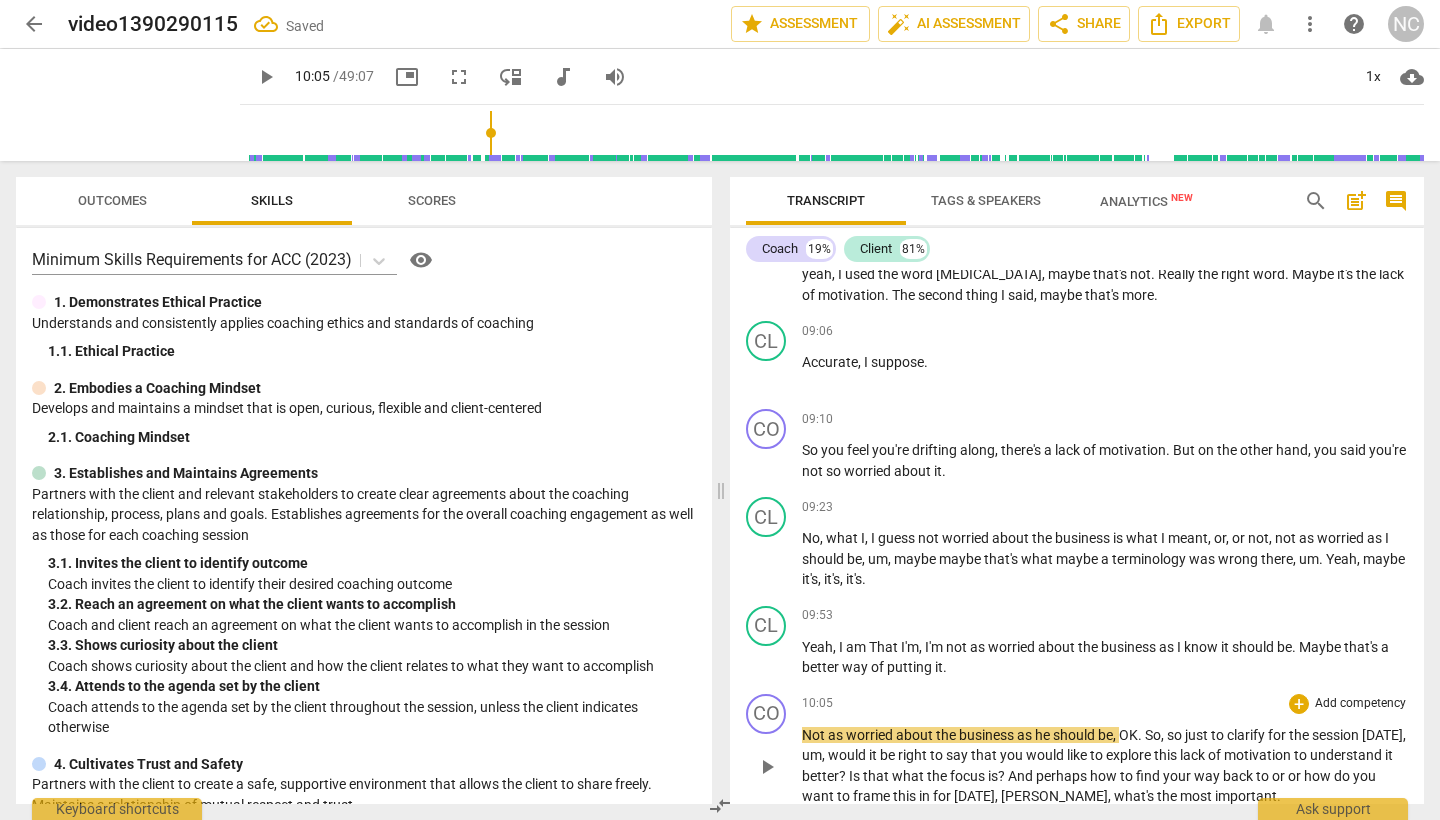click on "Not" at bounding box center (815, 735) 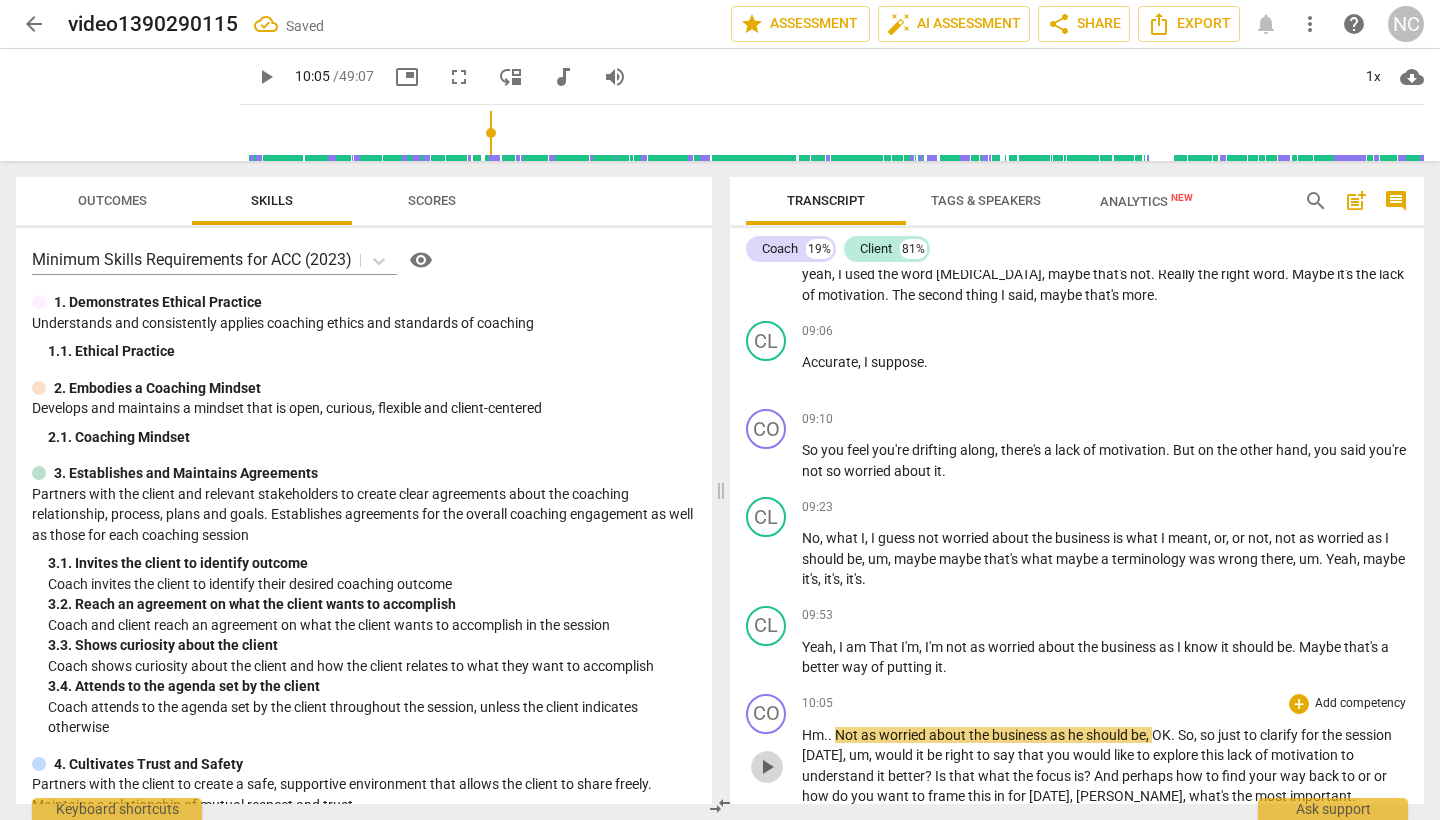 click on "play_arrow" at bounding box center [767, 767] 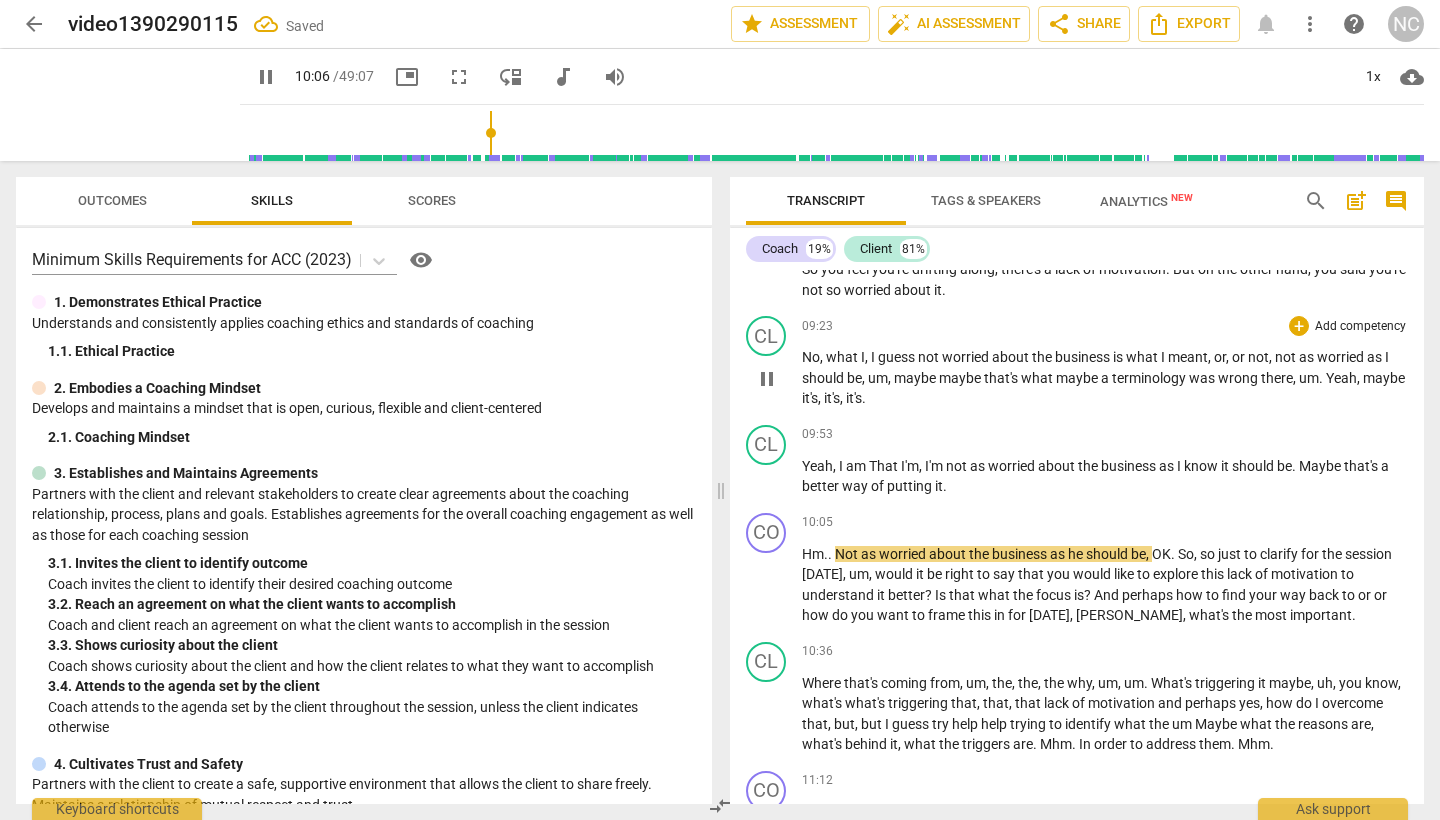 scroll, scrollTop: 3283, scrollLeft: 0, axis: vertical 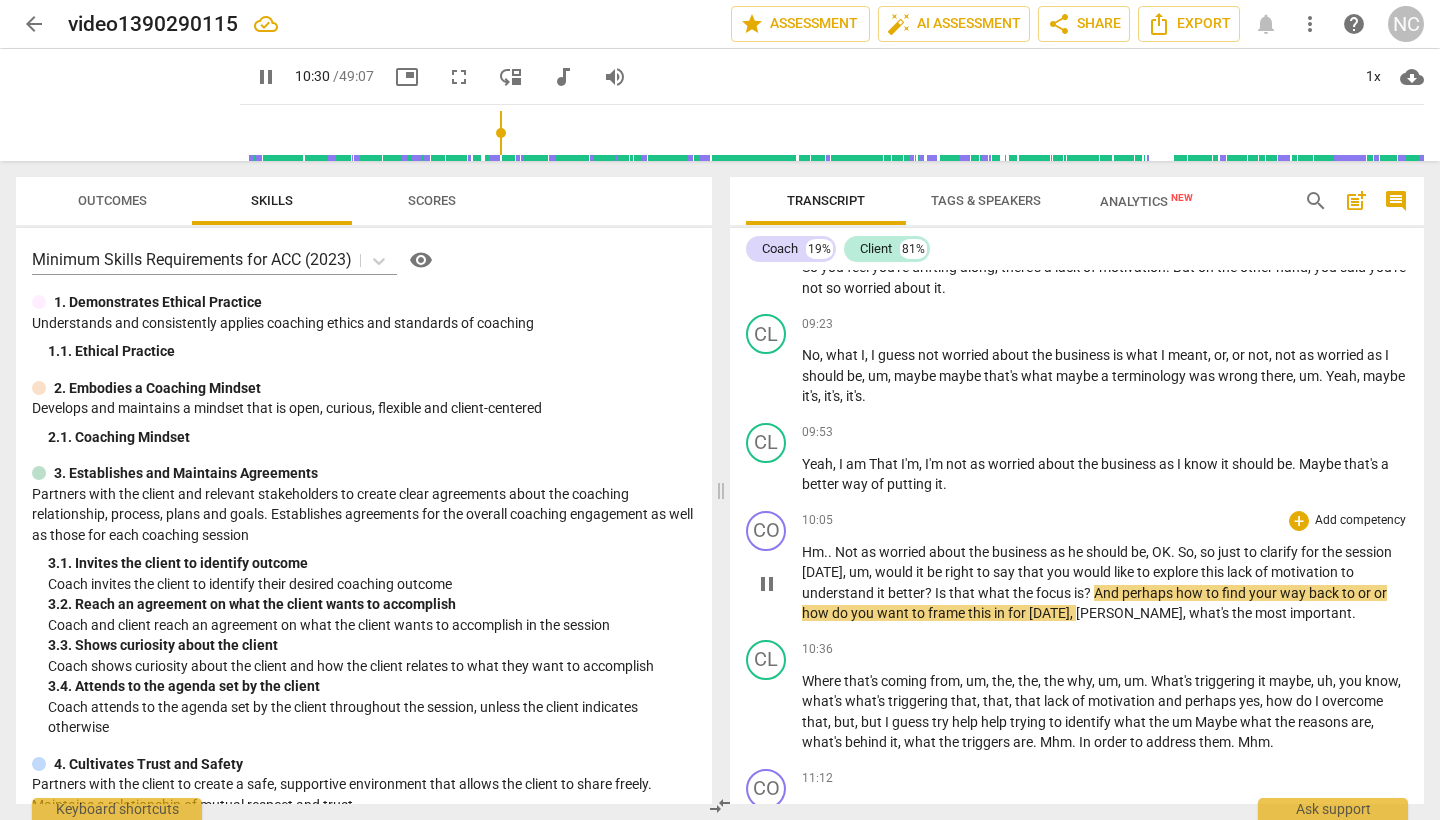 click on "pause" at bounding box center (767, 584) 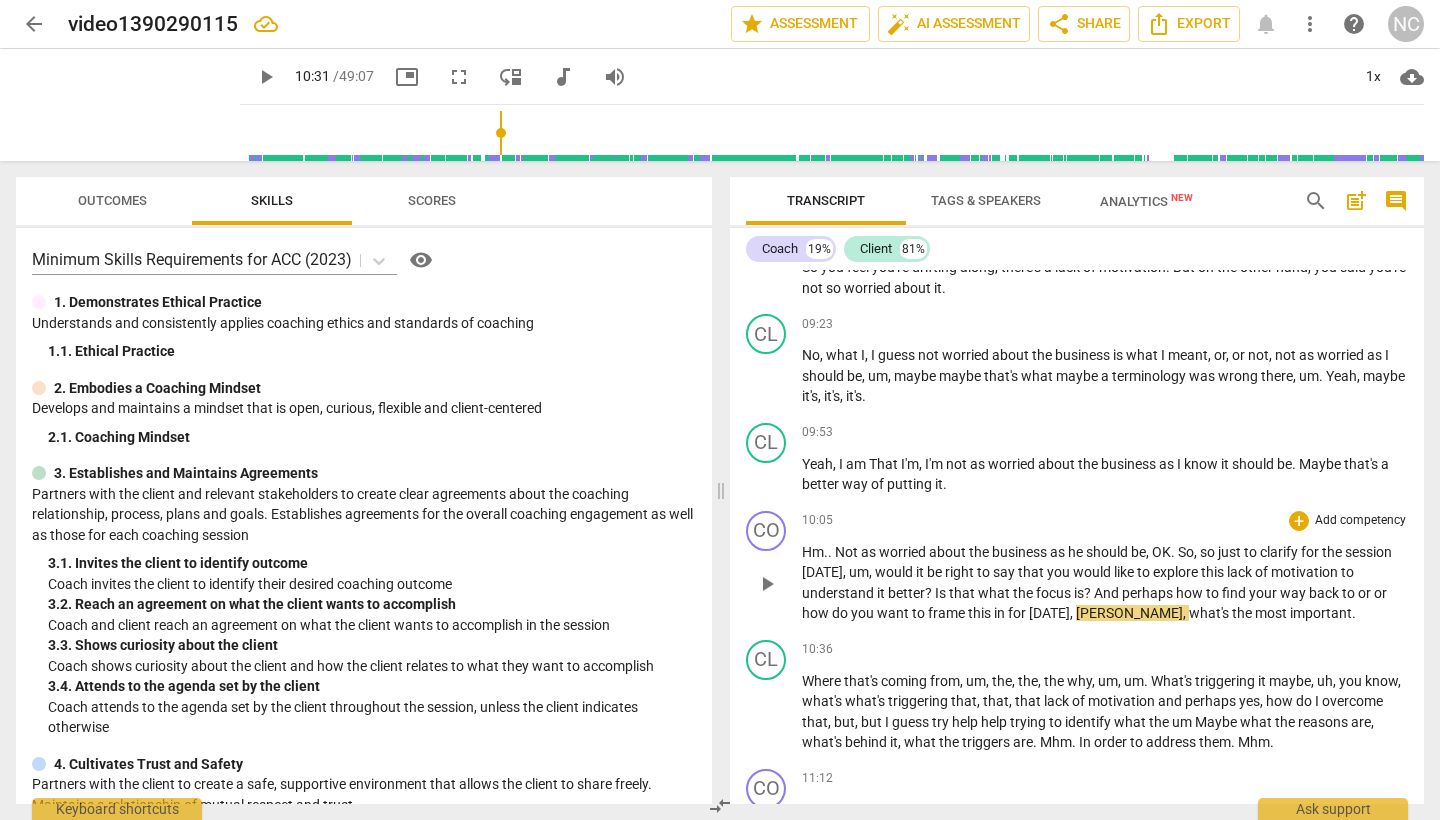 click on "to" at bounding box center (1350, 593) 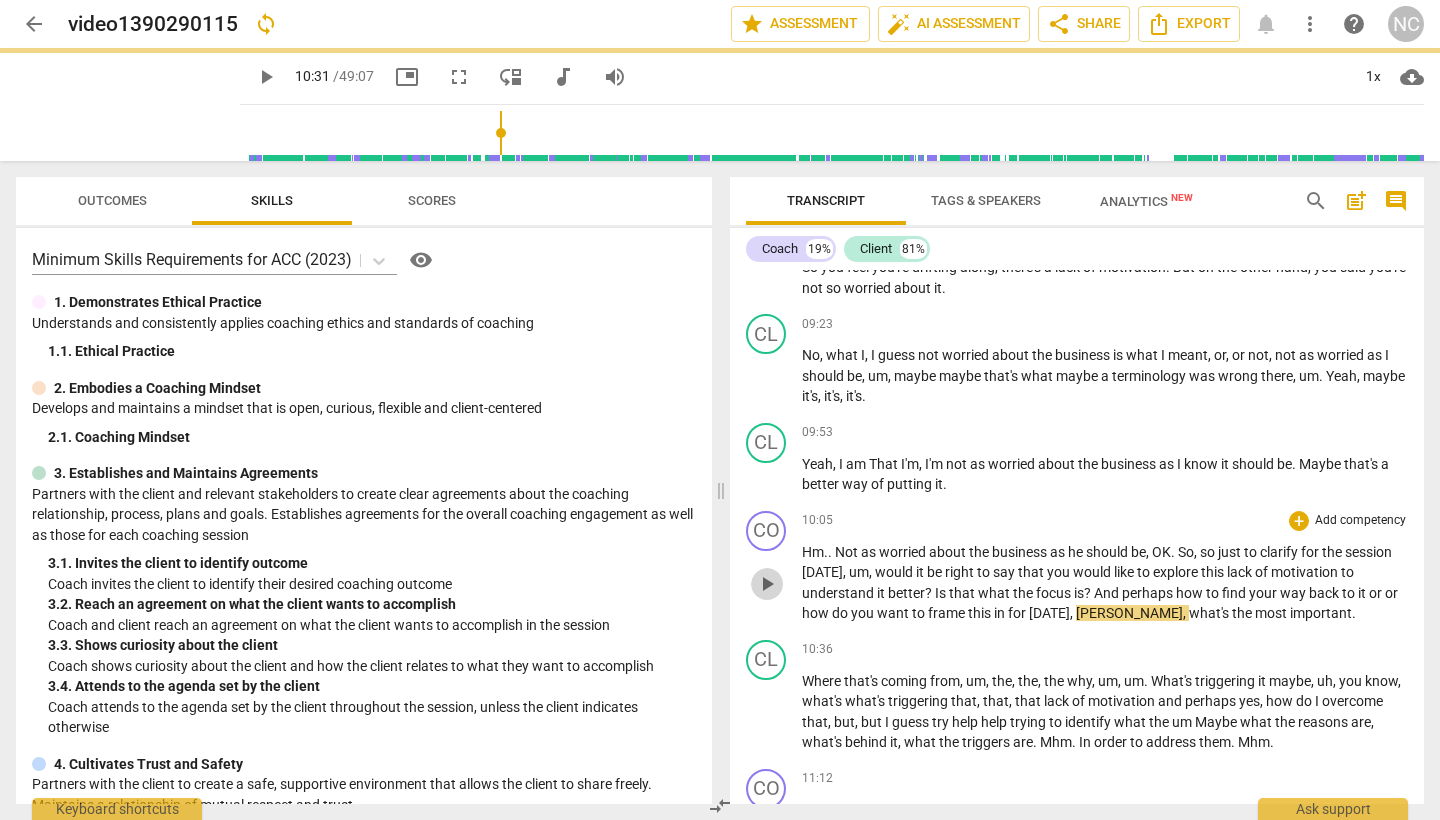 click on "play_arrow" at bounding box center (767, 584) 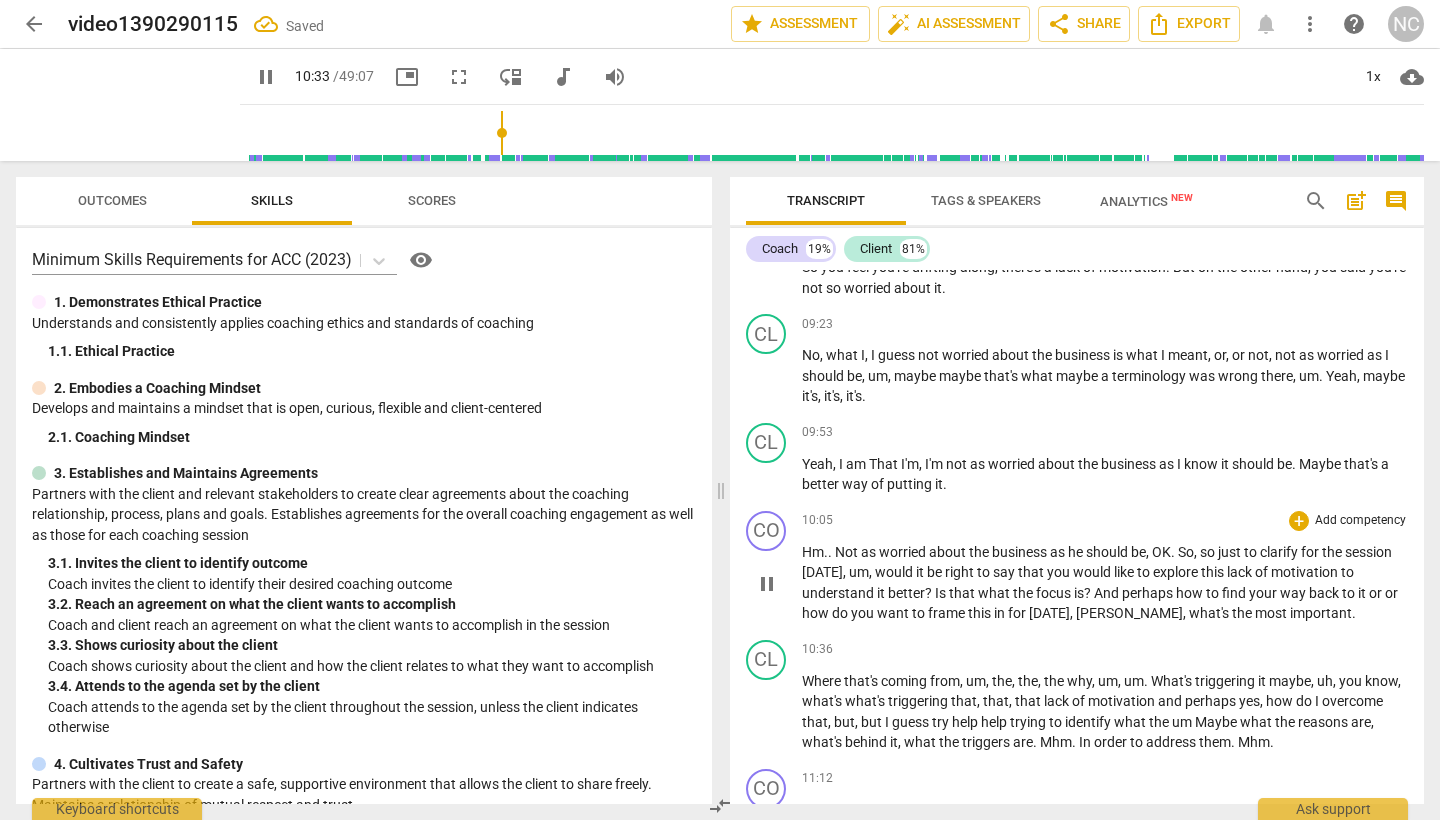 click on "pause" at bounding box center [767, 584] 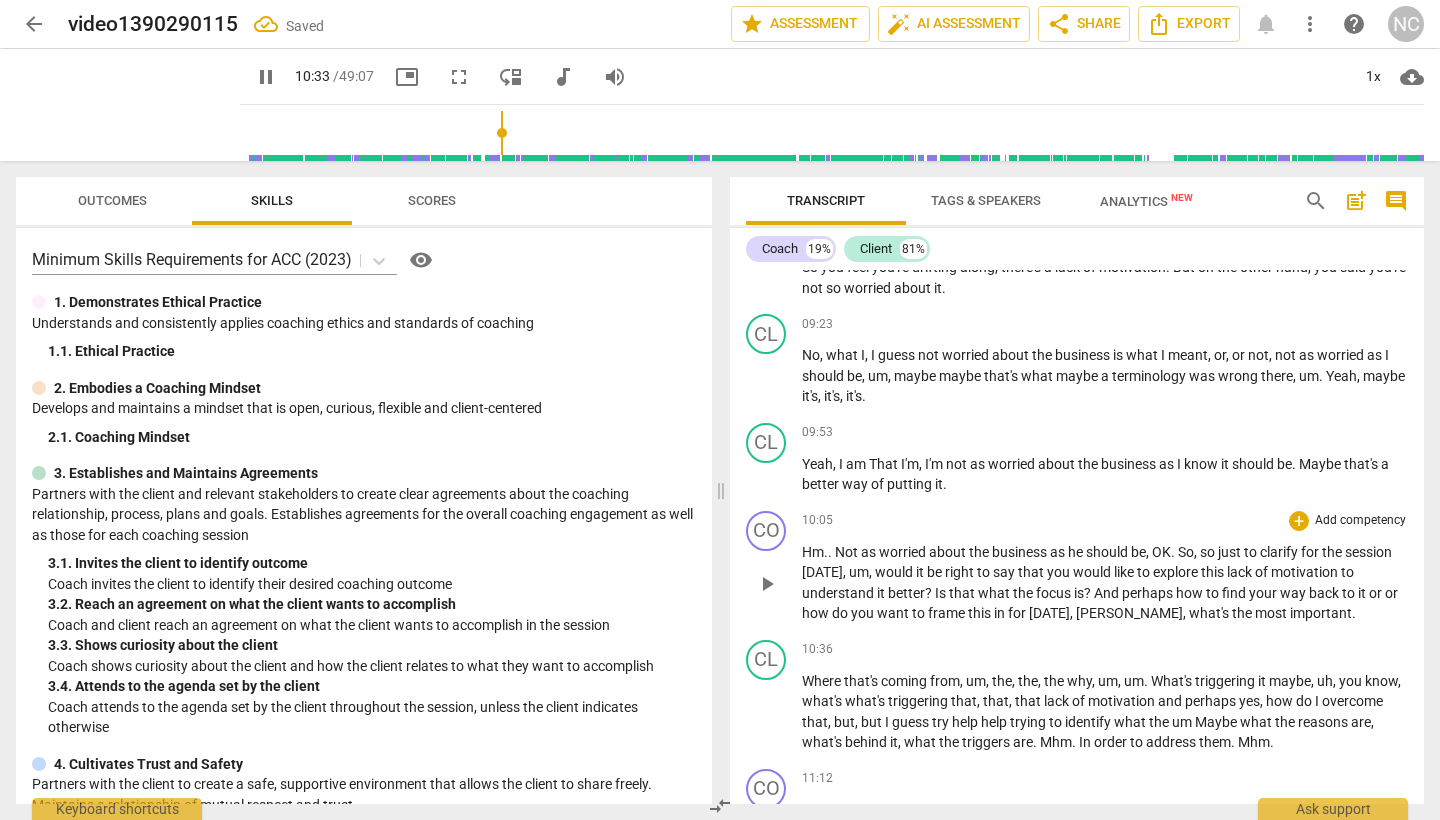 type on "634" 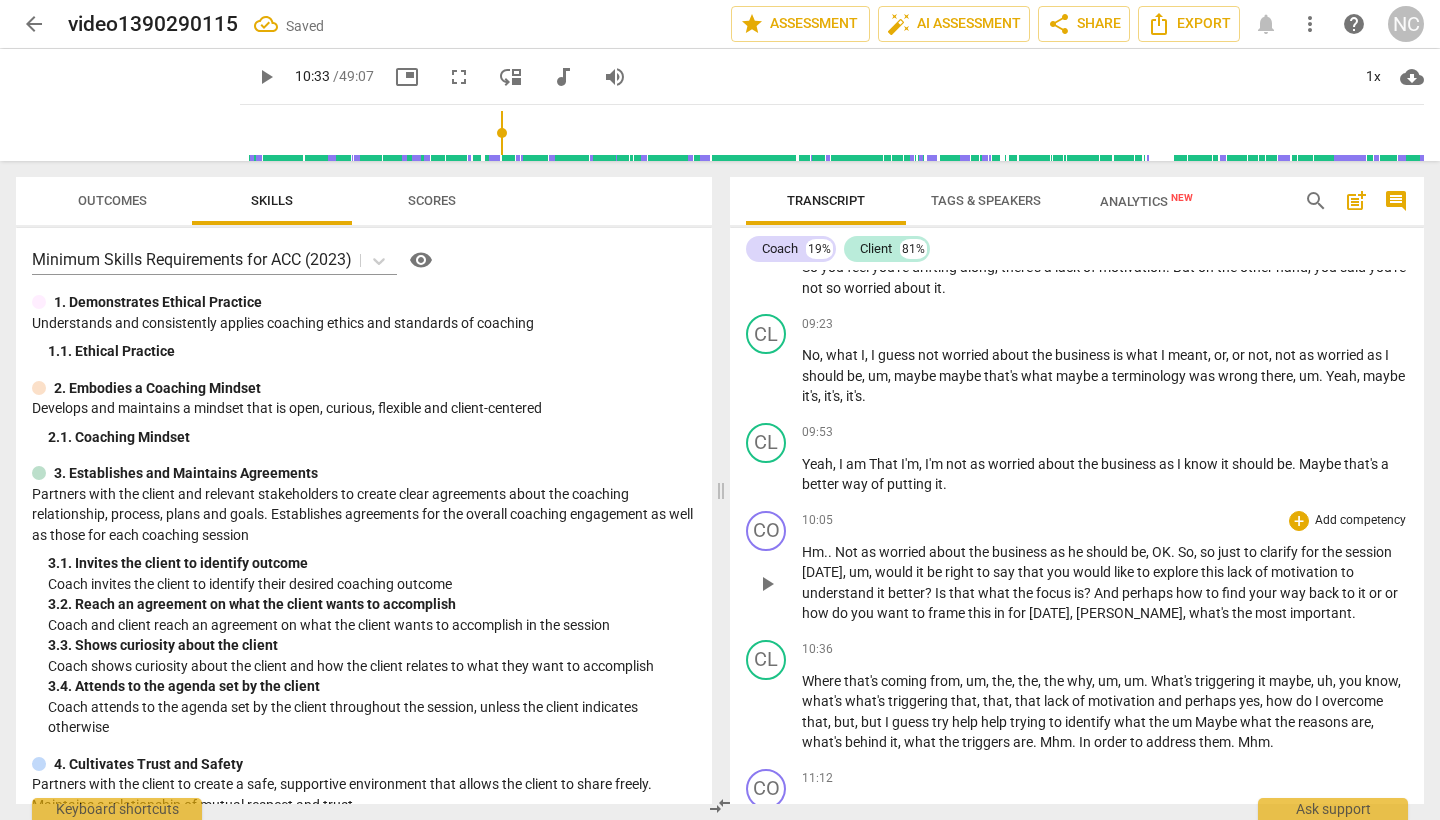 click on "." at bounding box center (1354, 613) 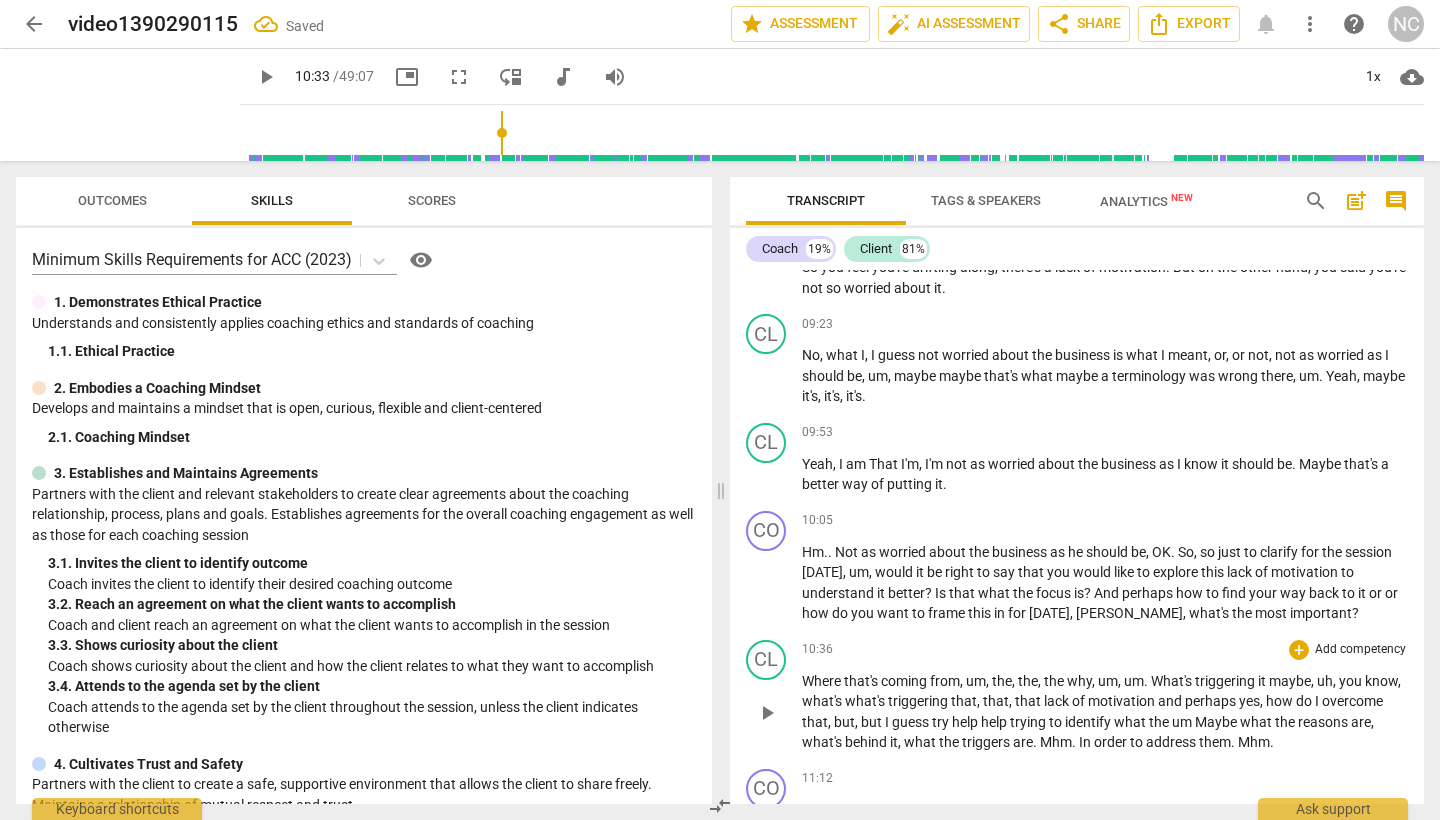 click on "play_arrow" at bounding box center (767, 713) 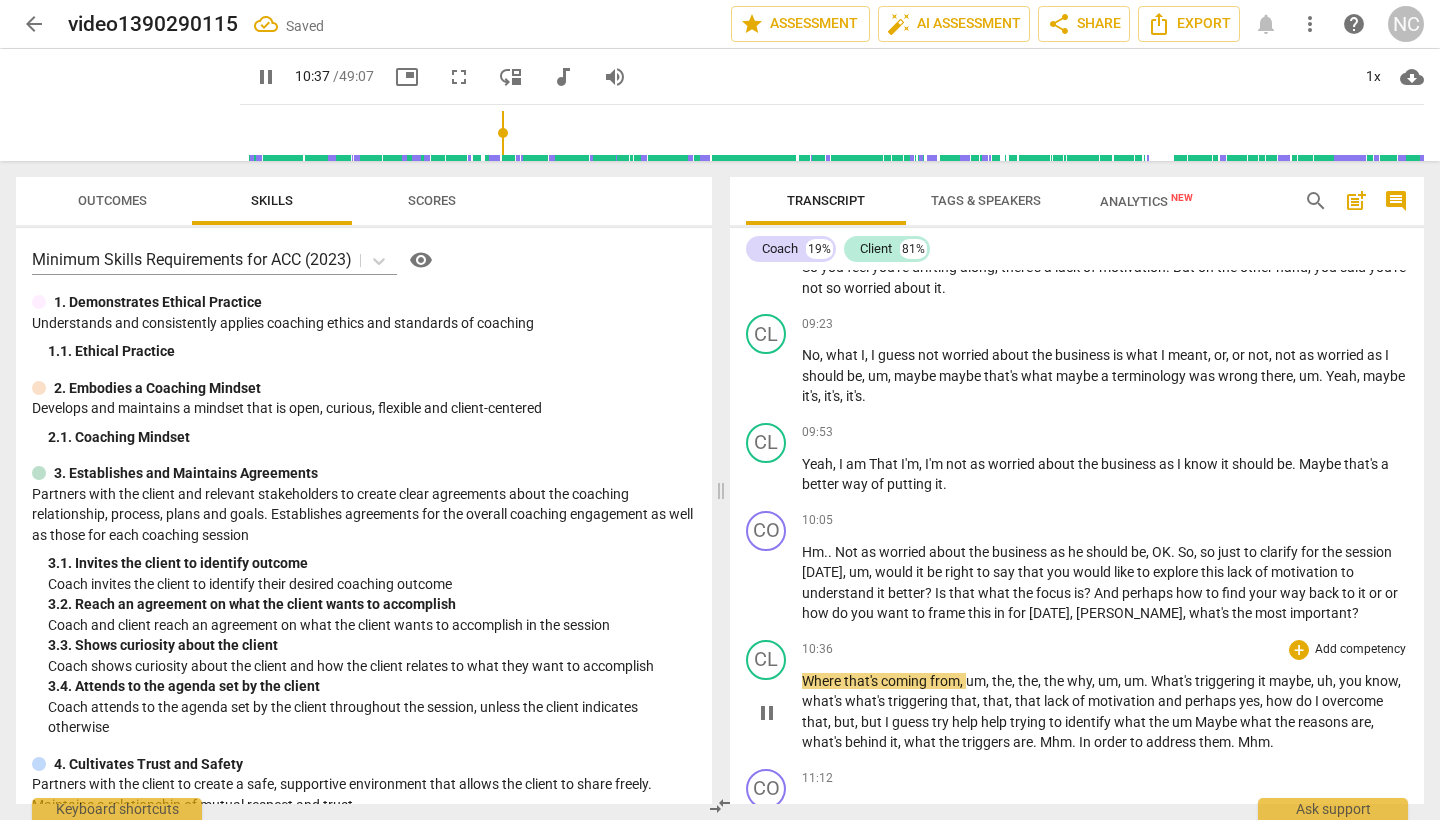click on "pause" at bounding box center (767, 713) 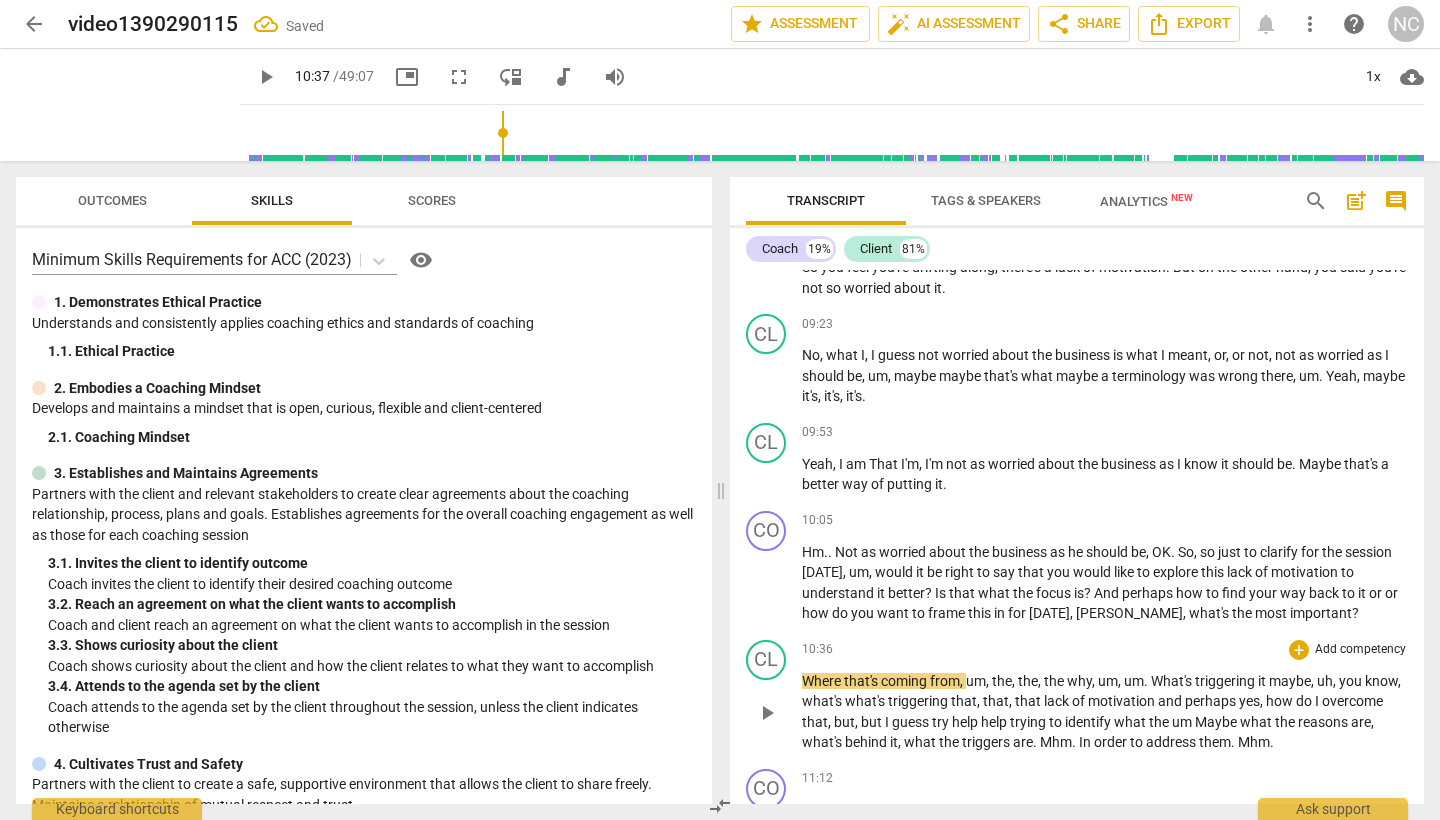 click on "play_arrow" at bounding box center [767, 713] 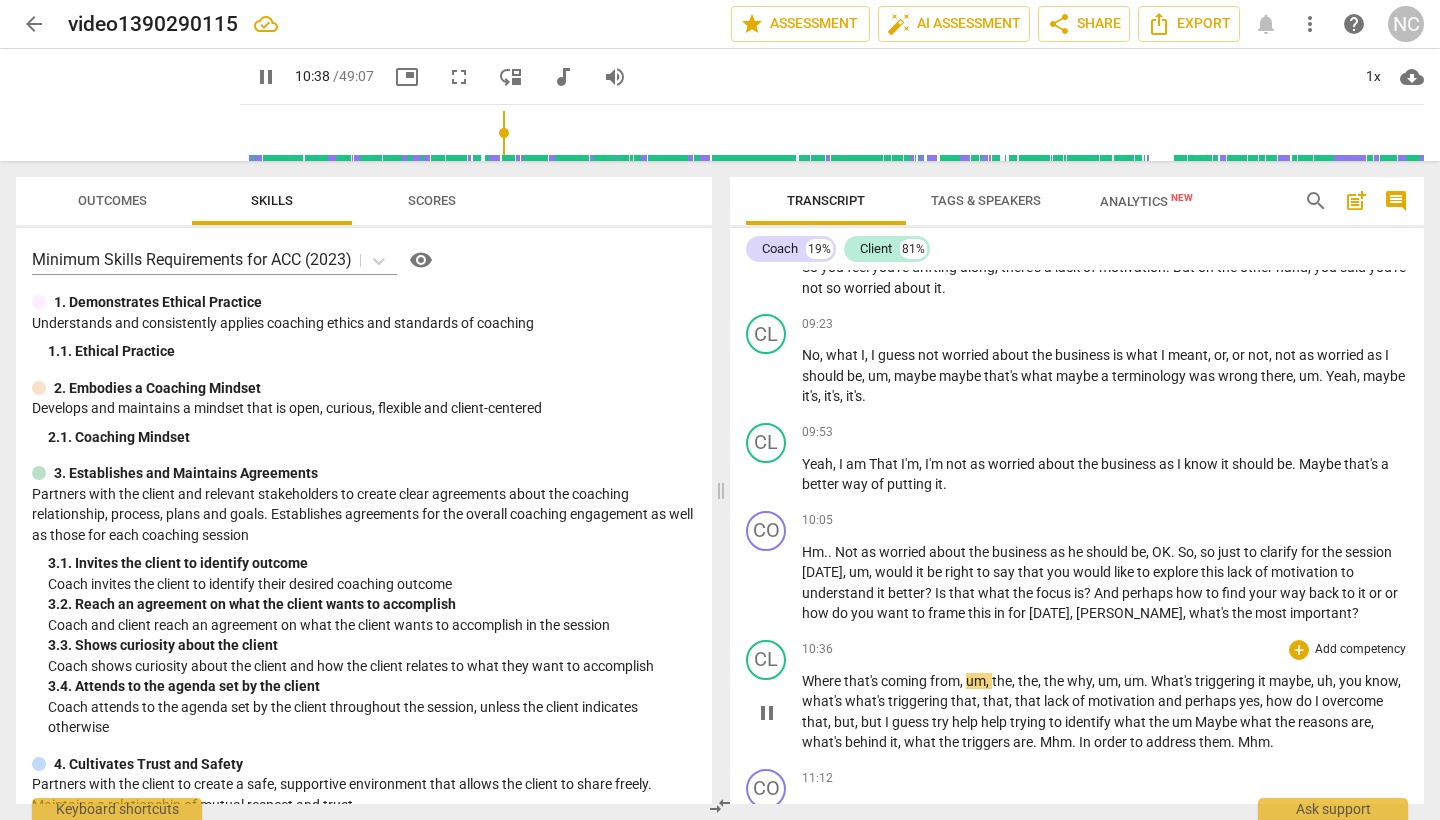click on "Where" at bounding box center [823, 681] 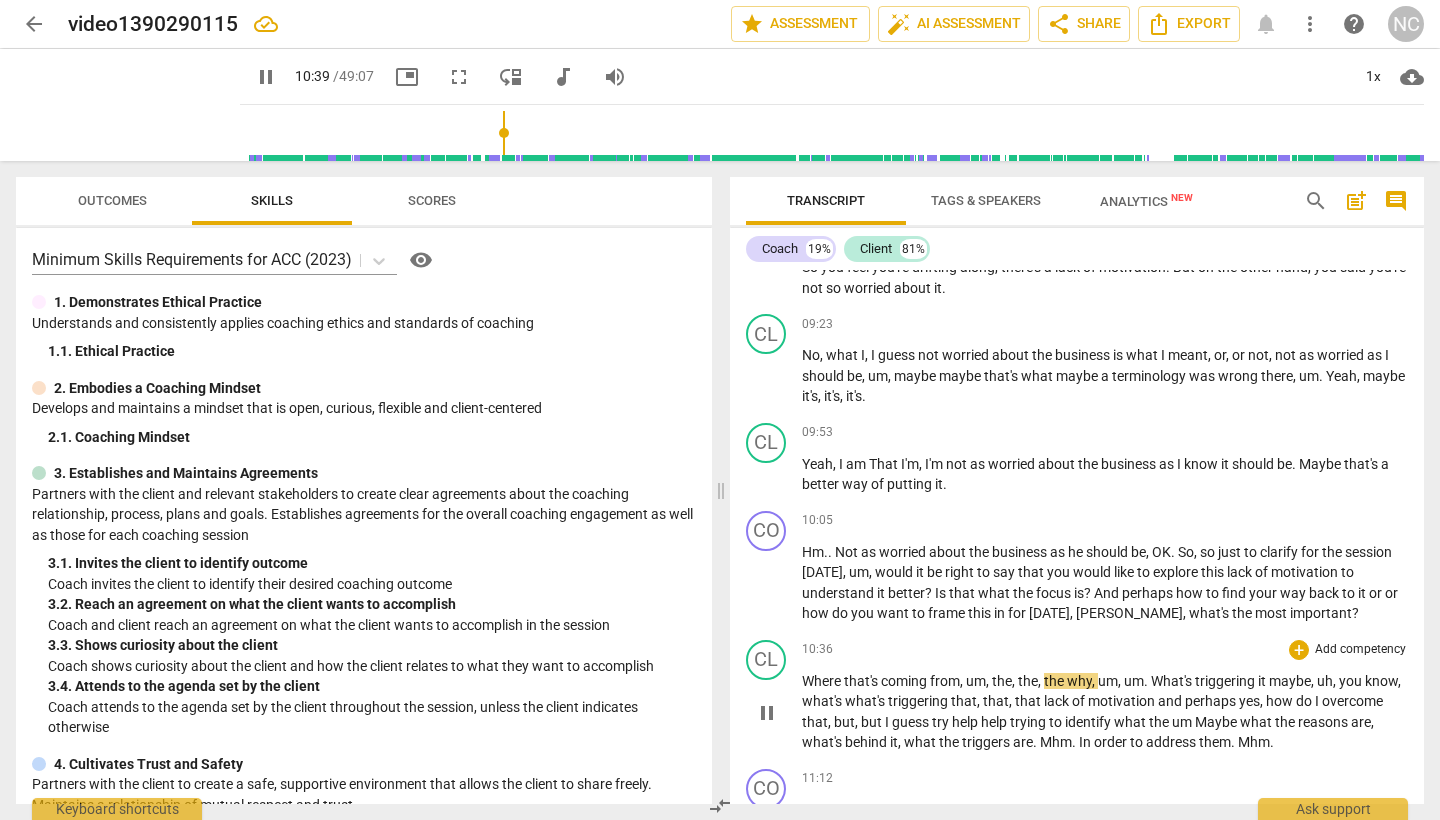 click on "pause" at bounding box center [767, 713] 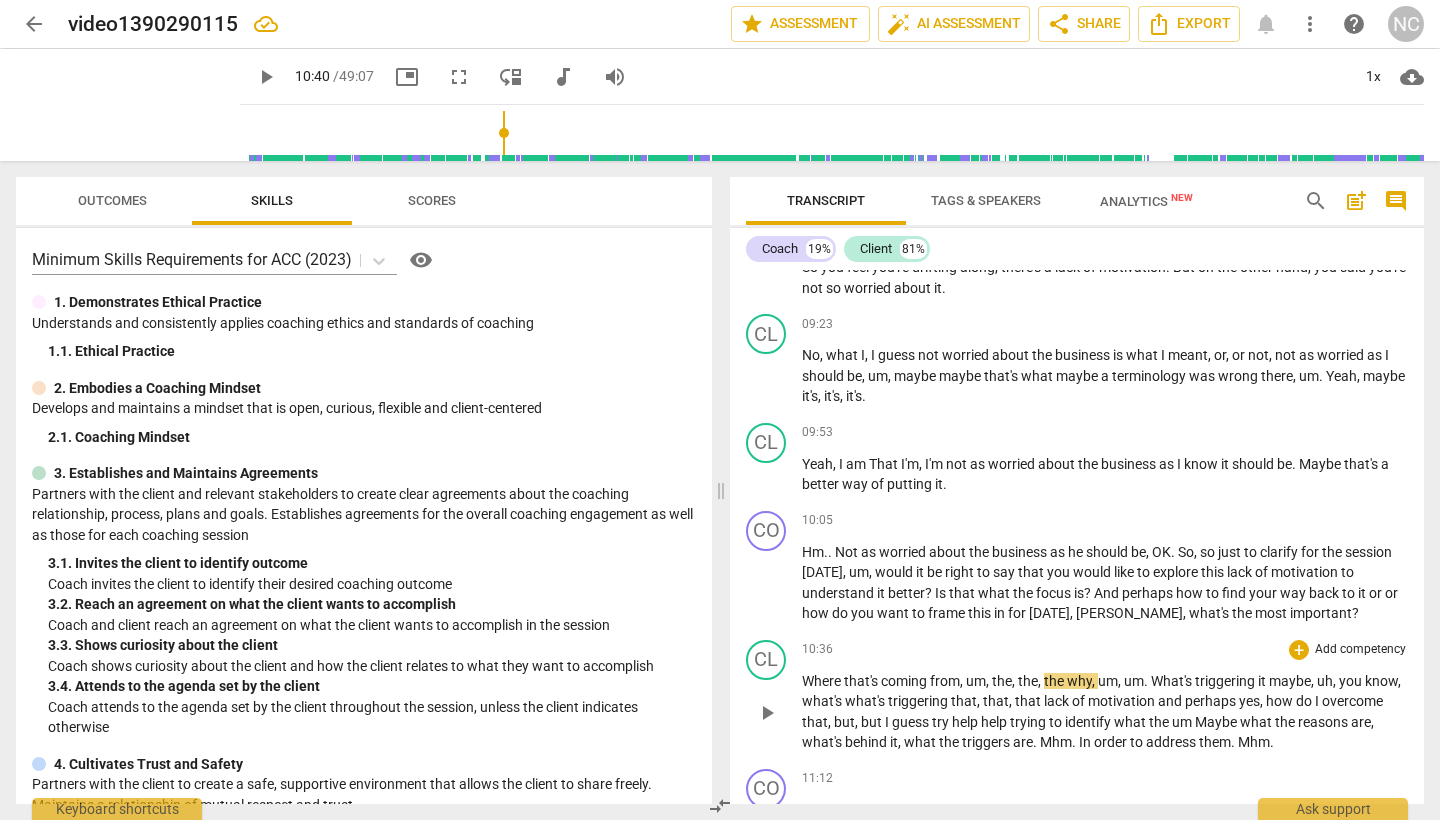 click on "Where" at bounding box center (823, 681) 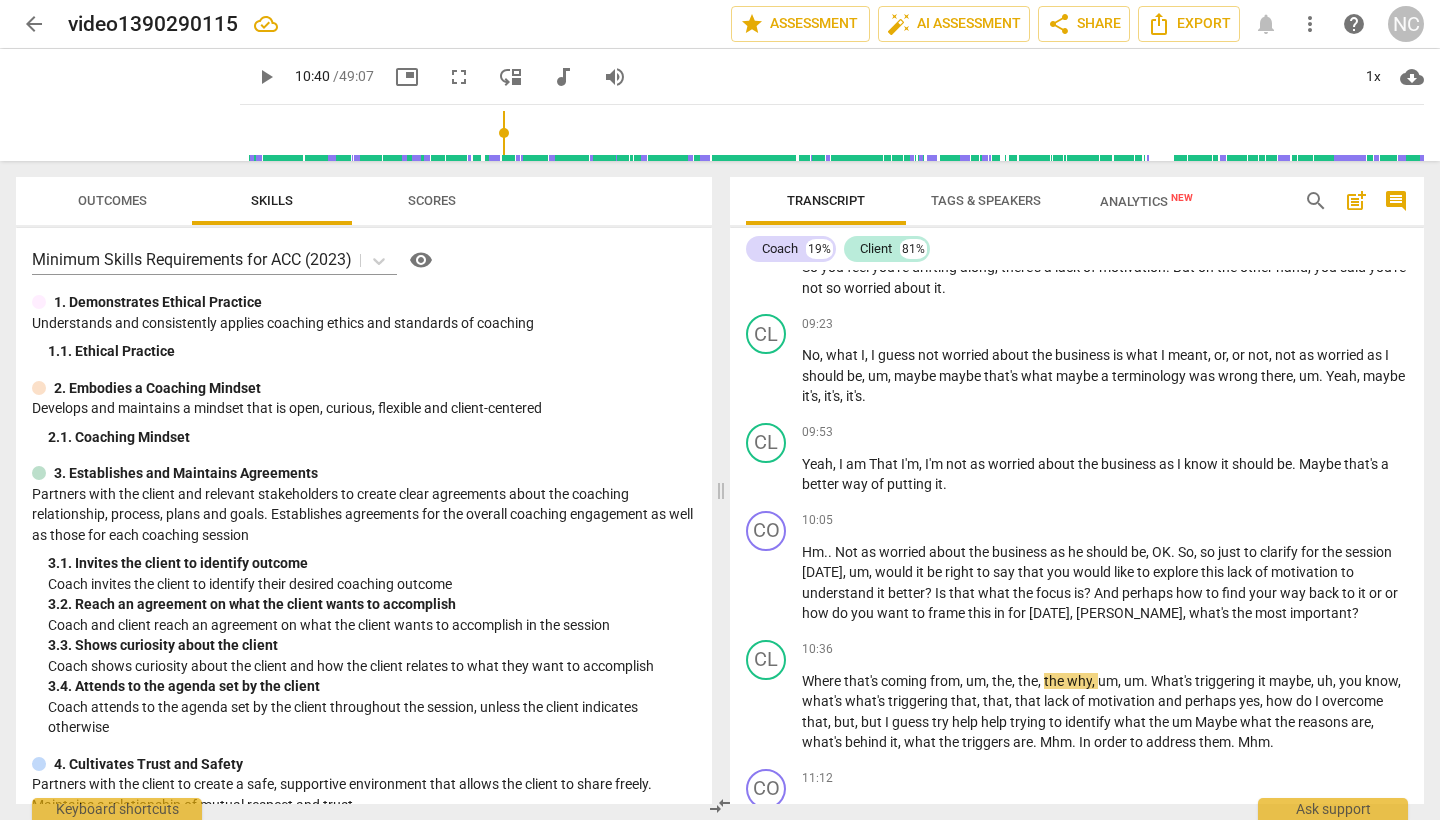 type 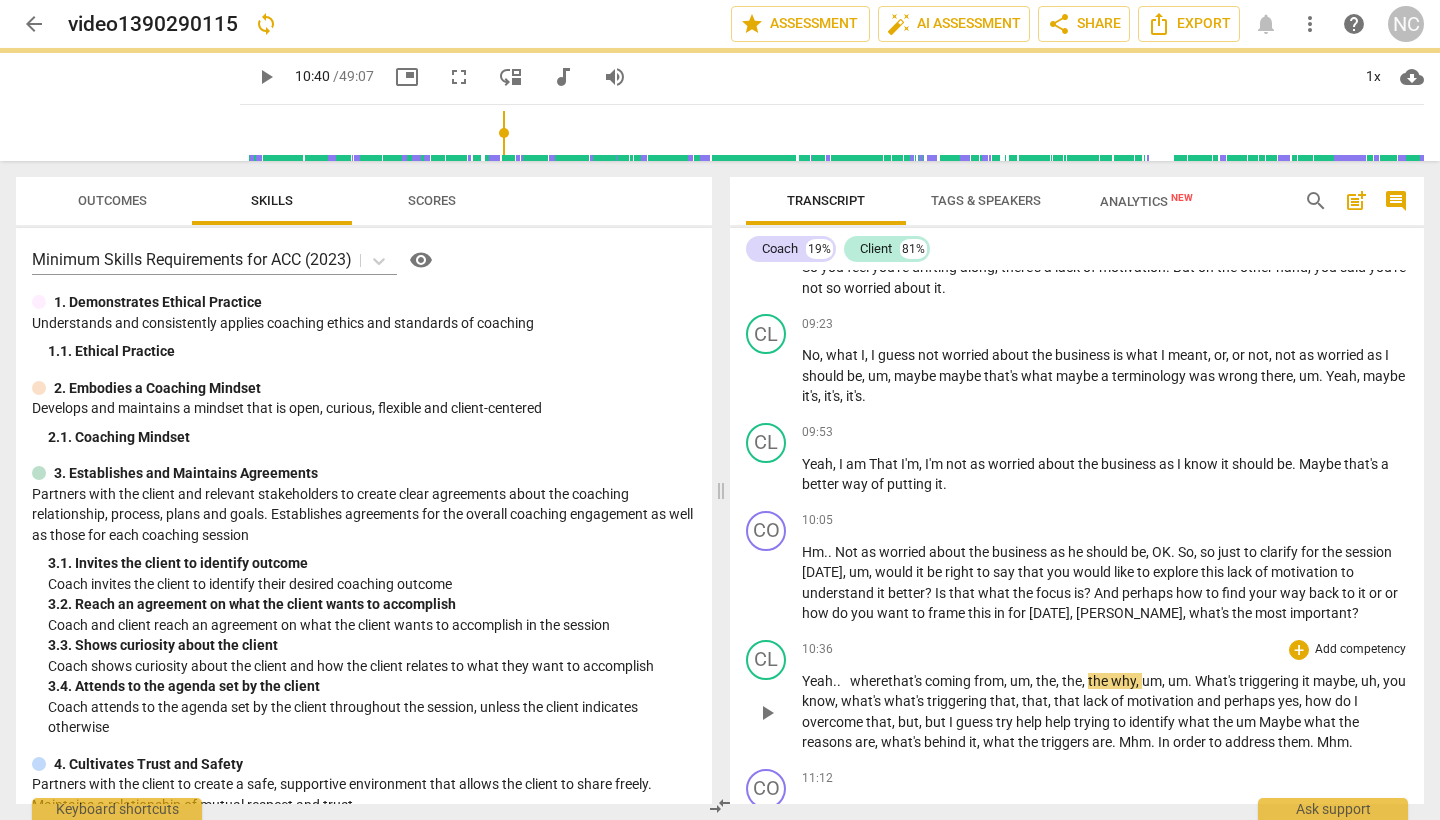 click on "play_arrow" at bounding box center (767, 713) 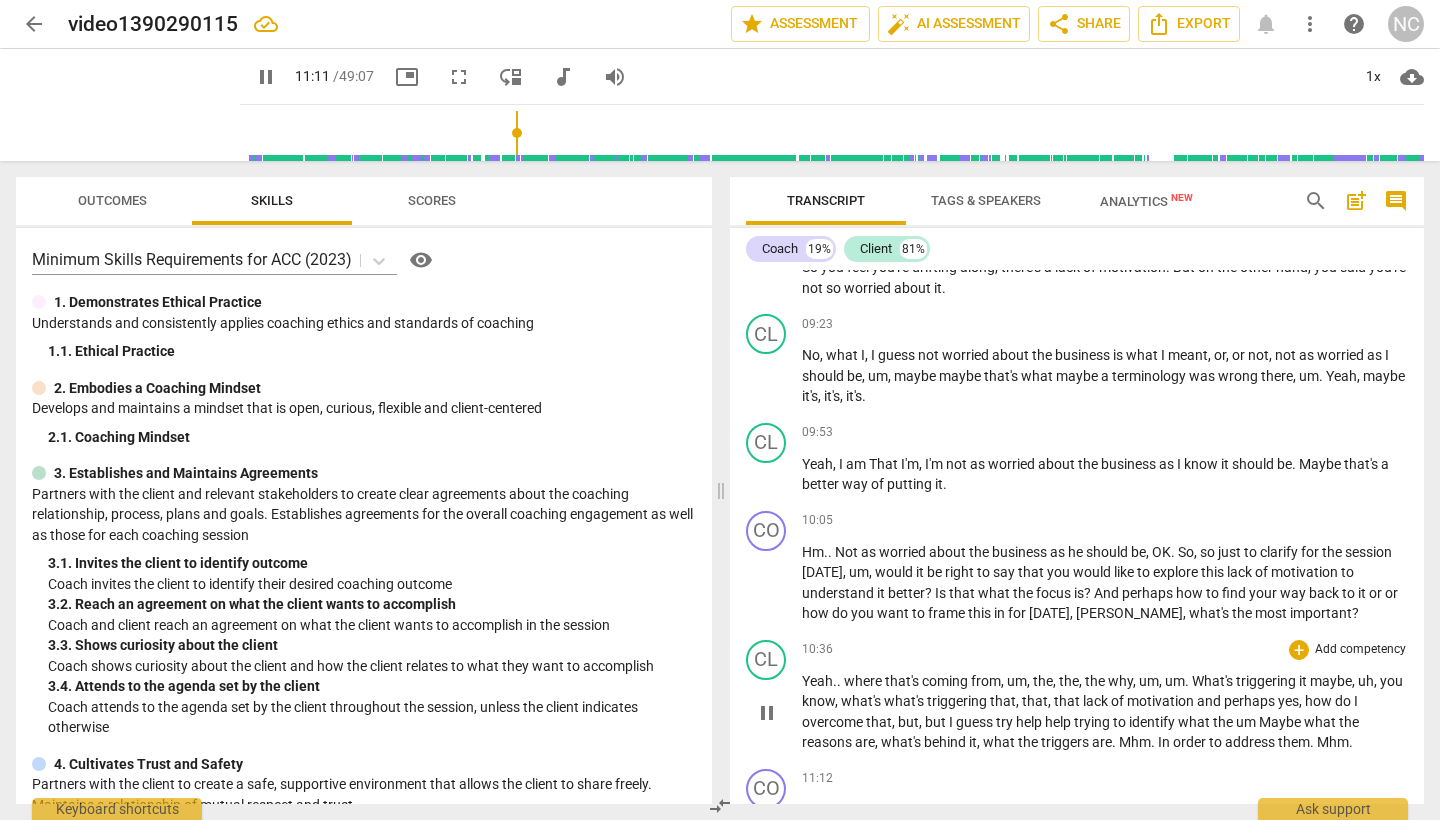 click on "." at bounding box center (1154, 742) 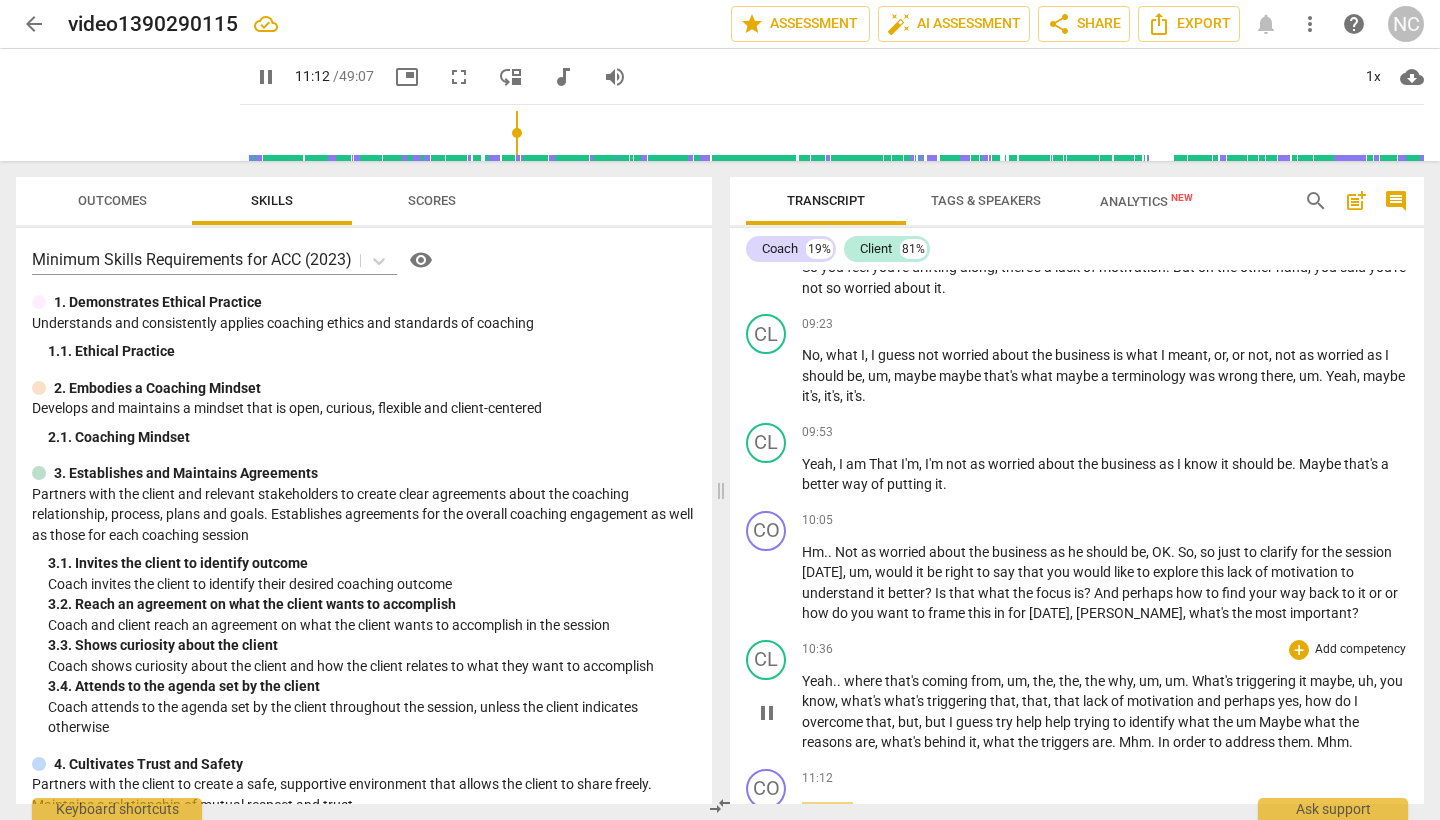 type on "673" 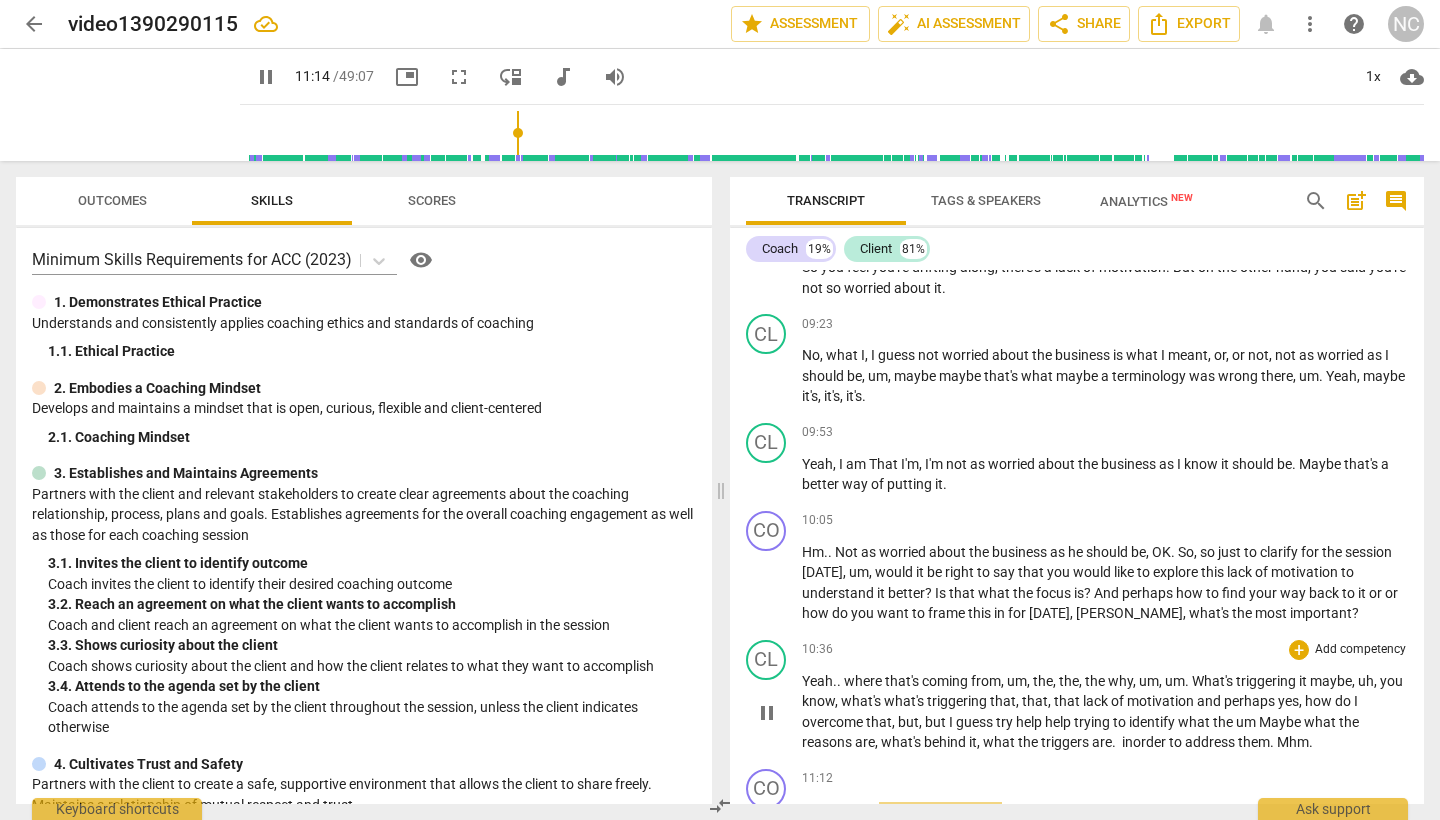 click on "Yeah . .   where   that's   coming   from ,   um ,   the ,   the ,   the   why ,   um ,   um .   What's   triggering   it   maybe ,   uh ,   you   know ,   what's   what's   triggering   that ,   that ,   that   lack   of   motivation   and   perhaps   yes ,   how   do   I   overcome   that ,   but ,   but   I   guess   try   help   help   trying   to   identify   what   the   um   Maybe   what   the   reasons   are ,   what's   behind   it ,   what   the   triggers   are .     in  order   to   address   them .   Mhm ." at bounding box center (1105, 712) 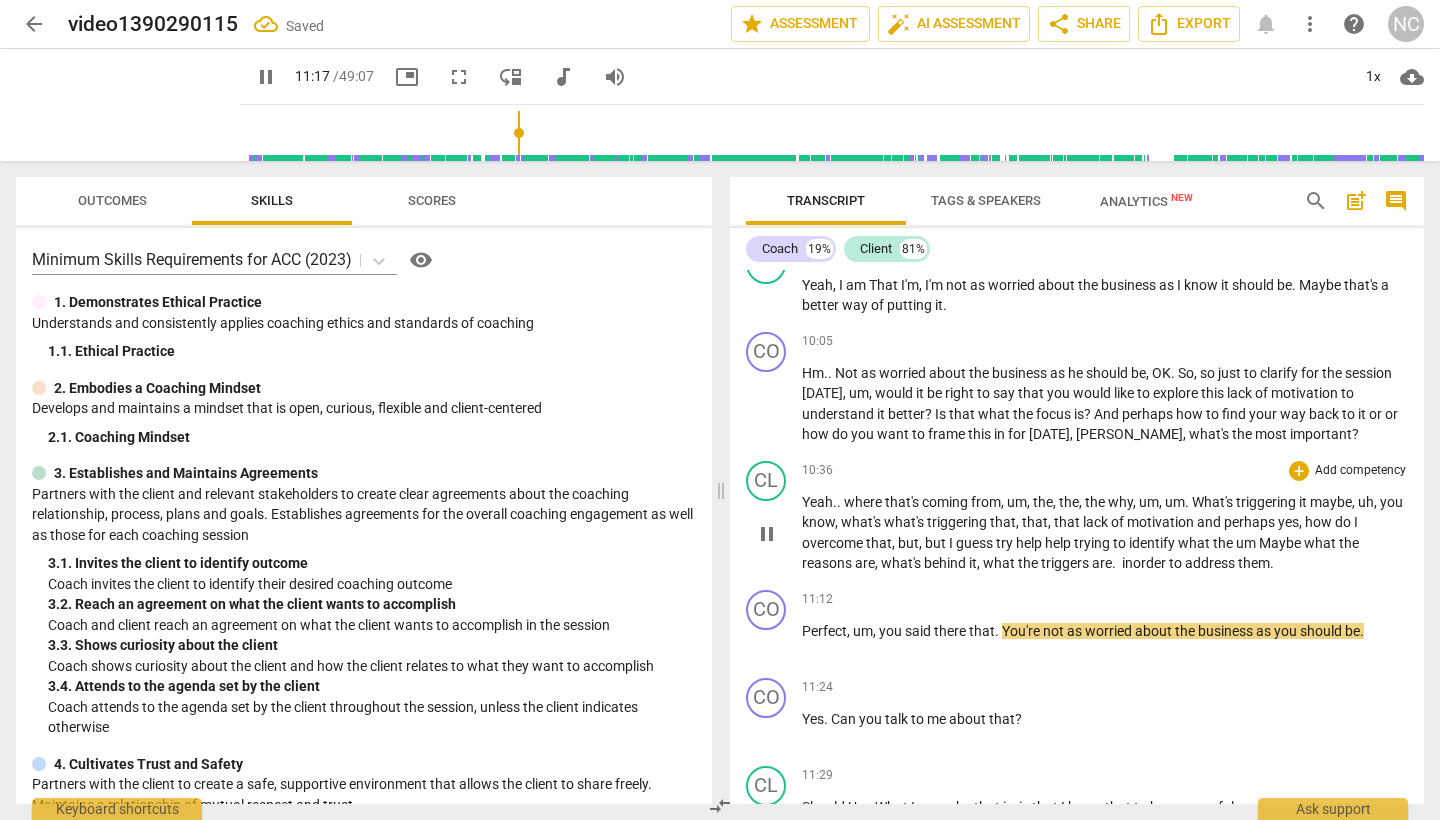 scroll, scrollTop: 3465, scrollLeft: 0, axis: vertical 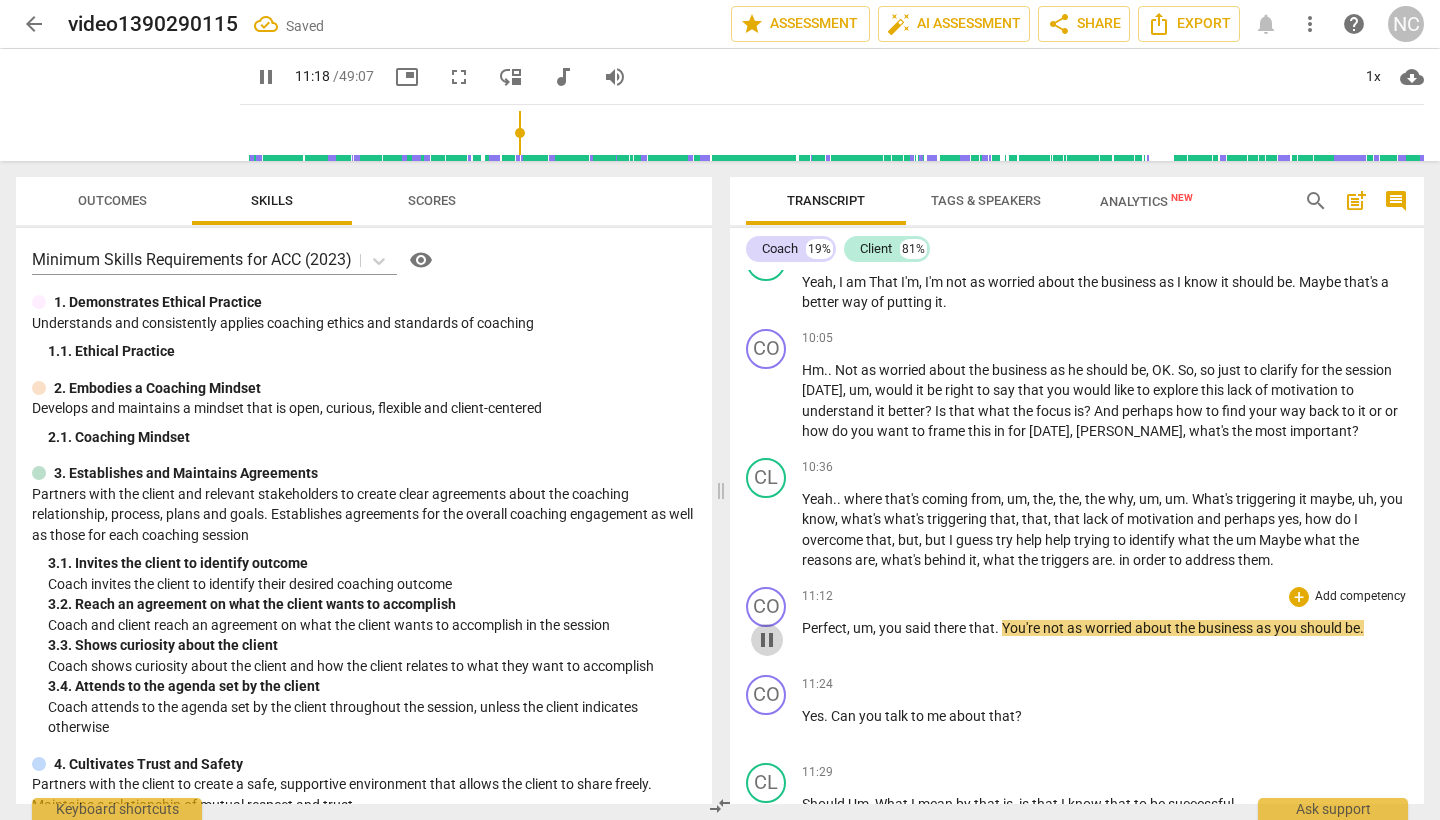 click on "pause" at bounding box center (767, 640) 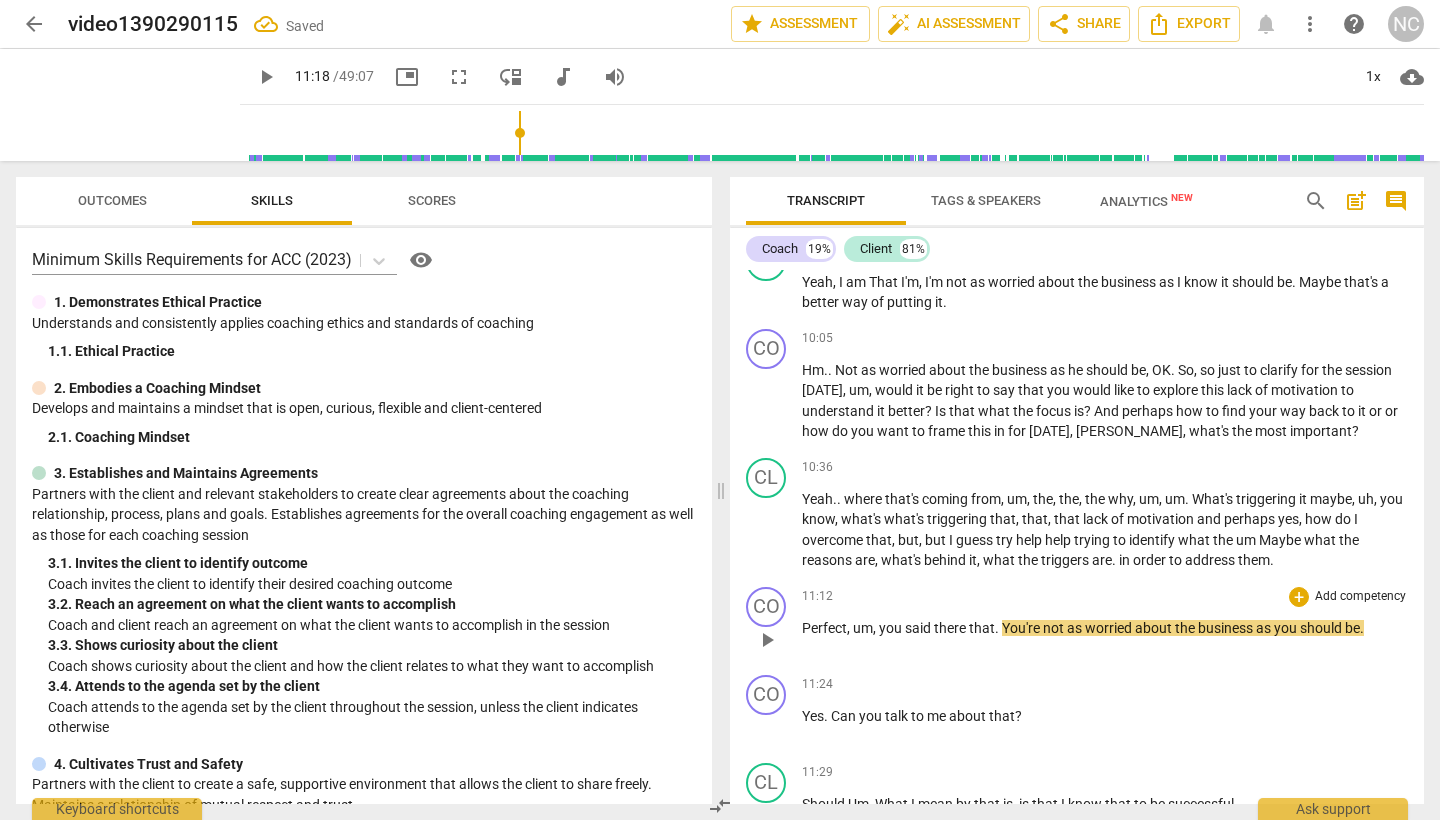 click on "play_arrow" at bounding box center (767, 640) 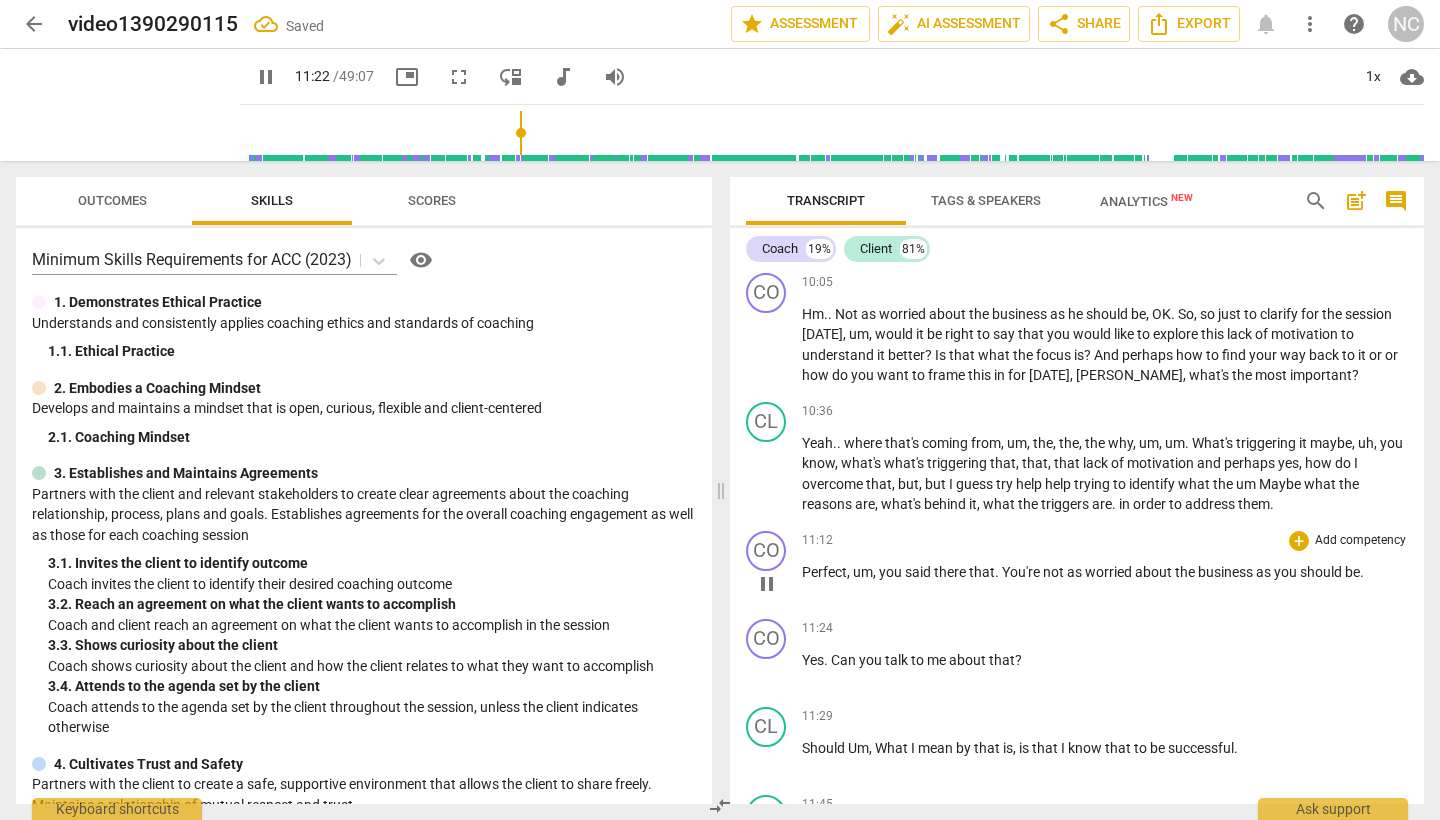 scroll, scrollTop: 3536, scrollLeft: 0, axis: vertical 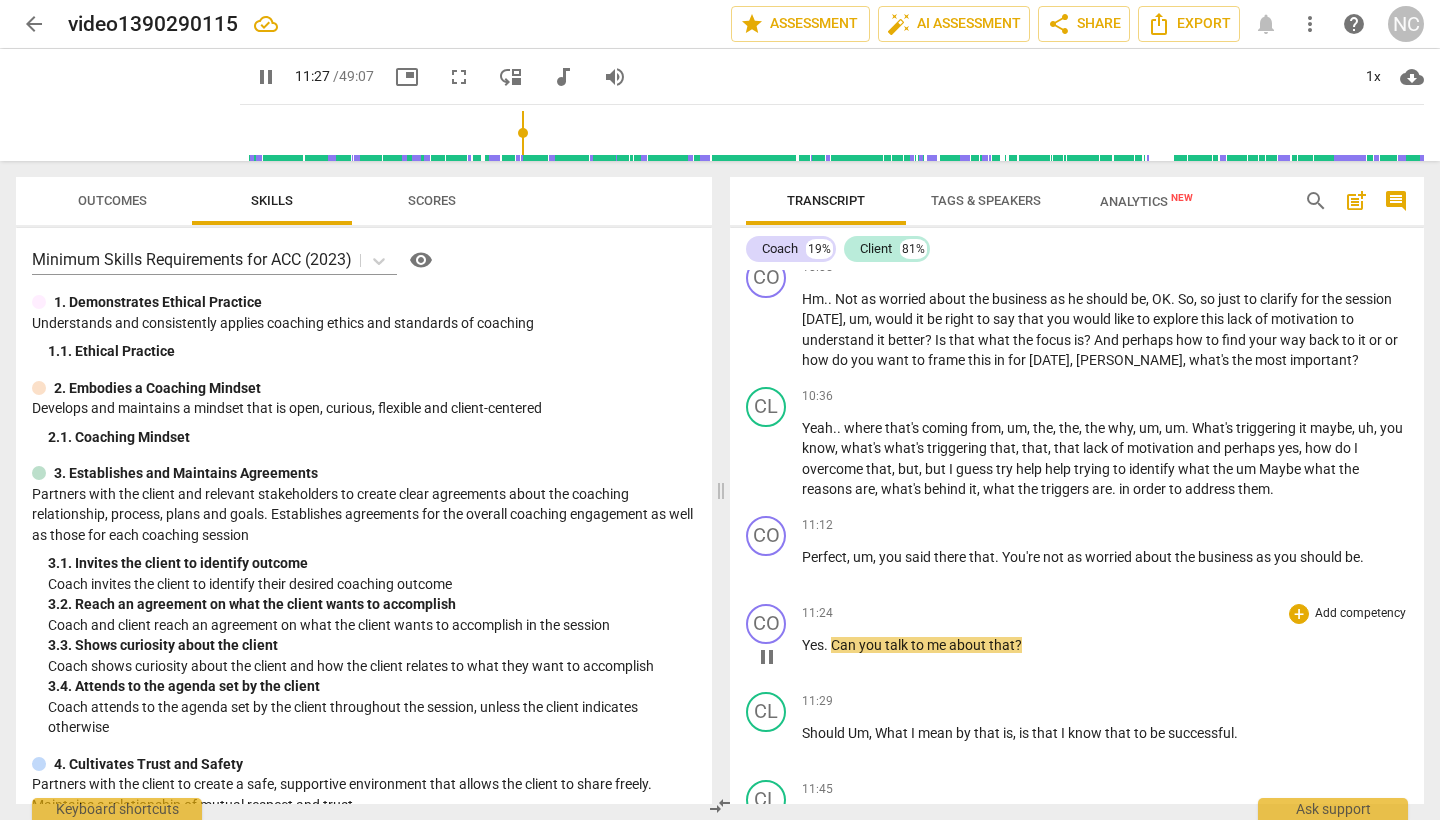 click on "pause" at bounding box center [767, 657] 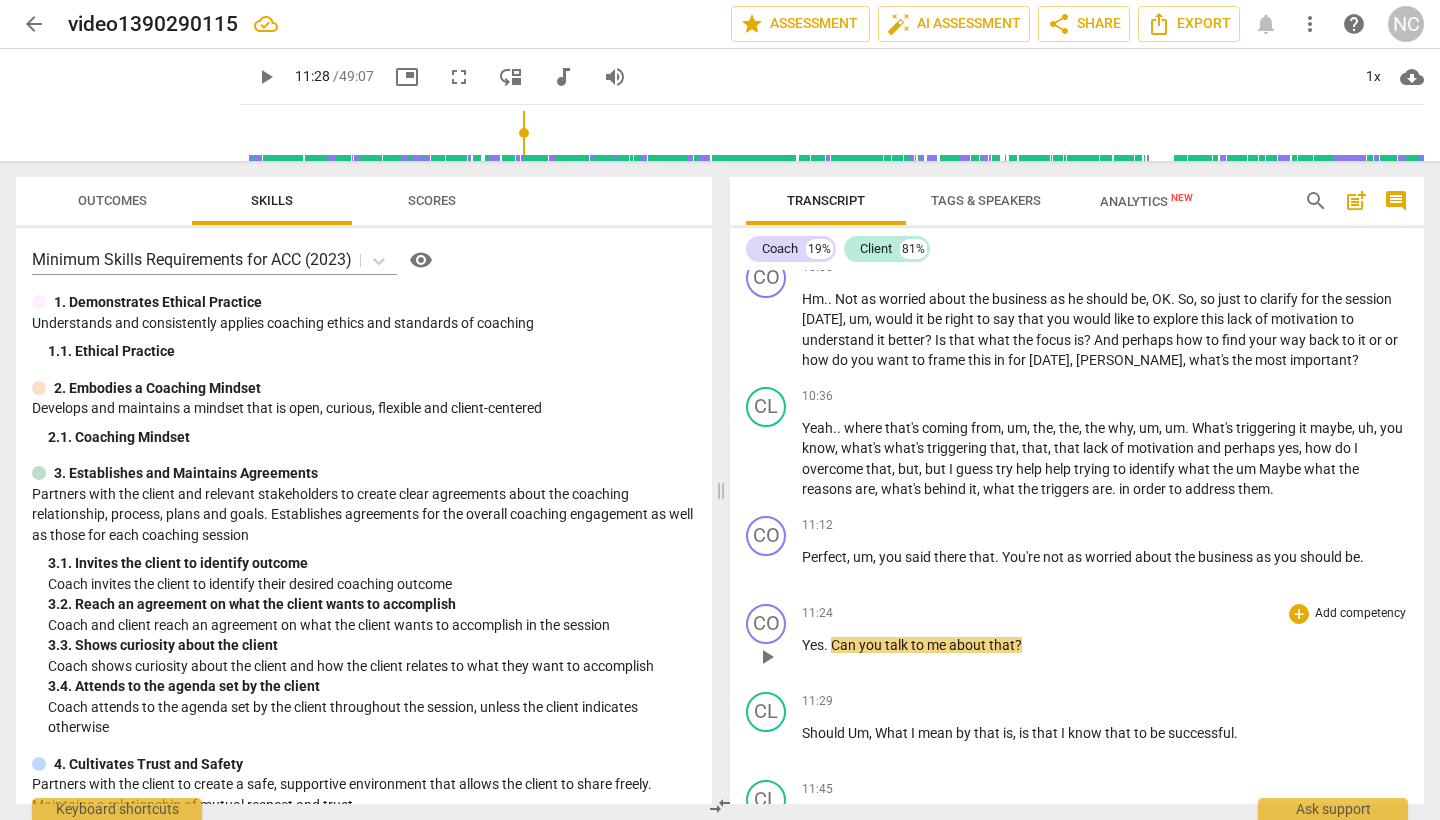 click on "Can" at bounding box center (845, 645) 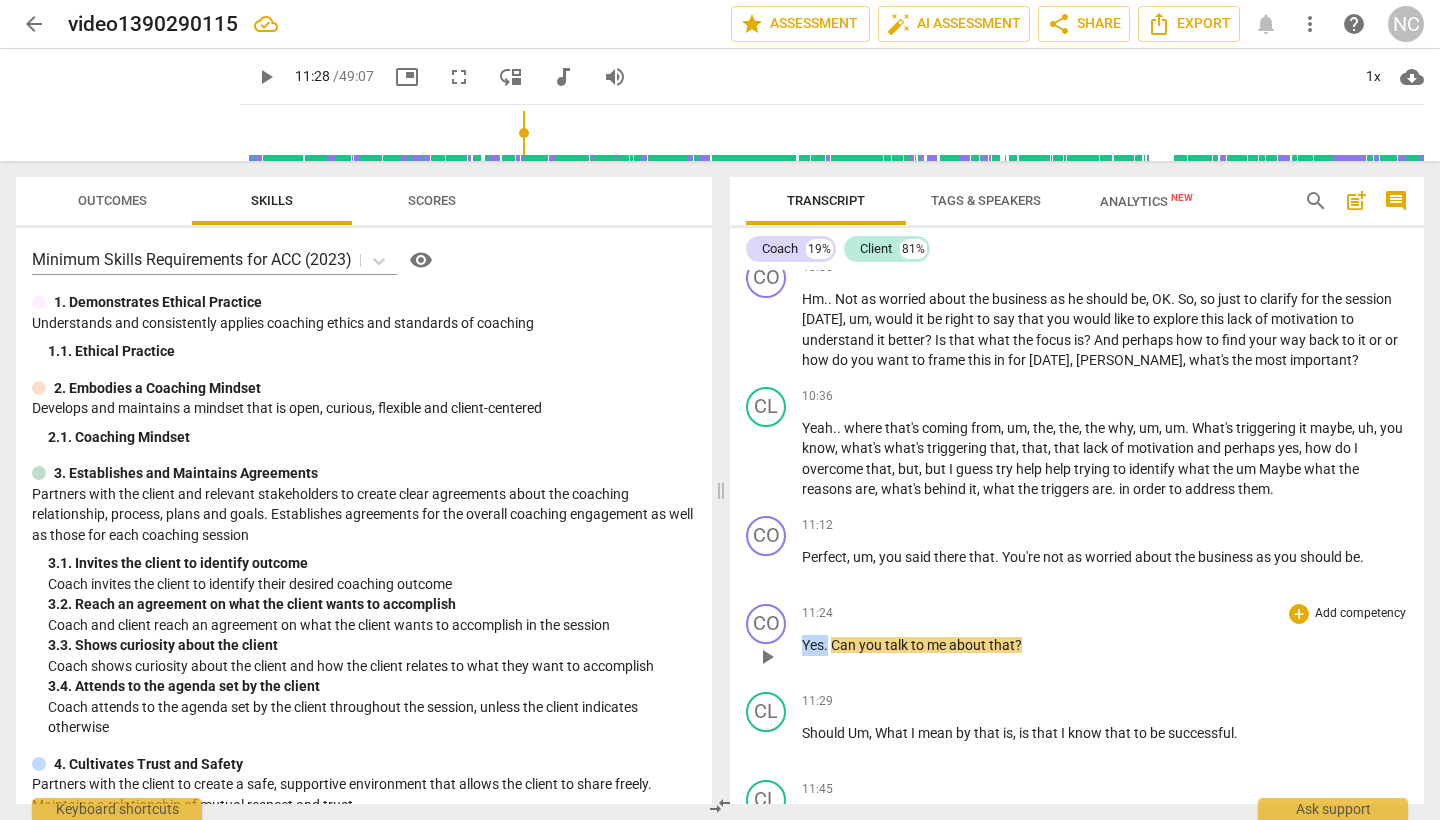 drag, startPoint x: 829, startPoint y: 605, endPoint x: 804, endPoint y: 605, distance: 25 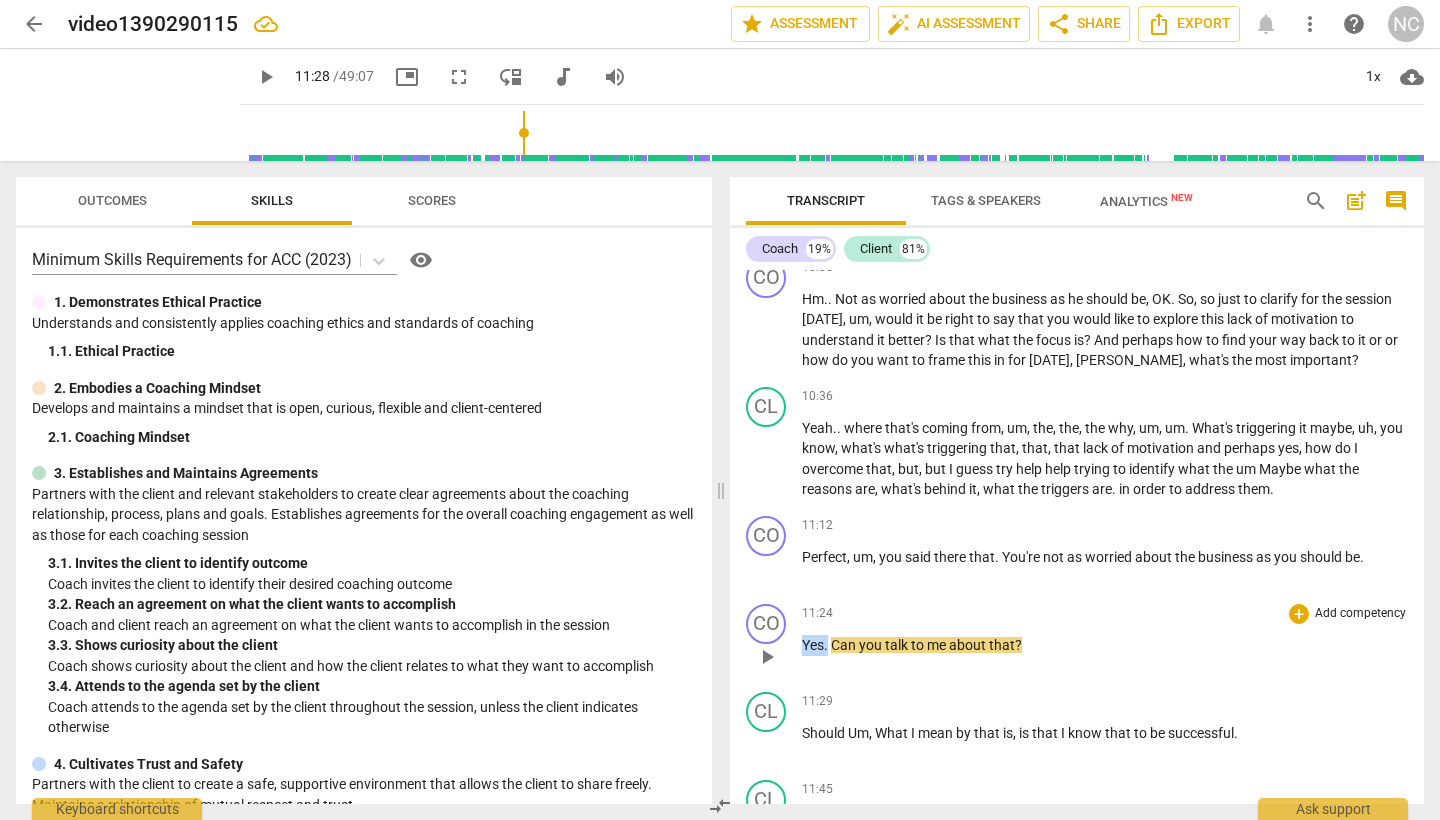 click on "Yes .   Can   you   talk   to   me   about   that ?" at bounding box center [1105, 645] 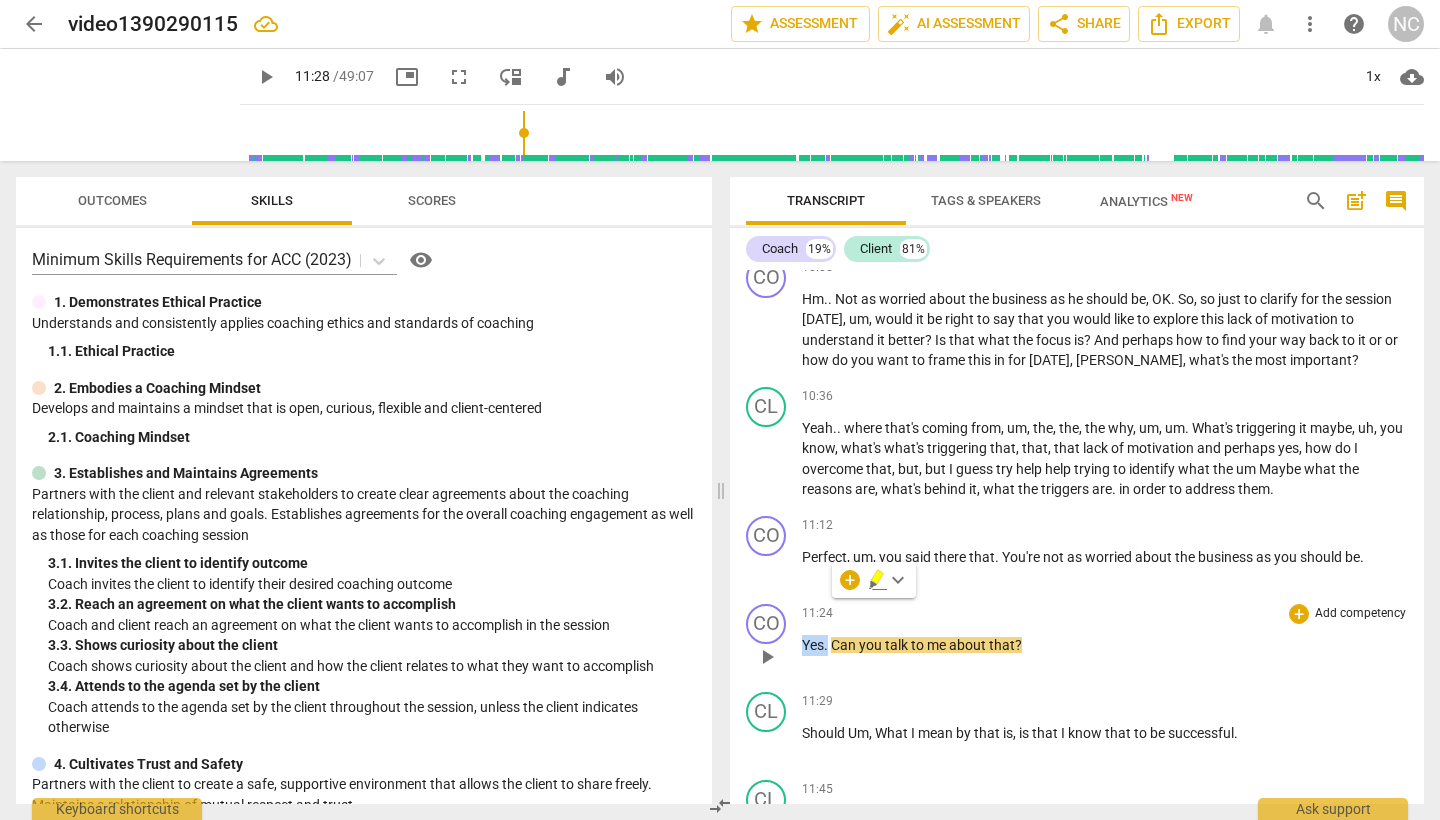 type 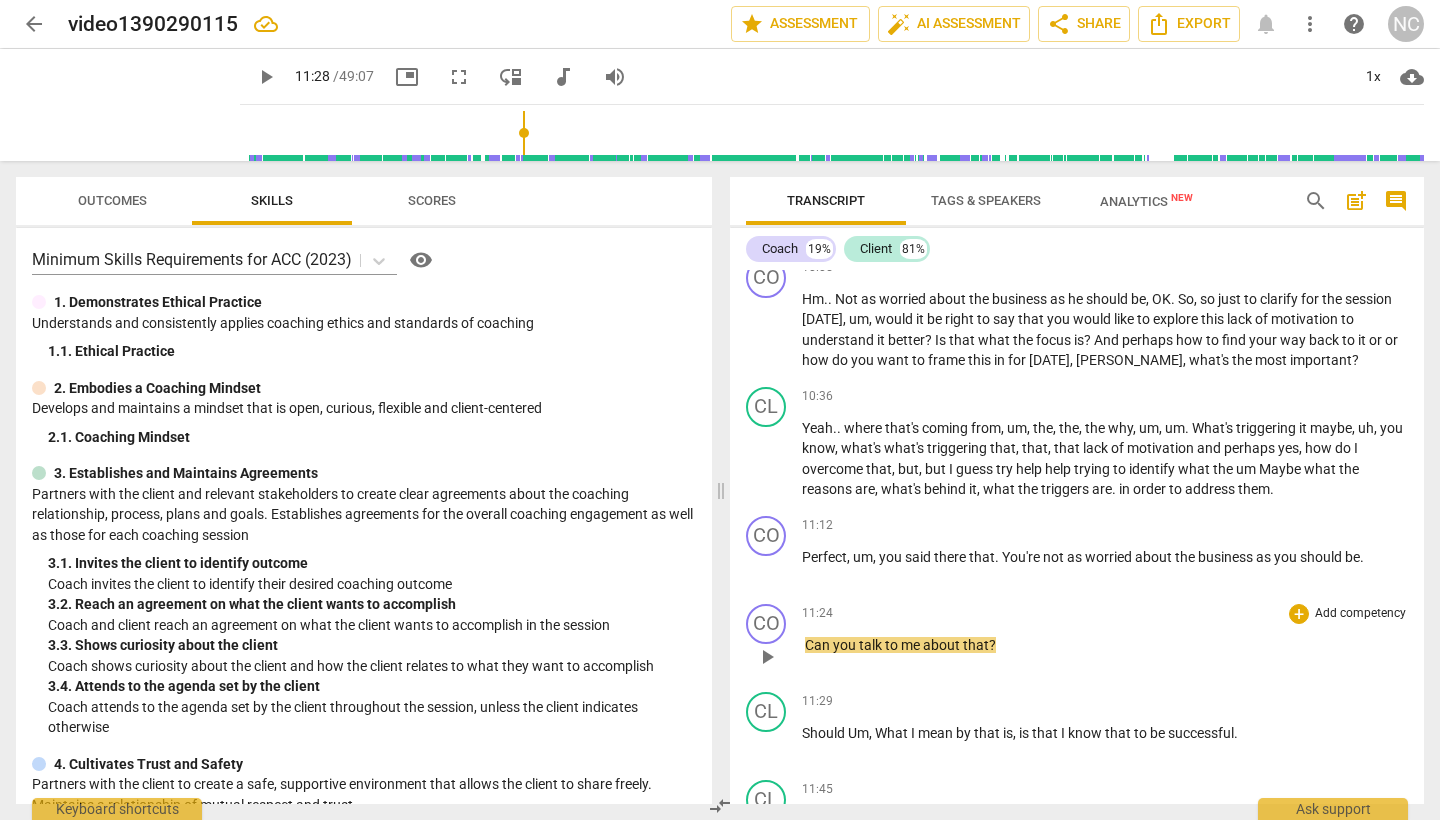 click on "play_arrow" at bounding box center (767, 657) 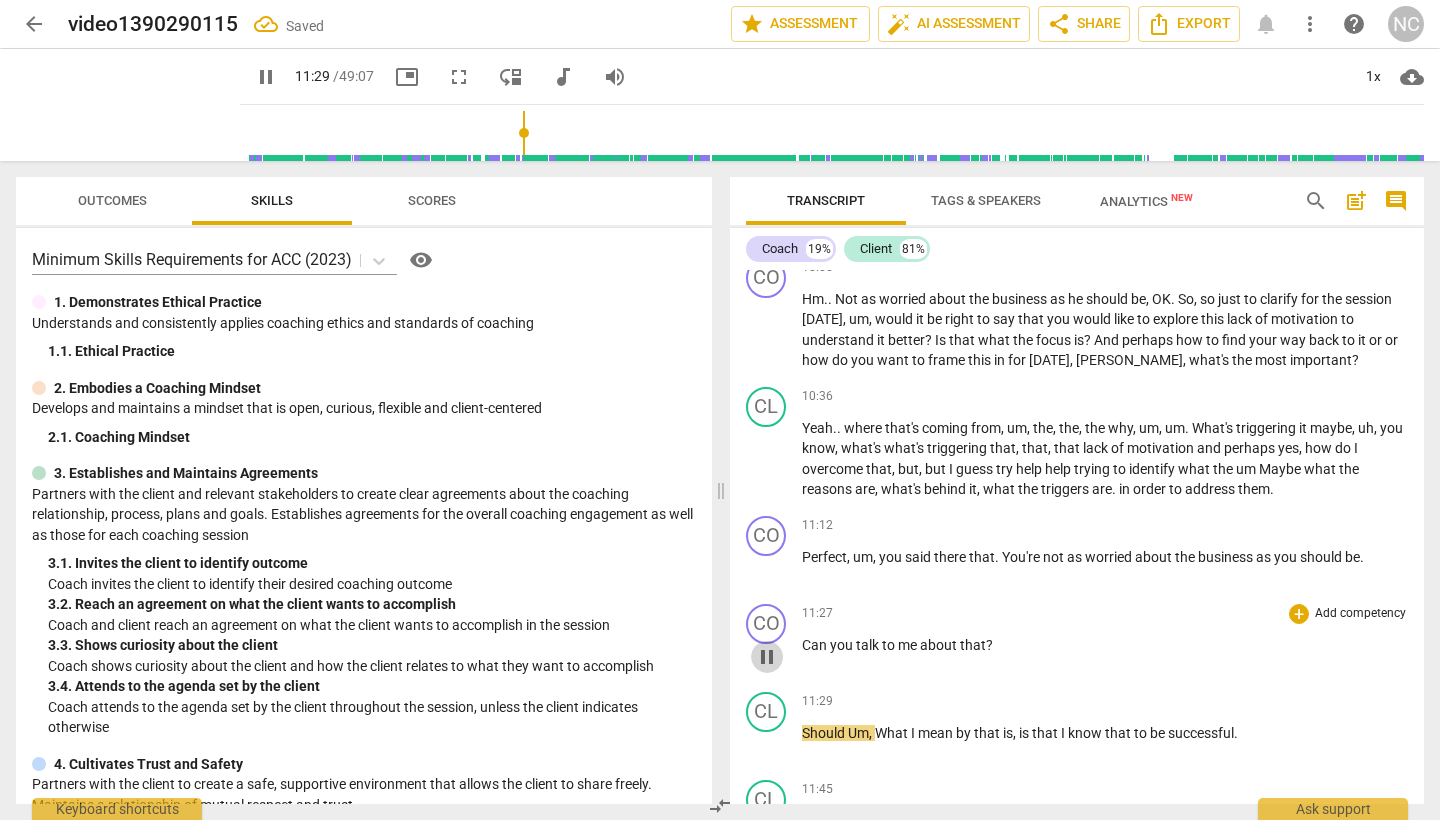 click on "pause" at bounding box center [767, 657] 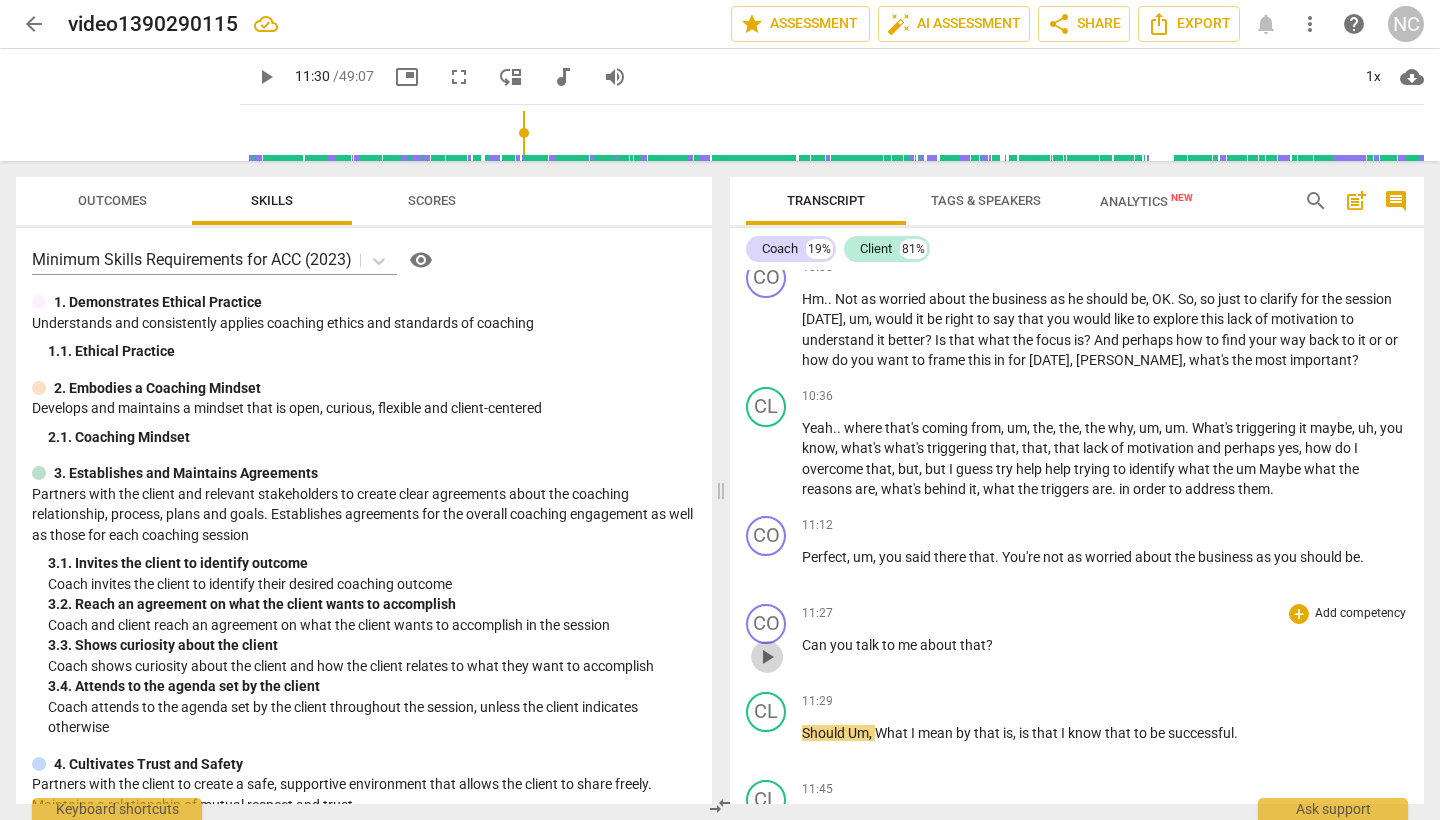 click on "play_arrow" at bounding box center [767, 657] 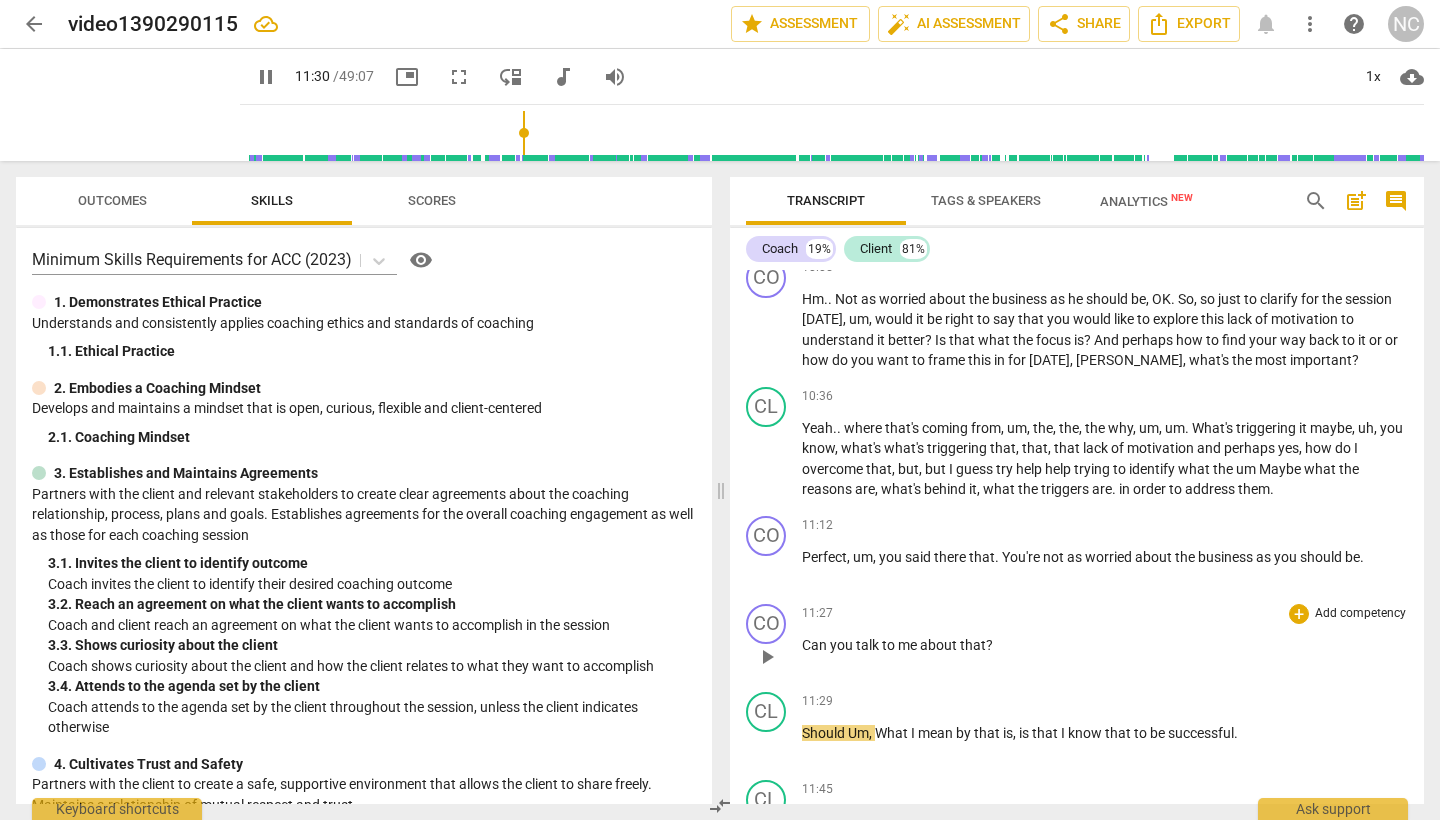 click on "play_arrow pause" at bounding box center (776, 657) 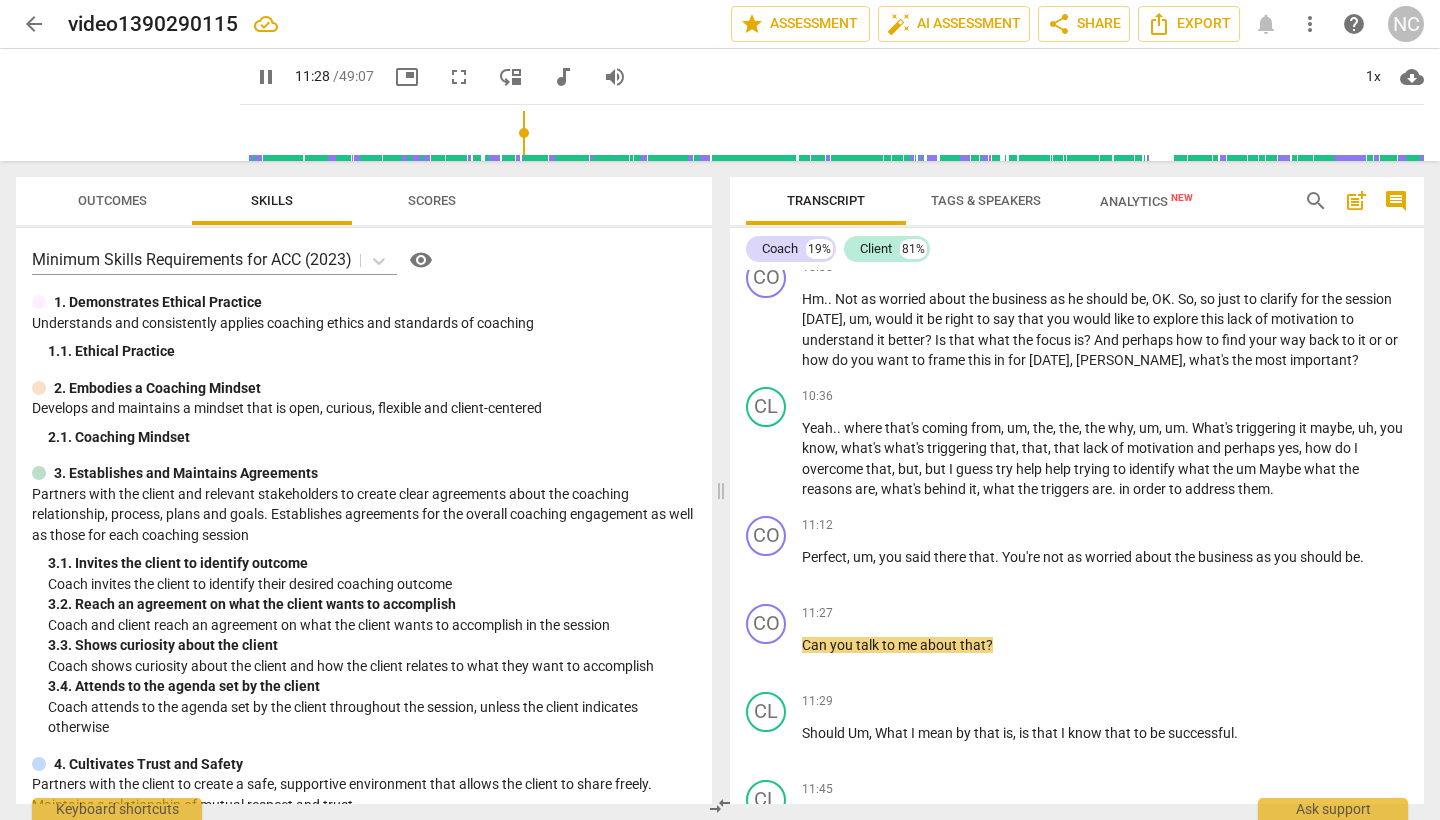 click on "?" at bounding box center (989, 645) 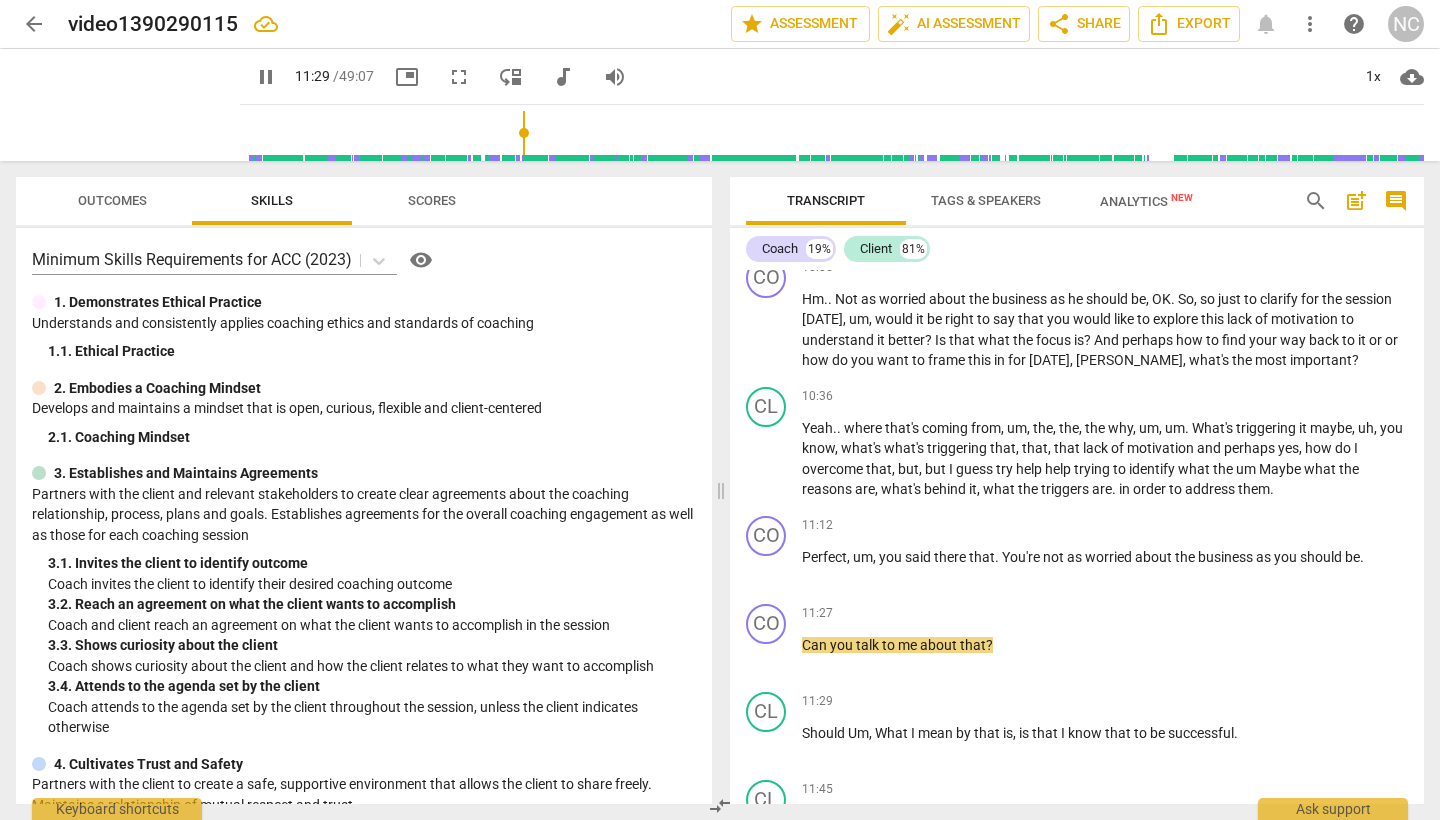 type on "689" 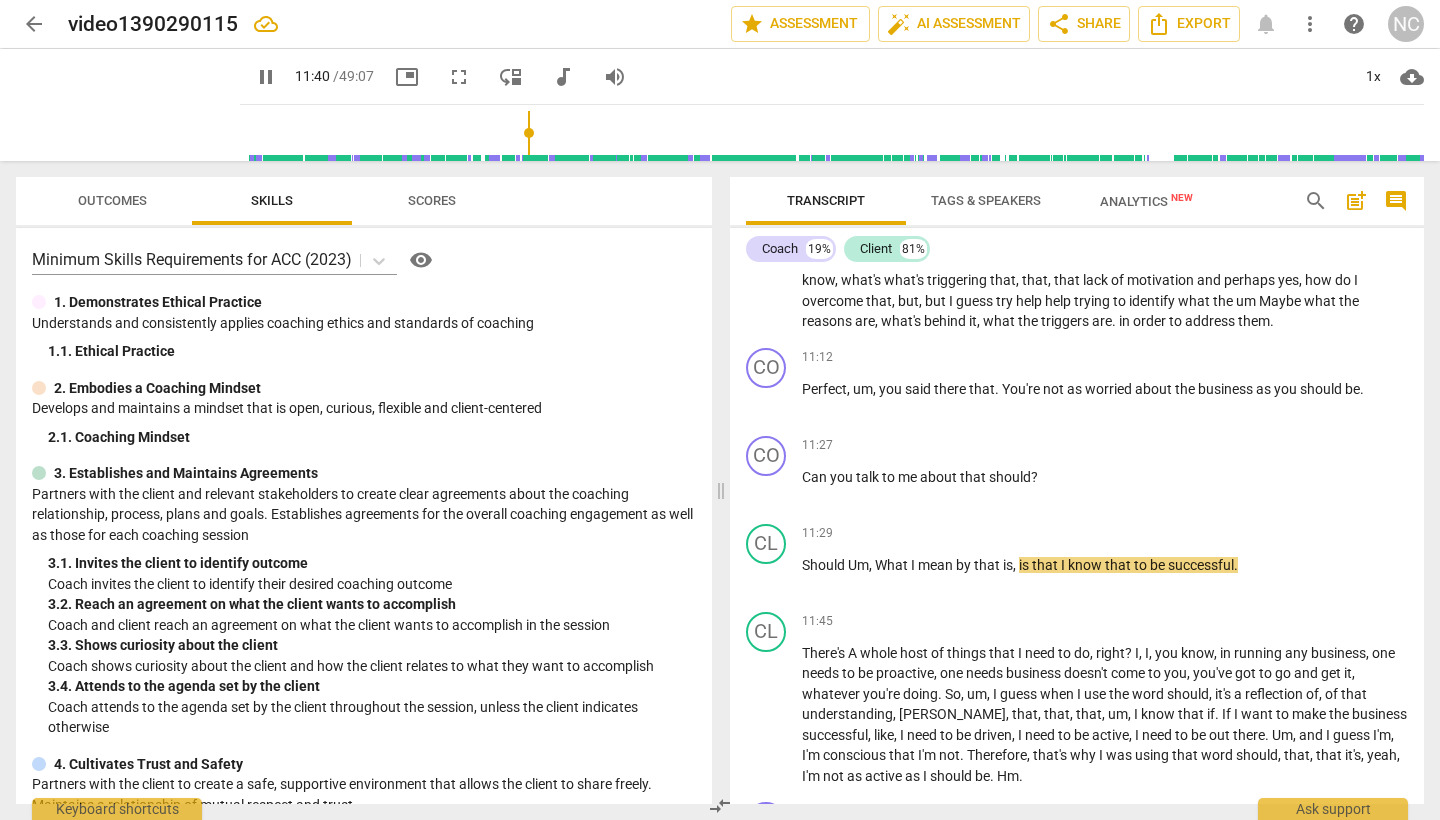 scroll, scrollTop: 3706, scrollLeft: 0, axis: vertical 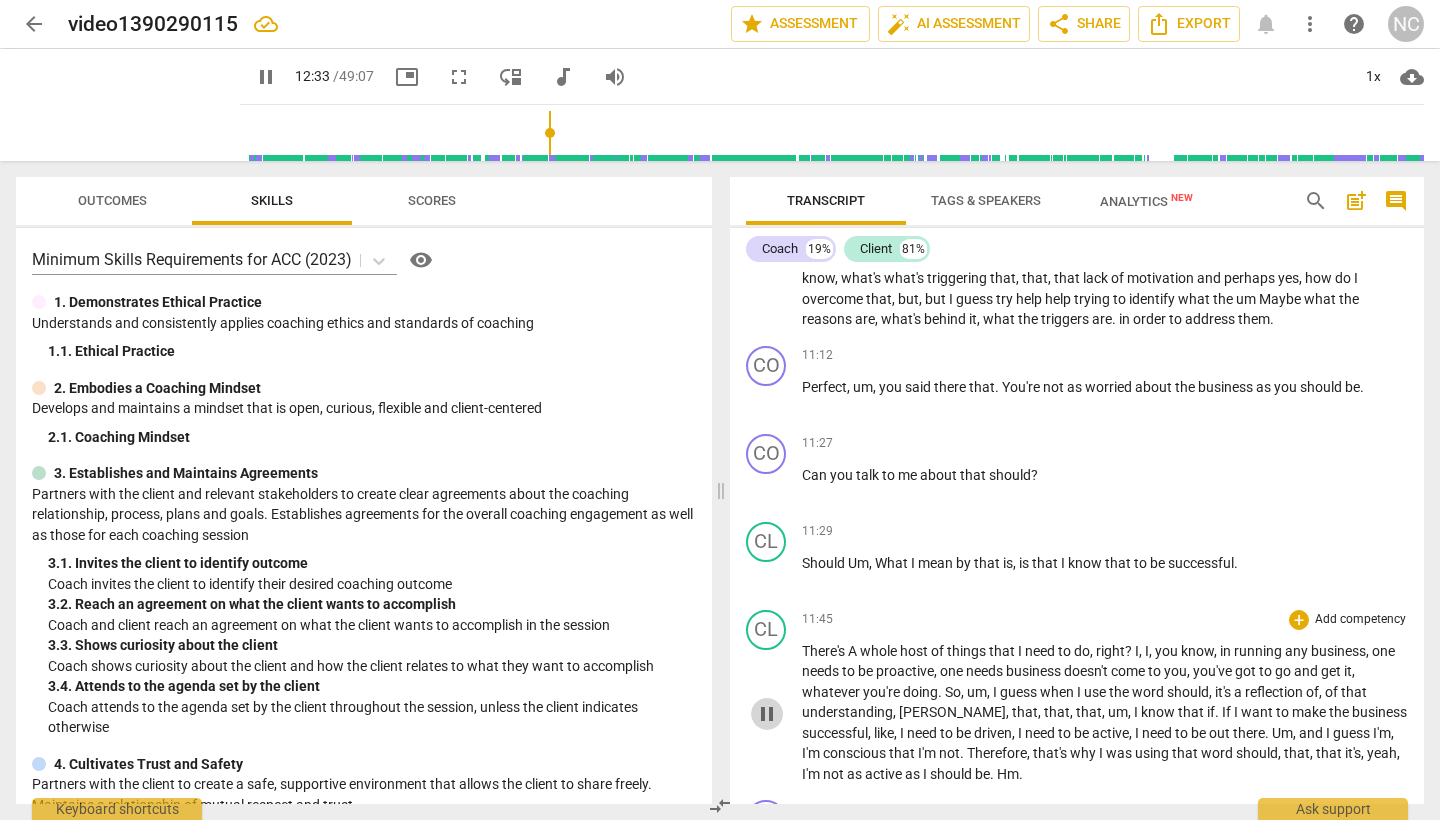 click on "pause" at bounding box center (767, 714) 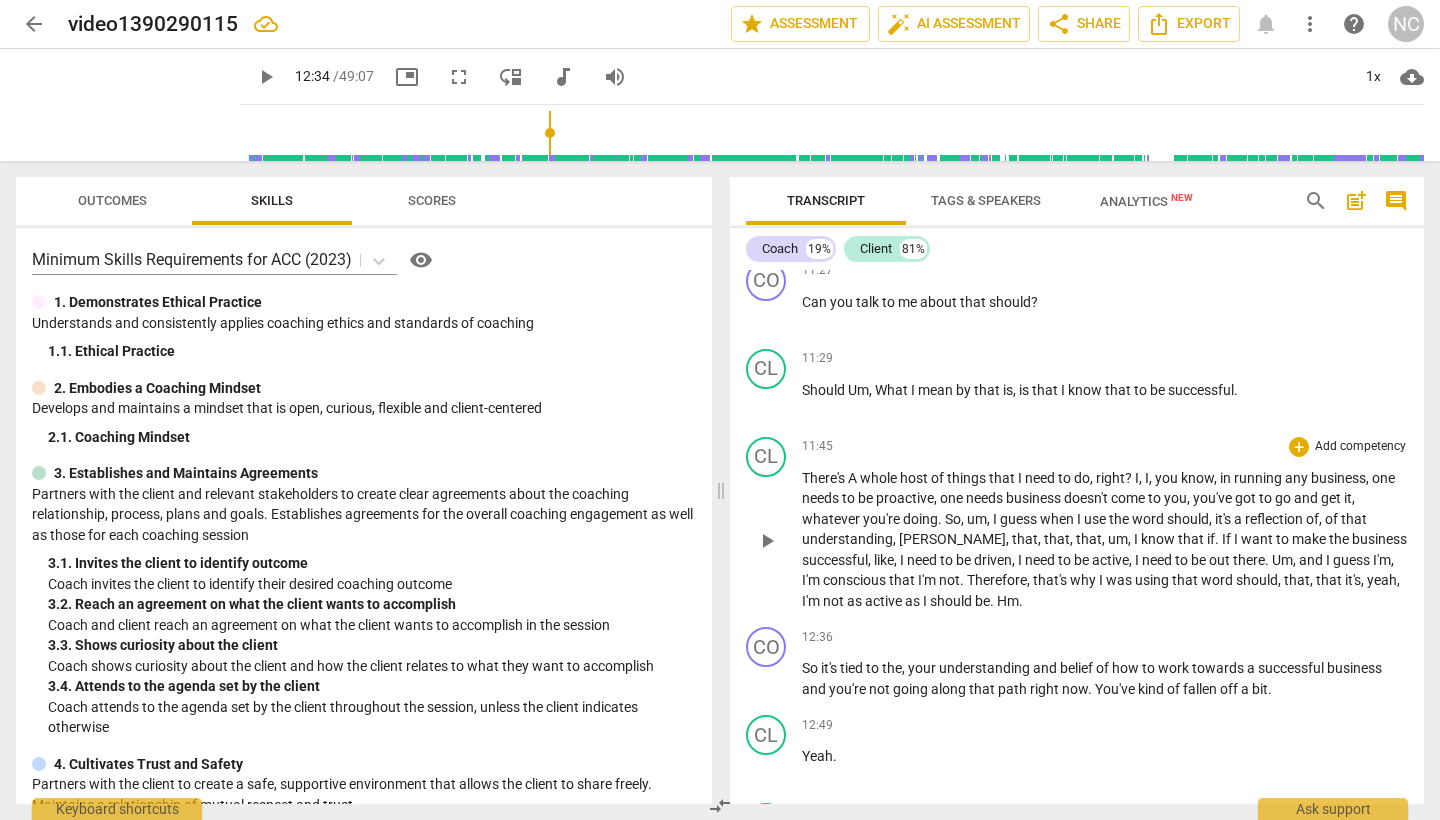 scroll, scrollTop: 3892, scrollLeft: 0, axis: vertical 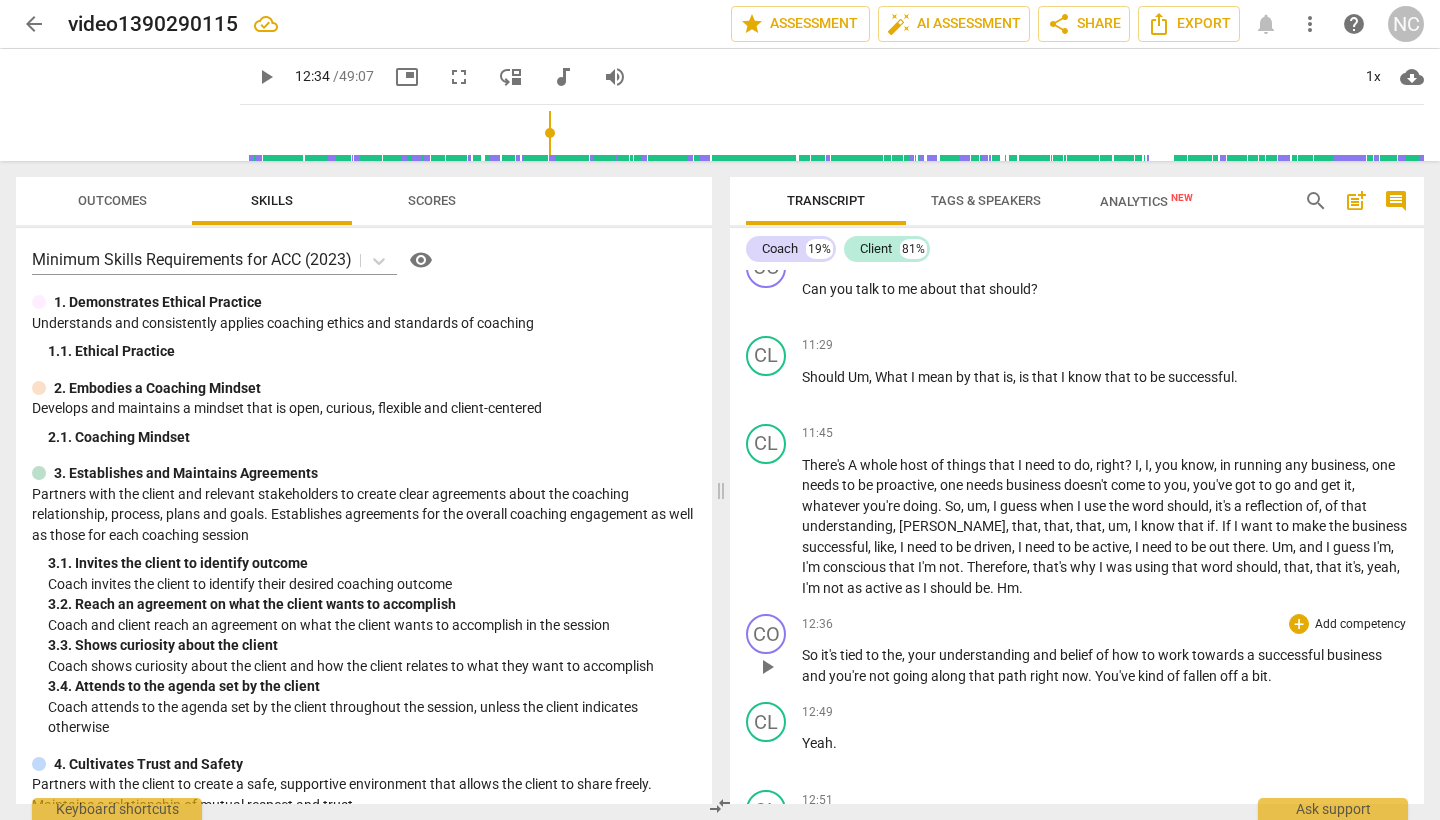 click on "So" at bounding box center (811, 655) 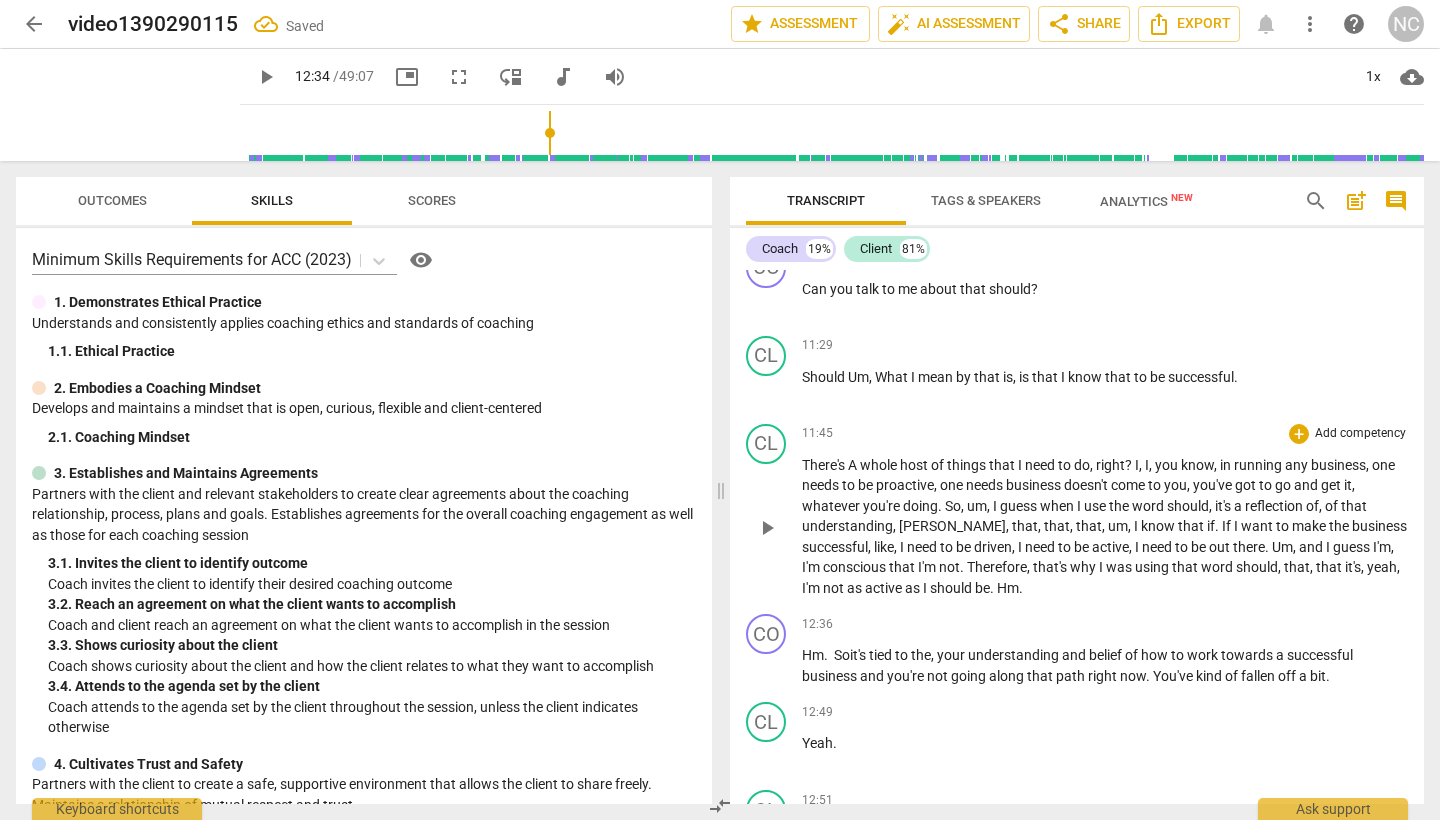 click on "There's   A   whole   host   of   things   that   I   need   to   do ,   right ?   I ,   I ,   you   know ,   in   running   any   business ,   one   needs   to   be   proactive ,   one   needs   business   doesn't   come   to   you ,   you've   got   to   go   and   get   it ,   whatever   you're   doing .   So ,   um ,   I   guess   when   I   use   the   word   should ,   it's   a   reflection   of ,   of   that   understanding ,   [PERSON_NAME] ,   that ,   that ,   that ,   um ,   I   know   that   if .   If   I   want   to   make   the   business   successful ,   like ,   I   need   to   be   driven ,   I   need   to   be   active ,   I   need   to   be   out   there .   Um ,   and   I   guess   I'm ,   I'm   conscious   that   I'm   not .   Therefore ,   that's   why   I   was   using   that   word   should ,   that ,   that   it's ,   yeah ,   I'm   not   as   active   as   I   should   be .   Hm ." at bounding box center (1105, 527) 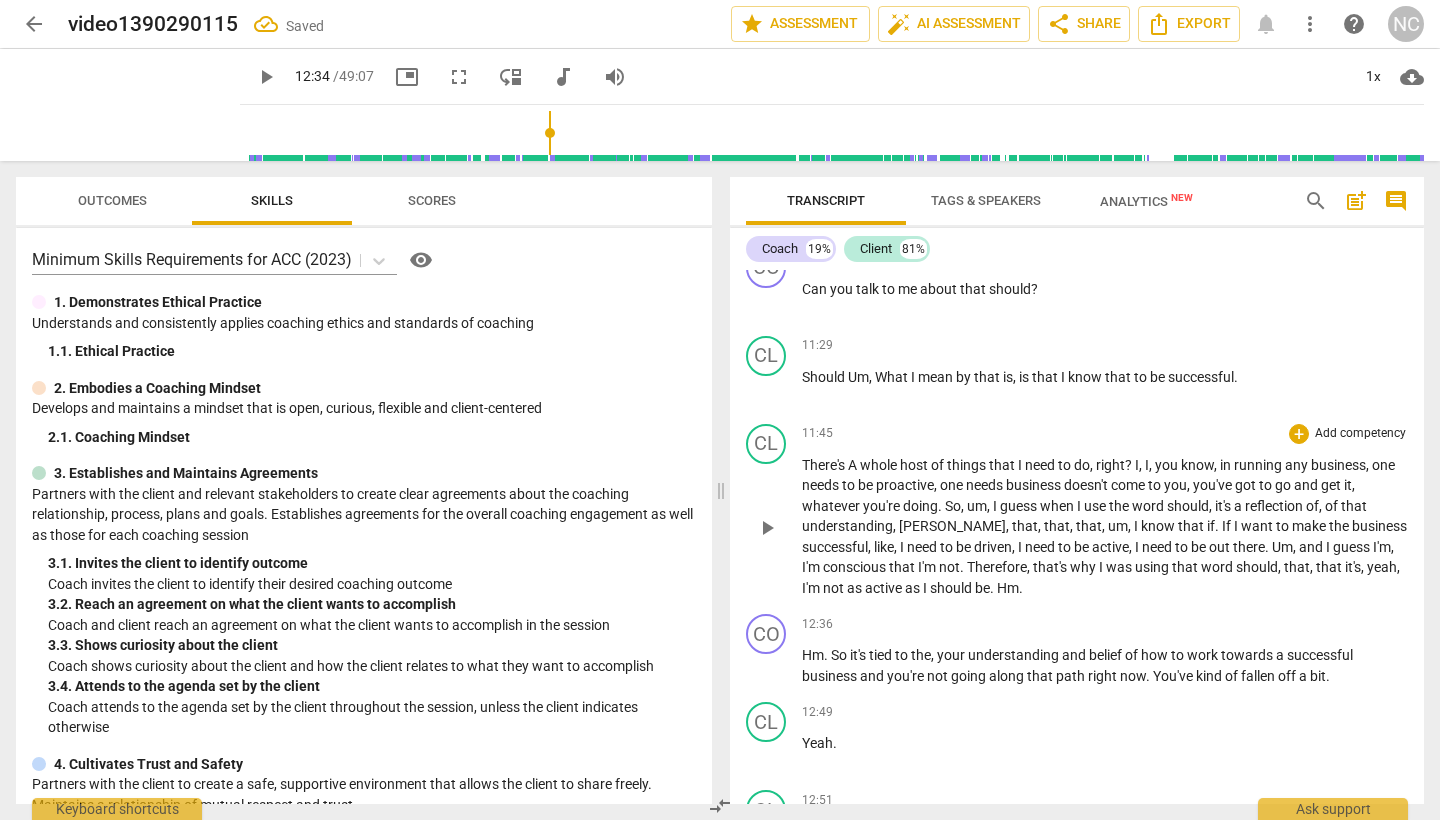 type 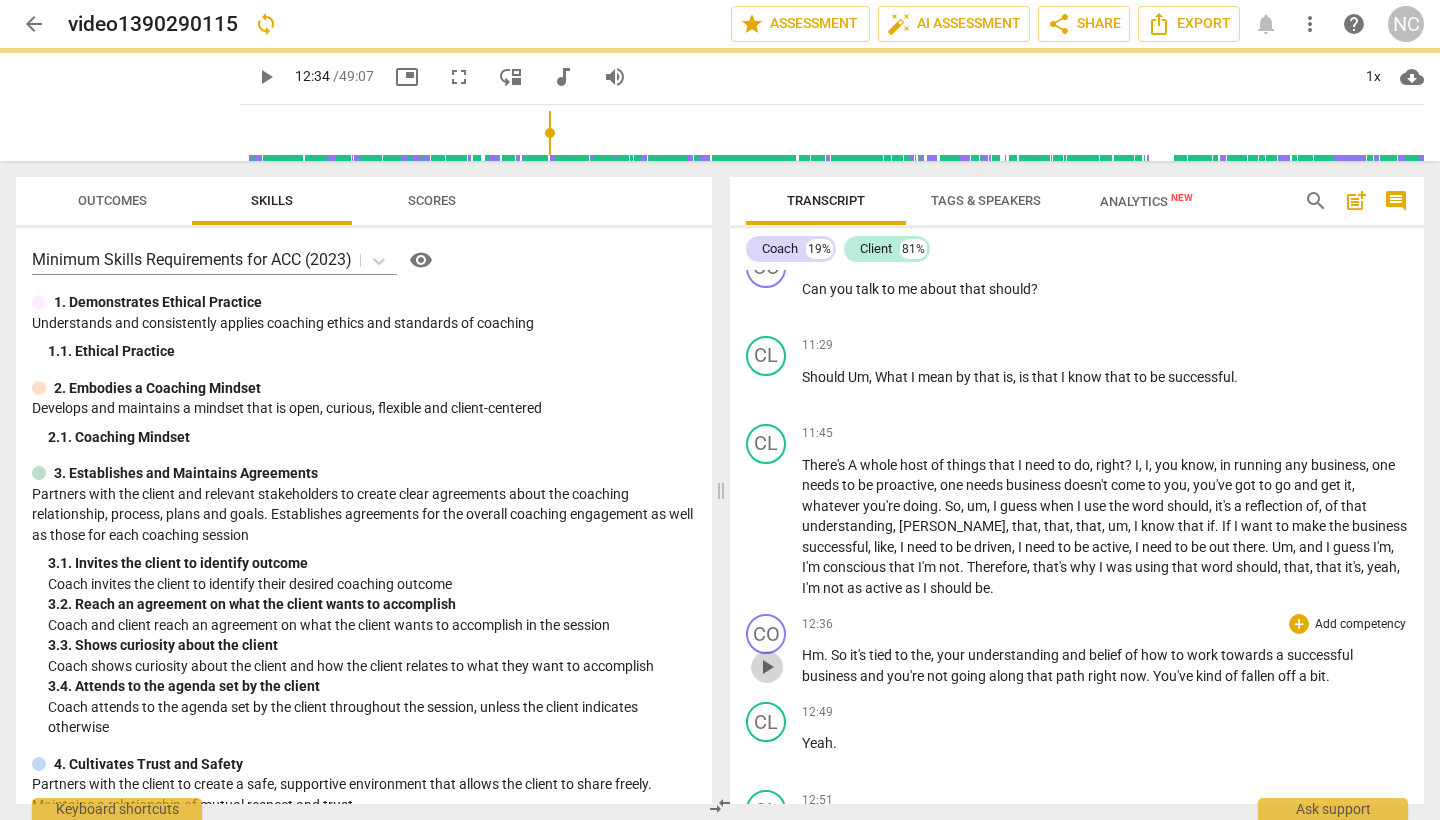 click on "play_arrow" at bounding box center (767, 667) 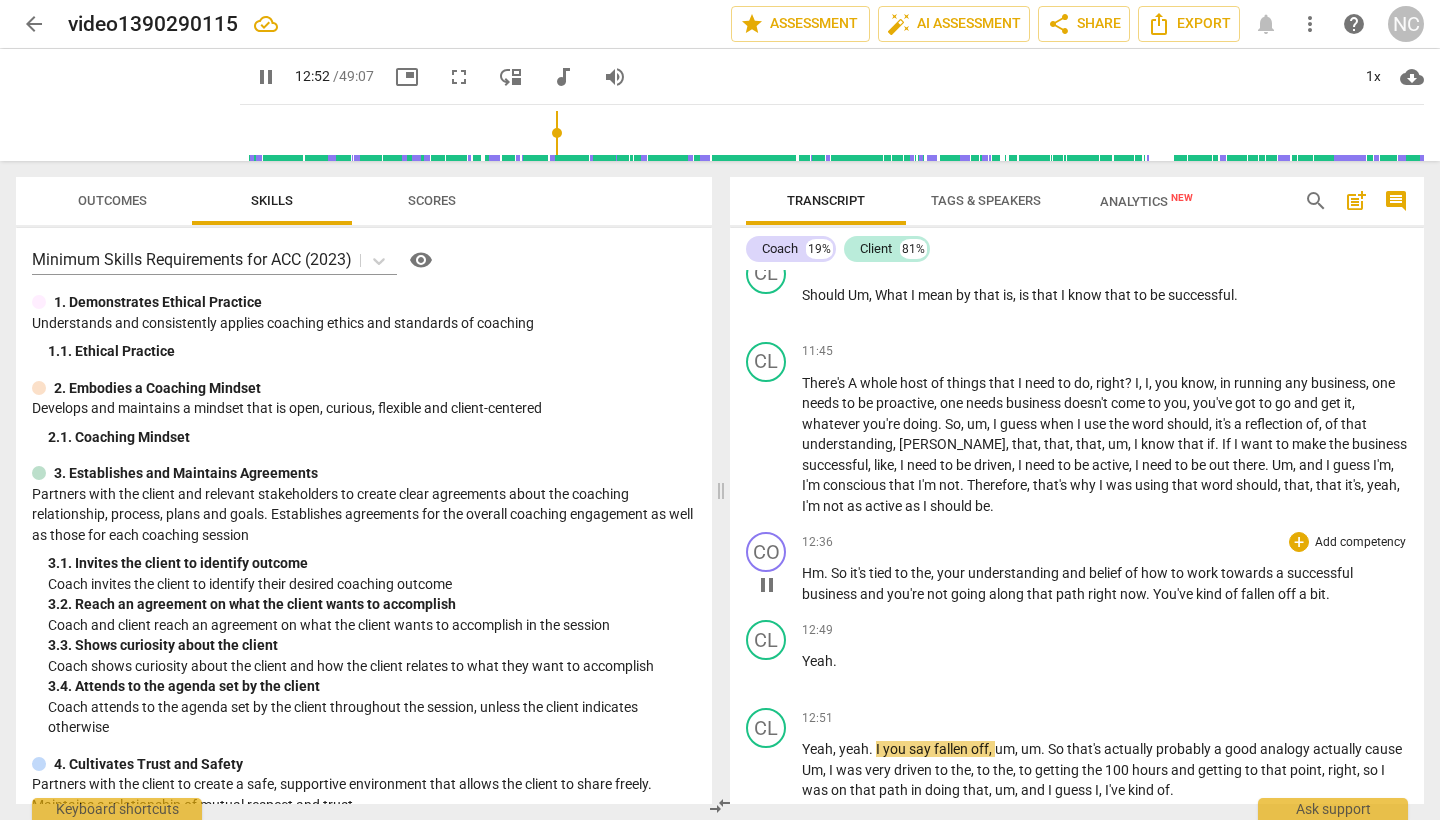 scroll, scrollTop: 3976, scrollLeft: 0, axis: vertical 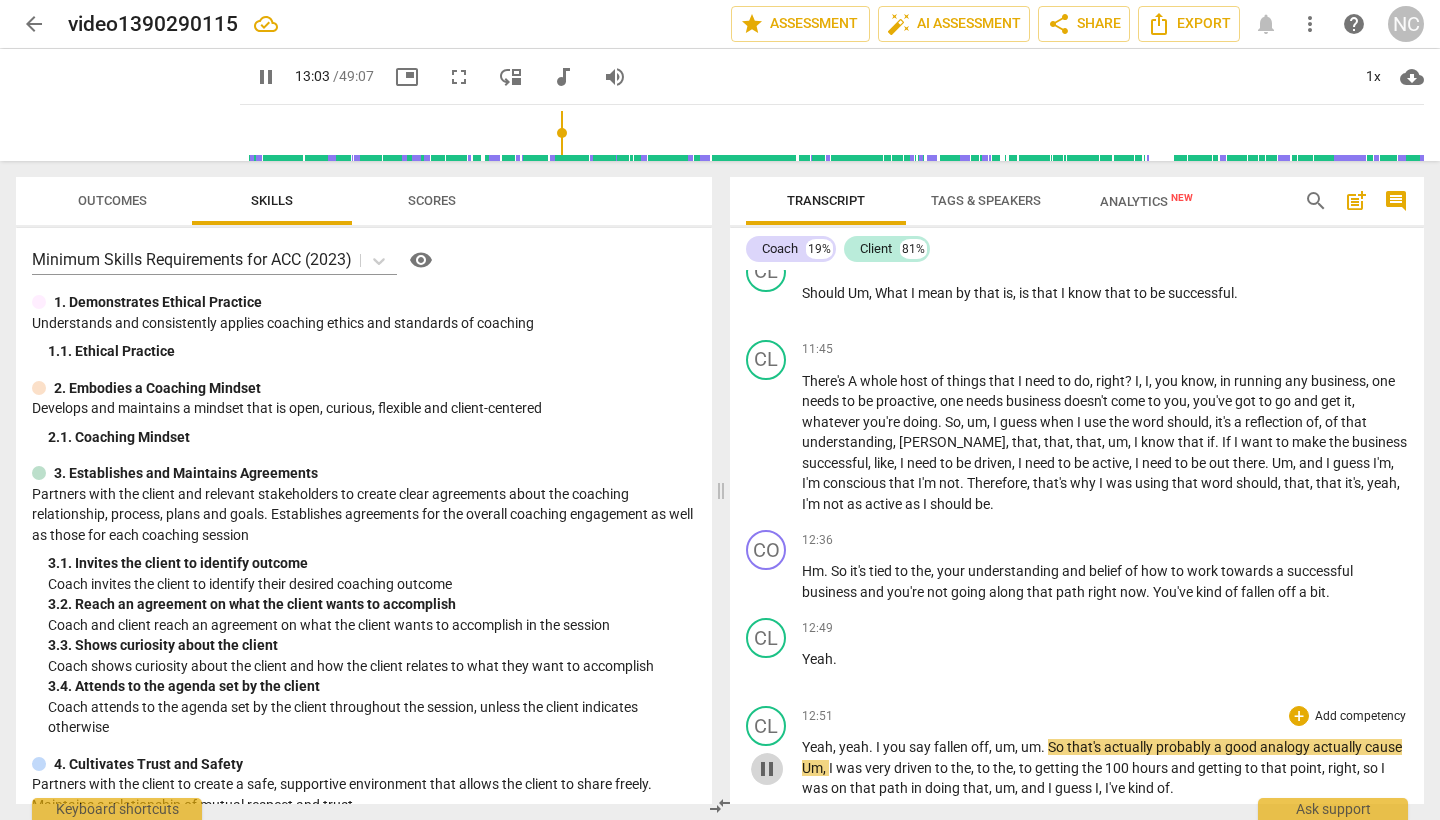 click on "pause" at bounding box center (767, 769) 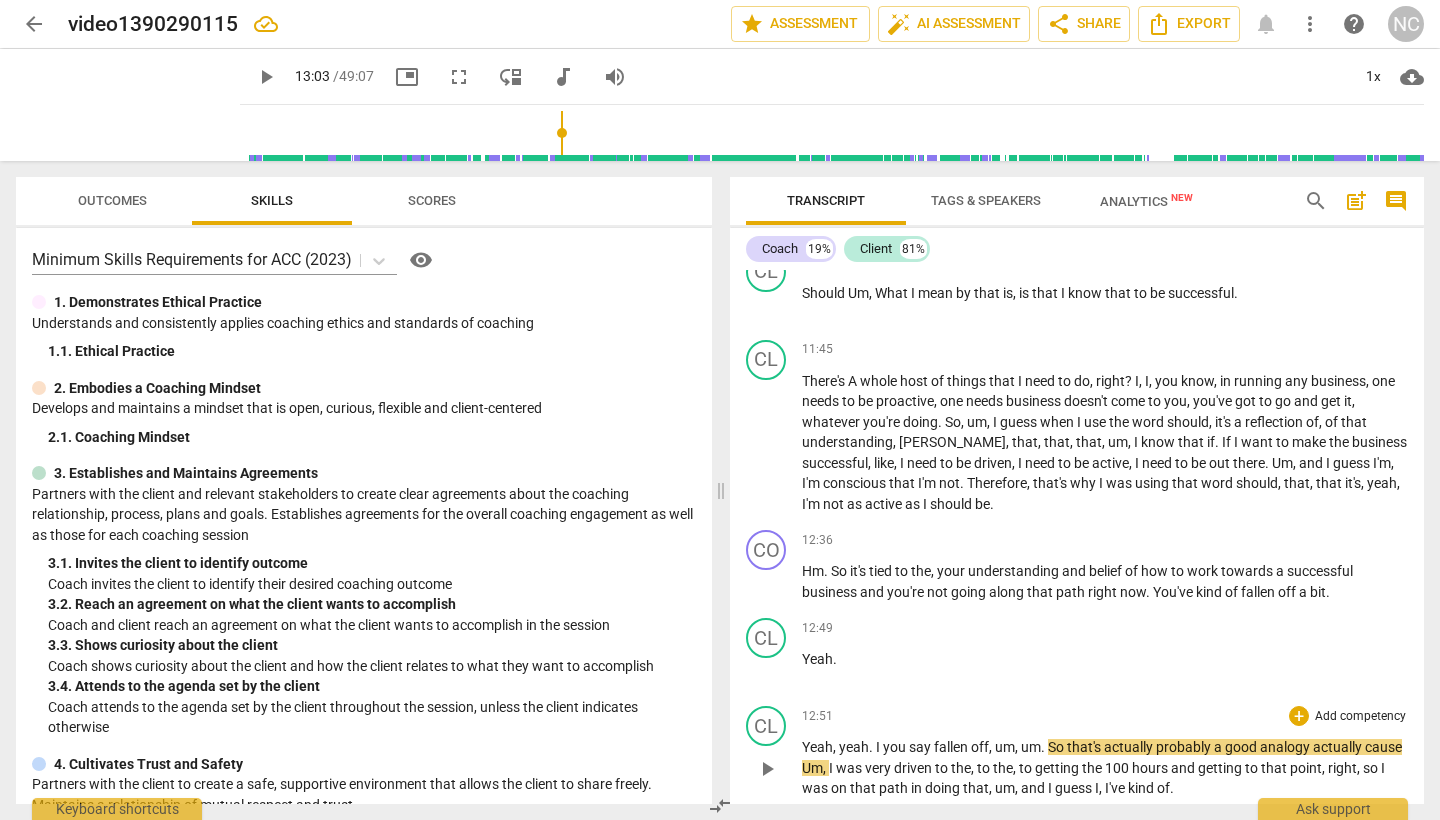 click on "you" at bounding box center (896, 747) 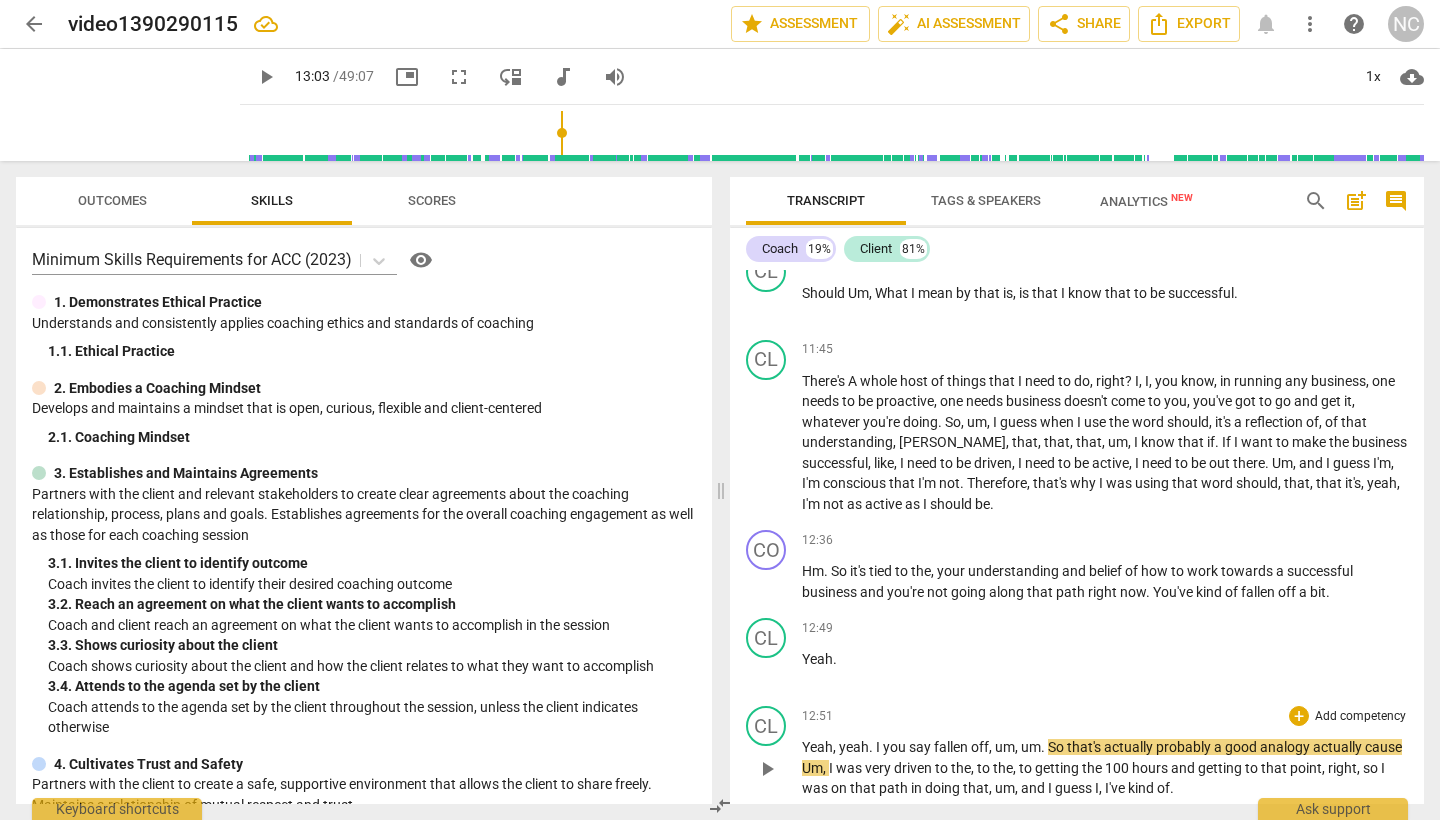 type 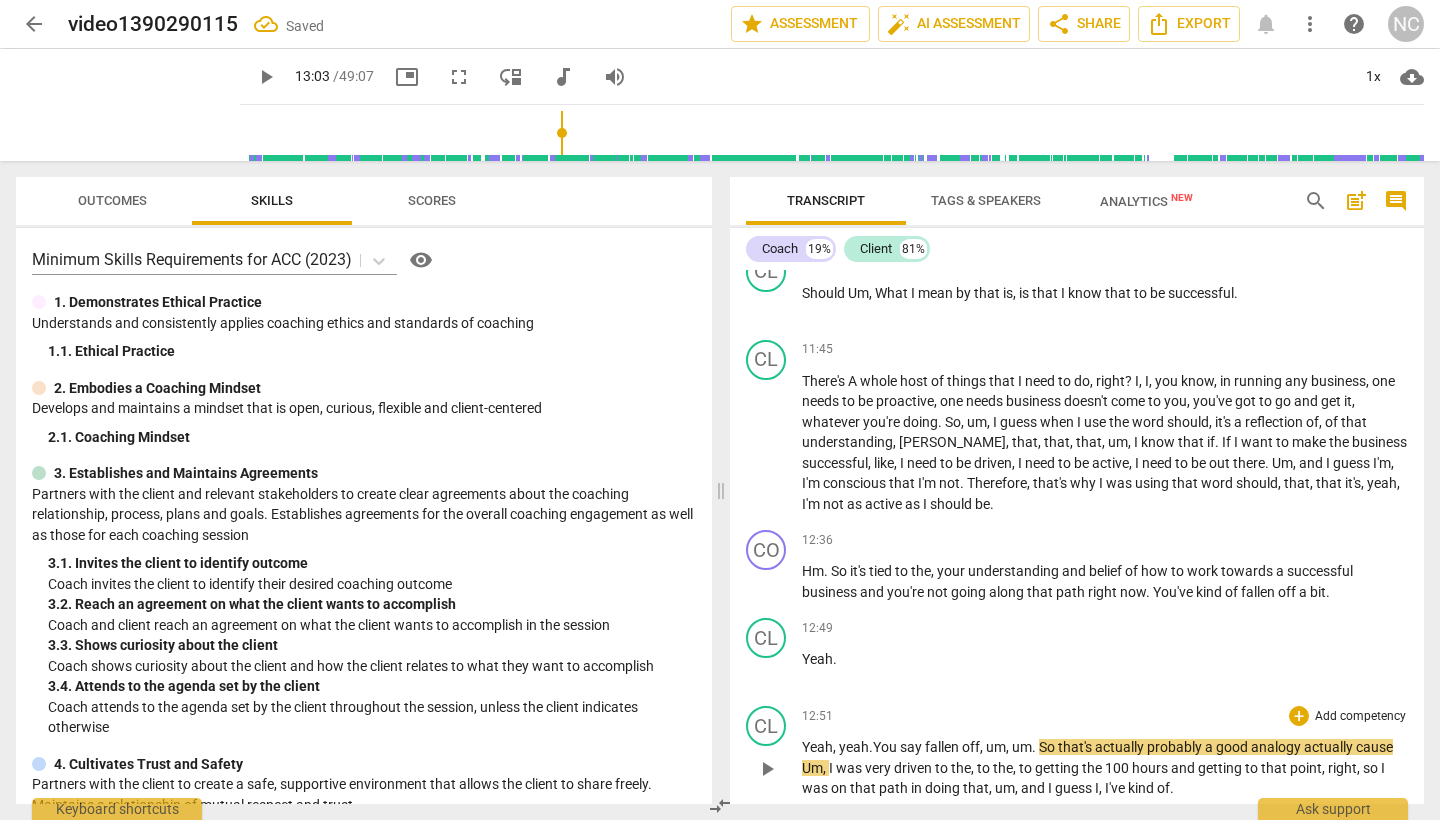 click on "play_arrow" at bounding box center (767, 769) 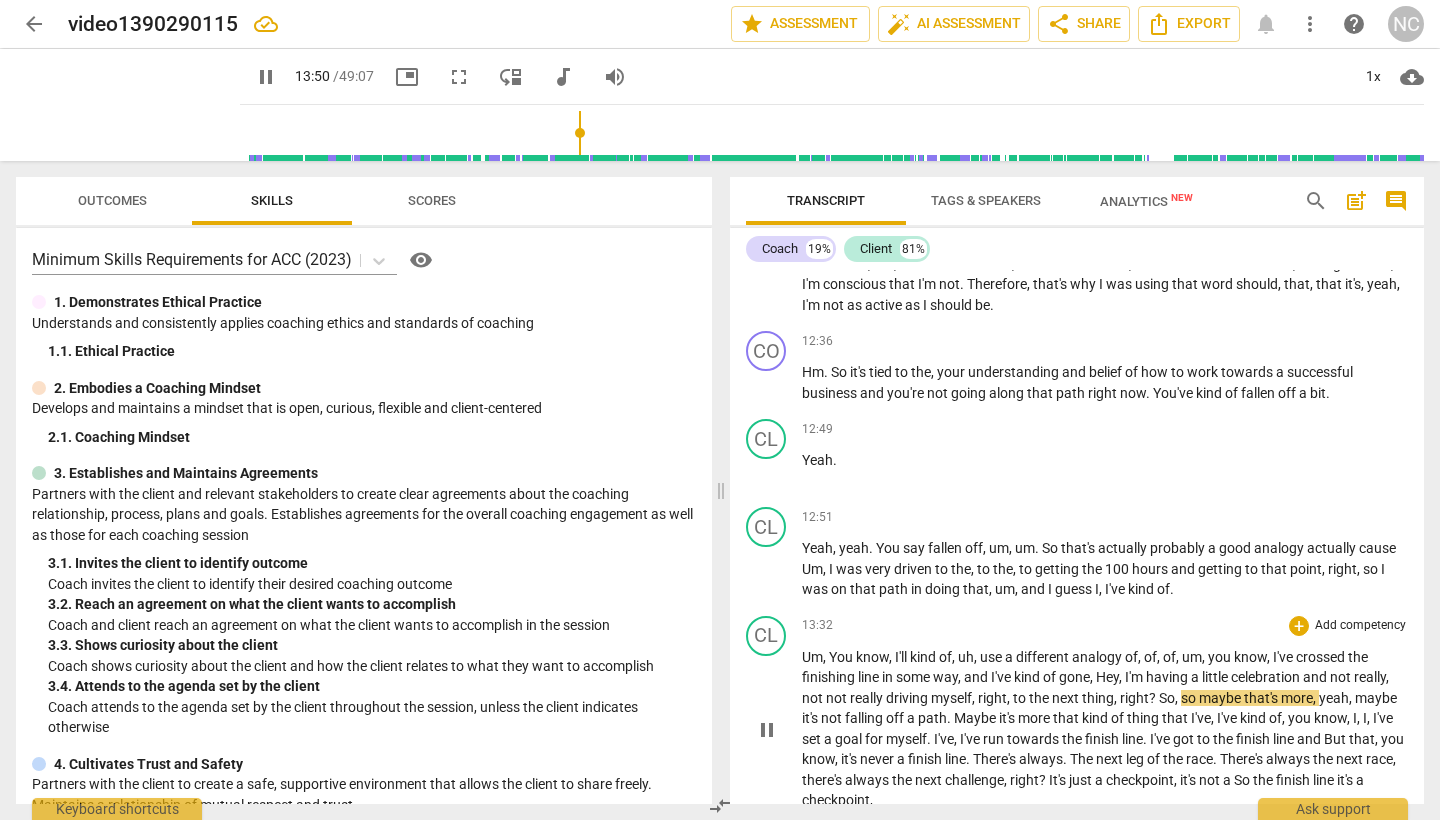 scroll, scrollTop: 4178, scrollLeft: 0, axis: vertical 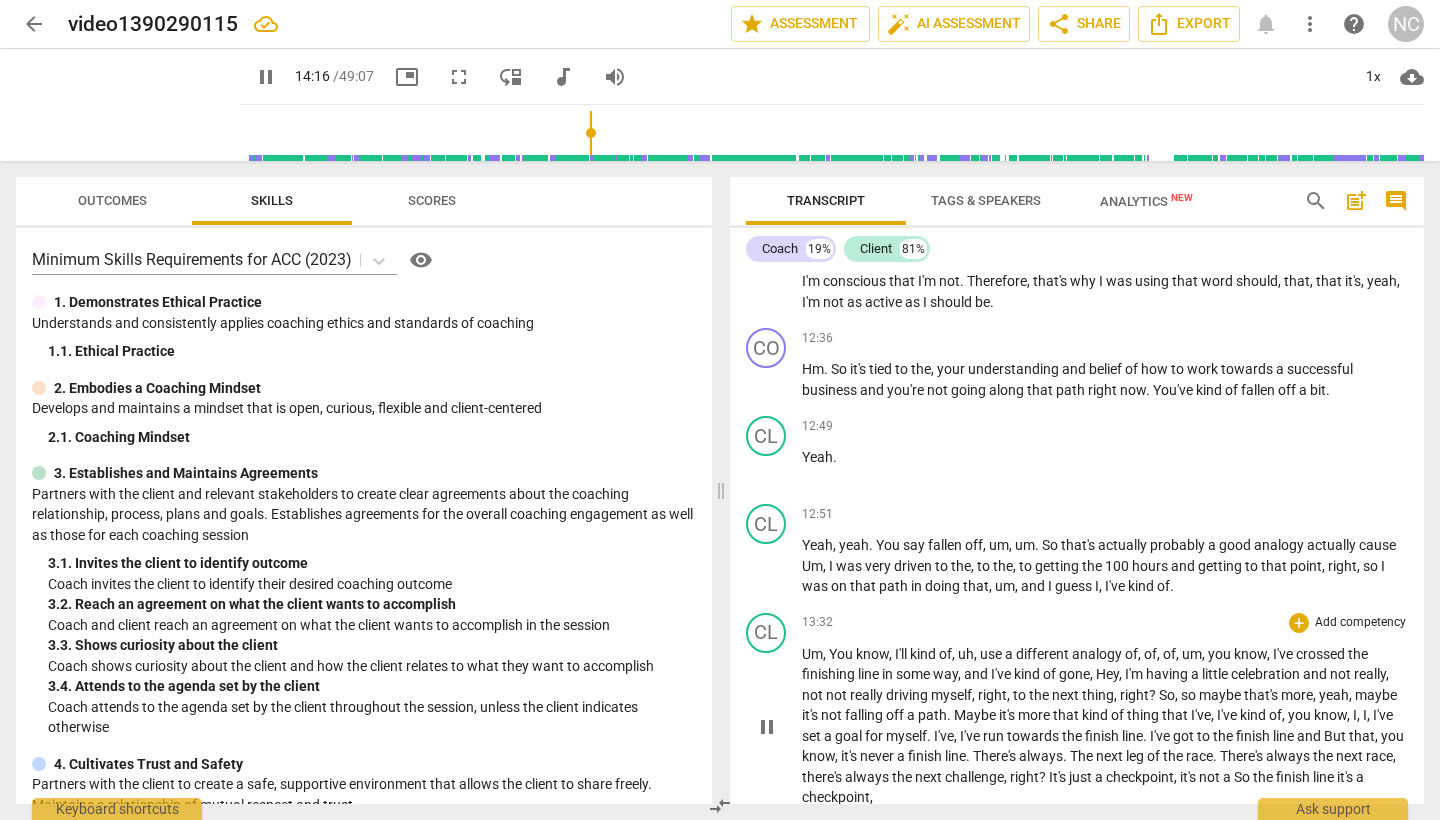 click on "pause" at bounding box center [767, 727] 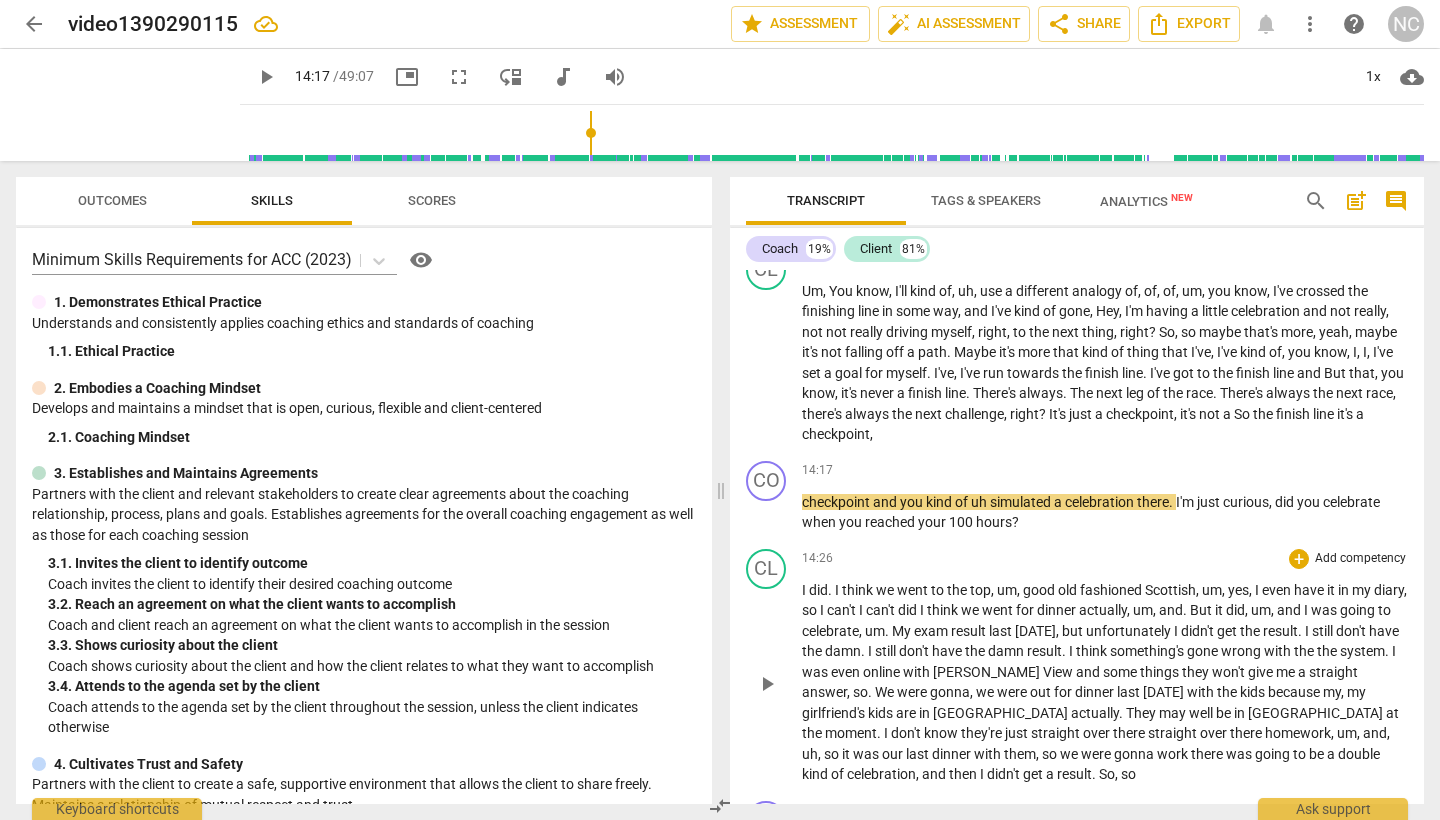 scroll, scrollTop: 4539, scrollLeft: 0, axis: vertical 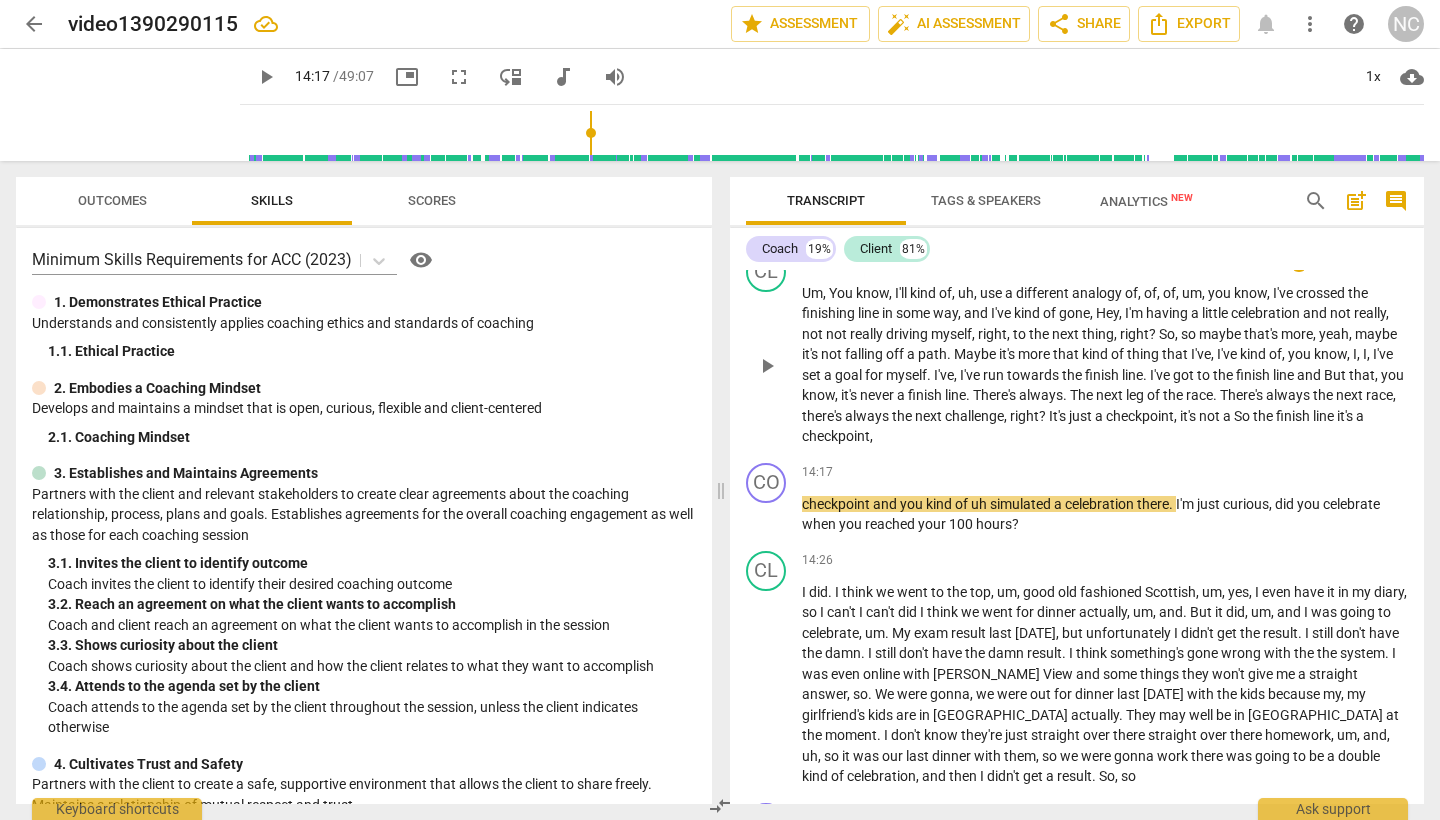 click on "So" at bounding box center [1243, 416] 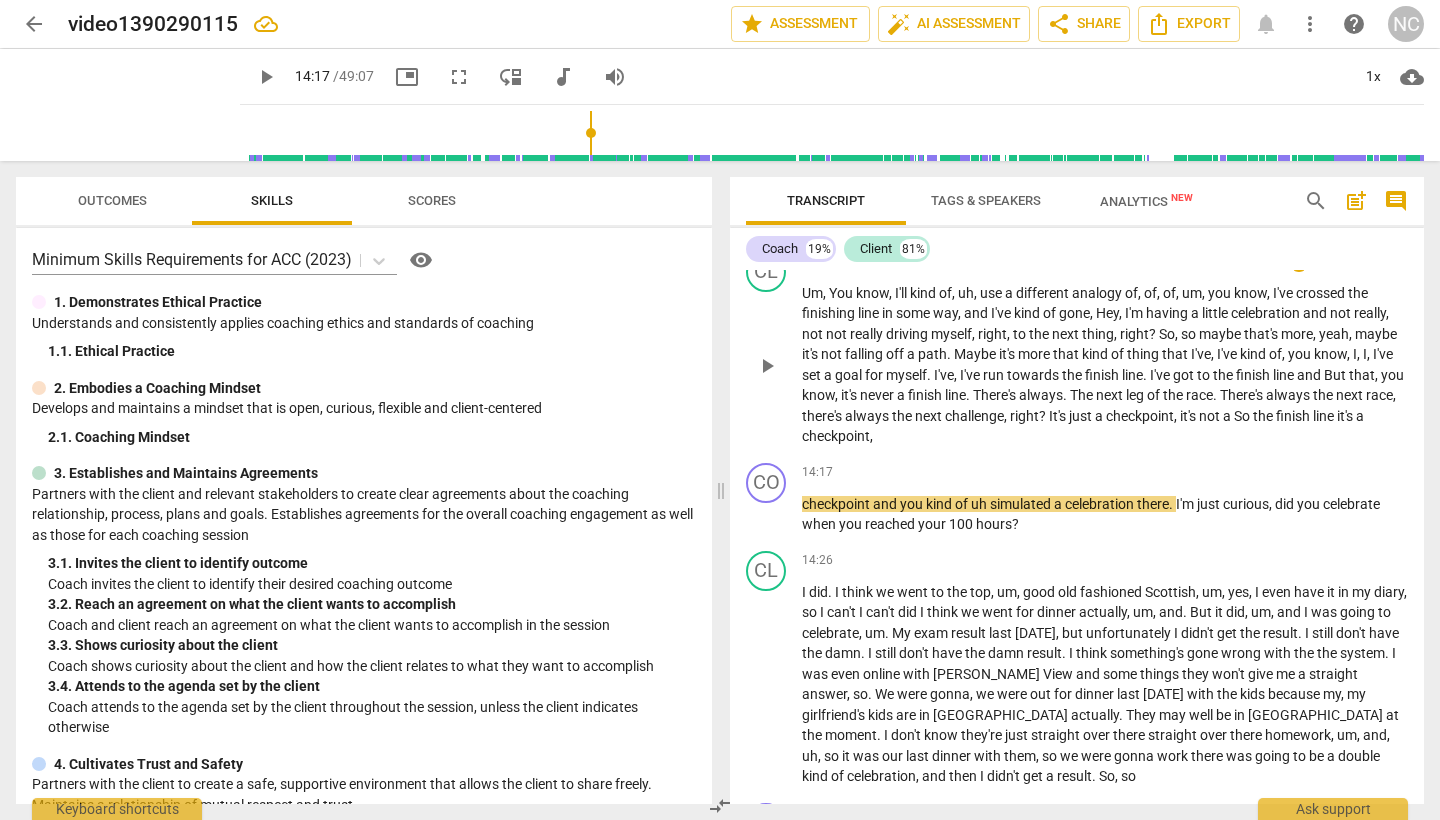 type 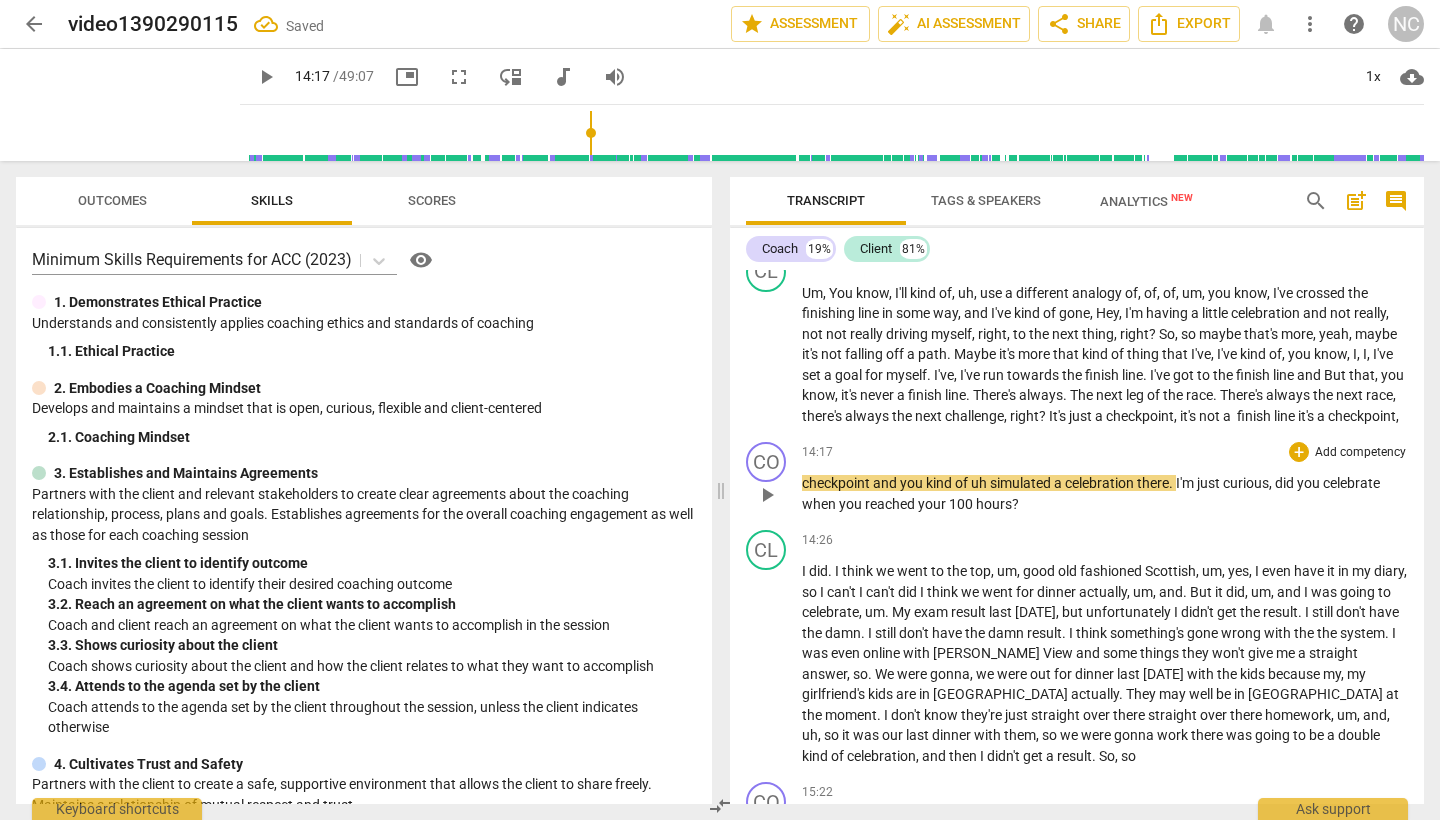 click on "play_arrow" at bounding box center [767, 495] 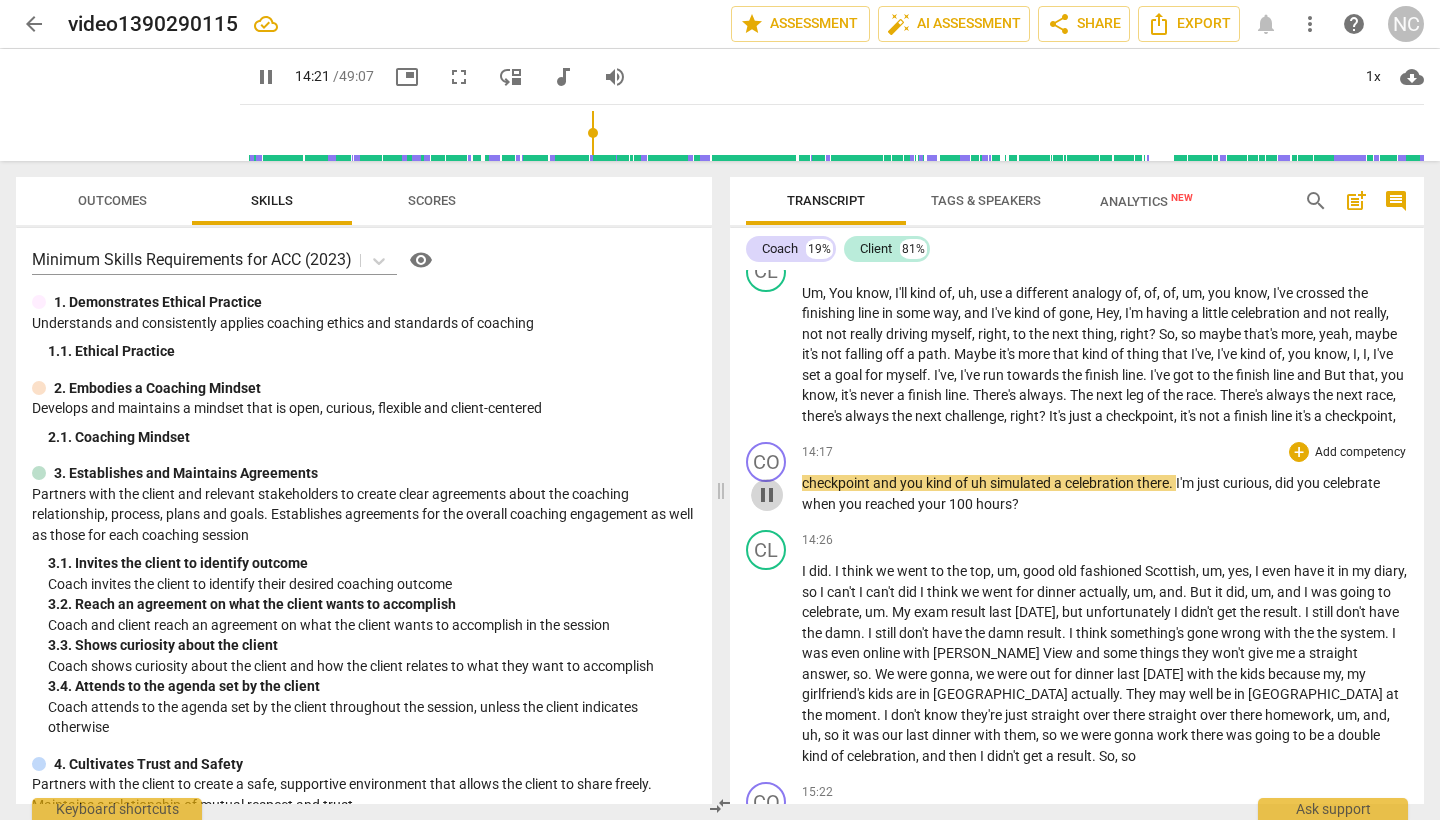 click on "pause" at bounding box center (767, 495) 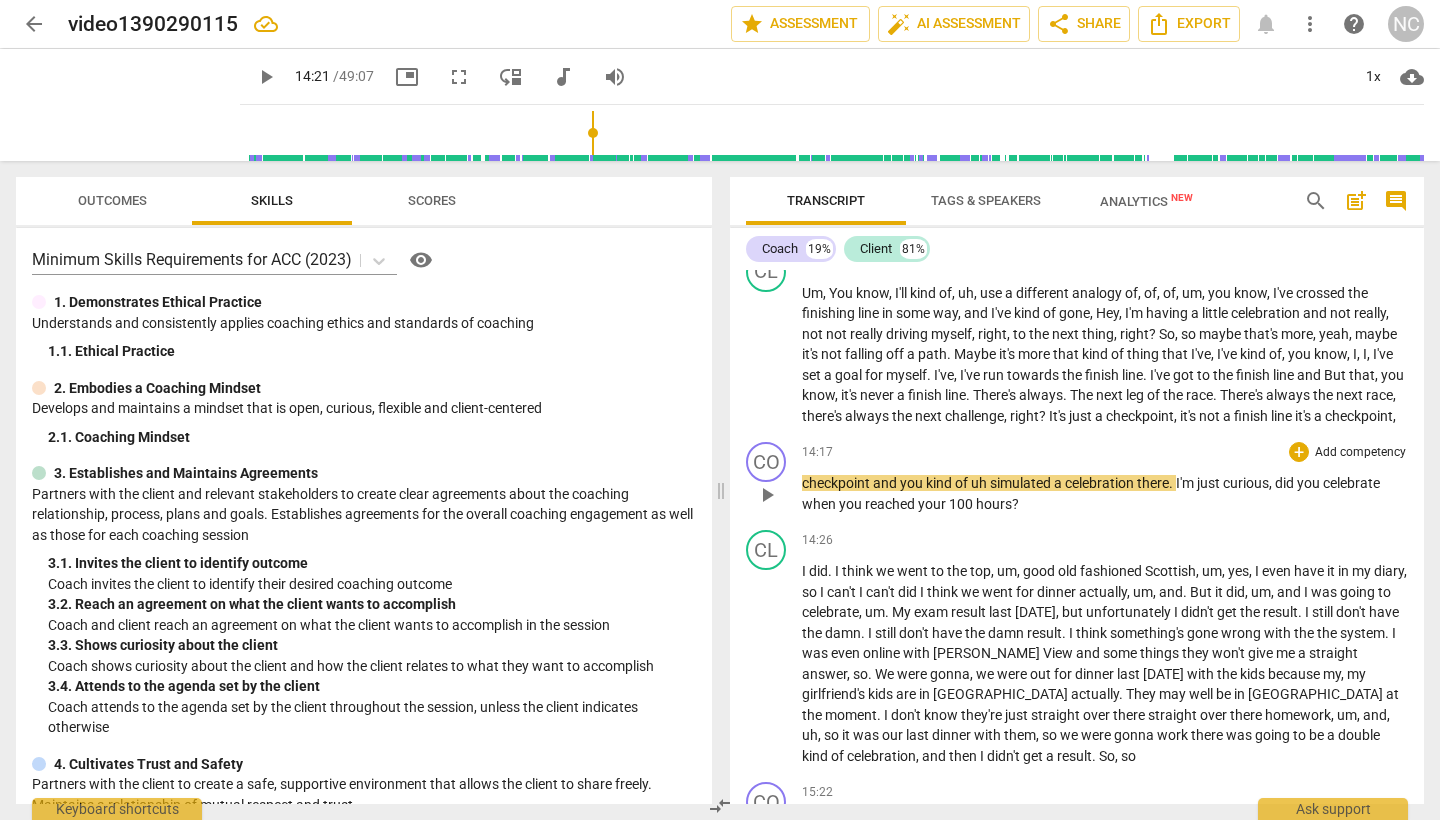click on "play_arrow" at bounding box center (767, 495) 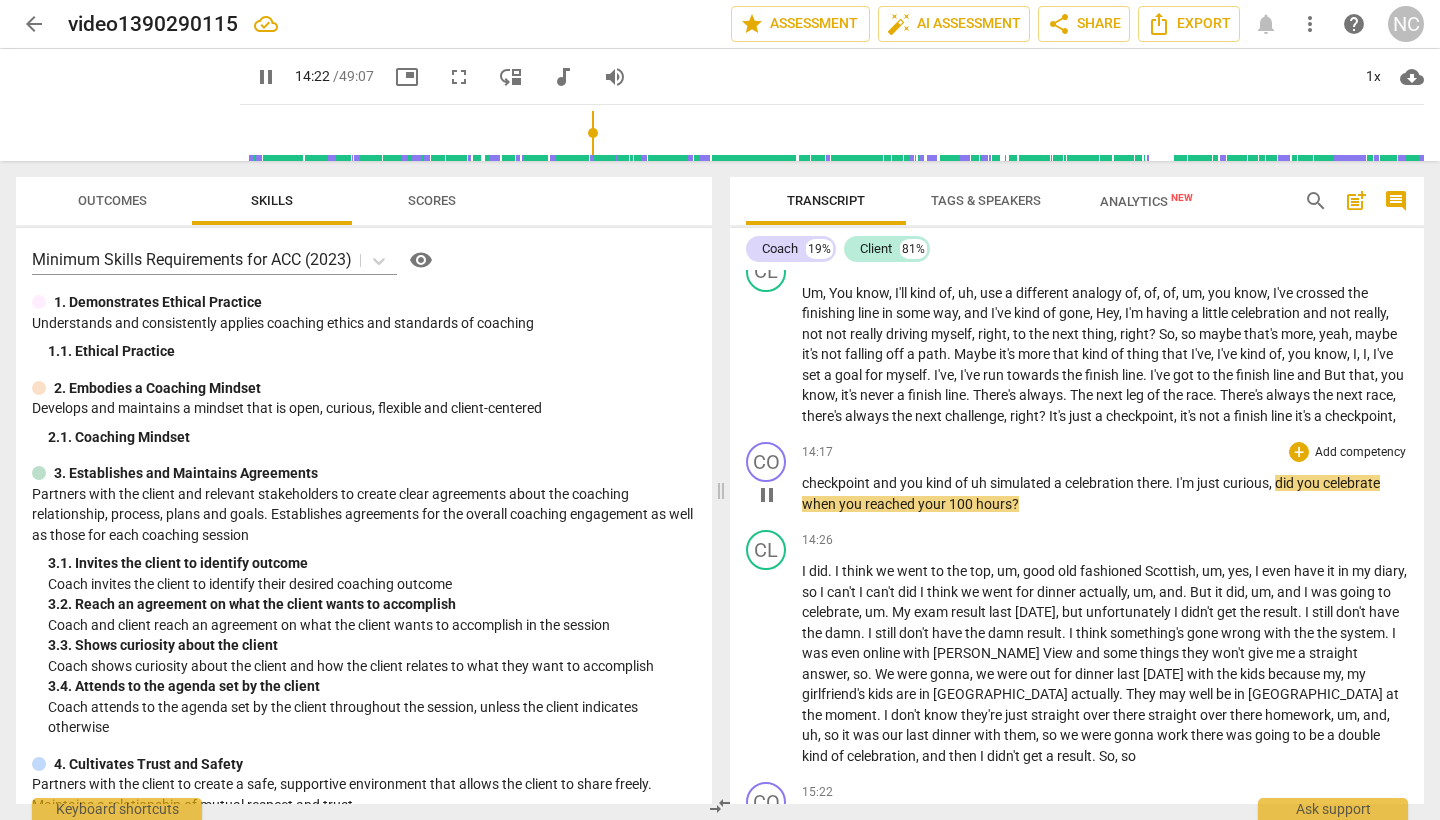 click on "pause" at bounding box center [767, 495] 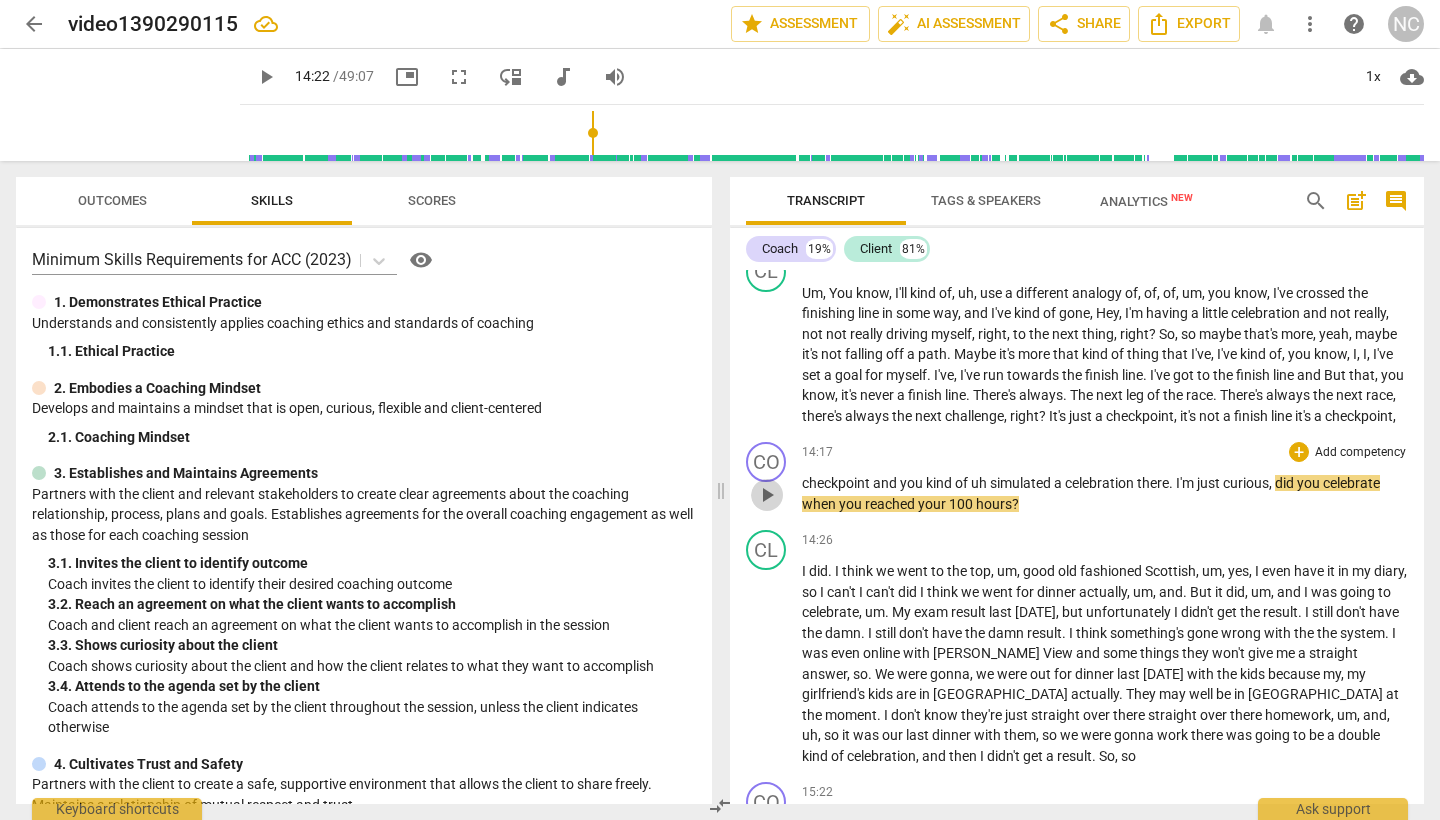 click on "play_arrow" at bounding box center (767, 495) 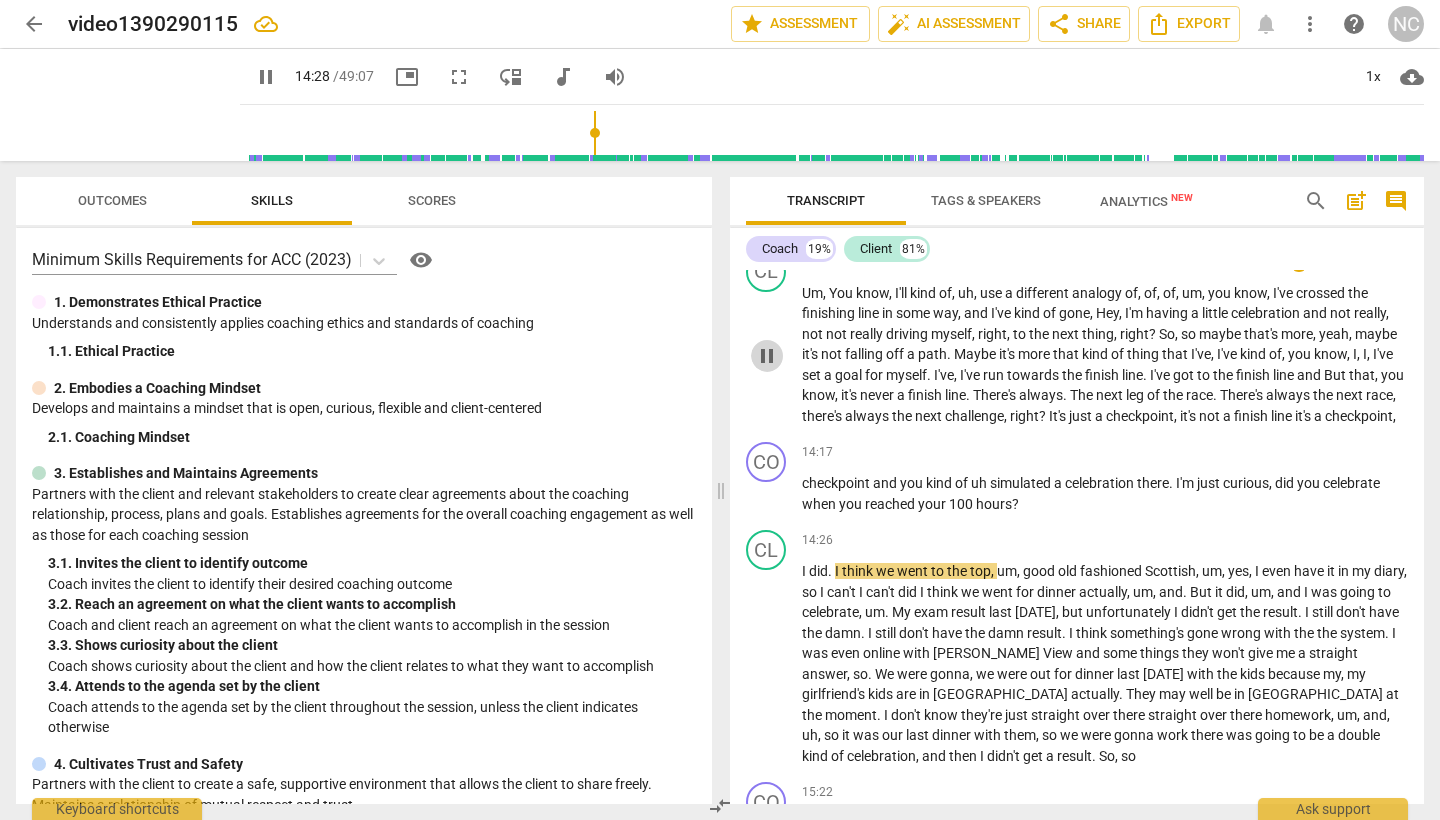 click on "pause" at bounding box center (767, 356) 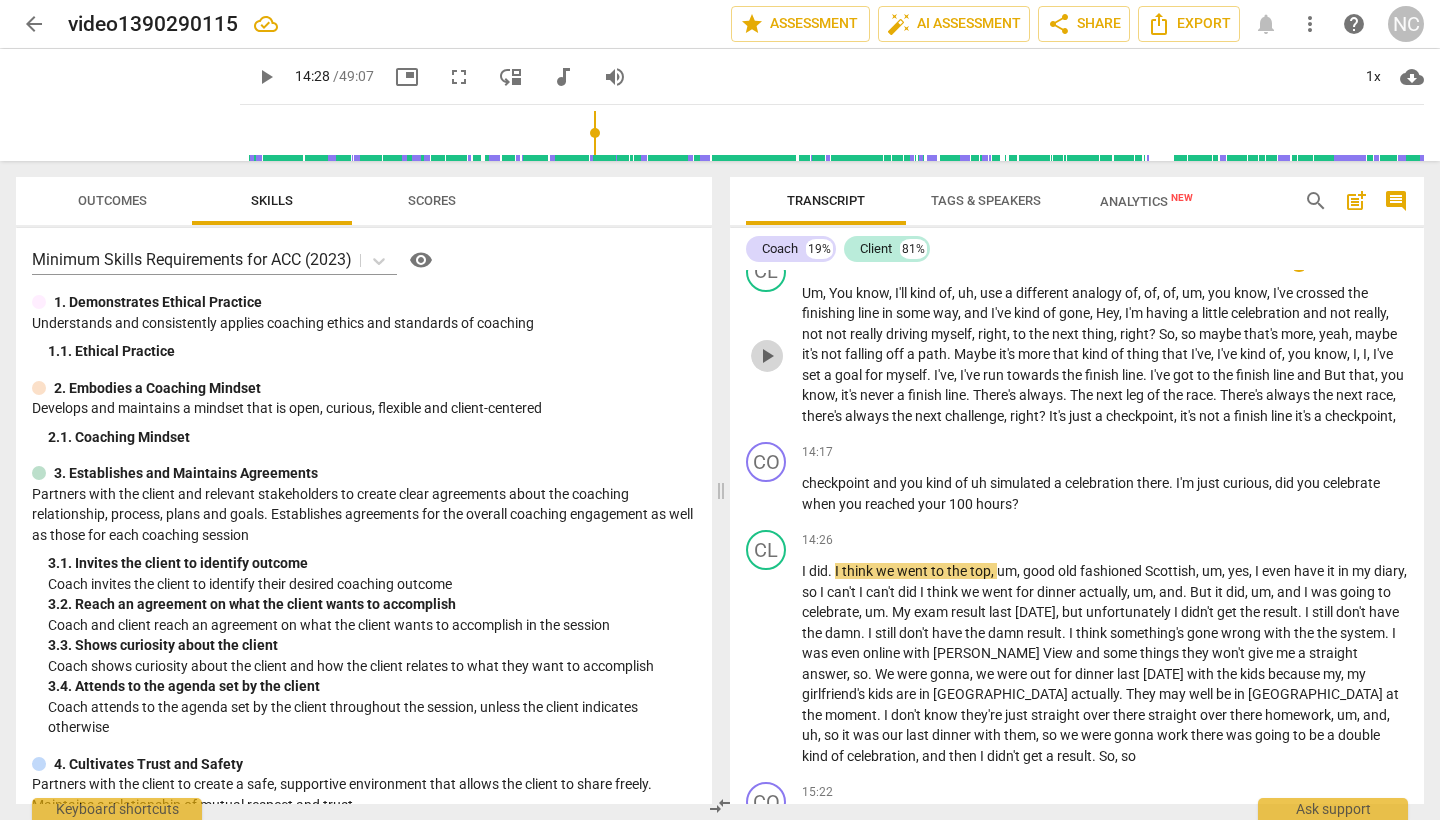 click on "play_arrow" at bounding box center (767, 356) 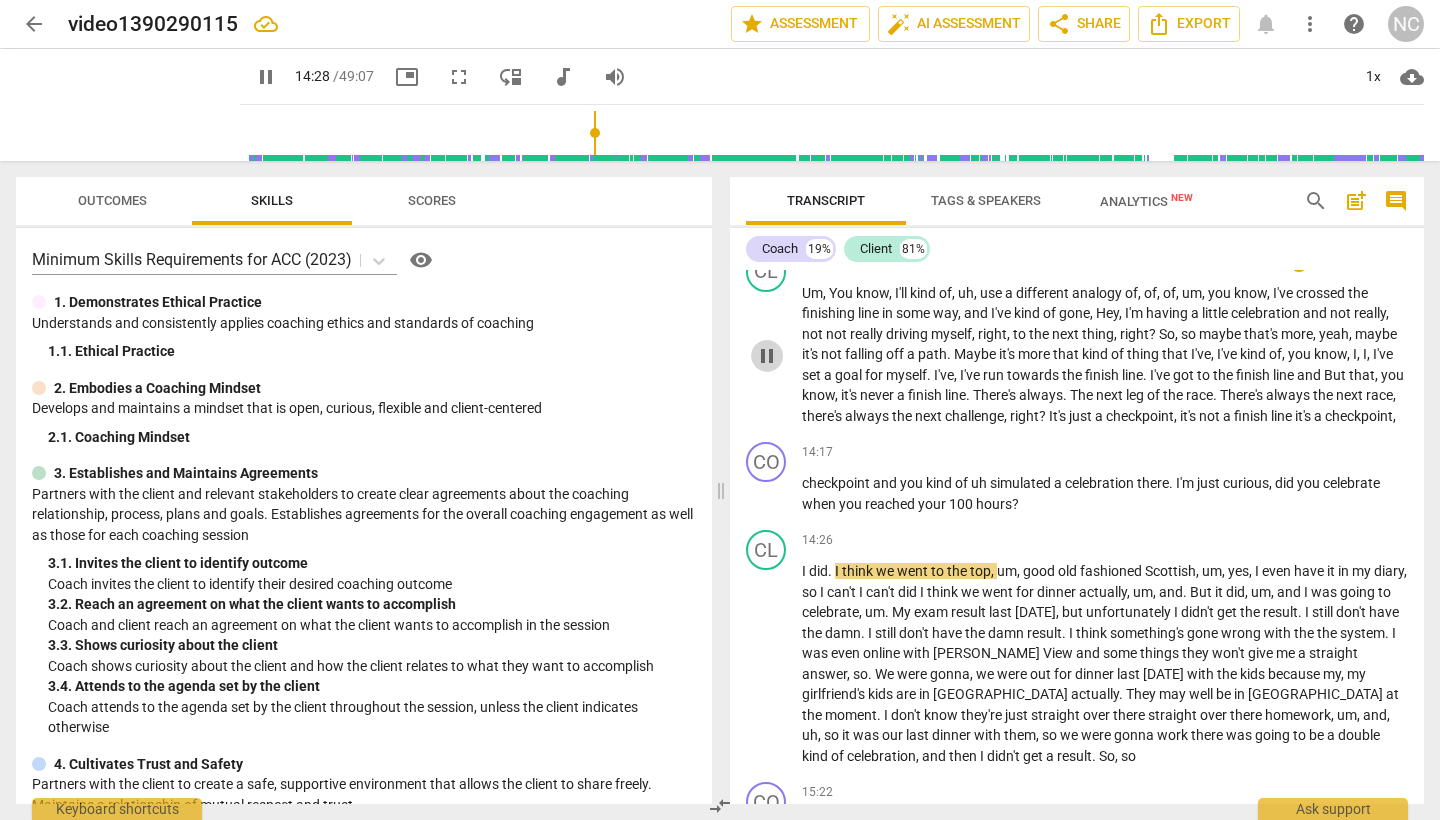click on "pause" at bounding box center [767, 356] 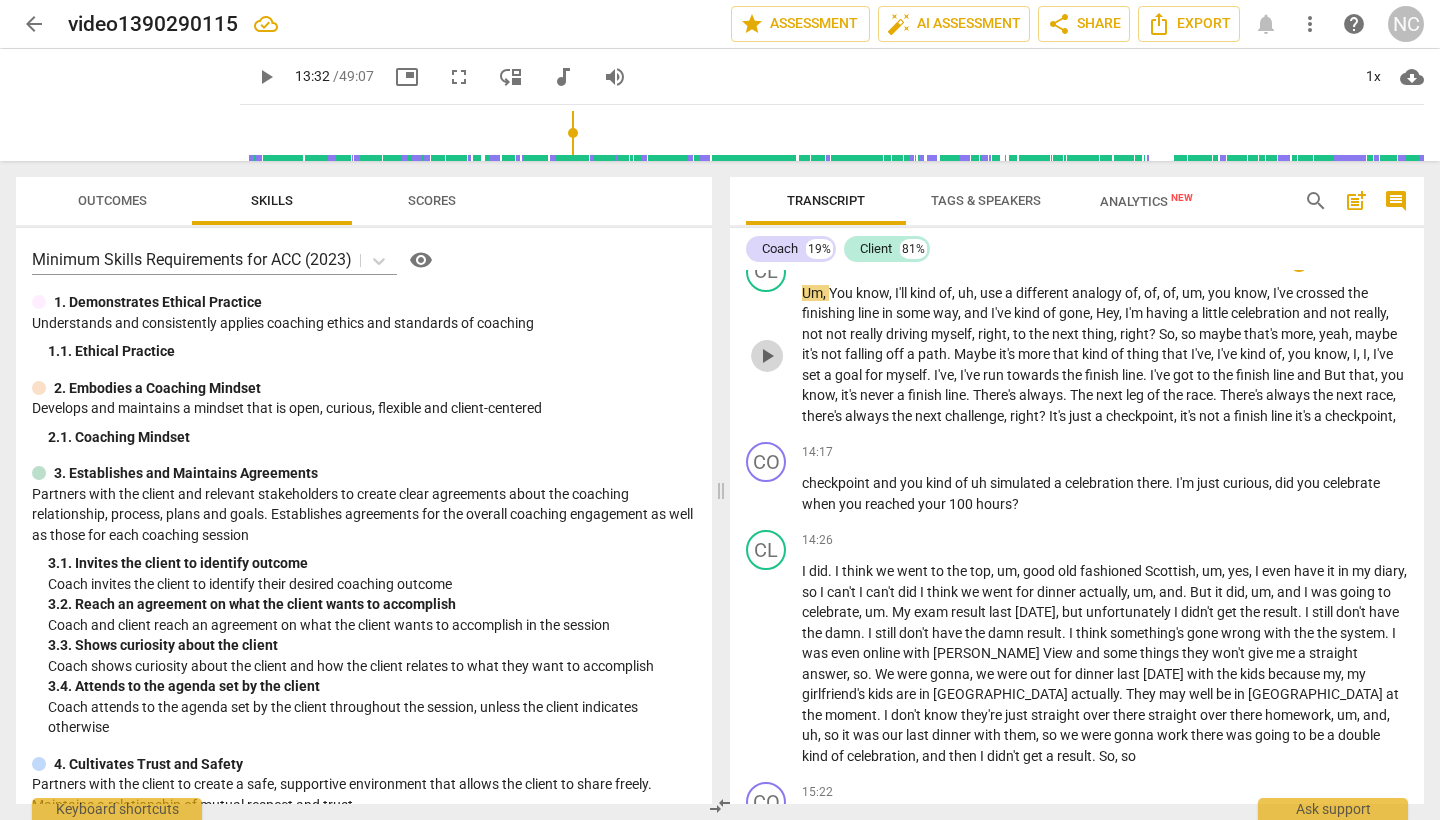 click on "play_arrow" at bounding box center [767, 356] 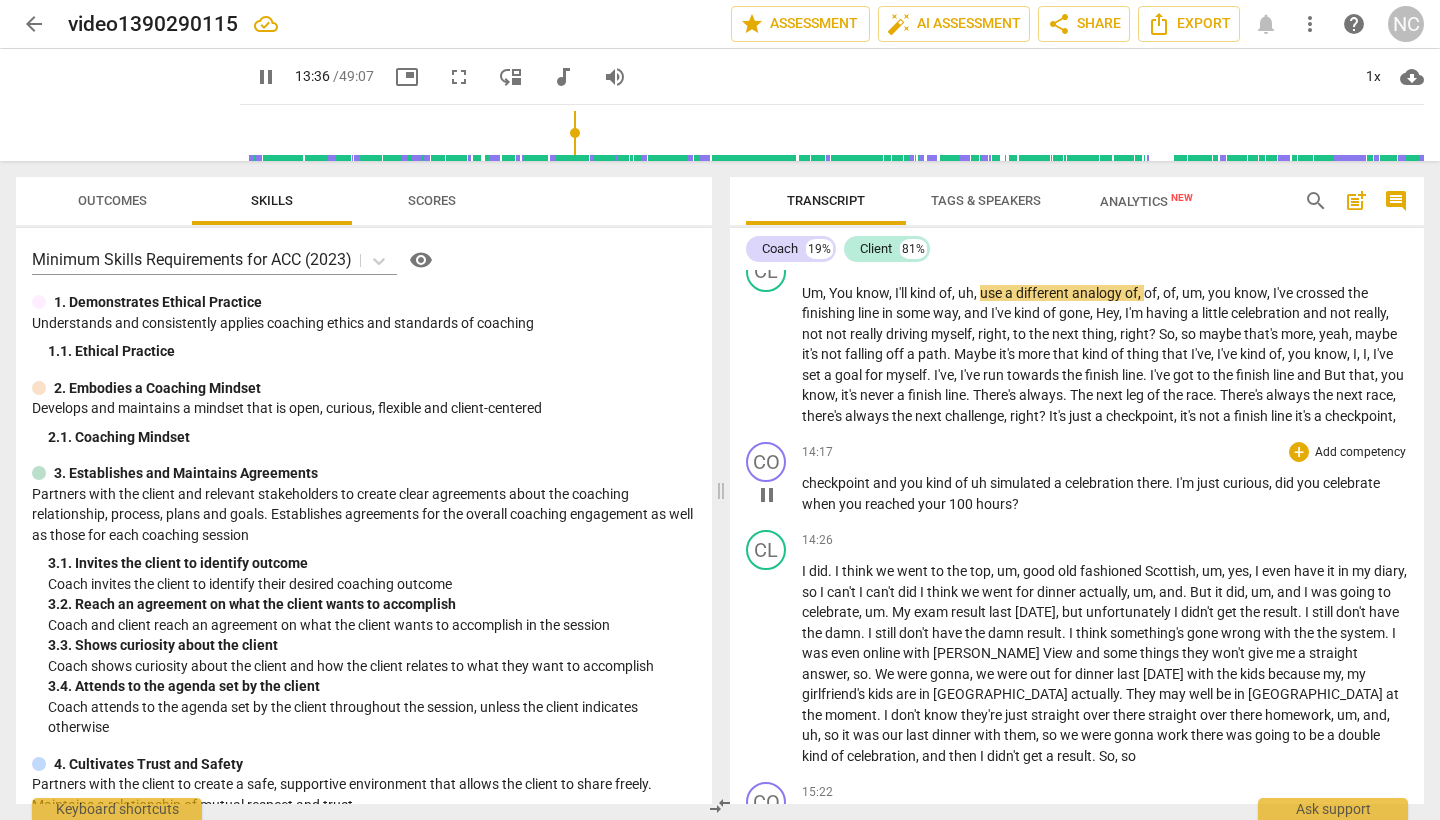 click on "pause" at bounding box center (767, 495) 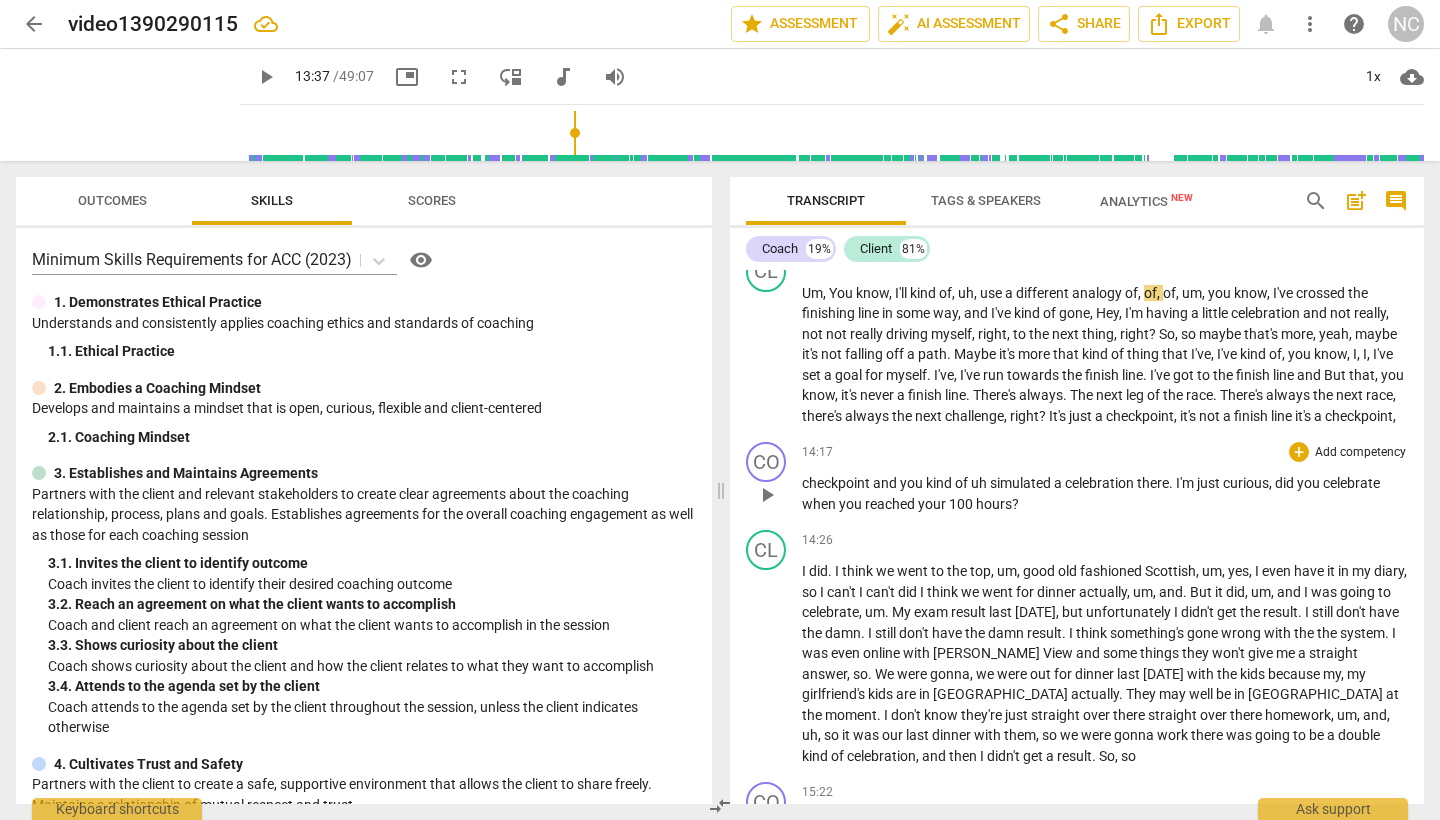 click on "play_arrow" at bounding box center [767, 495] 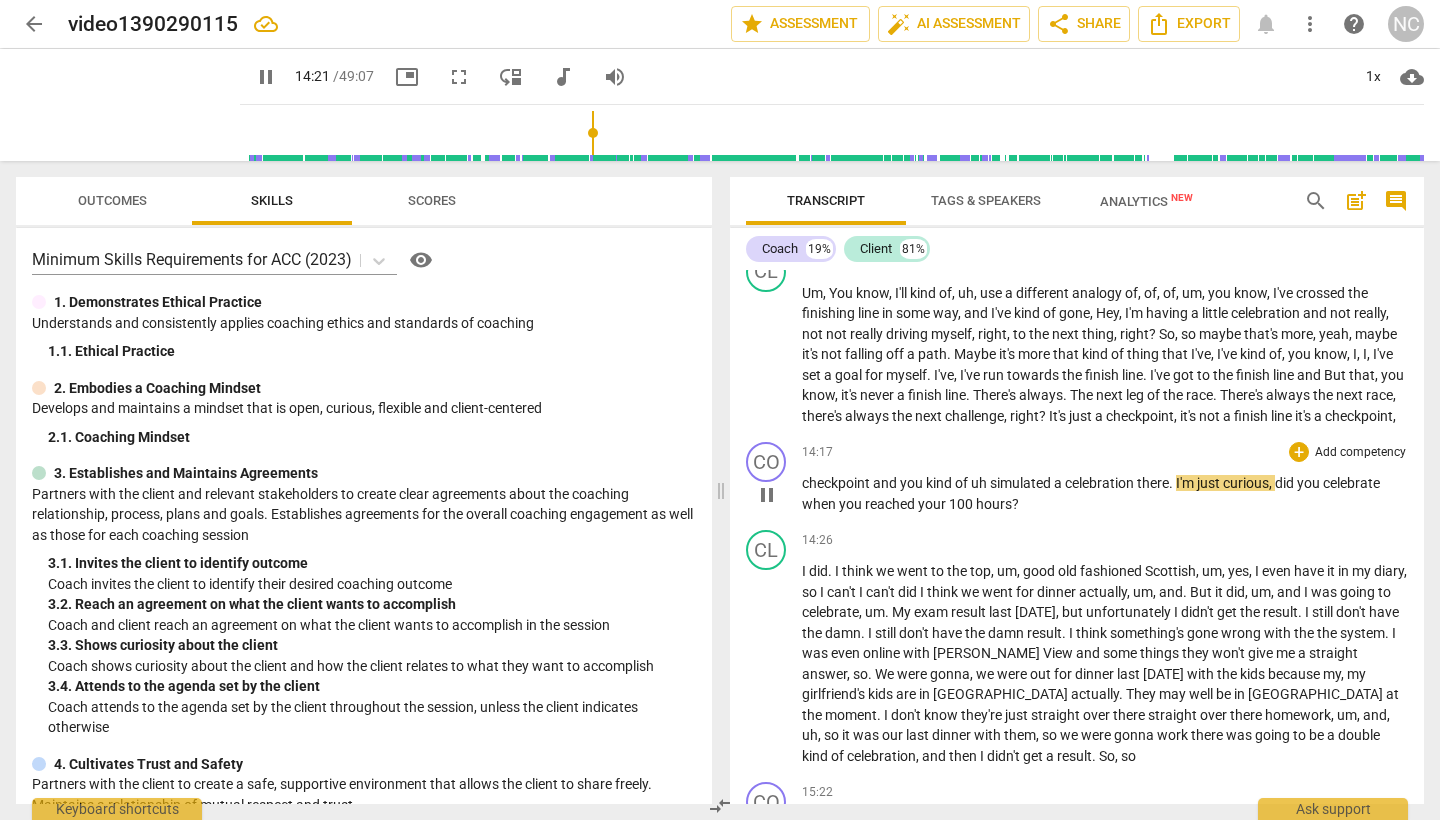 click on "checkpoint" at bounding box center [837, 483] 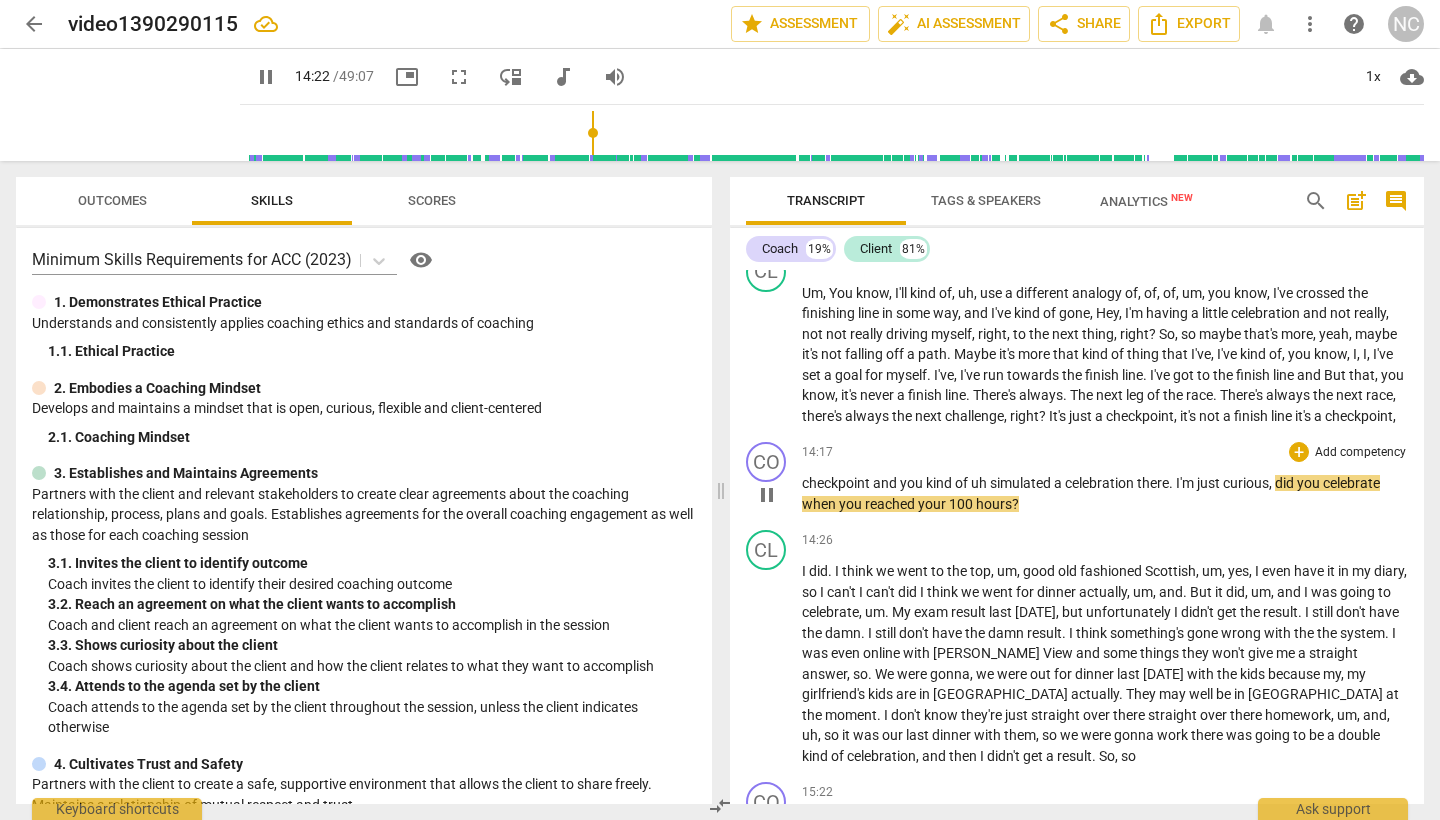 type on "863" 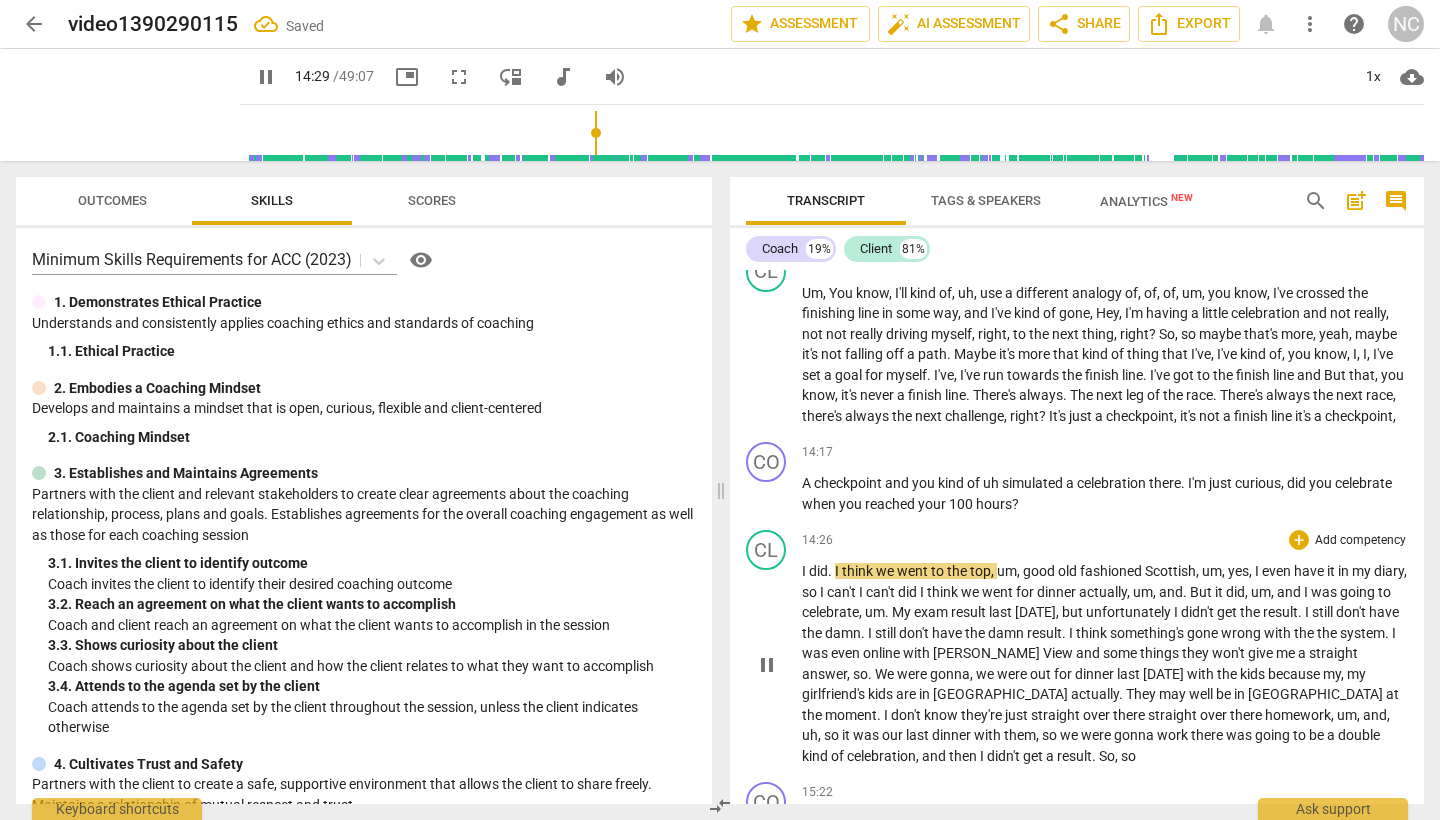 click on "." at bounding box center [831, 571] 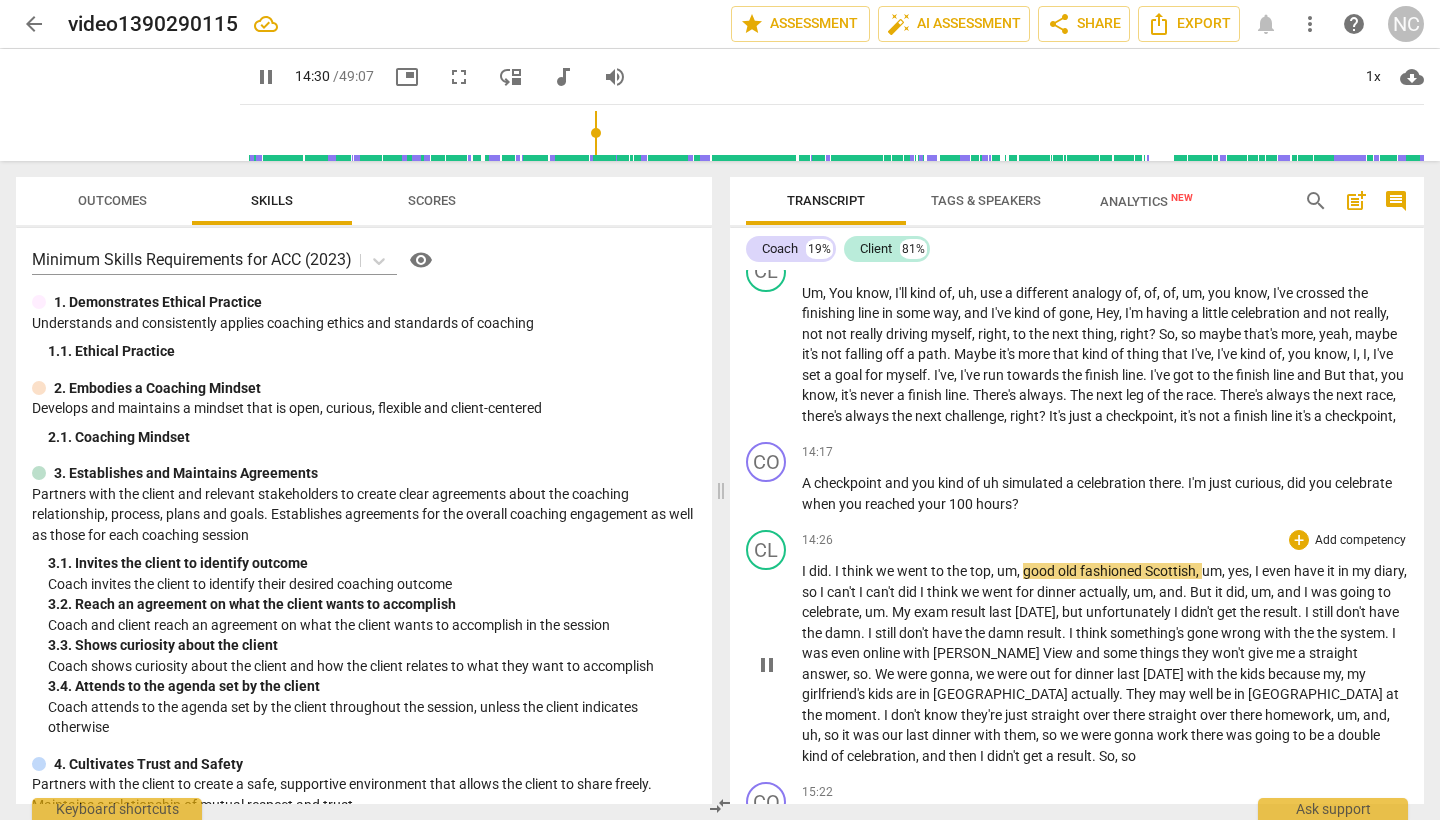 type on "870" 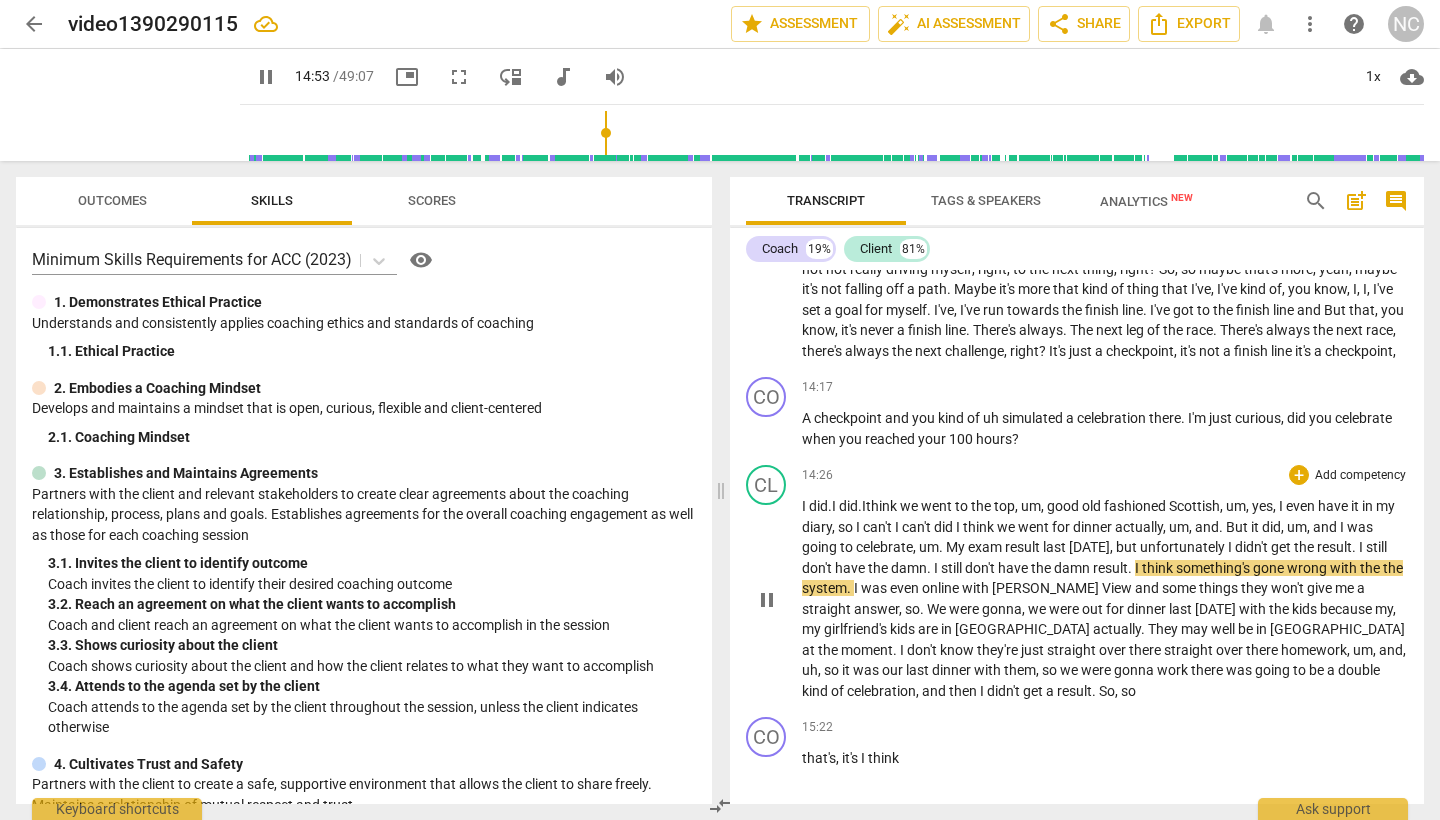 scroll, scrollTop: 4606, scrollLeft: 0, axis: vertical 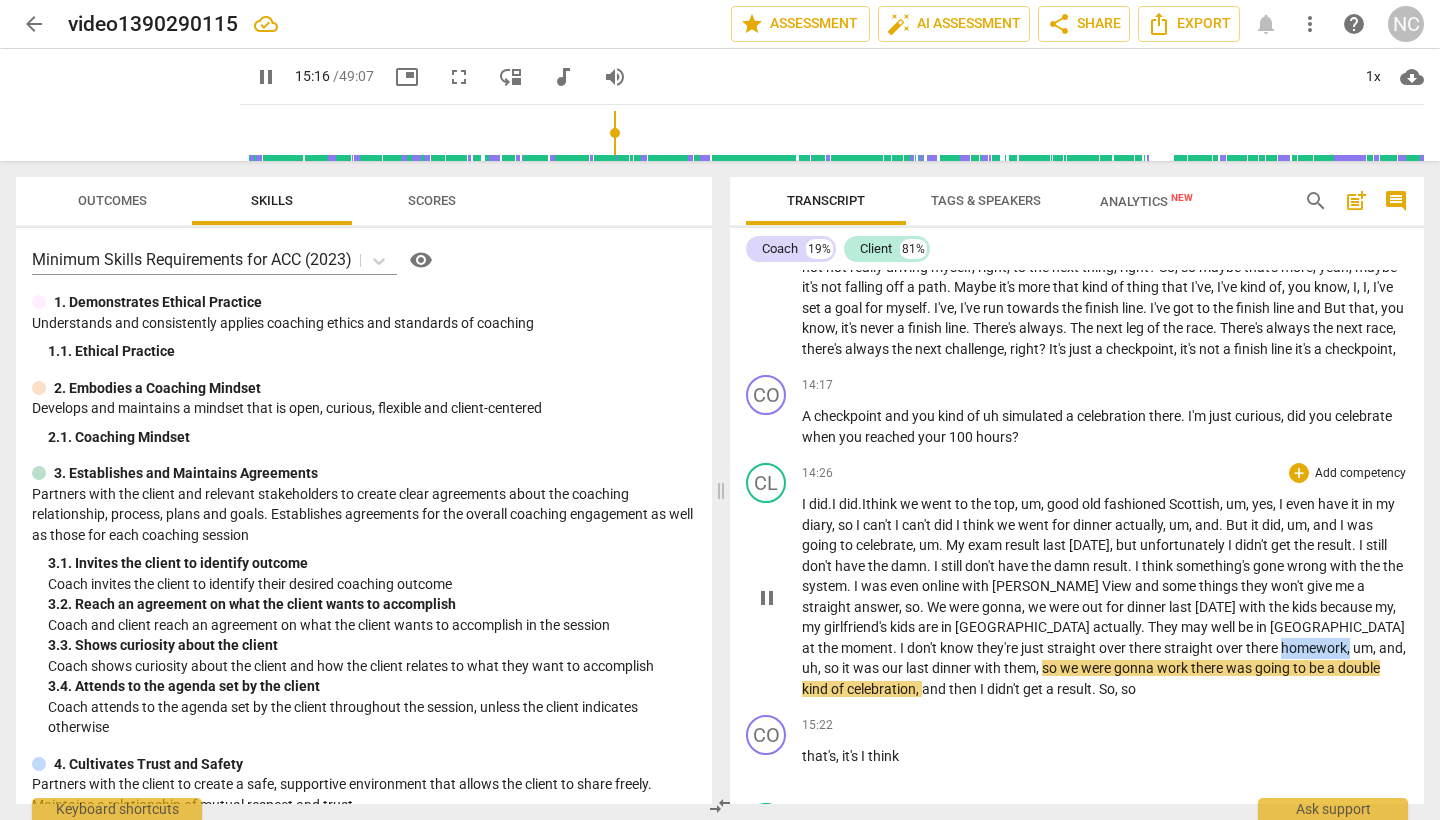 drag, startPoint x: 1242, startPoint y: 618, endPoint x: 1311, endPoint y: 622, distance: 69.115845 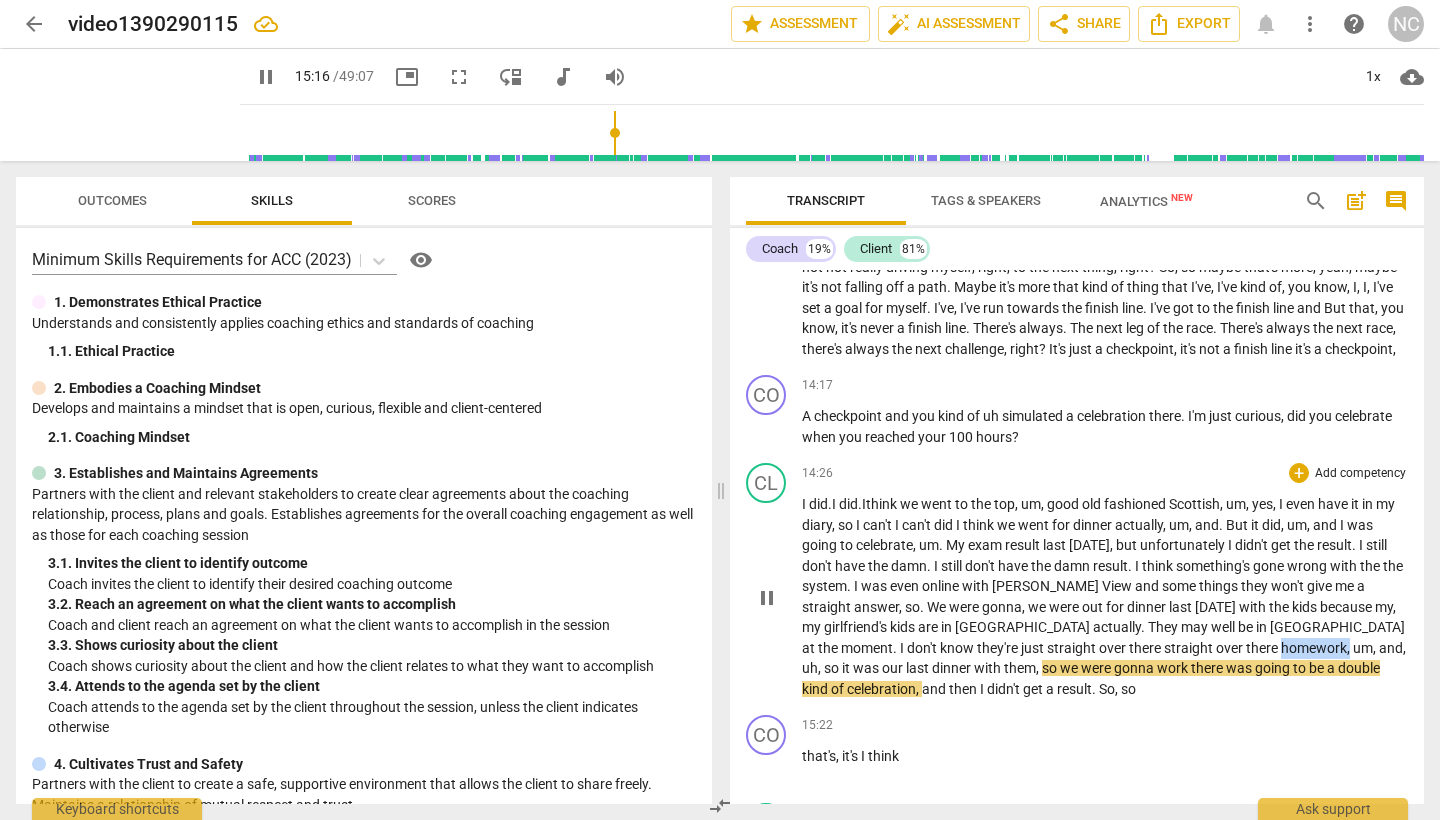 click on "I   did .  I did.  I  think   we   went   to   the   top ,   um ,   good   old   fashioned   Scottish ,   um ,   yes ,   I   even   have   it   in   my   diary ,   so   I   can't   I   can't   did   I   think   we   went   for   dinner   actually ,   um ,   and .   But   it   did ,   um ,   and   I   was   going   to   celebrate ,   um .   My   exam   result   [DATE] ,   but   unfortunately   I   didn't   get   the   result .   I   still   don't   have   the   damn .   I   still   don't   have   the   damn   result .   I   think   something's   gone   wrong   with   the   the   system .   I   was   even   online   with   [PERSON_NAME]   View   and   some   things   they   won't   give   me   a   straight   answer ,   so .   We   were   gonna ,   we   were   out   for   dinner   [DATE]   with   the   kids   because   my ,   my   girlfriend's   kids   are   in   [GEOGRAPHIC_DATA]   actually .   They   may   well   be   in   [GEOGRAPHIC_DATA]   at   the   moment .   I   don't   know   they're   just   straight   over" at bounding box center (1105, 596) 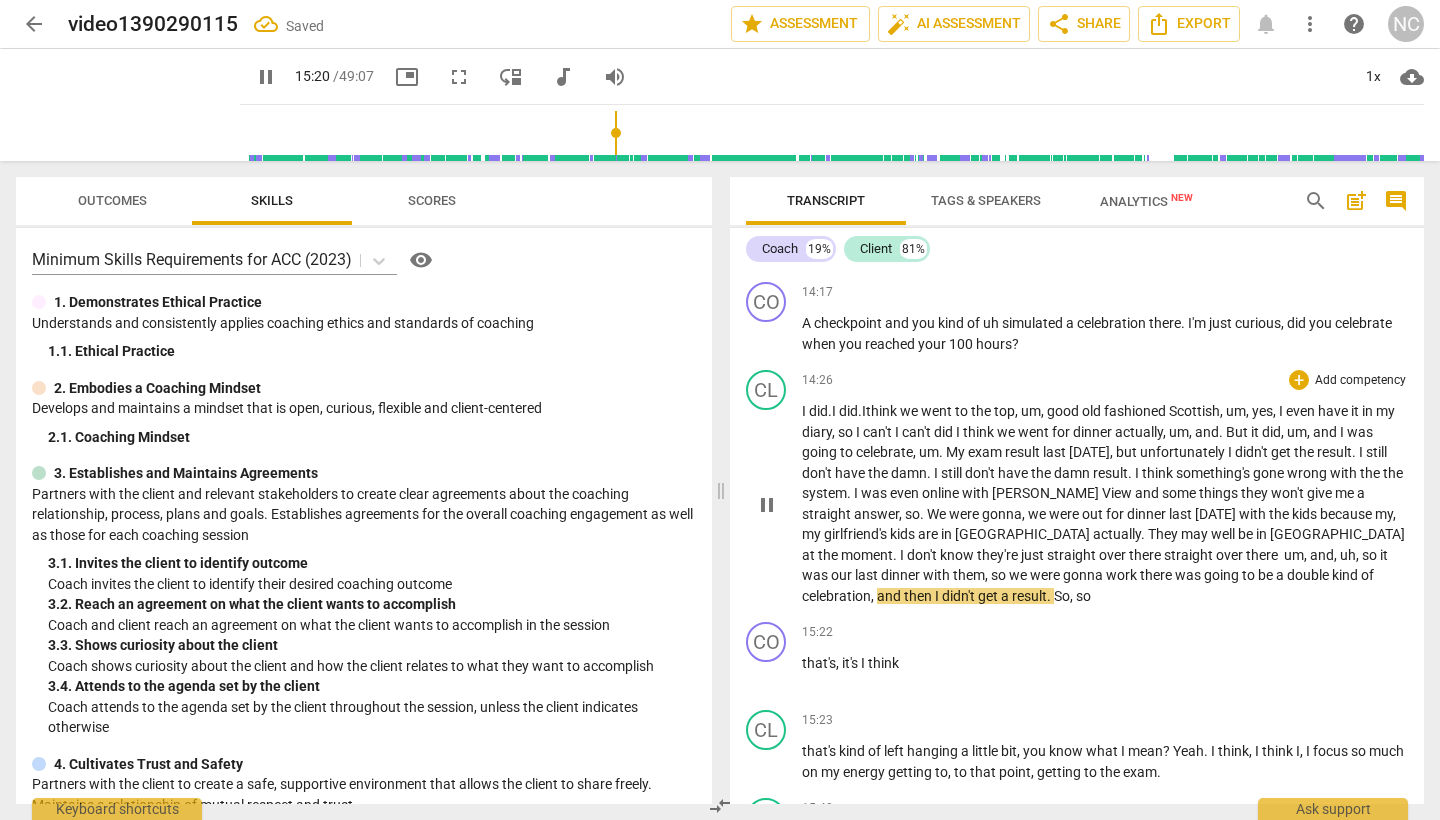 scroll, scrollTop: 4701, scrollLeft: 0, axis: vertical 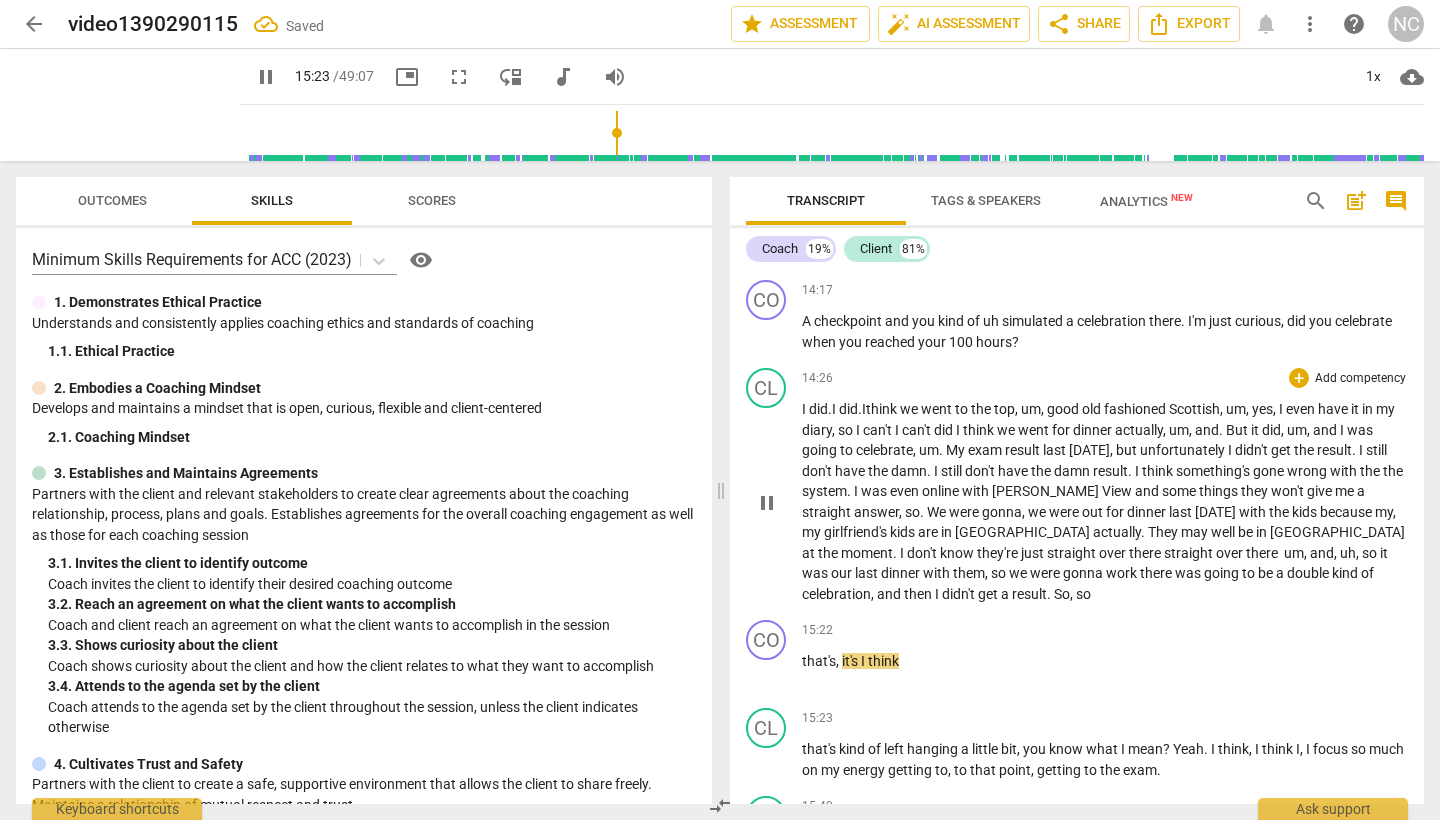 click on "I   did .  I did.  I  think   we   went   to   the   top ,   um ,   good   old   fashioned   Scottish ,   um ,   yes ,   I   even   have   it   in   my   diary ,   so   I   can't   I   can't   did   I   think   we   went   for   dinner   actually ,   um ,   and .   But   it   did ,   um ,   and   I   was   going   to   celebrate ,   um .   My   exam   result   [DATE] ,   but   unfortunately   I   didn't   get   the   result .   I   still   don't   have   the   damn .   I   still   don't   have   the   damn   result .   I   think   something's   gone   wrong   with   the   the   system .   I   was   even   online   with   [PERSON_NAME]   View   and   some   things   they   won't   give   me   a   straight   answer ,   so .   We   were   gonna ,   we   were   out   for   dinner   [DATE]   with   the   kids   because   my ,   my   girlfriend's   kids   are   in   [GEOGRAPHIC_DATA]   actually .   They   may   well   be   in   [GEOGRAPHIC_DATA]   at   the   moment .   I   don't   know   they're   just   straight   over" at bounding box center (1105, 501) 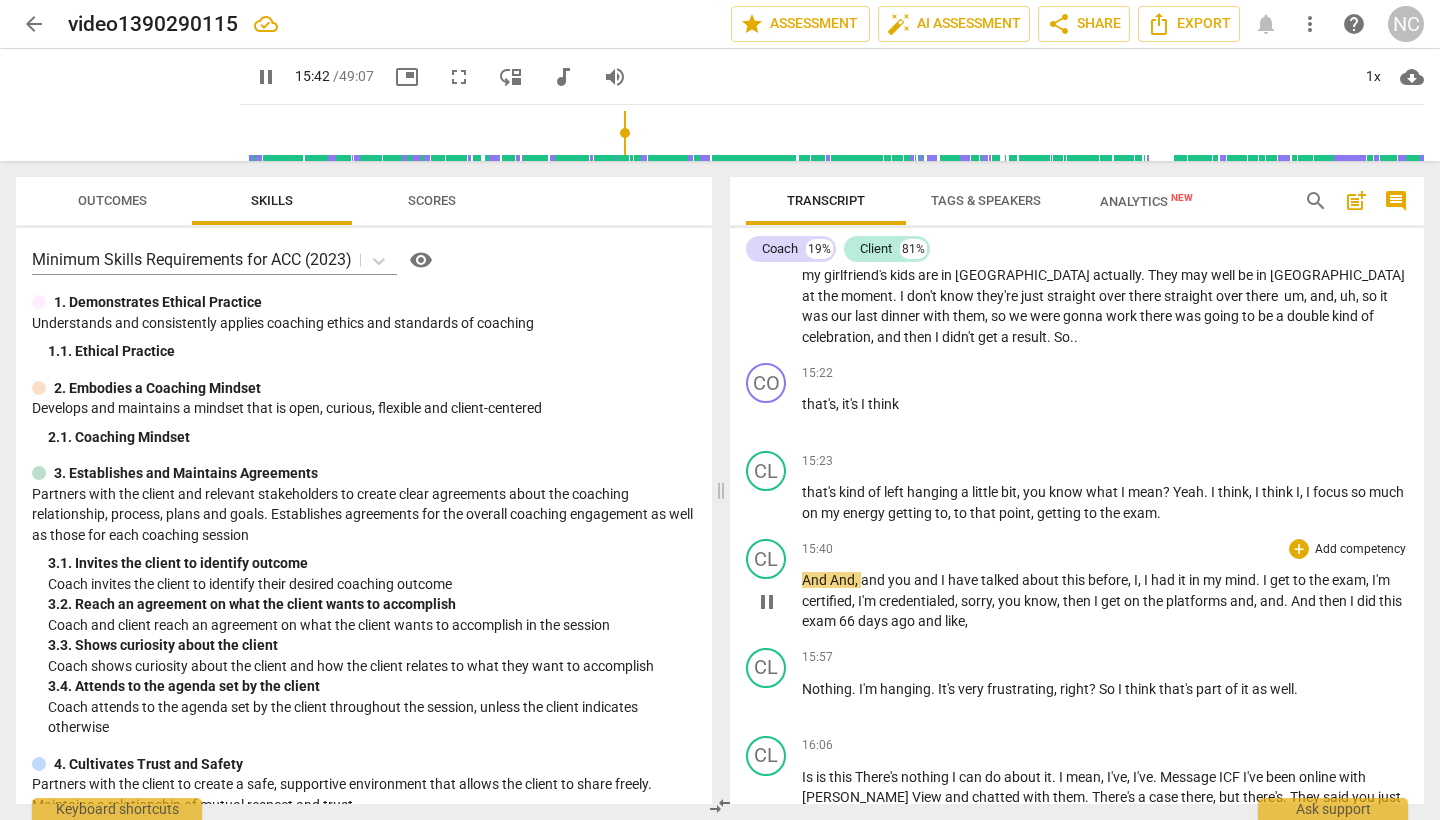 scroll, scrollTop: 4960, scrollLeft: 0, axis: vertical 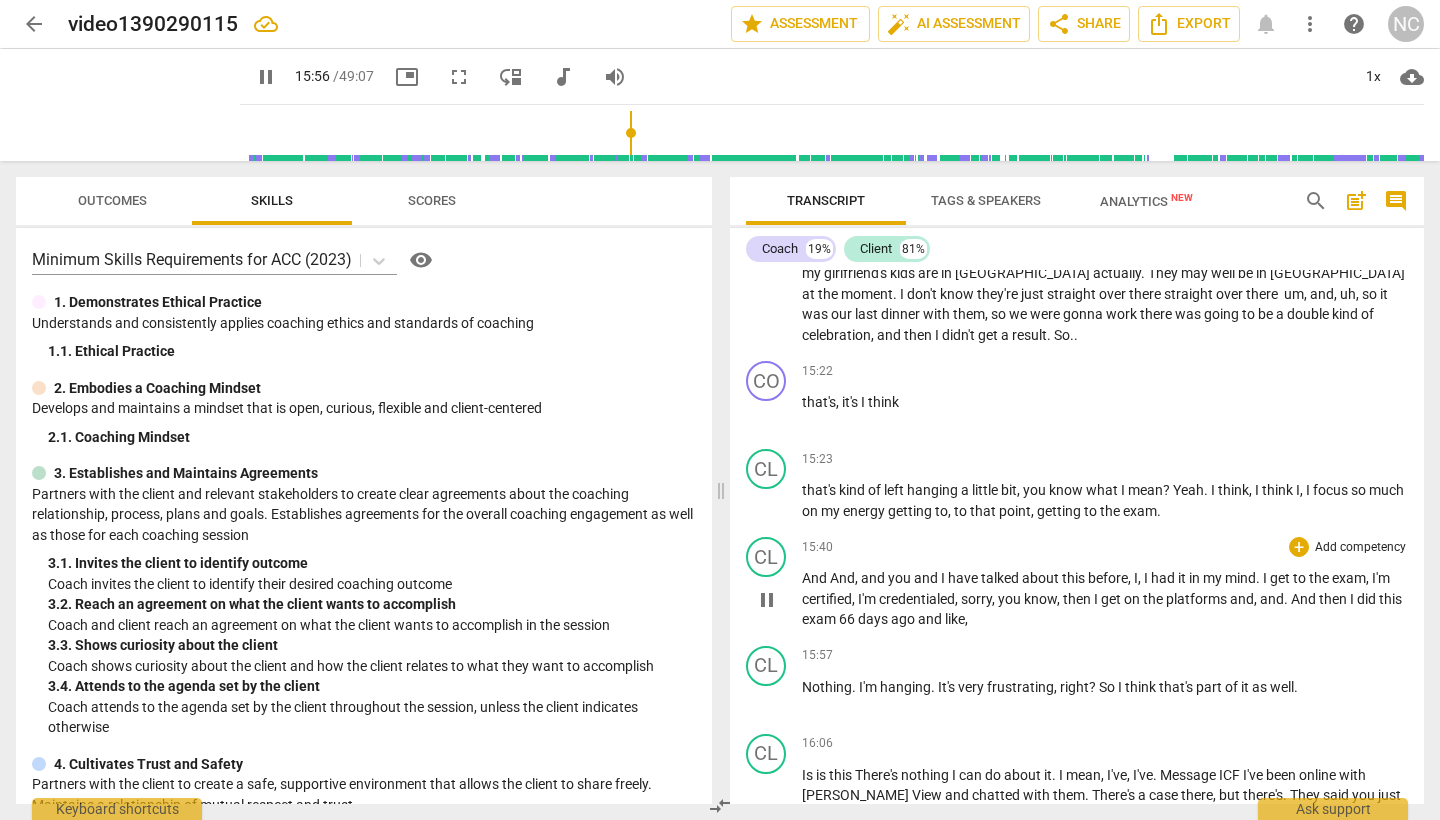 click on "66" at bounding box center [848, 619] 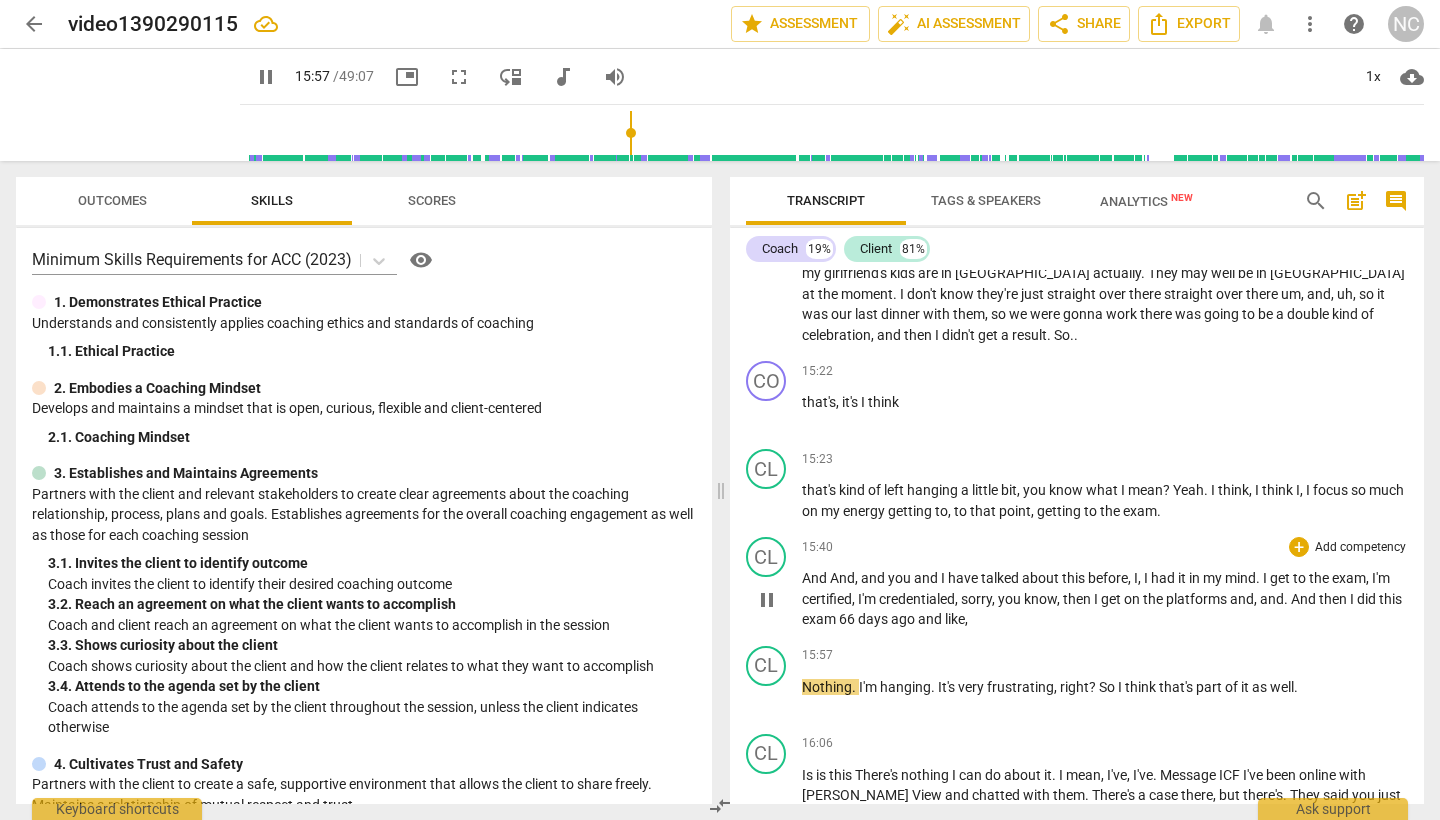 type on "958" 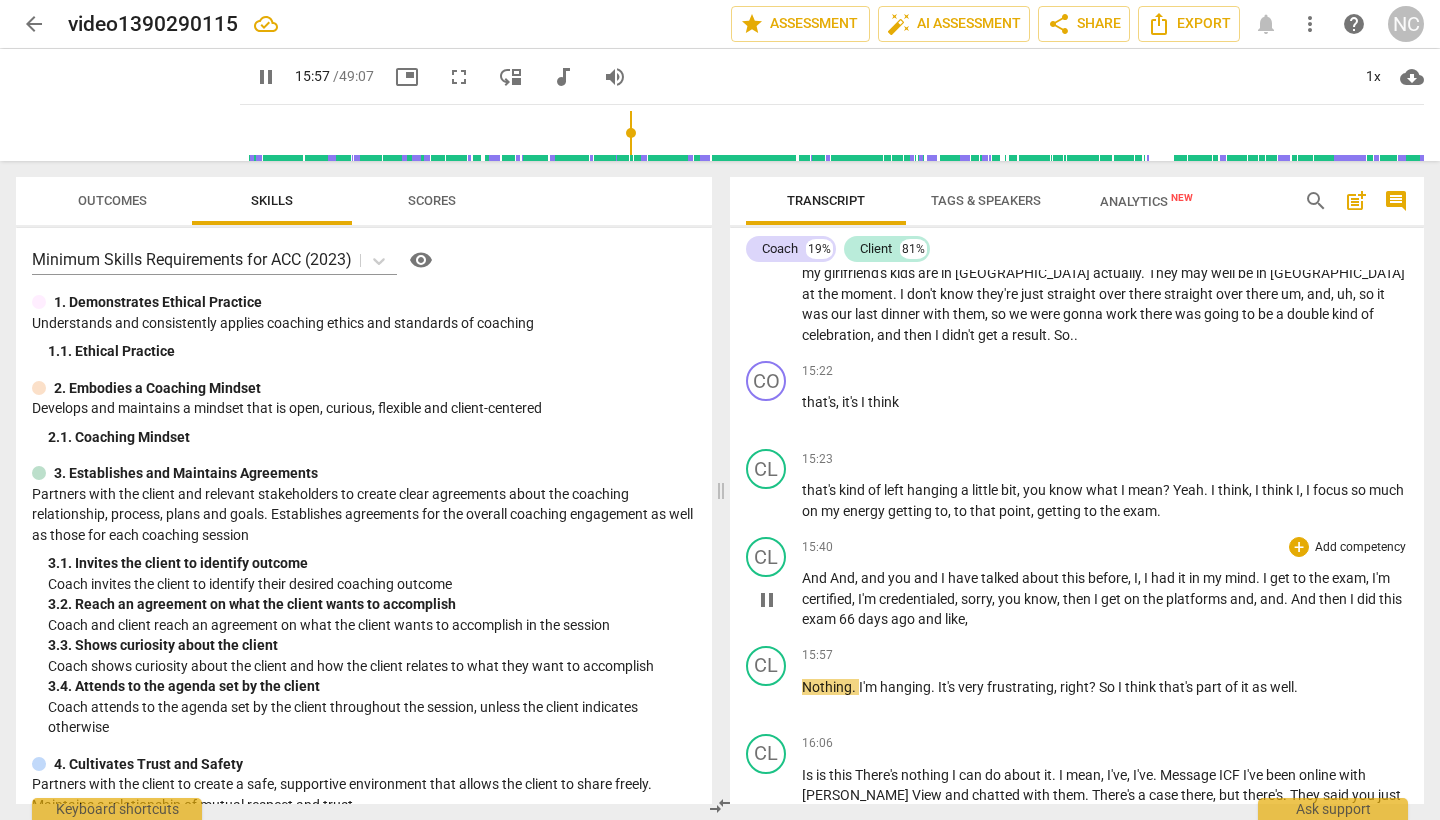 type 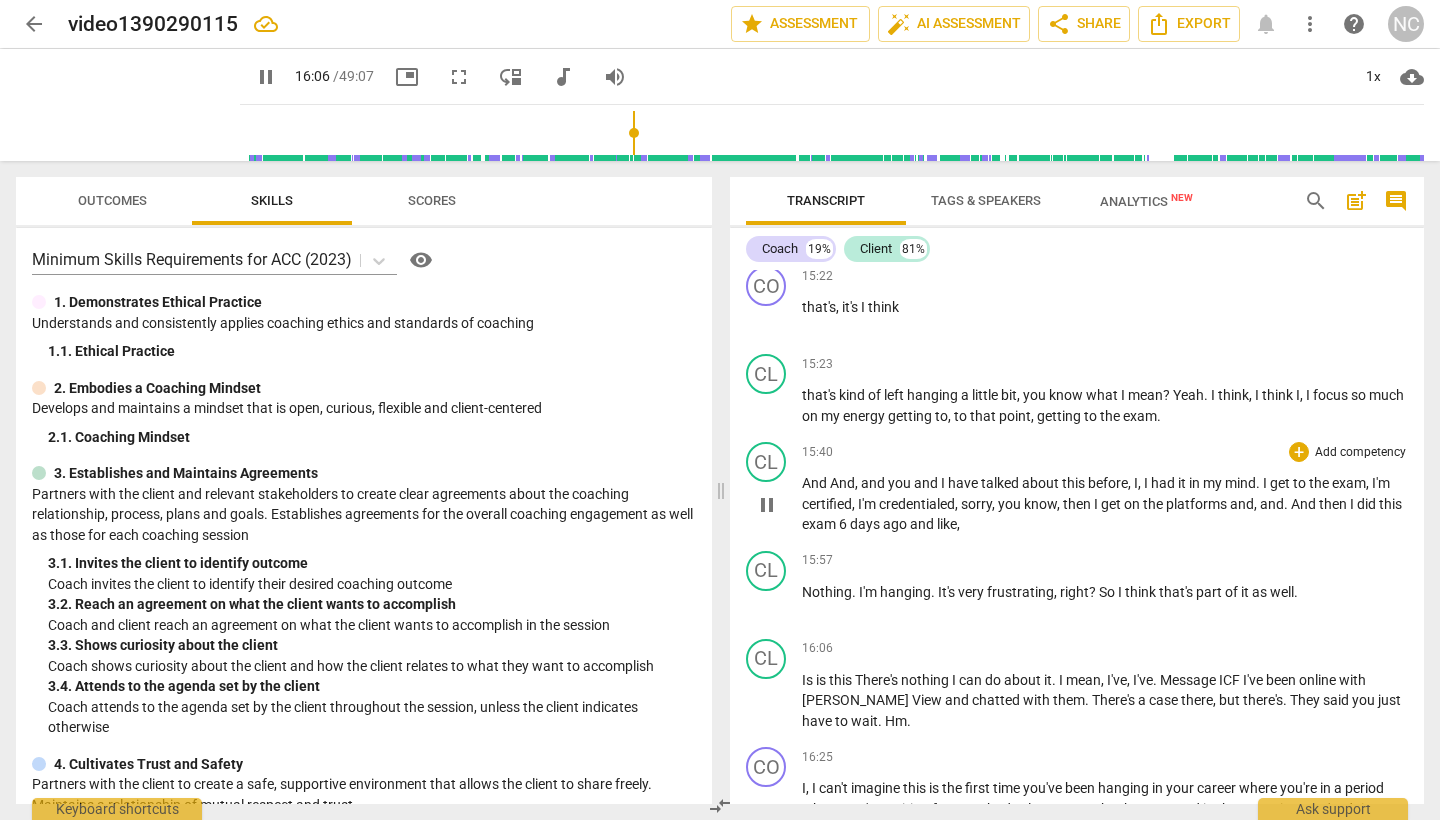 scroll, scrollTop: 5056, scrollLeft: 0, axis: vertical 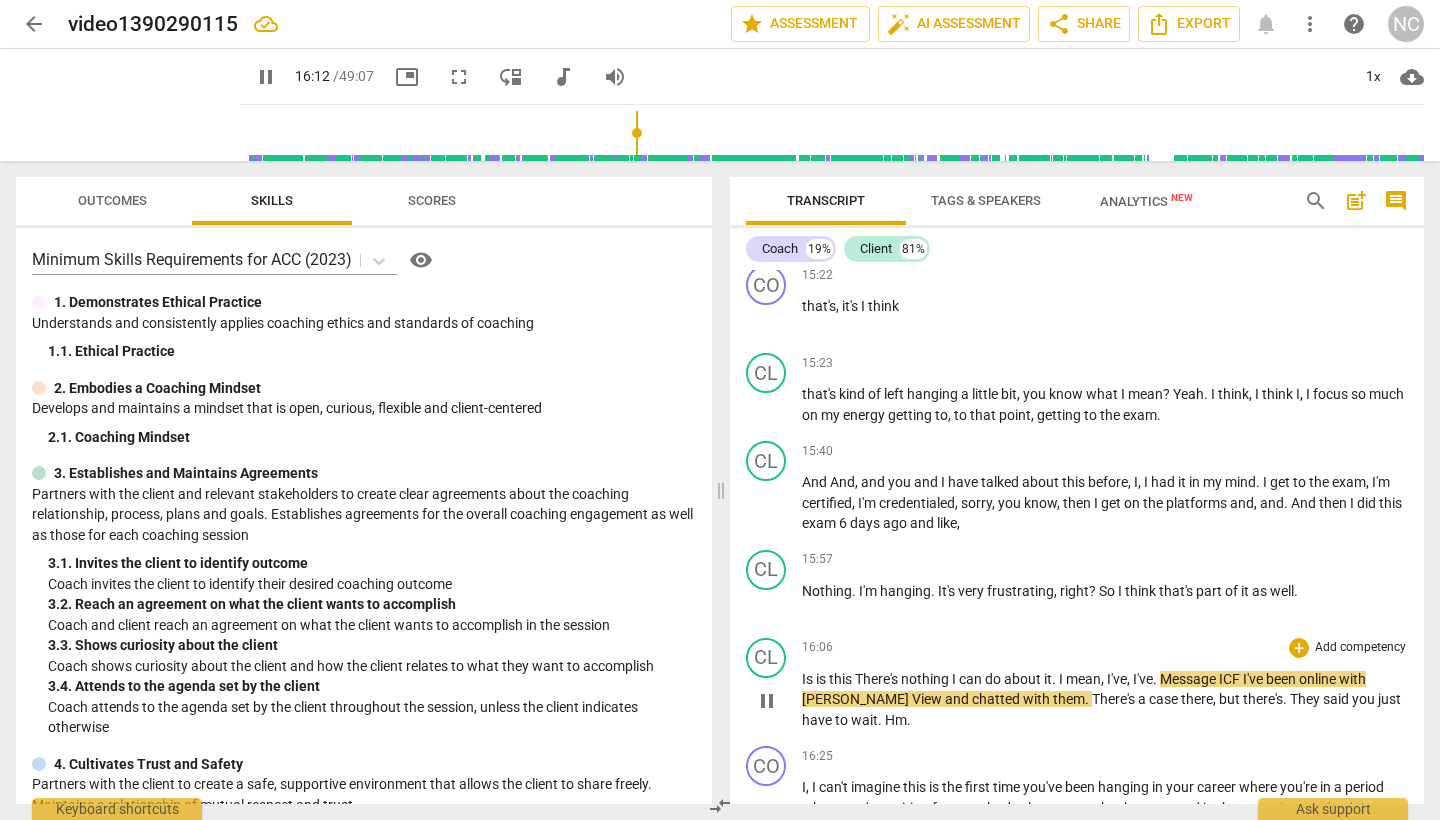 click on "is" at bounding box center (822, 679) 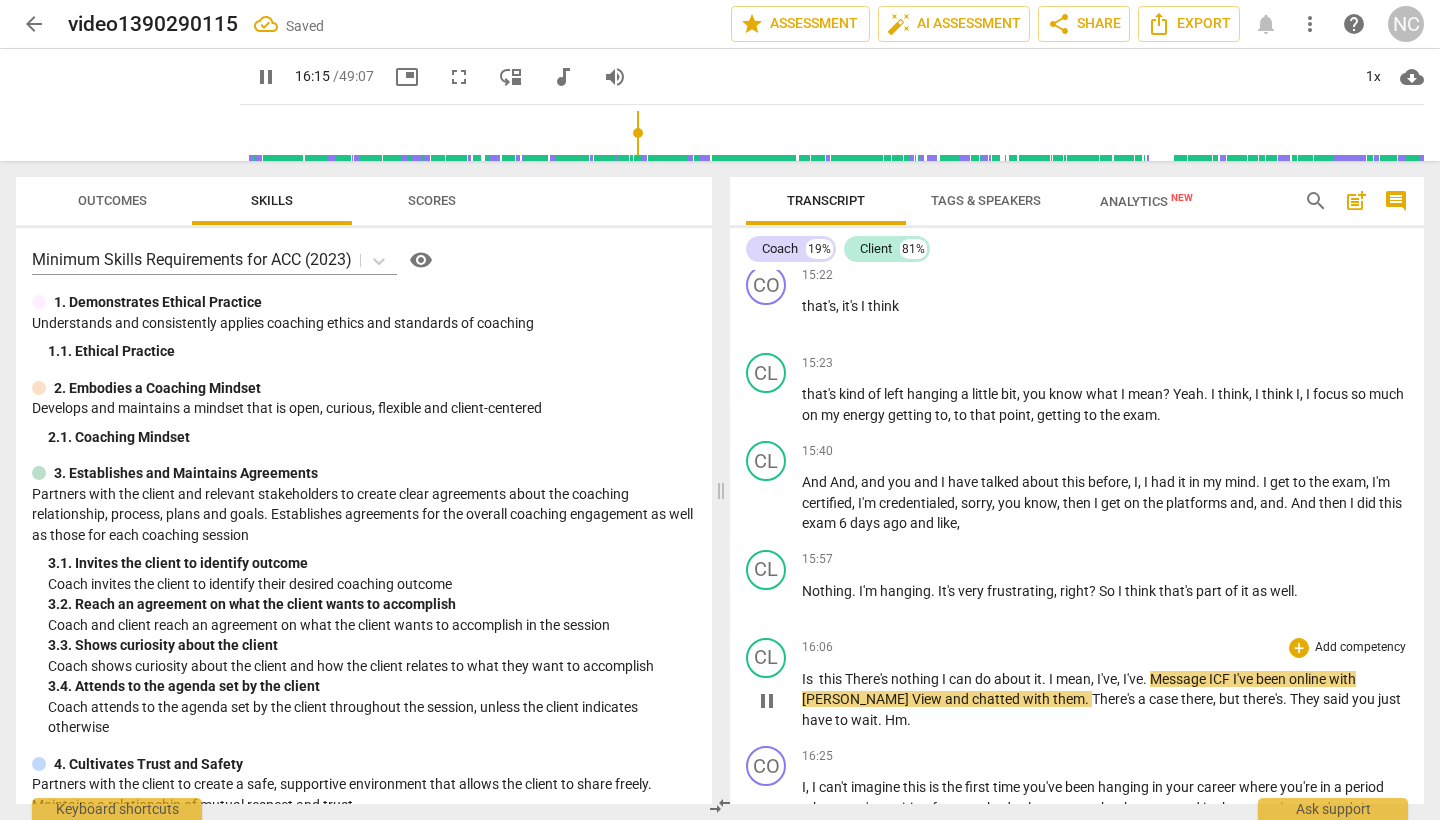 click on "There's" at bounding box center (868, 679) 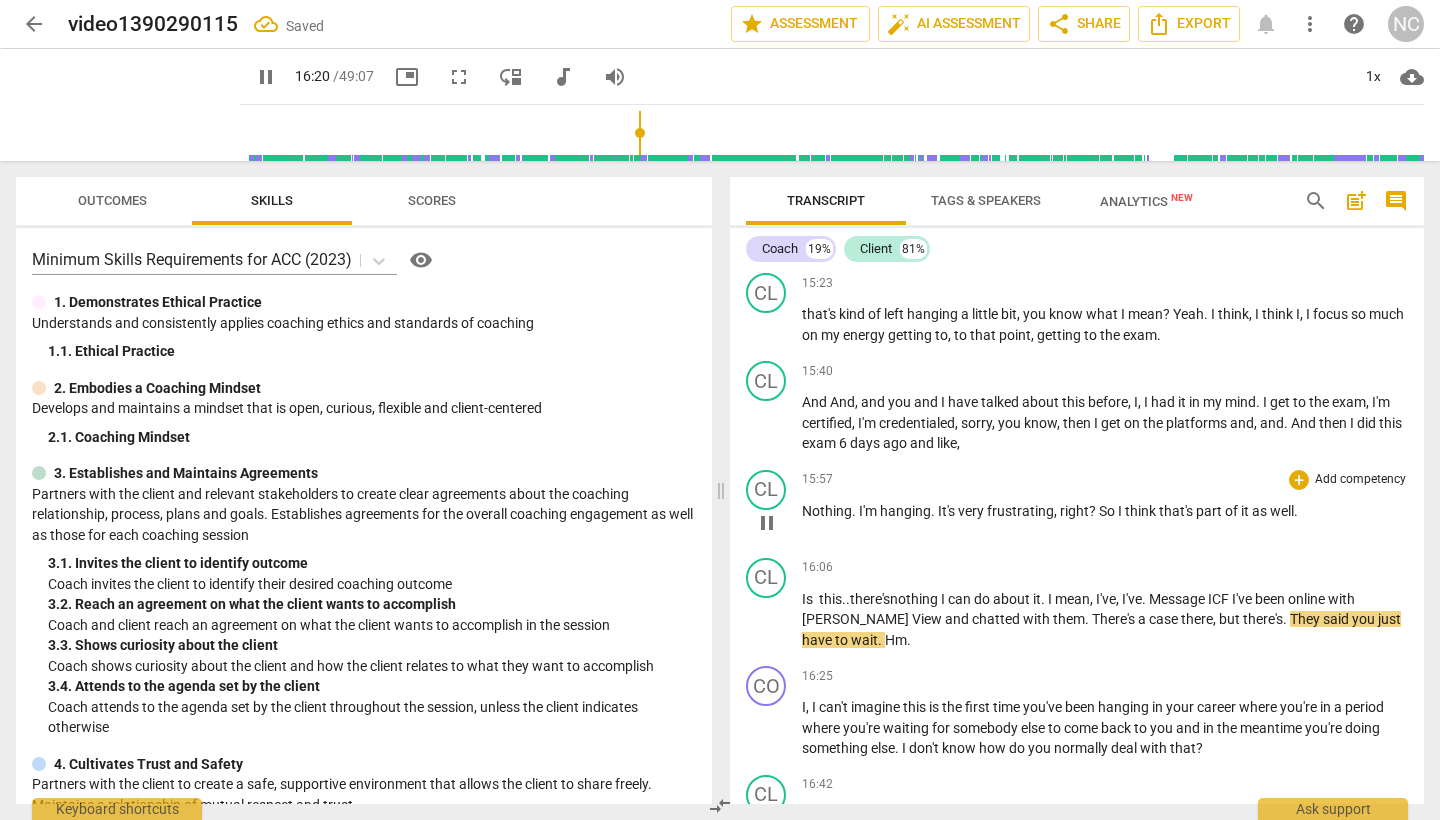 scroll, scrollTop: 5137, scrollLeft: 0, axis: vertical 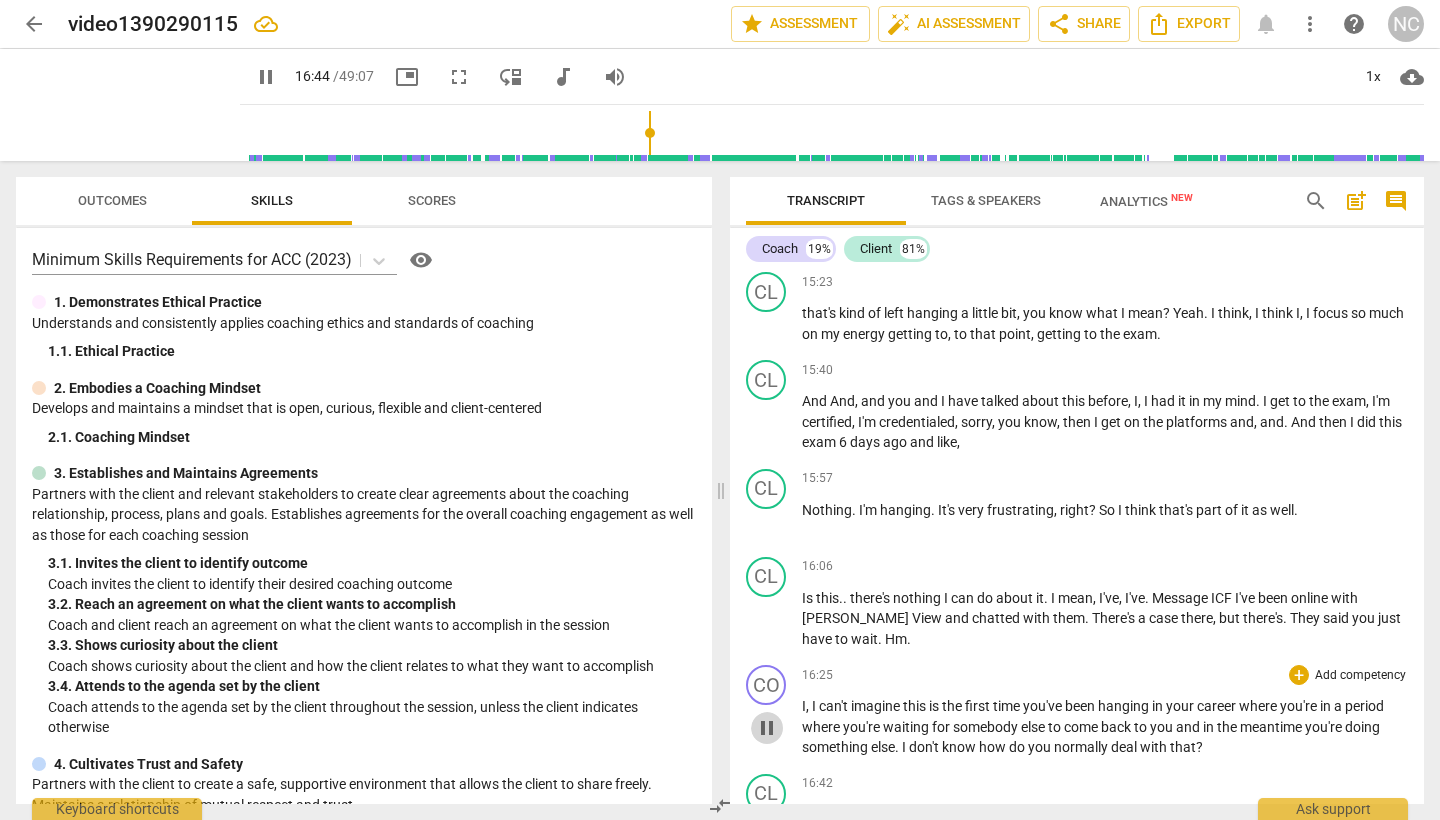 click on "pause" at bounding box center [767, 728] 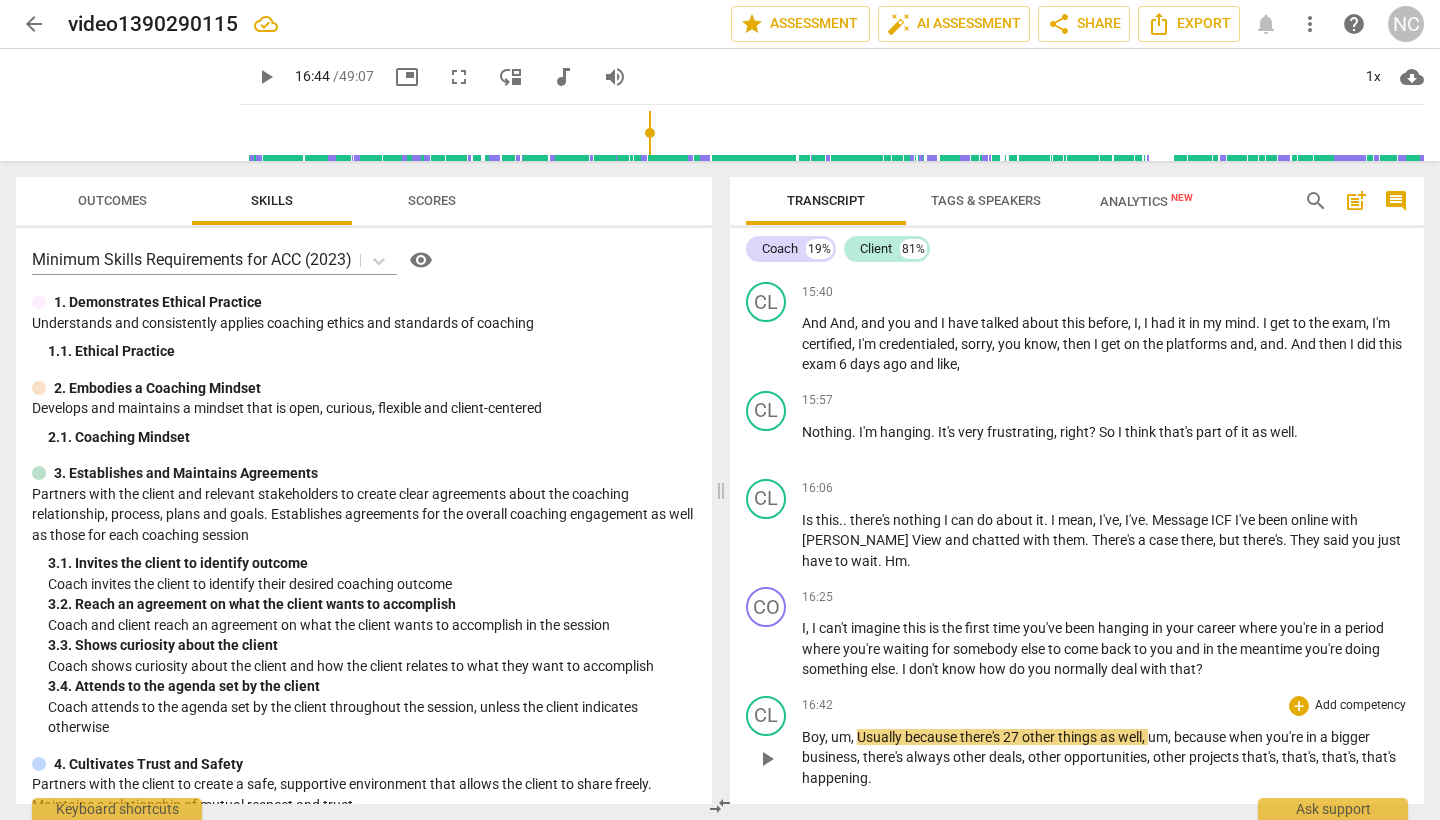 scroll, scrollTop: 5225, scrollLeft: 0, axis: vertical 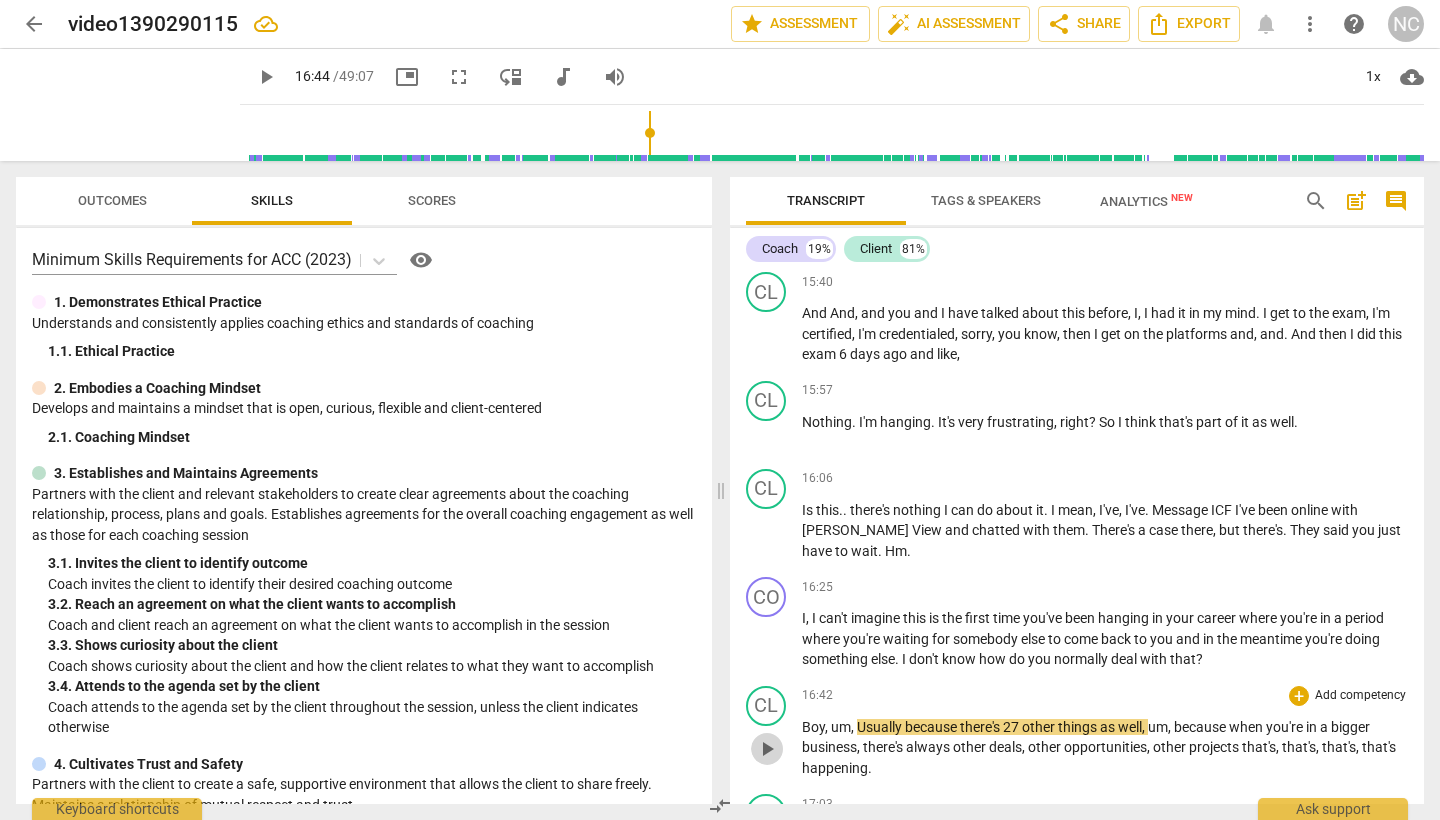 click on "play_arrow" at bounding box center [767, 749] 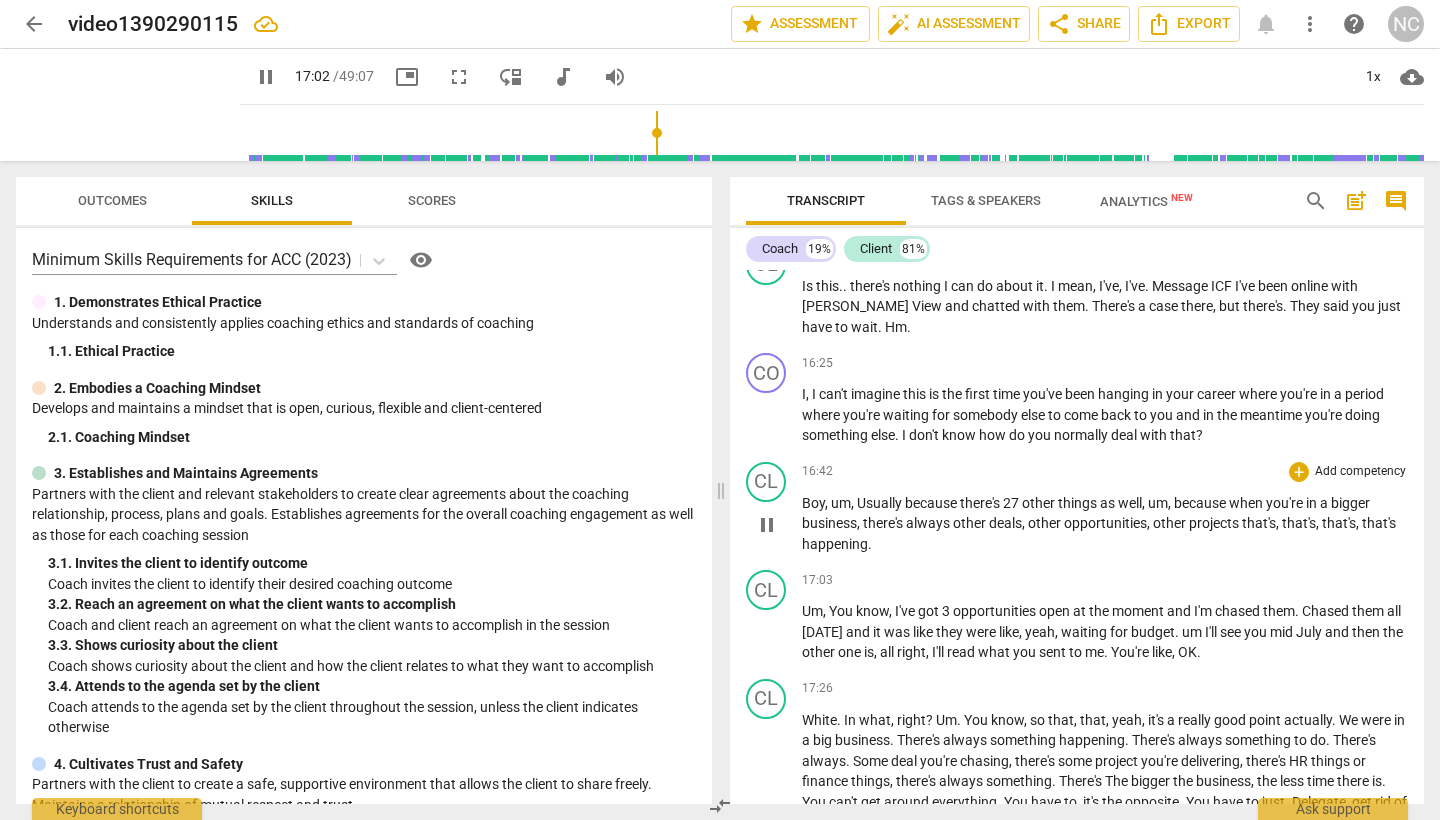 scroll, scrollTop: 5458, scrollLeft: 0, axis: vertical 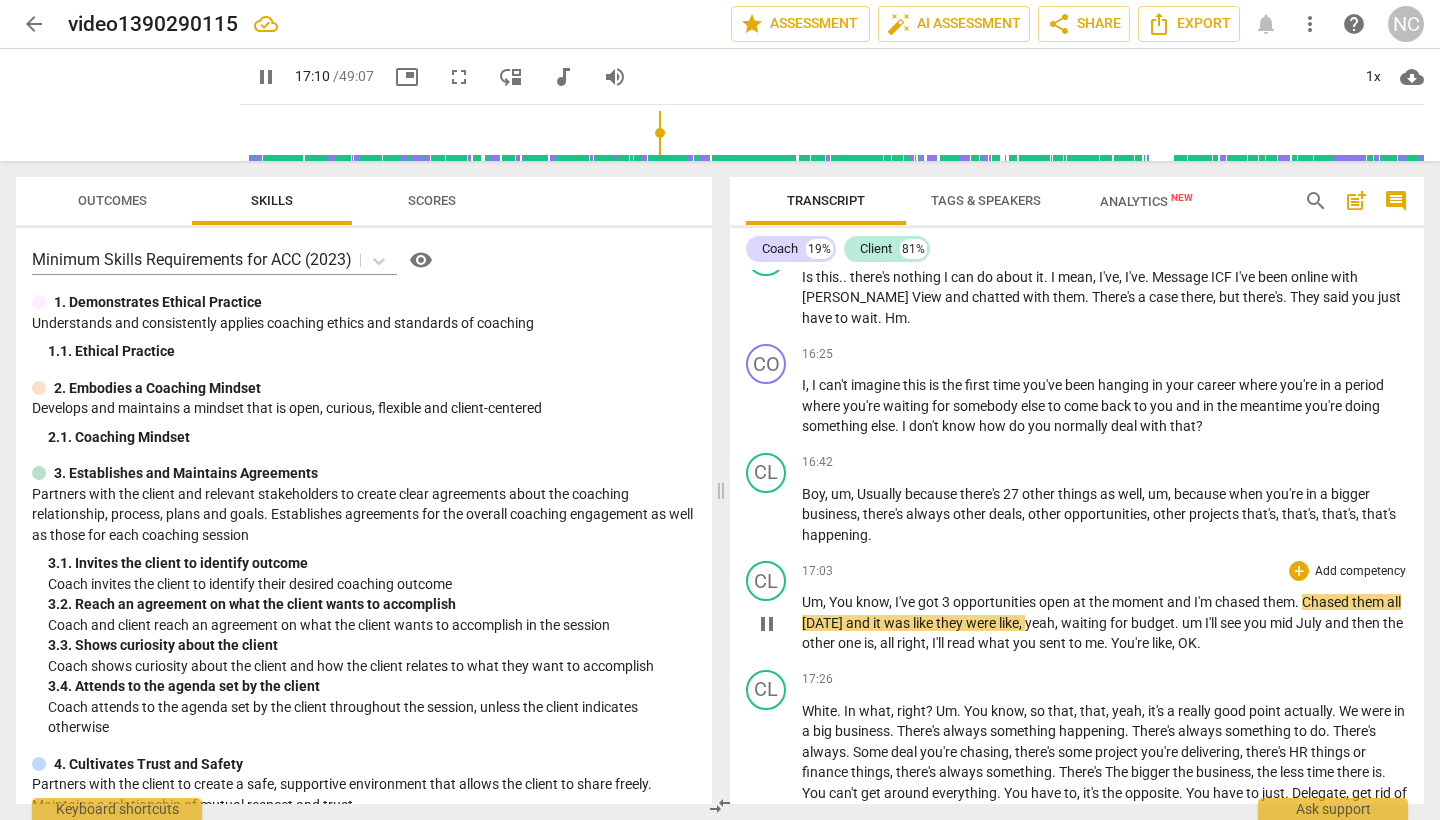 click on "I'm" at bounding box center [1204, 602] 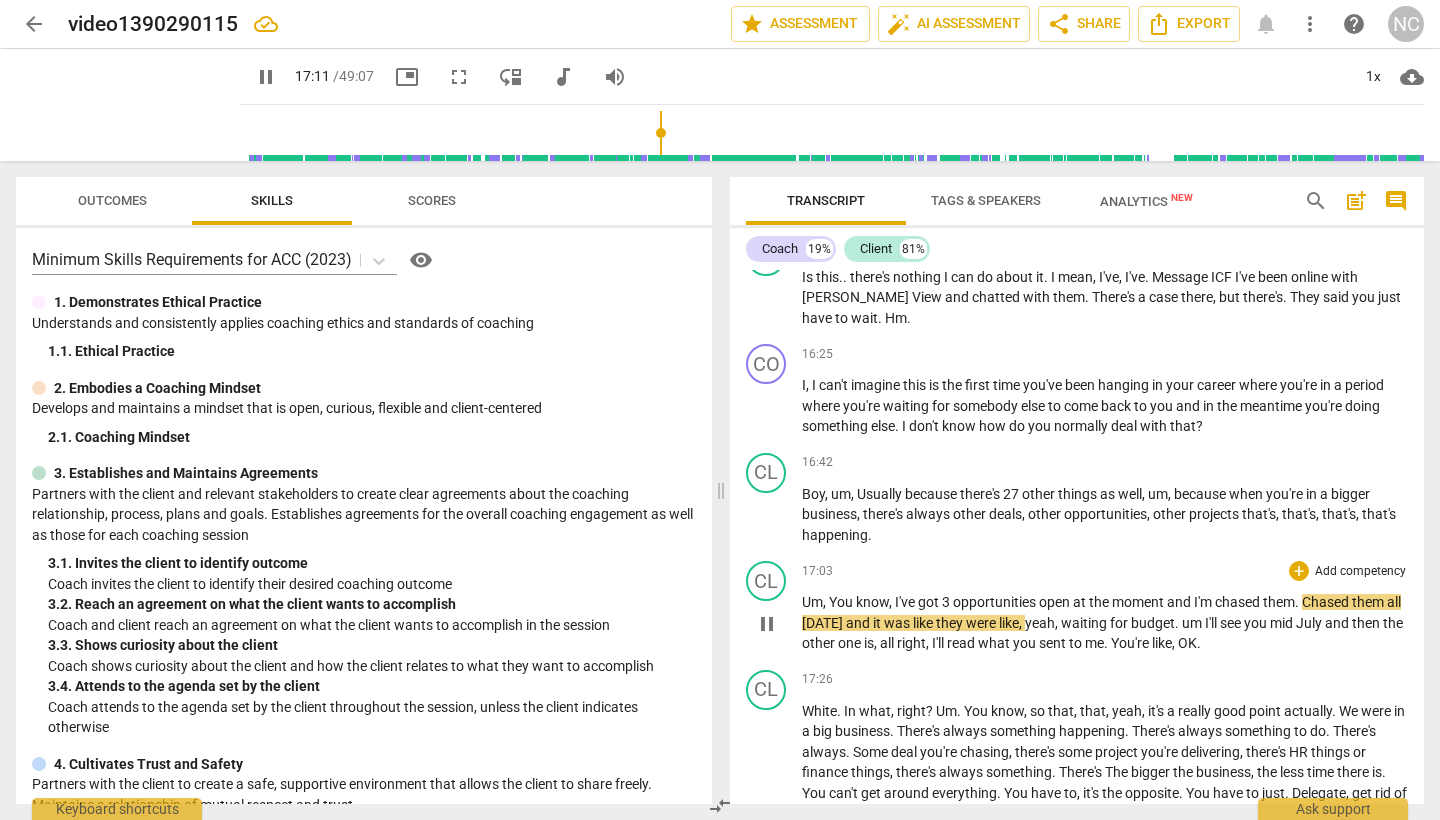 type on "1032" 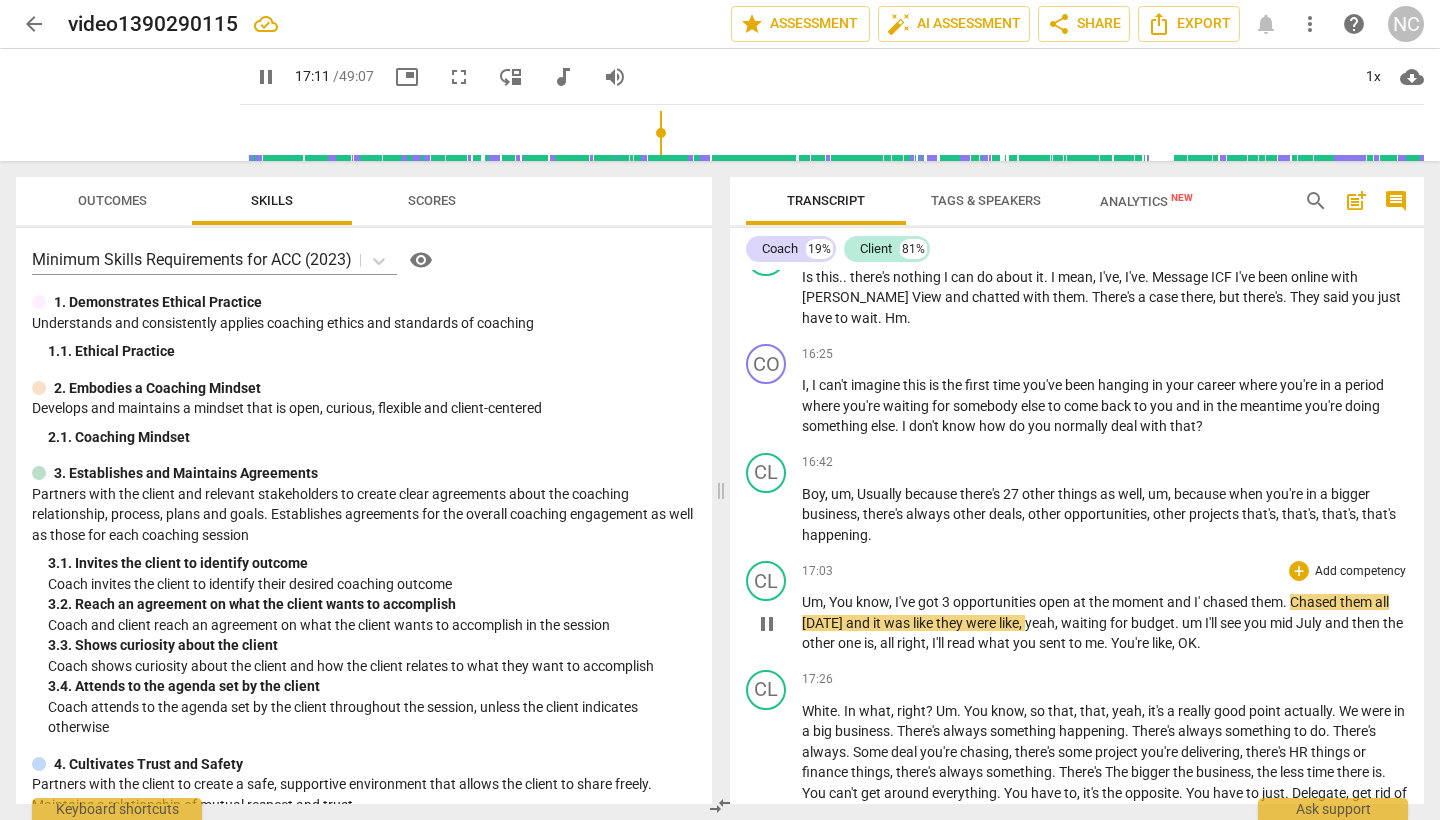type 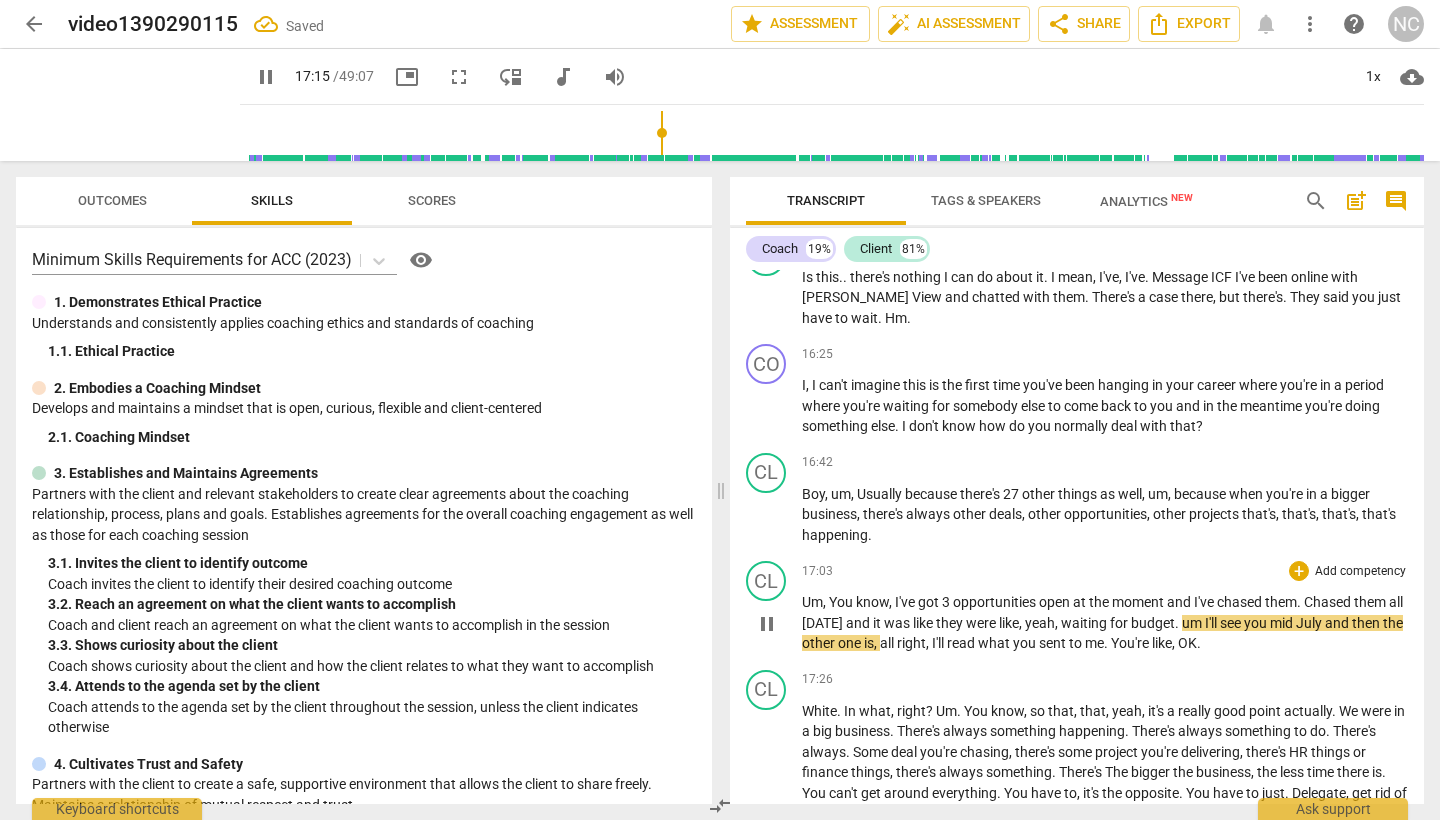 click on "pause" at bounding box center [767, 624] 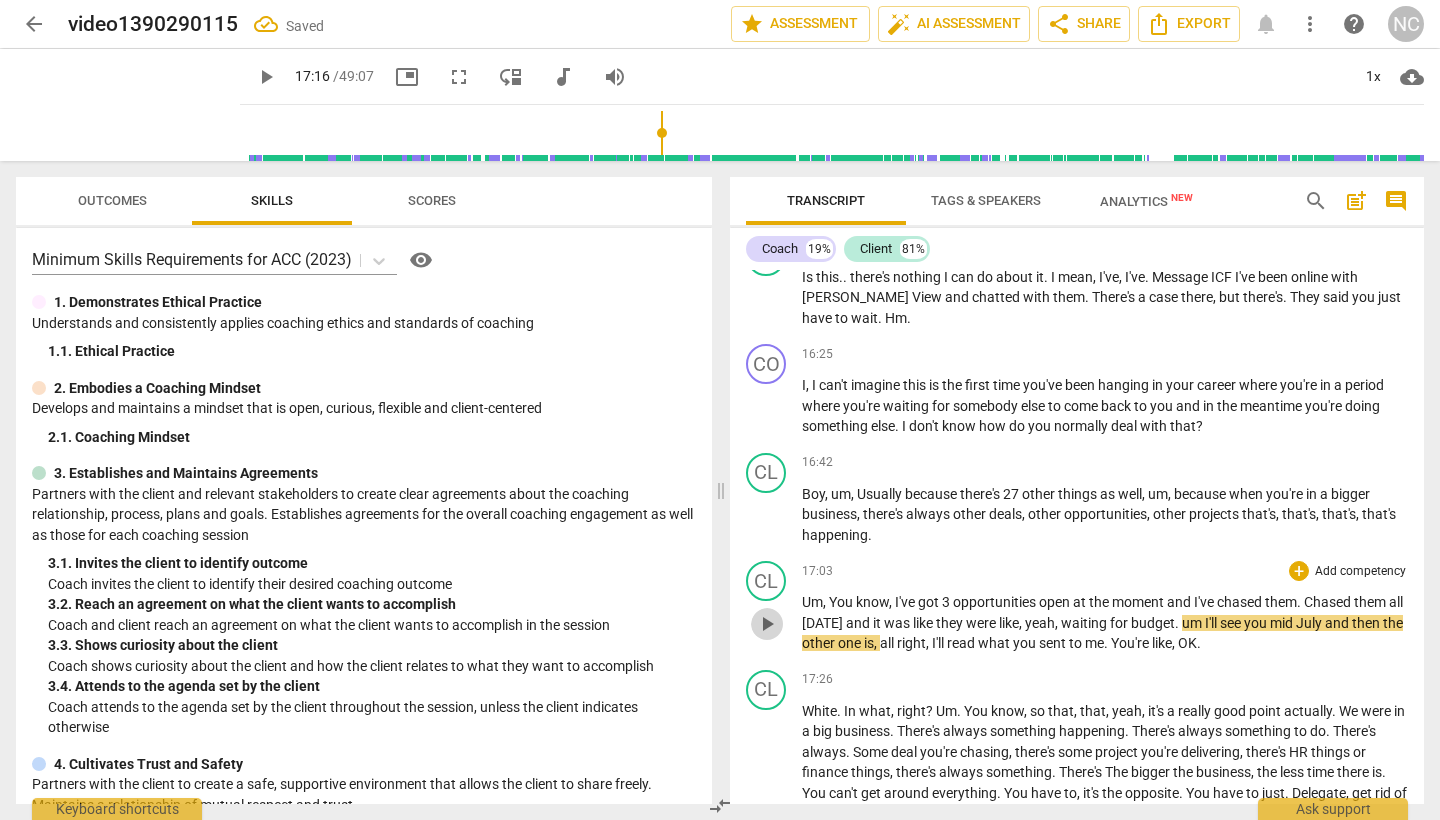 click on "play_arrow" at bounding box center (767, 624) 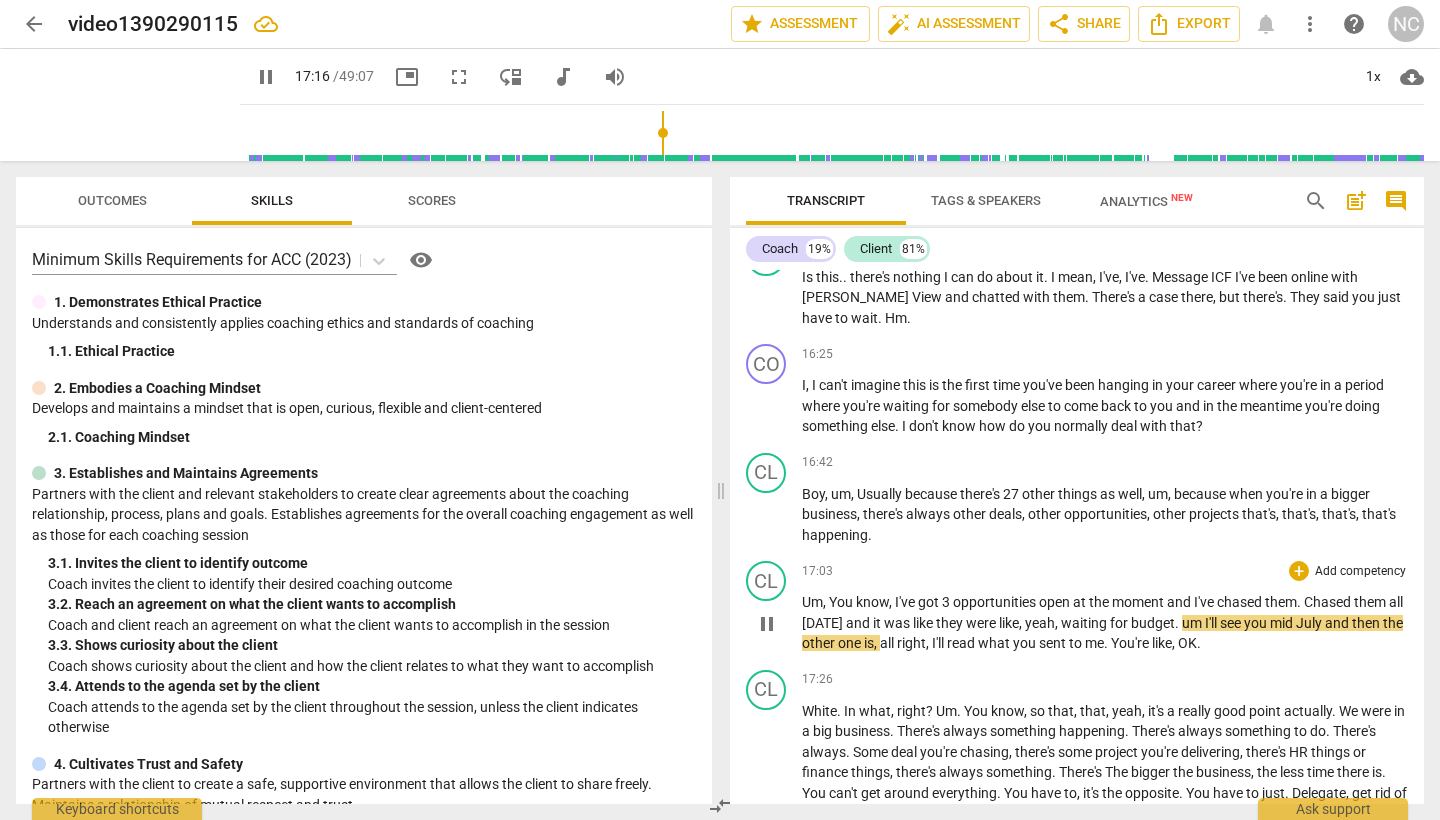 click on "pause" at bounding box center (767, 624) 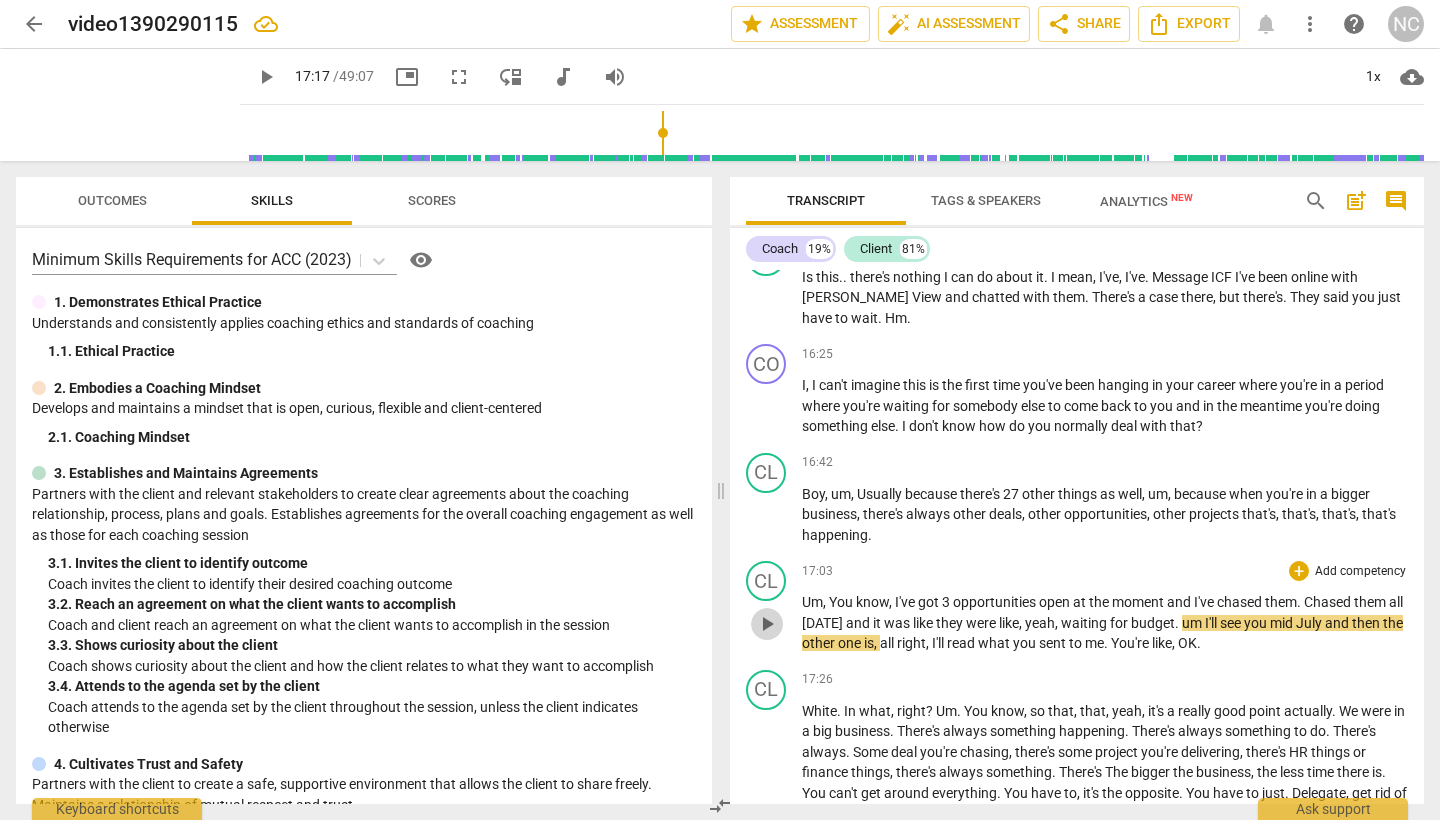 click on "play_arrow" at bounding box center [767, 624] 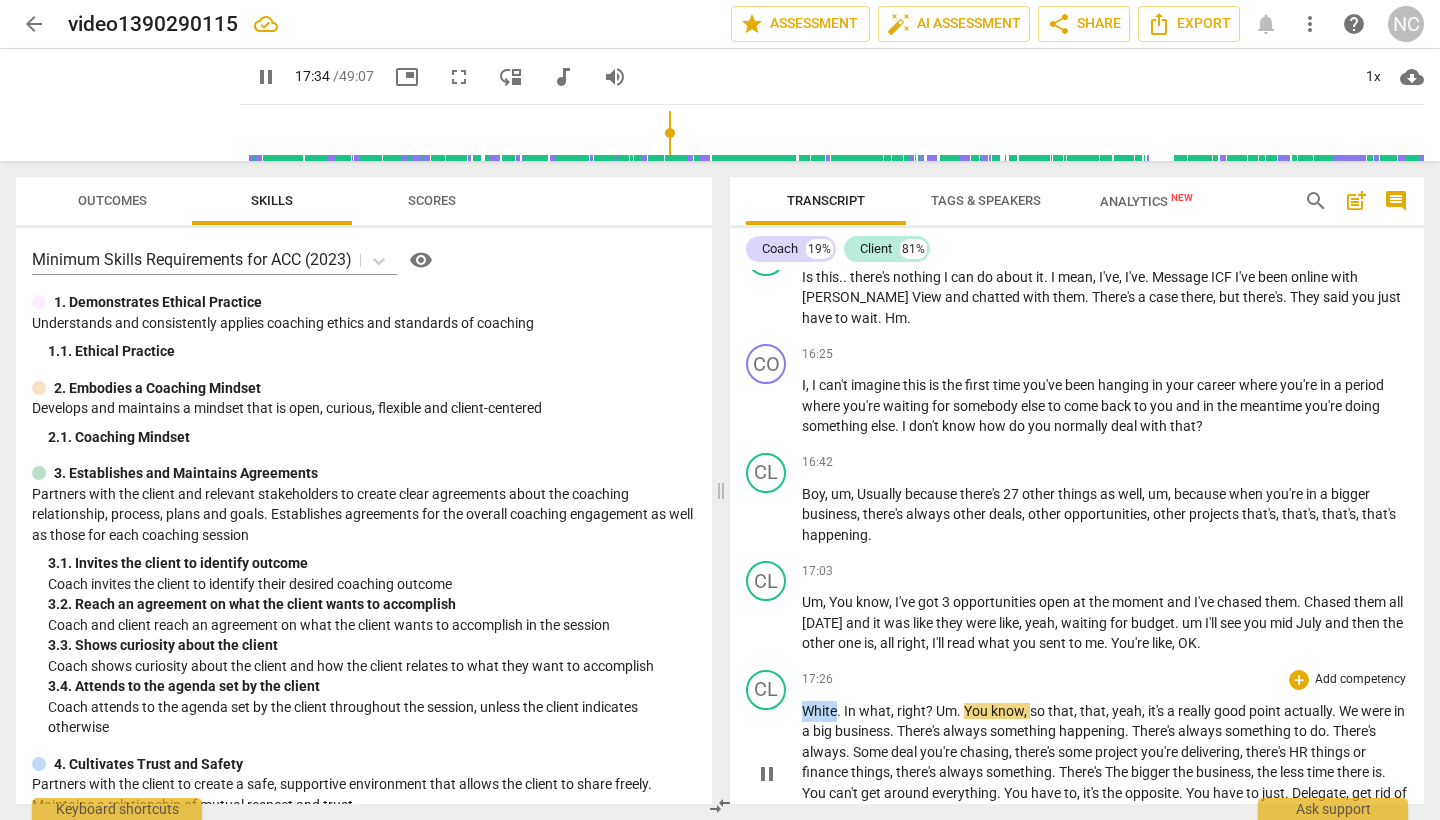 drag, startPoint x: 836, startPoint y: 674, endPoint x: 802, endPoint y: 665, distance: 35.17101 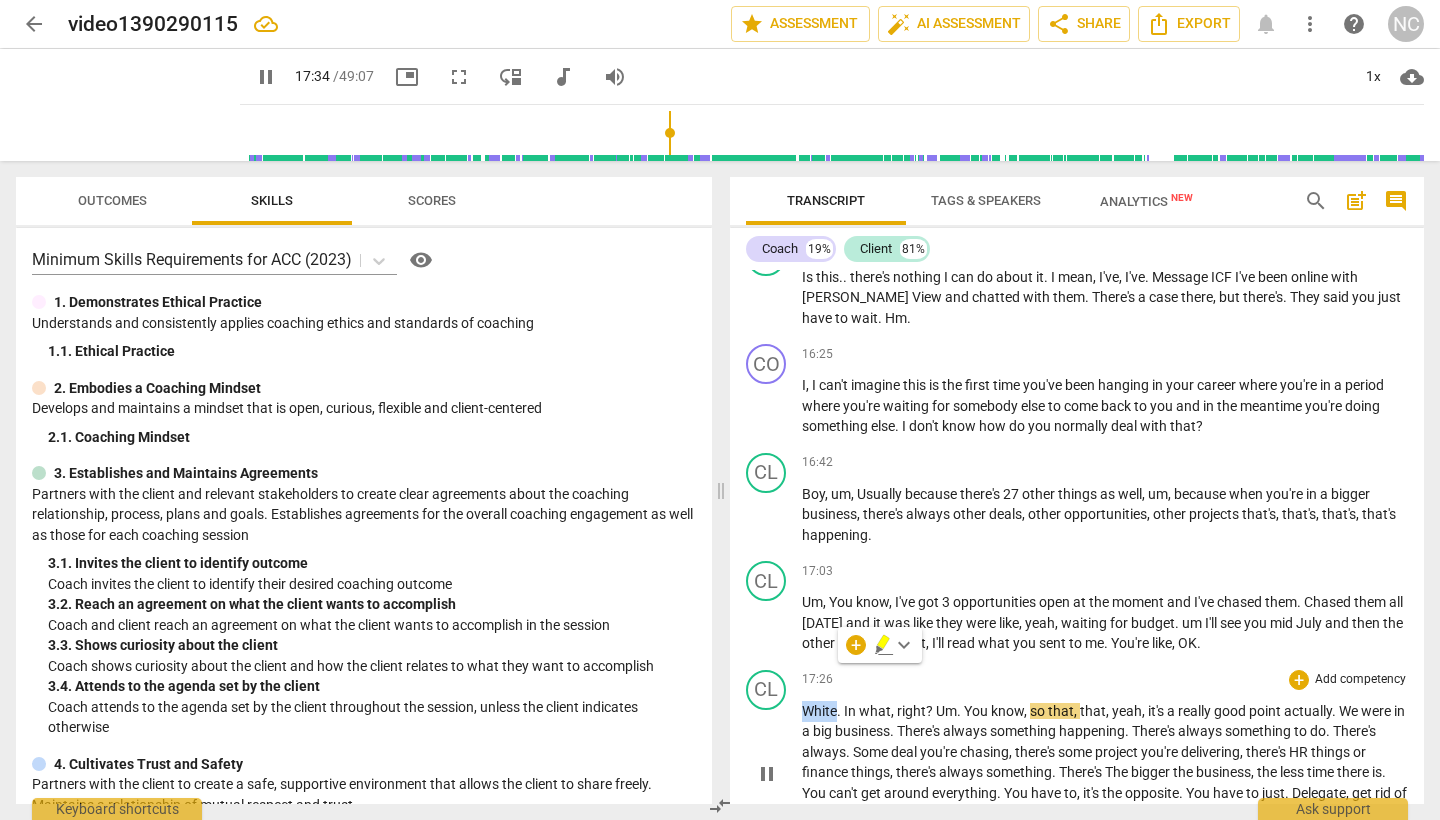 type on "1055" 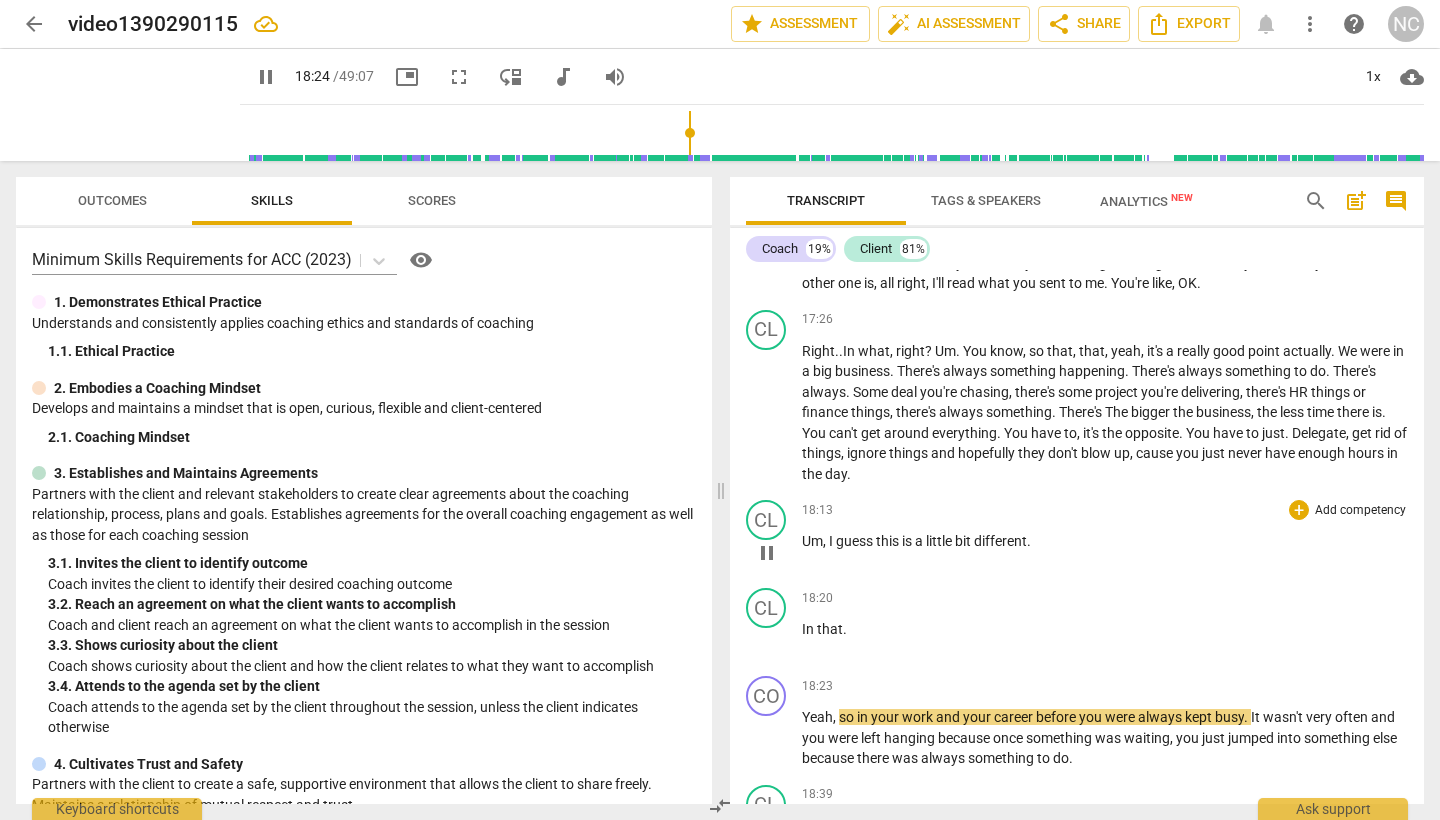 scroll, scrollTop: 5820, scrollLeft: 0, axis: vertical 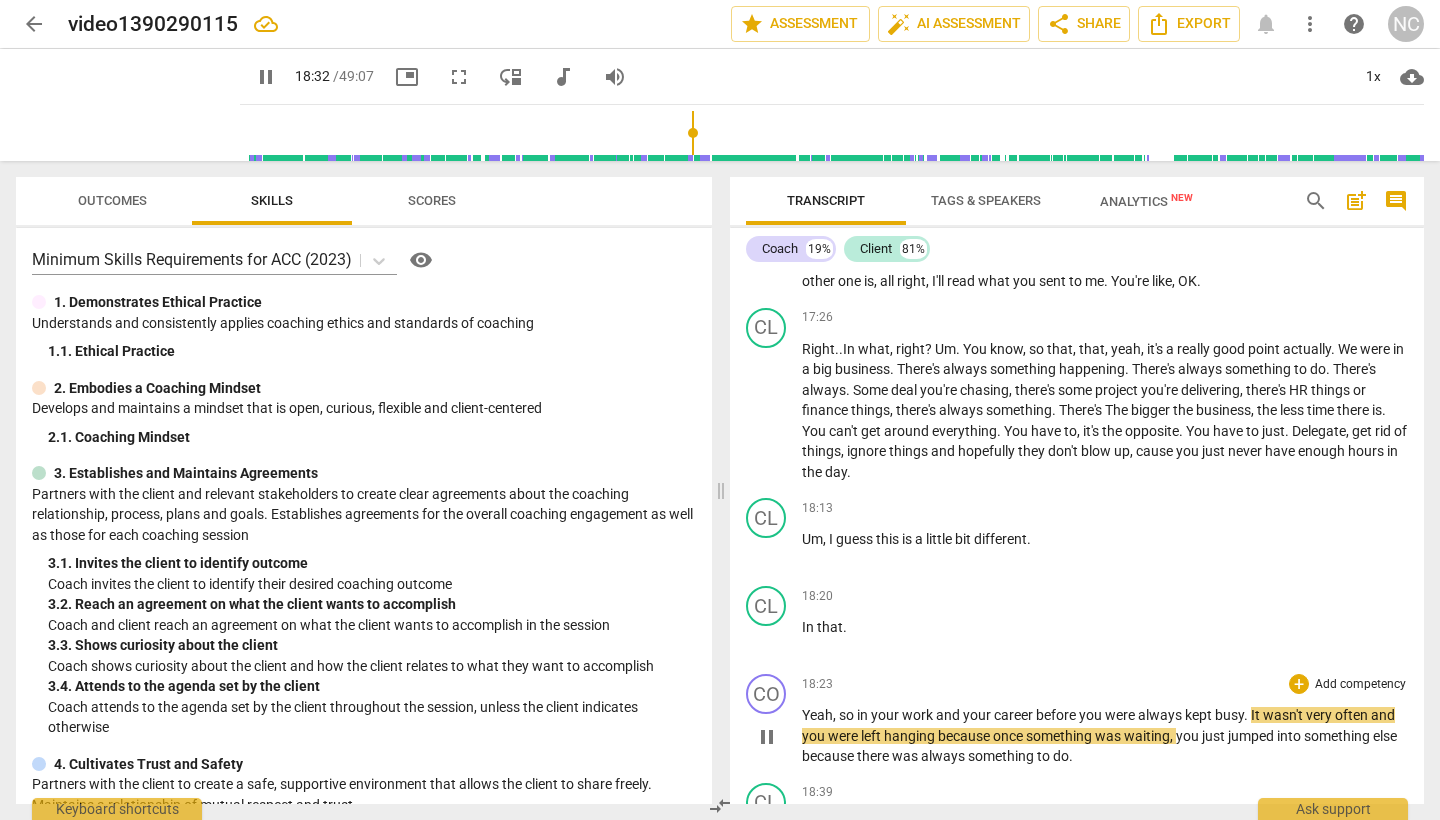 click on "and" at bounding box center [1383, 715] 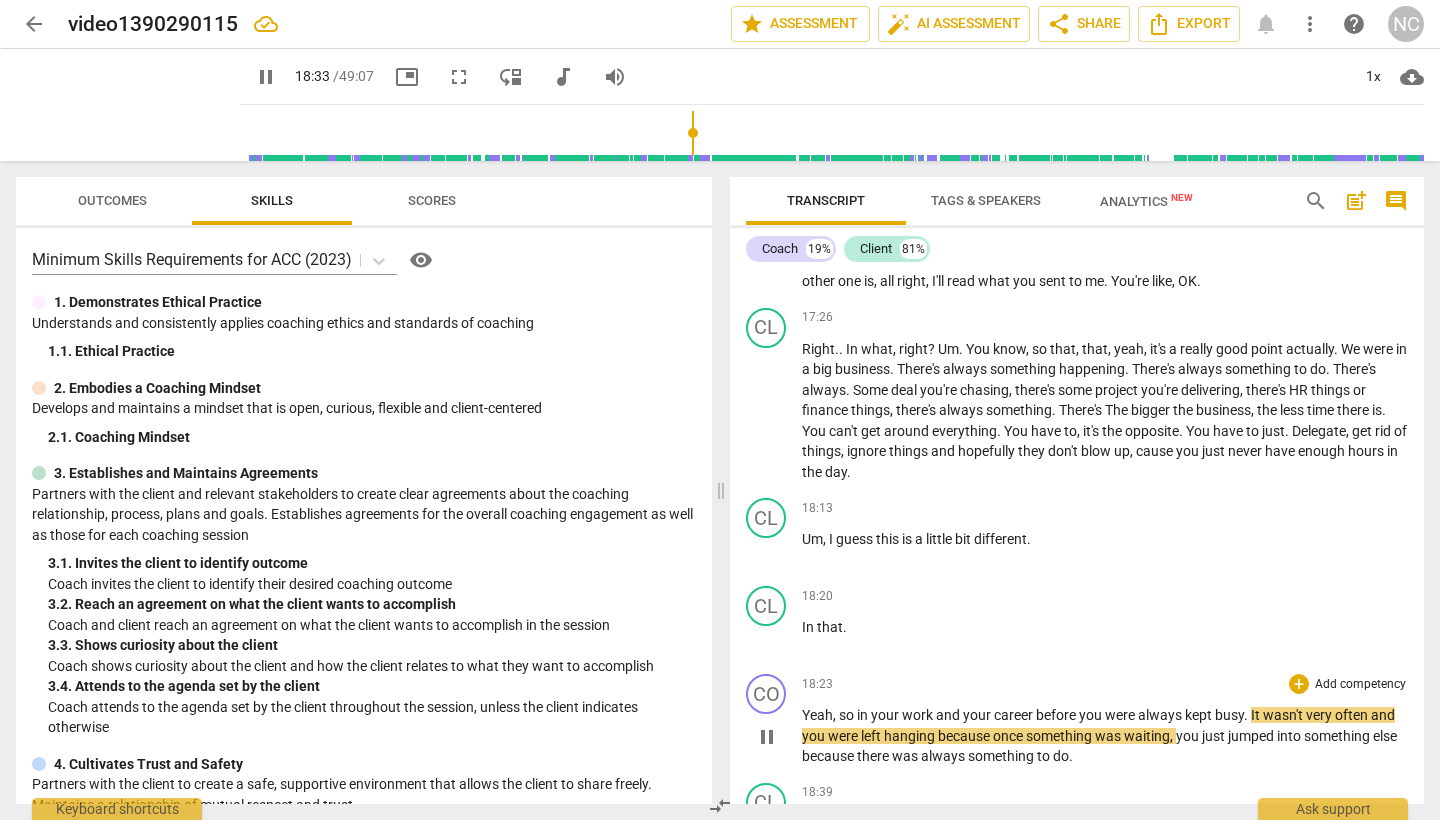 type on "1113" 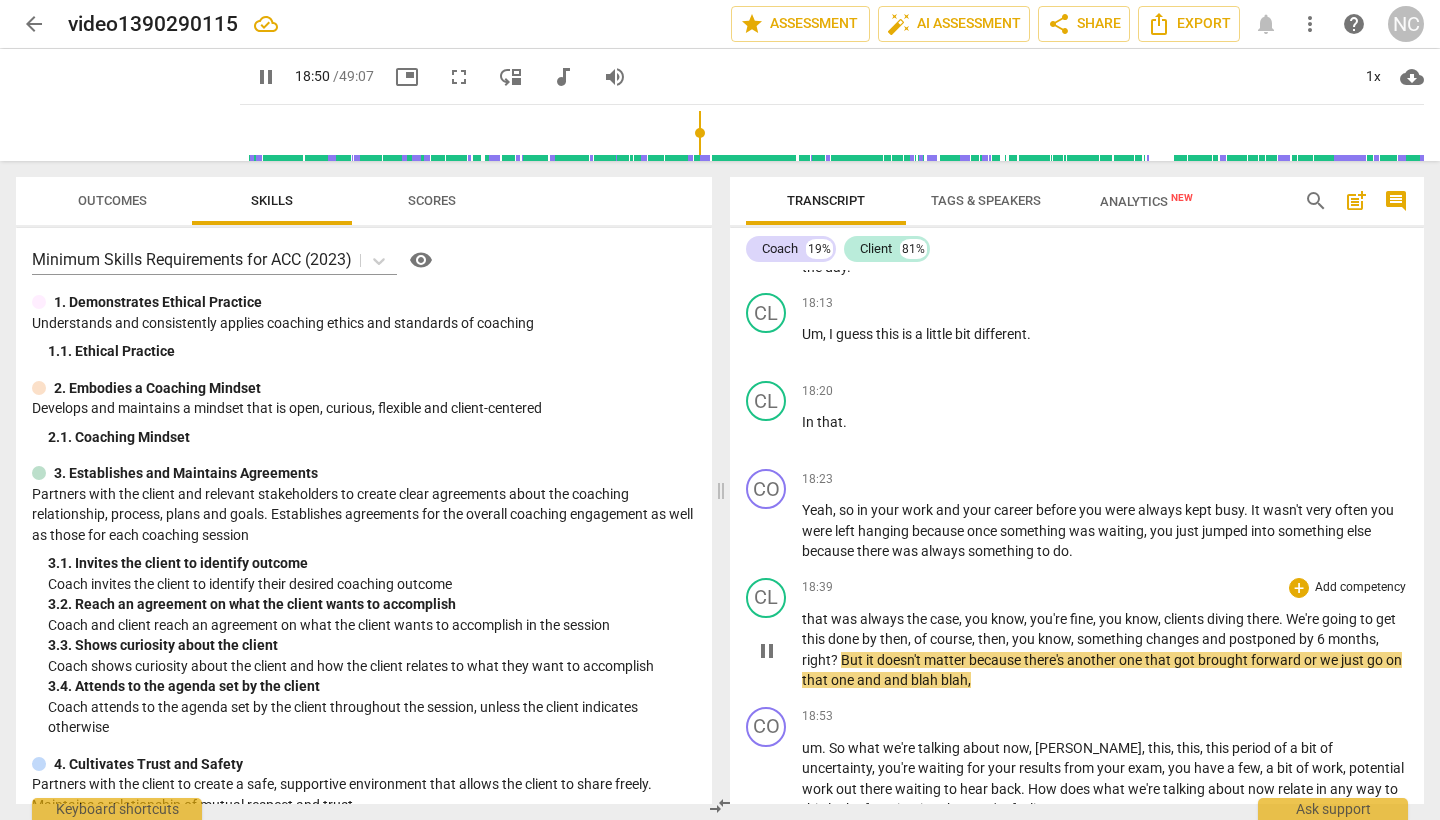 scroll, scrollTop: 6059, scrollLeft: 0, axis: vertical 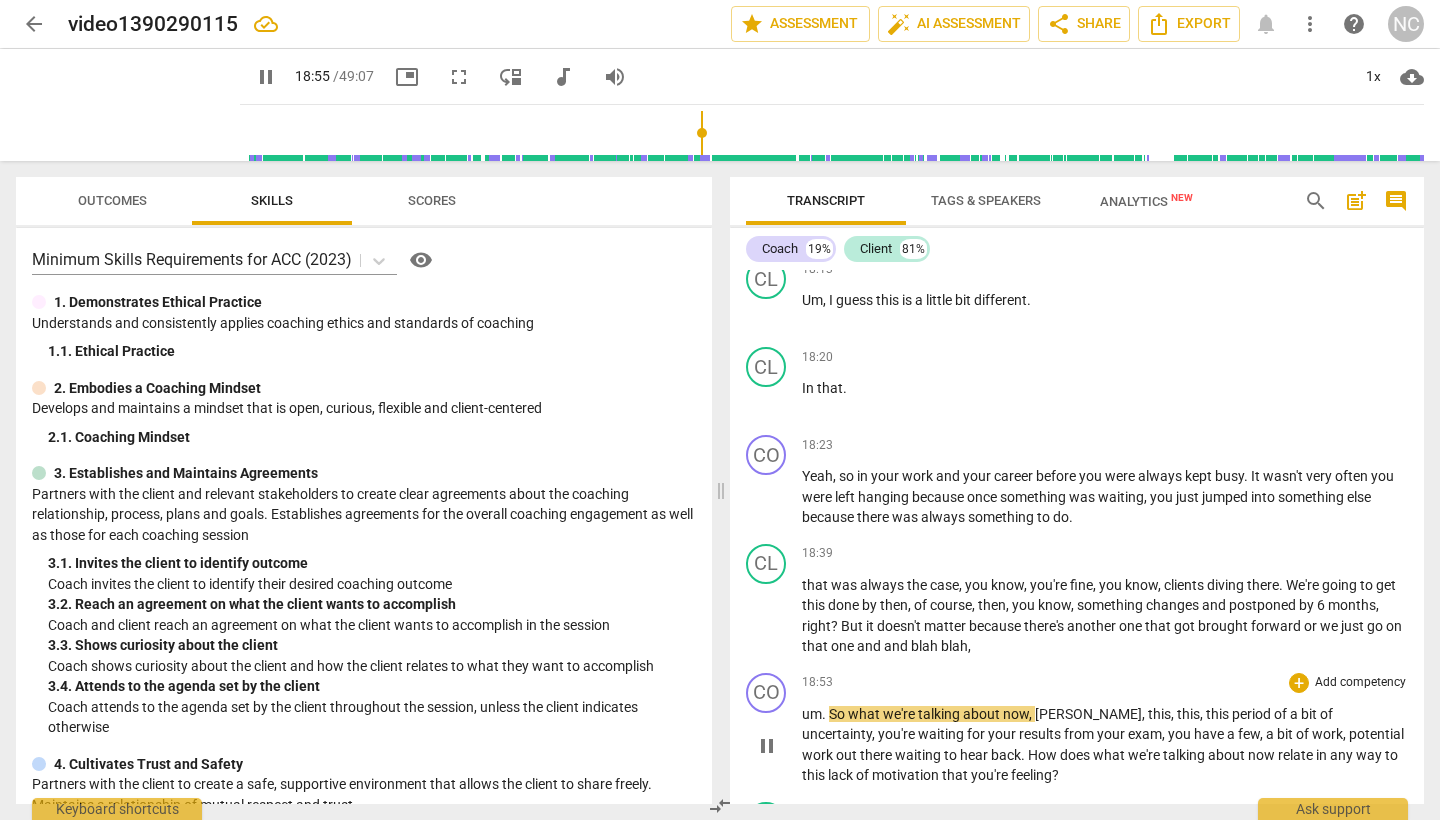 click on "." at bounding box center [825, 714] 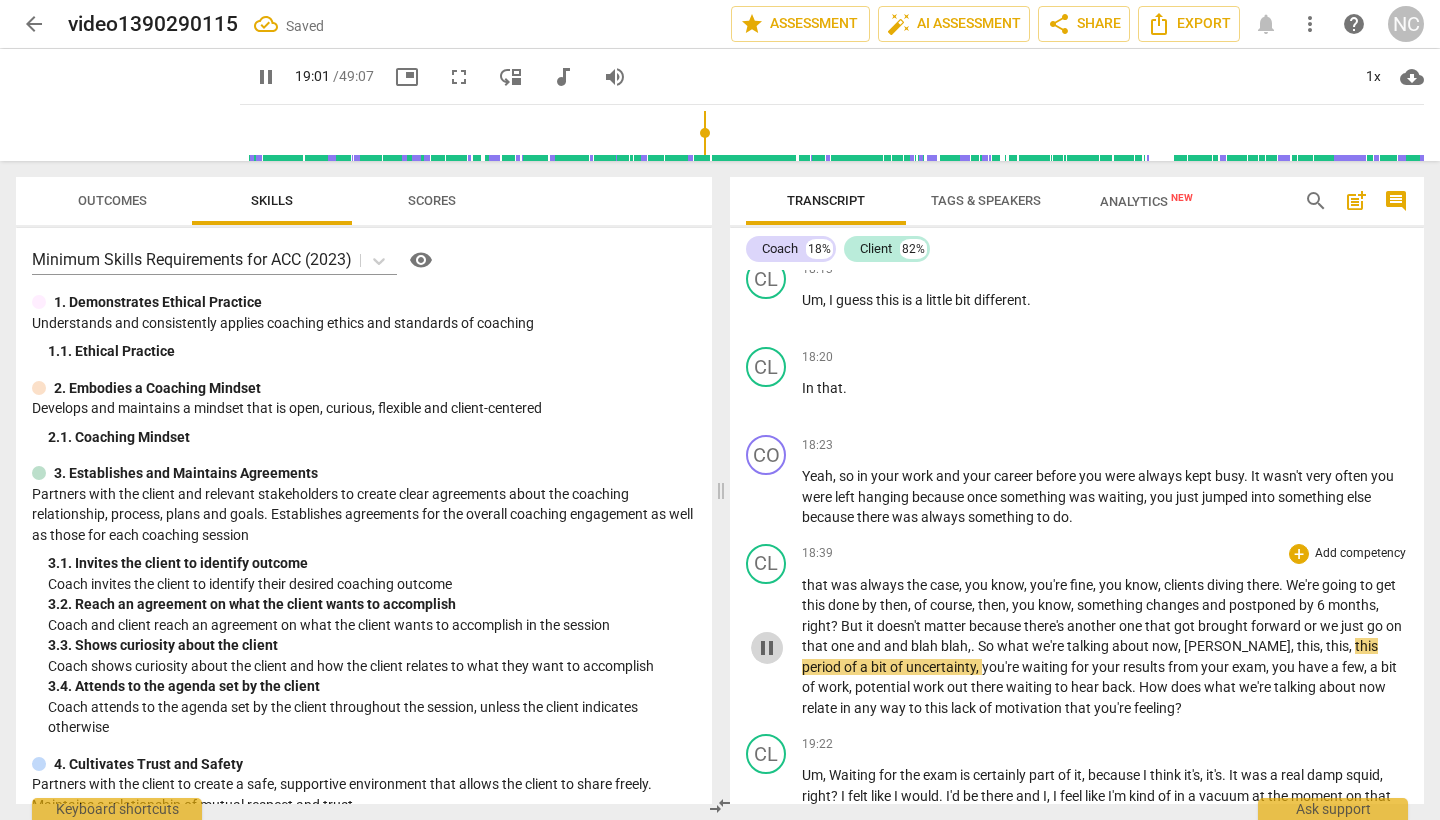 click on "pause" at bounding box center (767, 648) 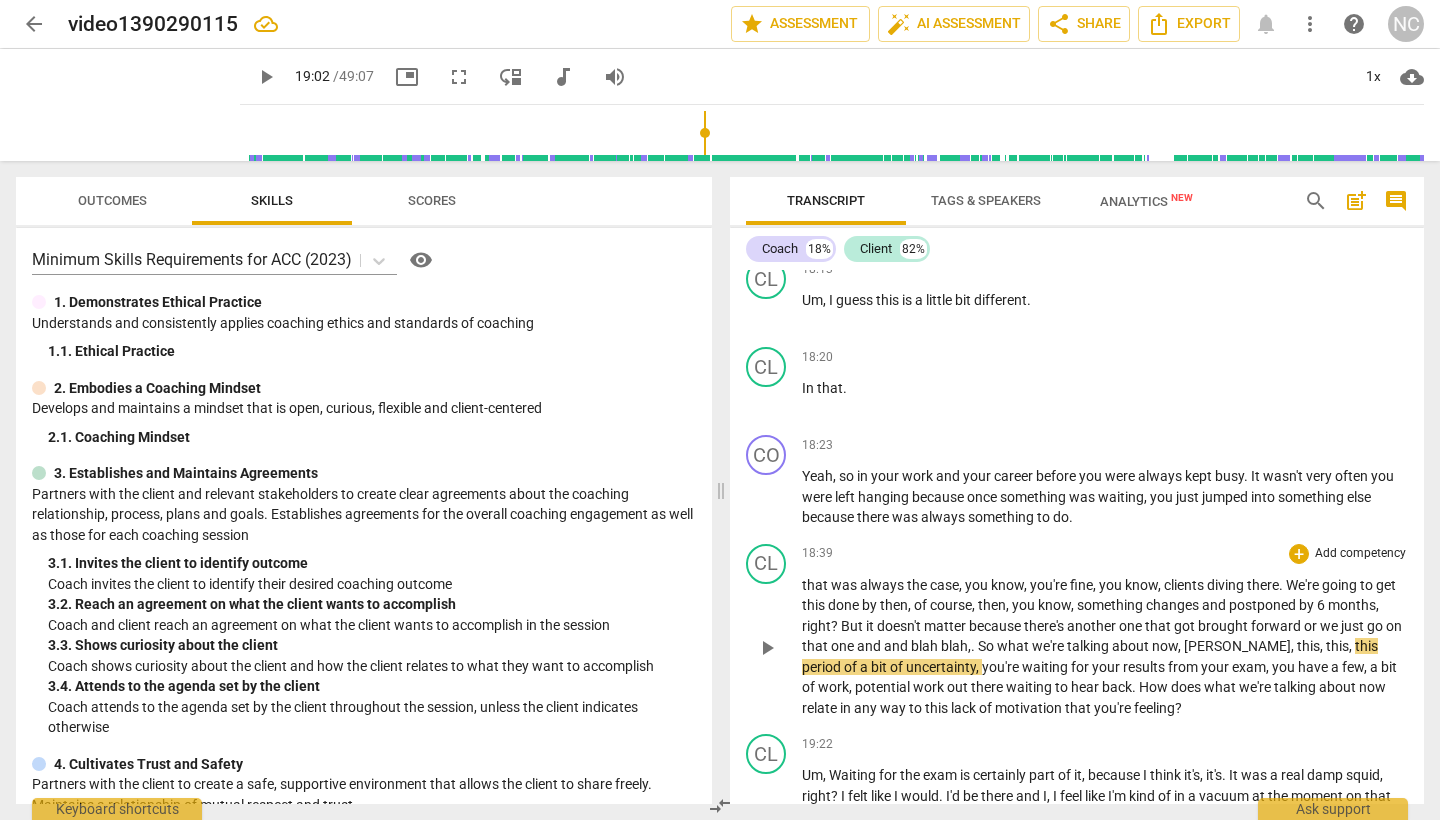 click on "So" at bounding box center [987, 646] 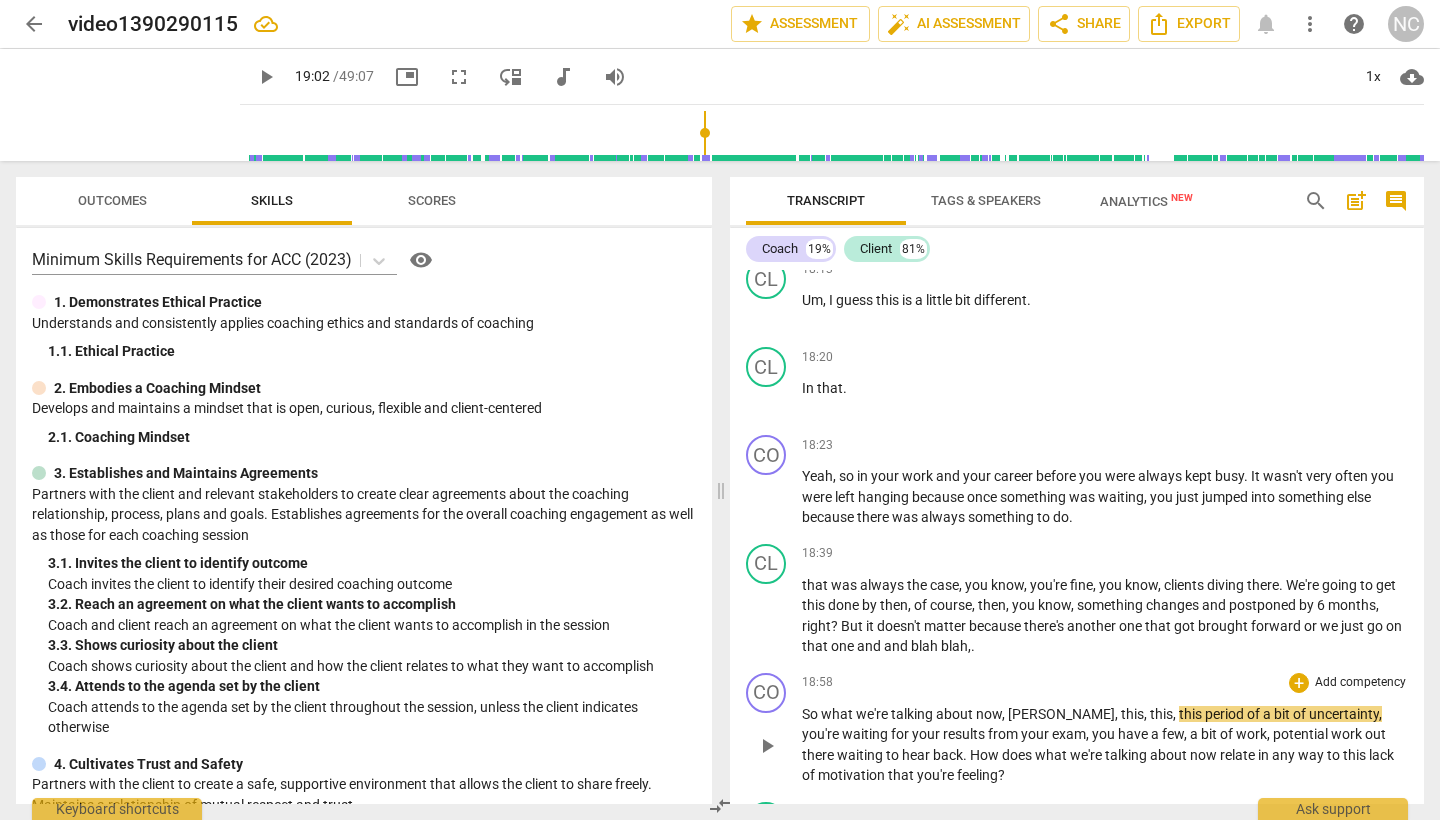 click on "play_arrow" at bounding box center (767, 746) 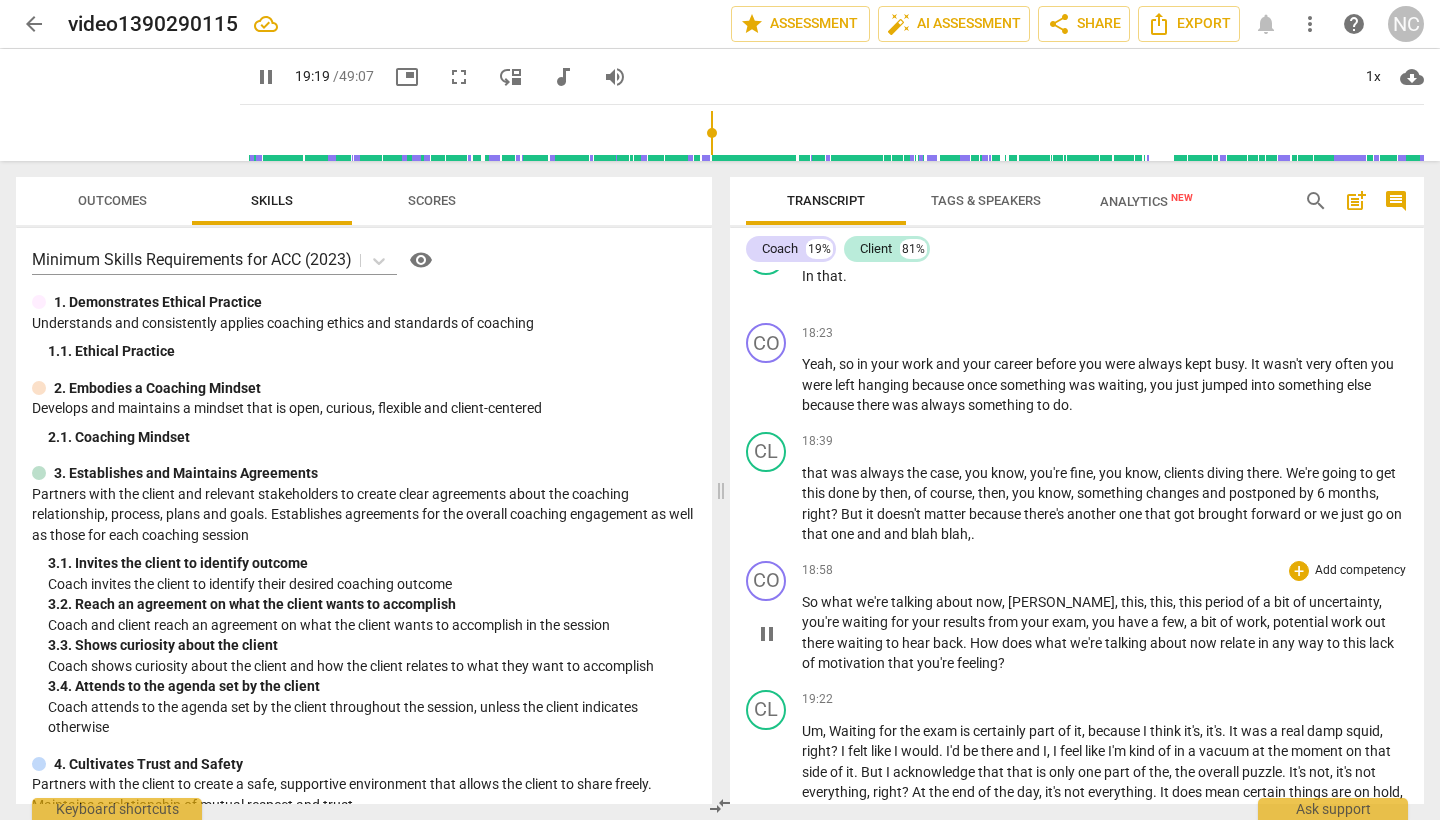 scroll, scrollTop: 6178, scrollLeft: 0, axis: vertical 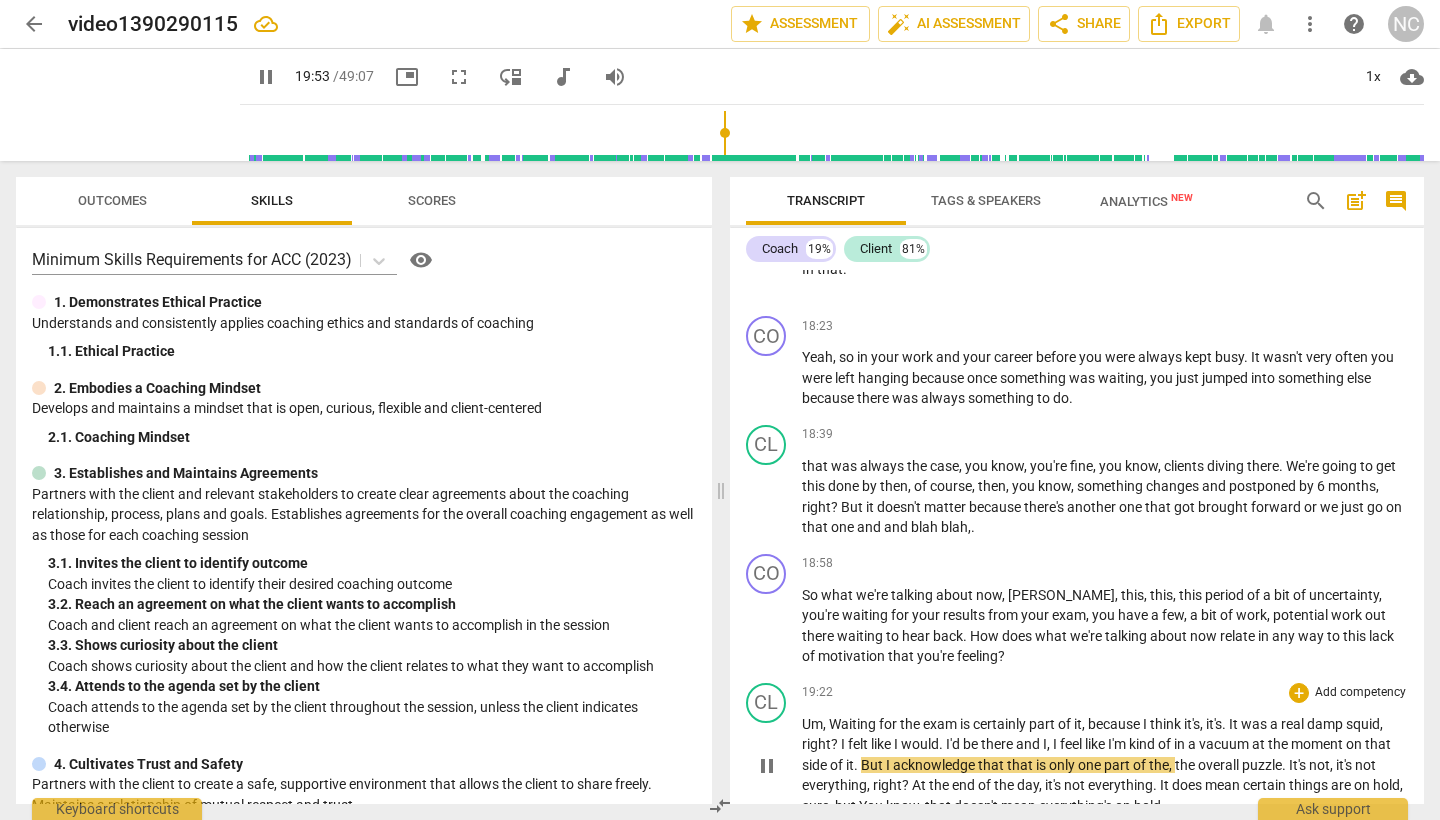 click on "pause" at bounding box center (767, 766) 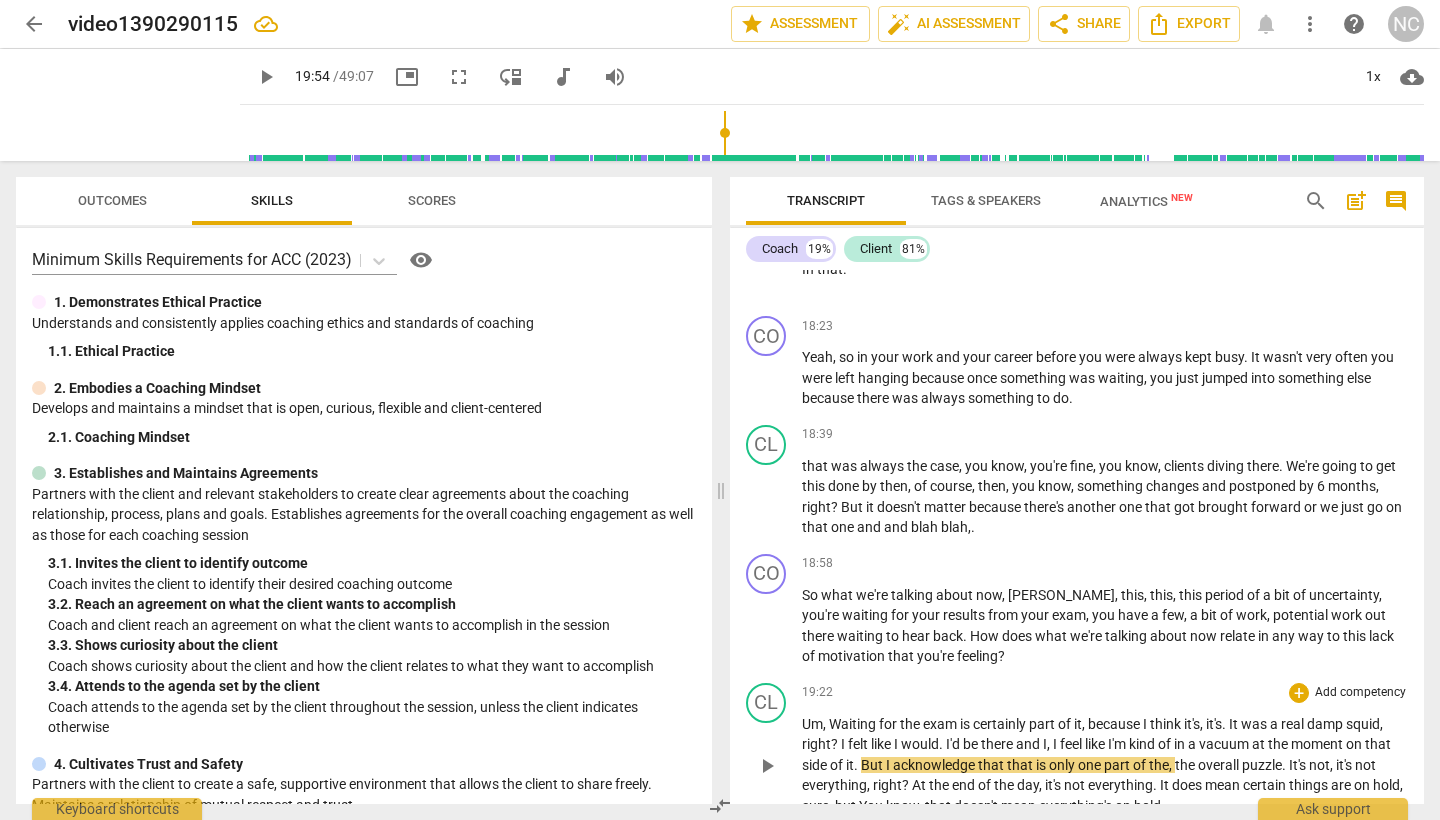 click on "play_arrow" at bounding box center [767, 766] 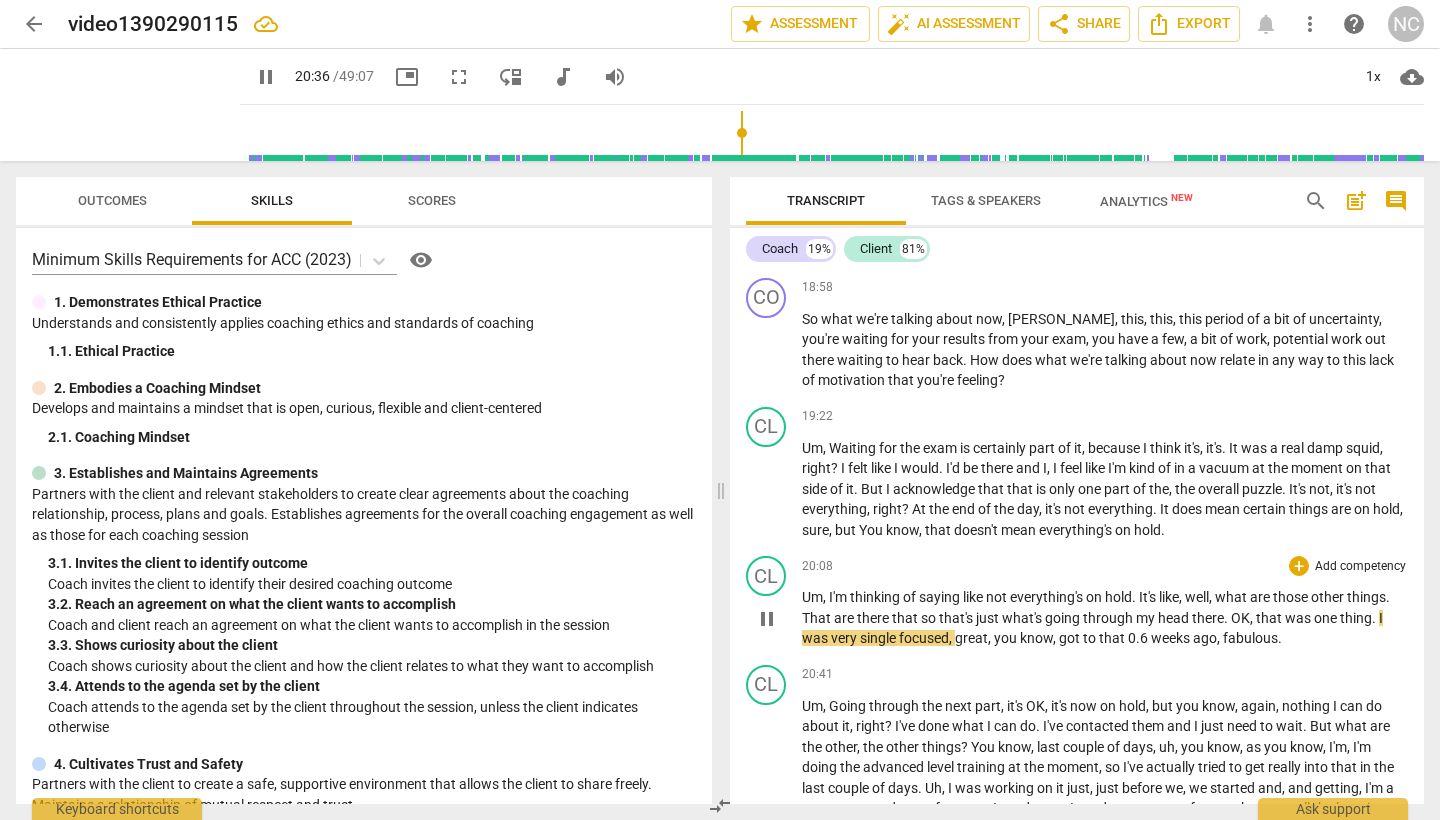 scroll, scrollTop: 6458, scrollLeft: 0, axis: vertical 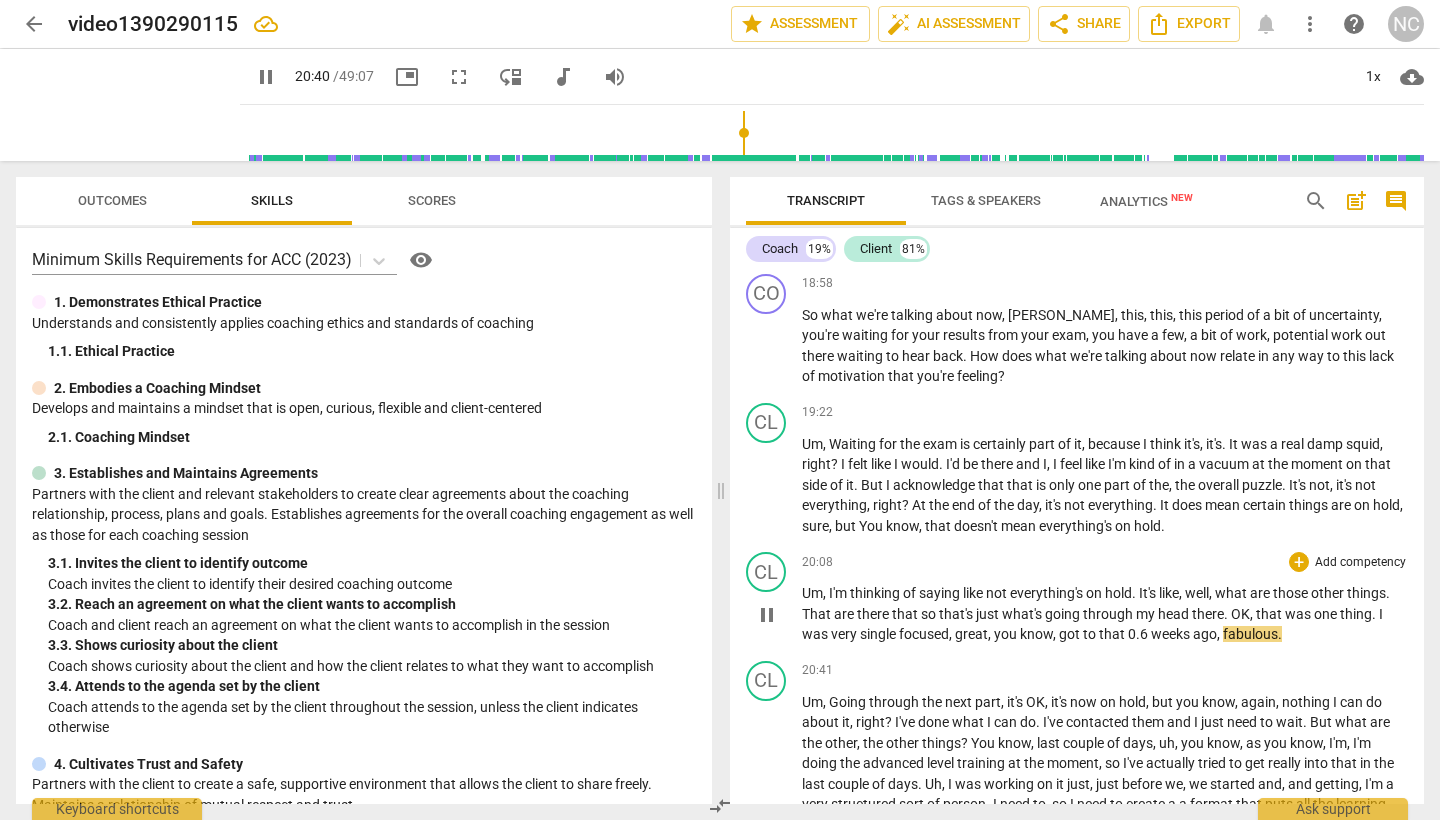 click on "0.6" at bounding box center [1139, 634] 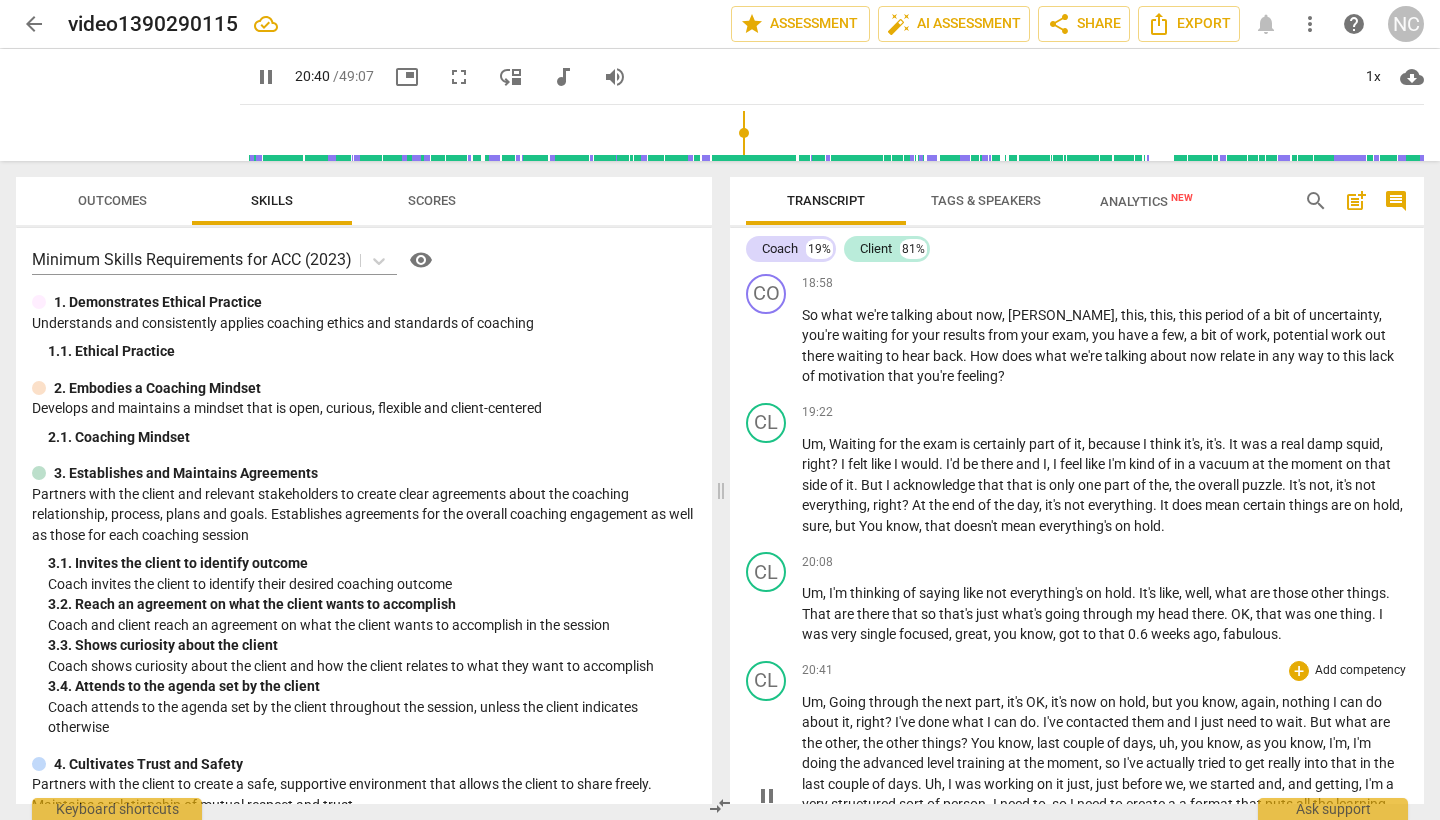 type on "1241" 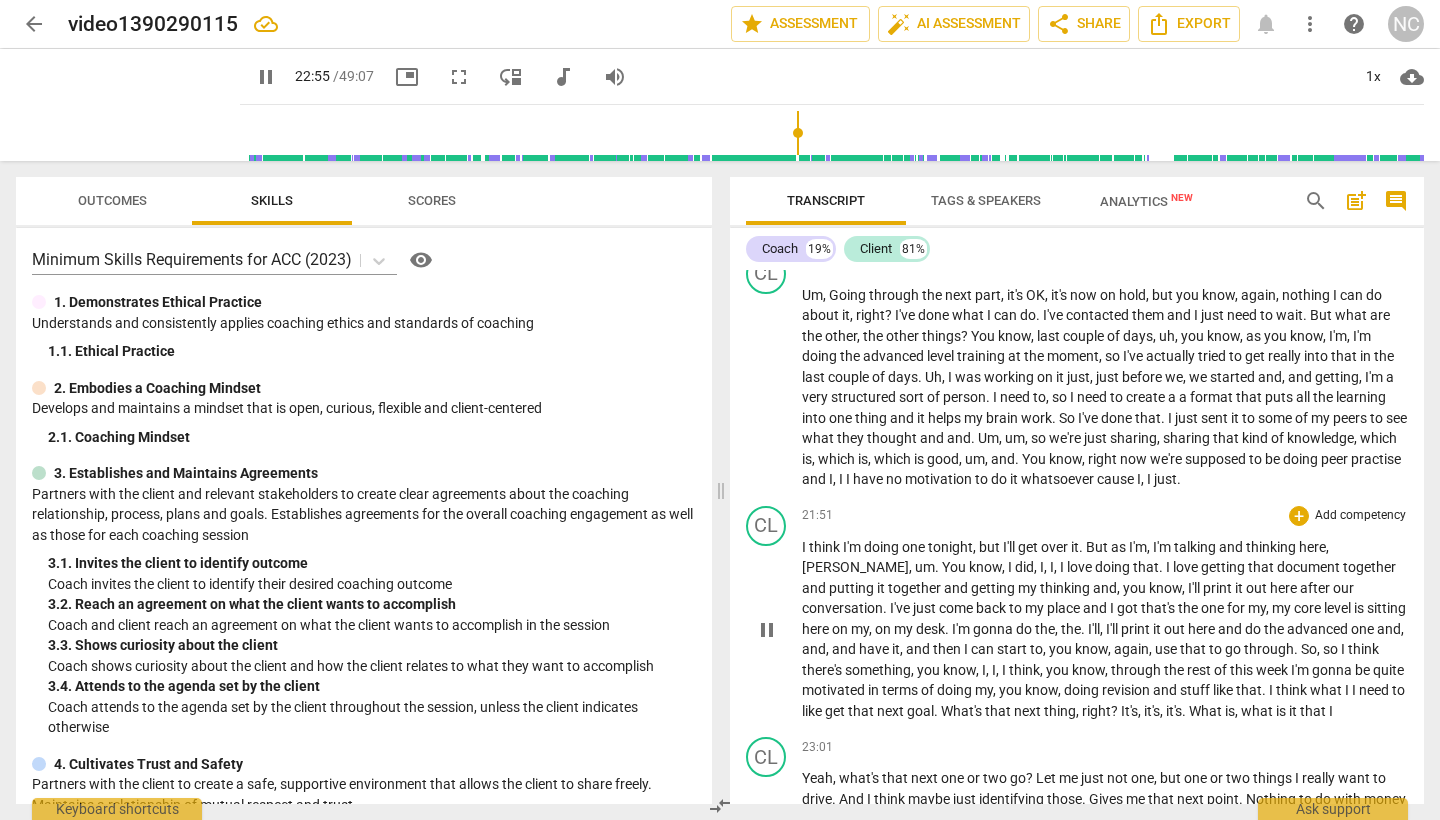 scroll, scrollTop: 6899, scrollLeft: 0, axis: vertical 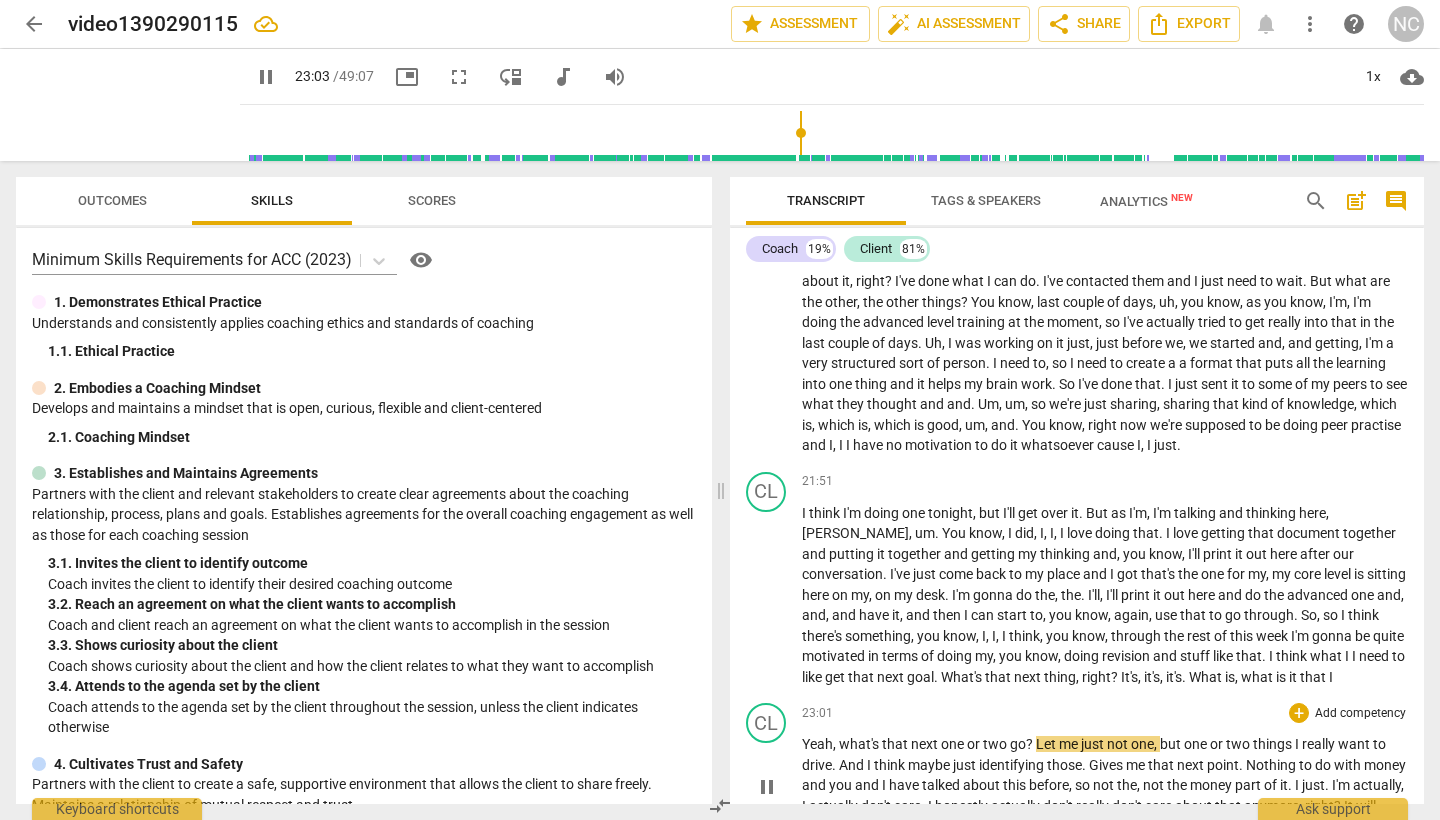click on "?" at bounding box center (1031, 744) 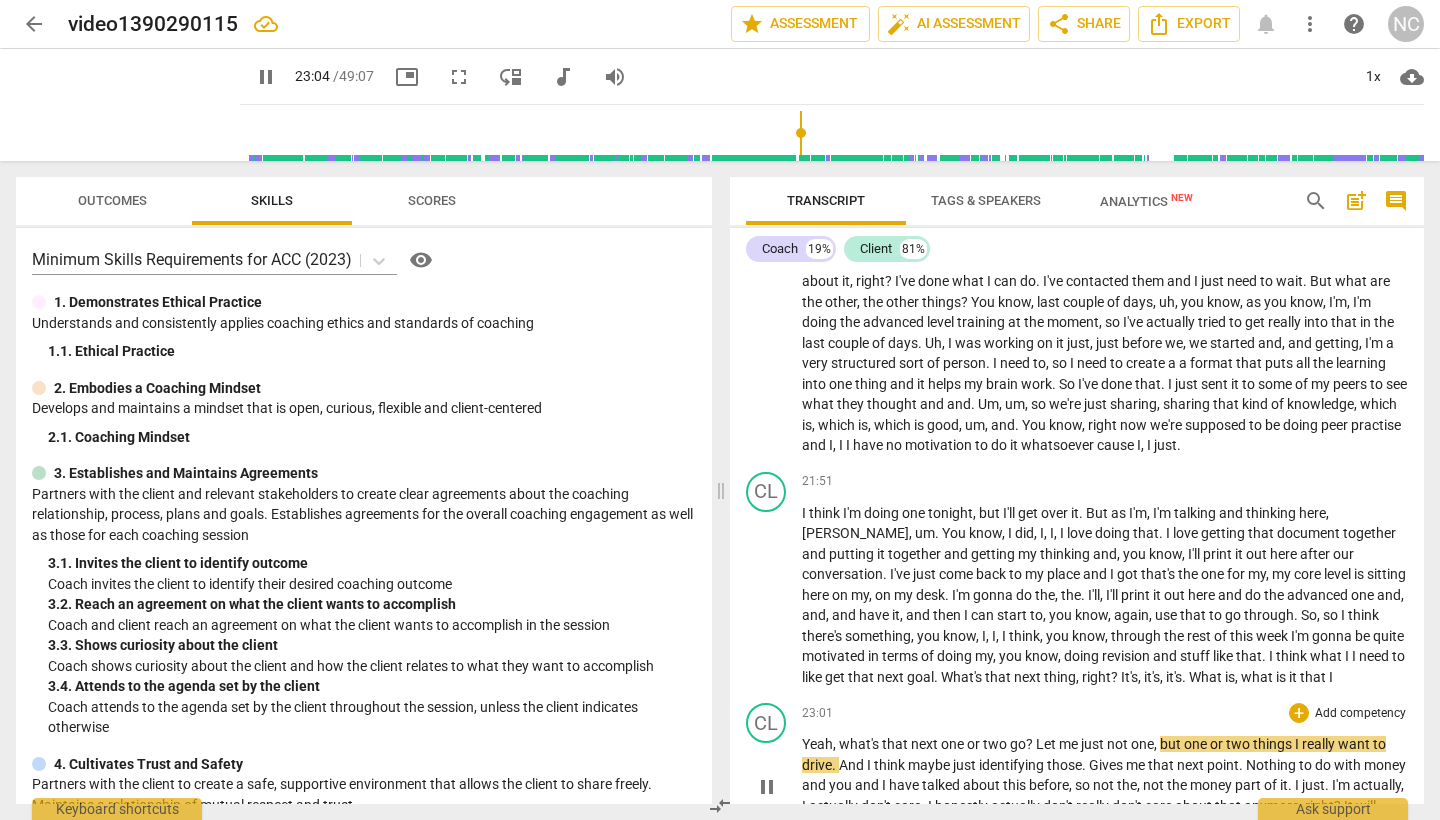 type on "1385" 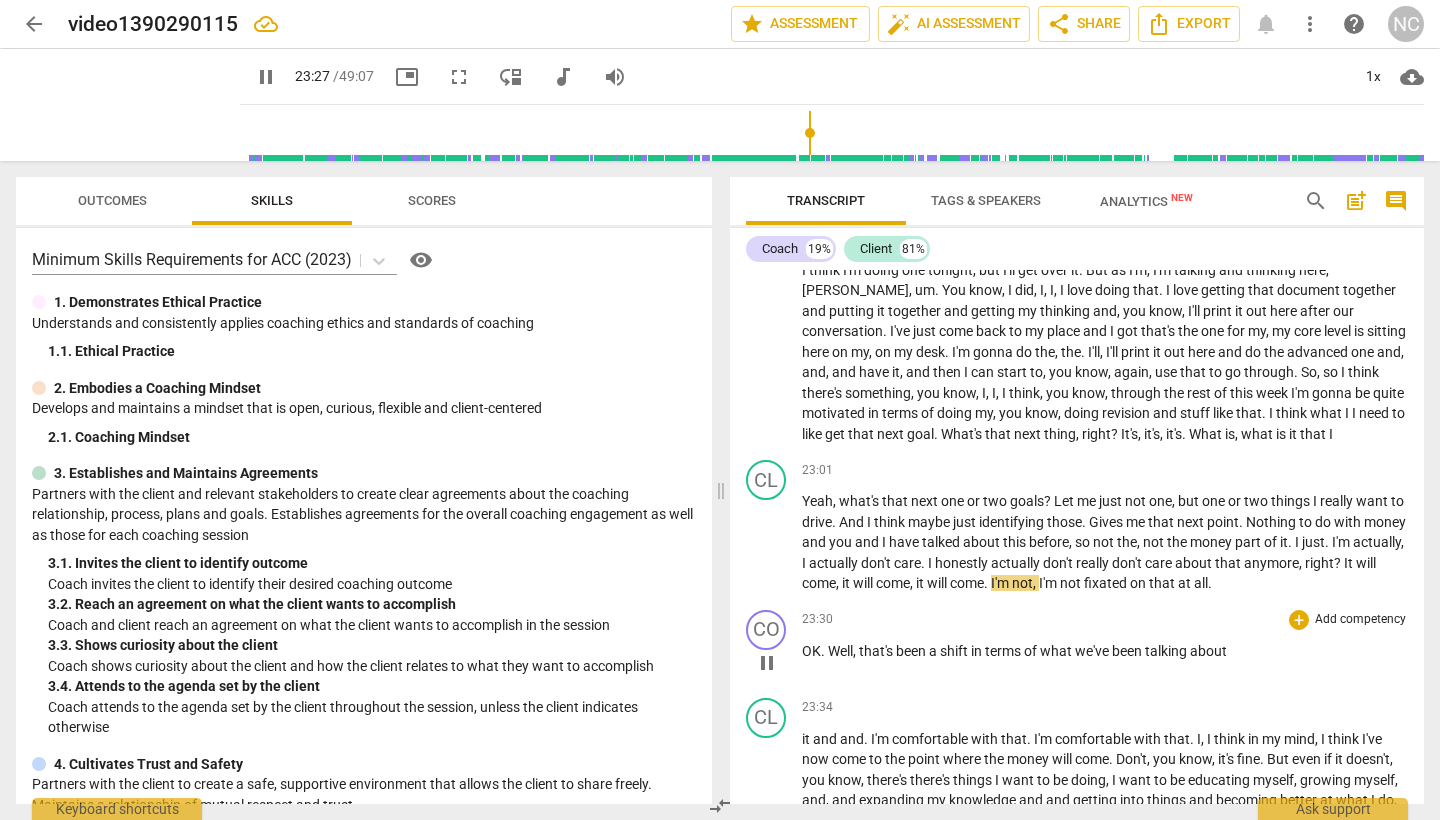 scroll, scrollTop: 7147, scrollLeft: 0, axis: vertical 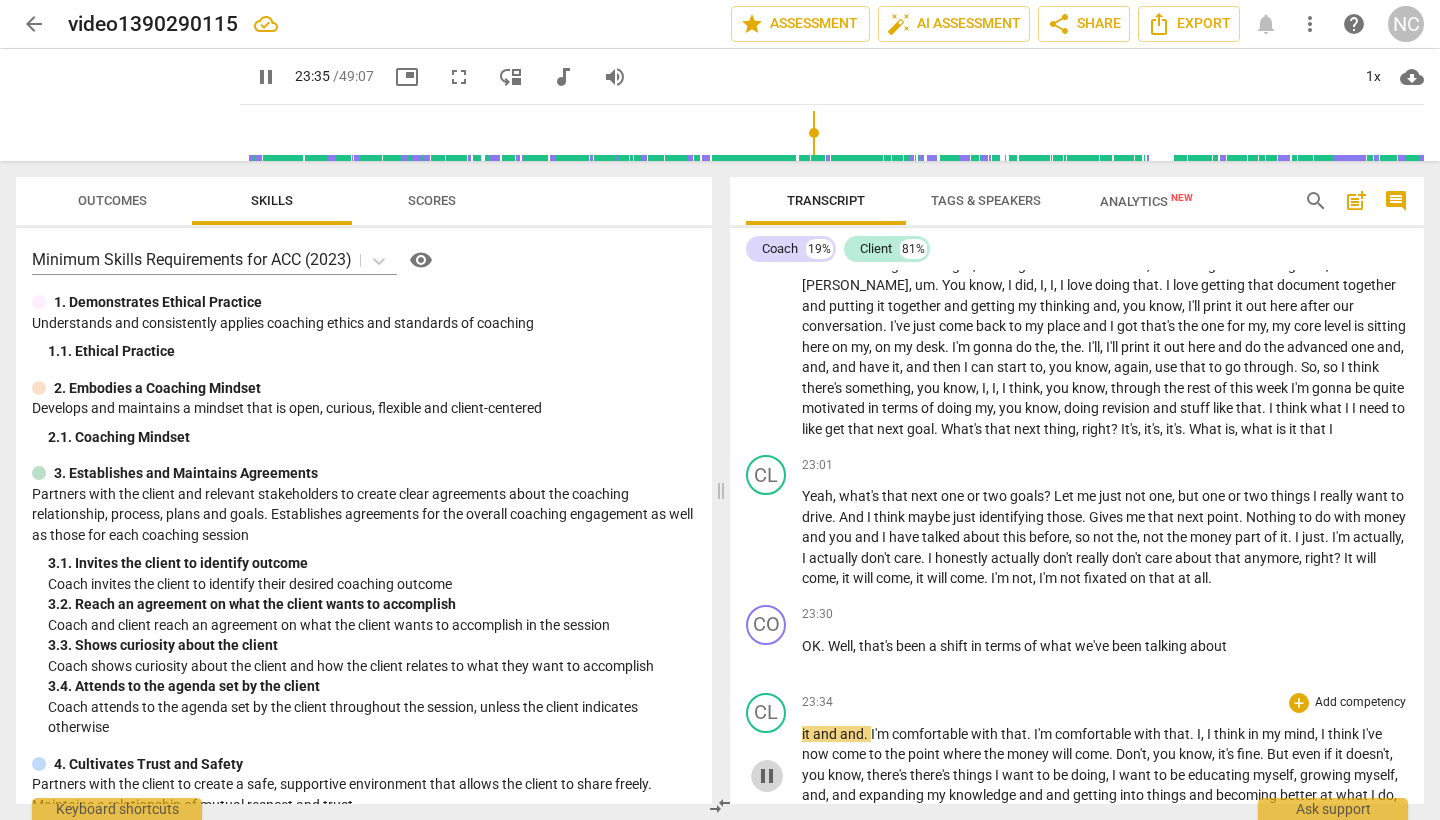 click on "pause" at bounding box center [767, 776] 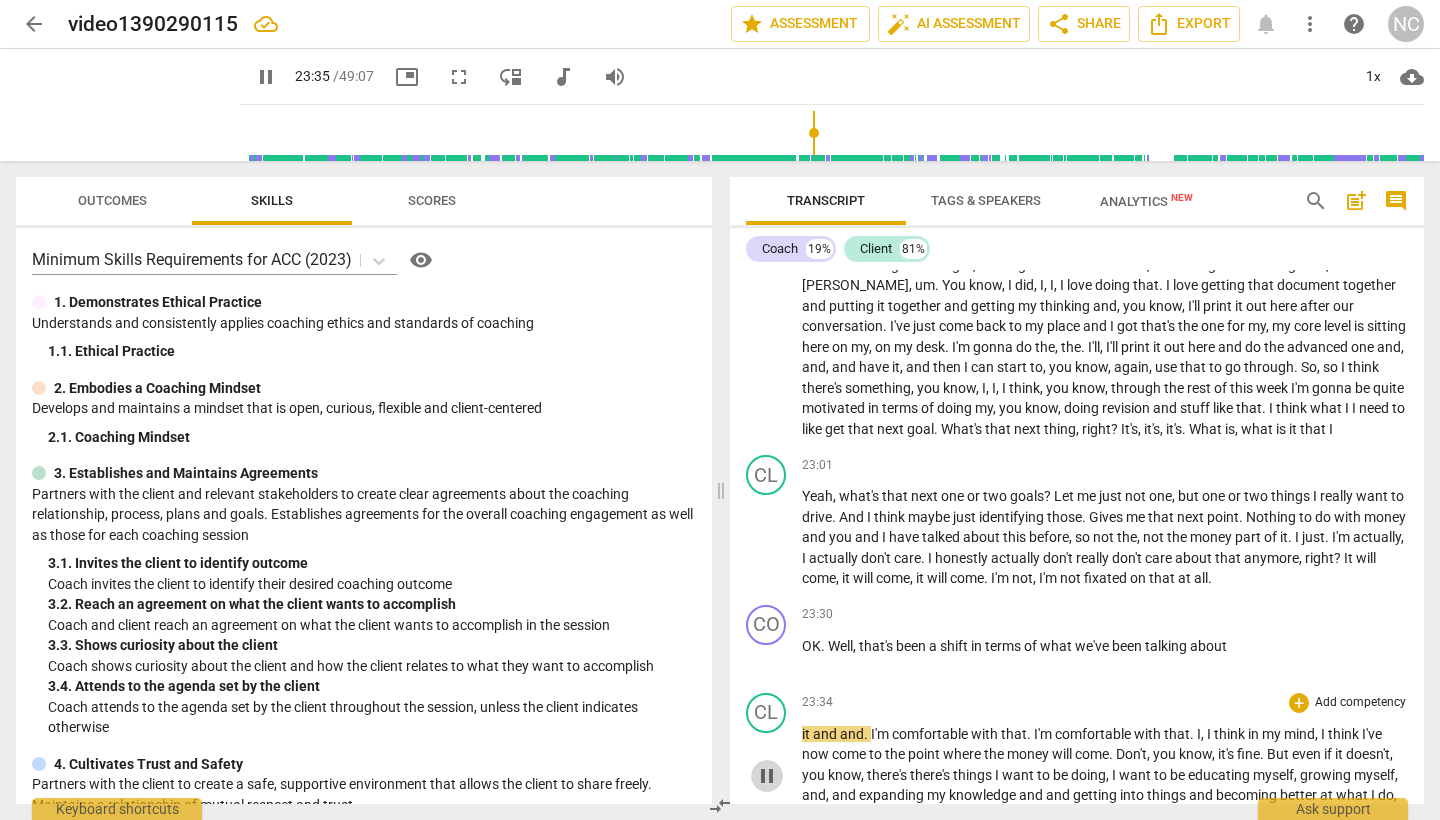 type on "1416" 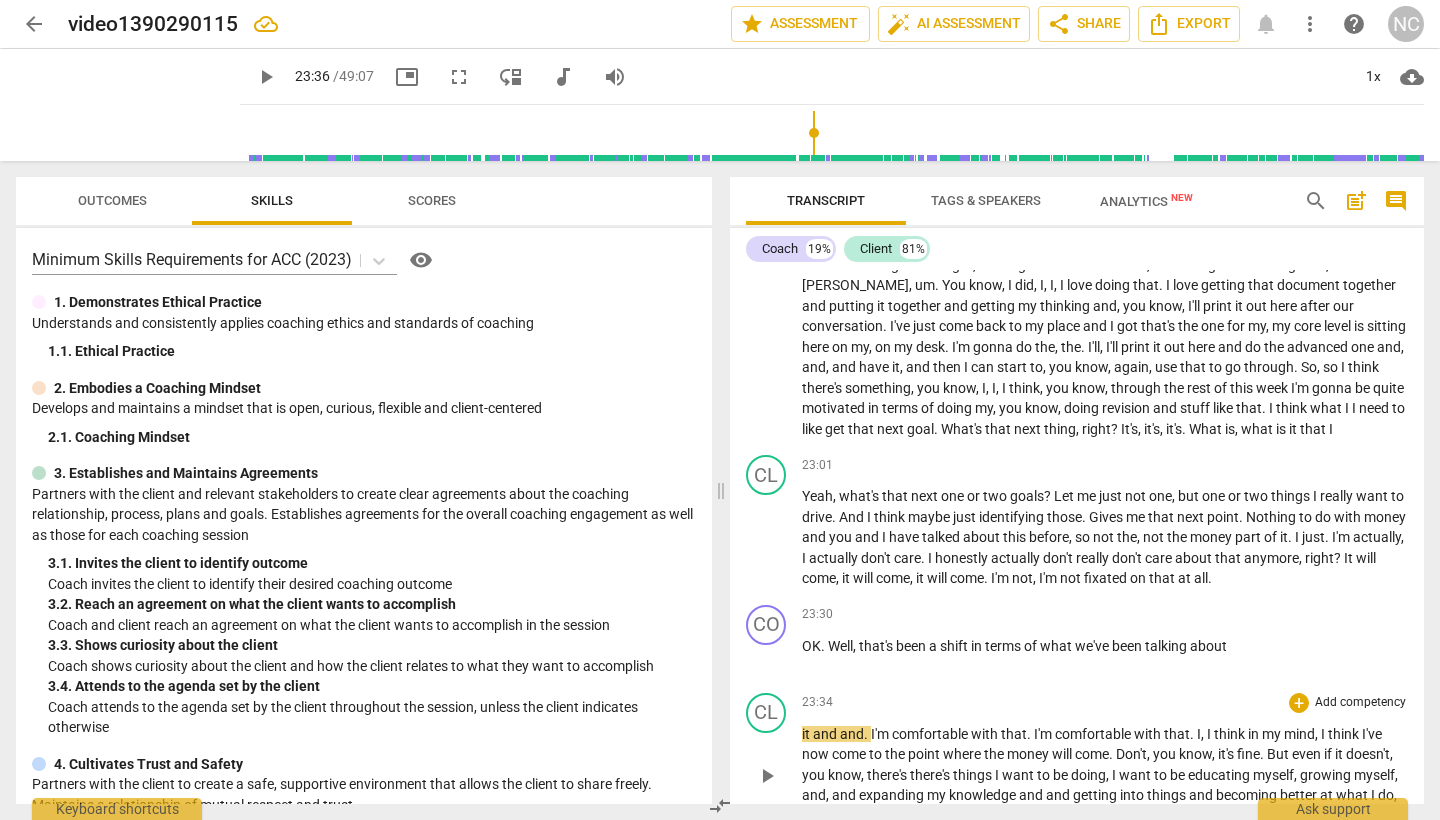 click on "and" at bounding box center (826, 734) 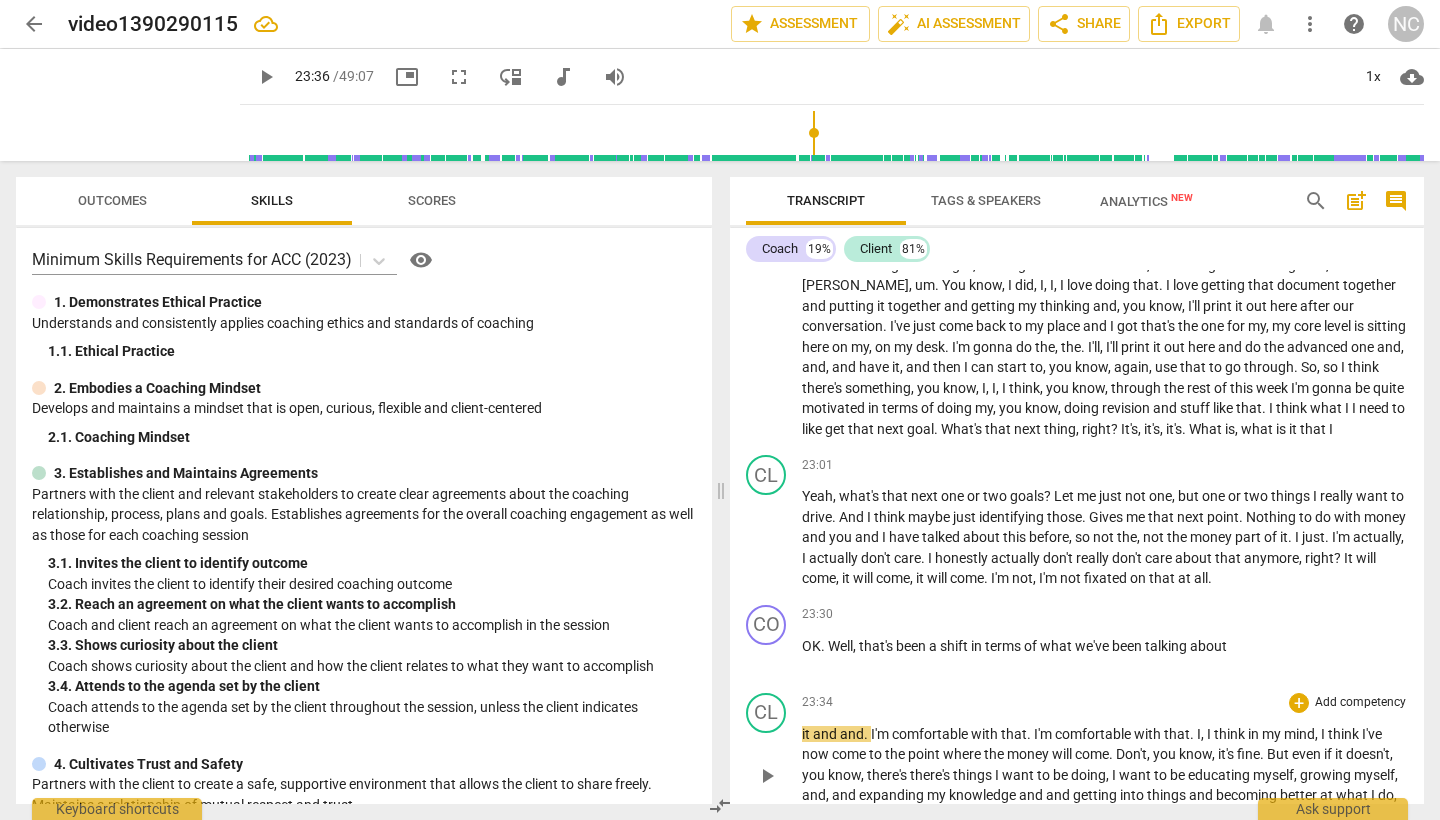 type 